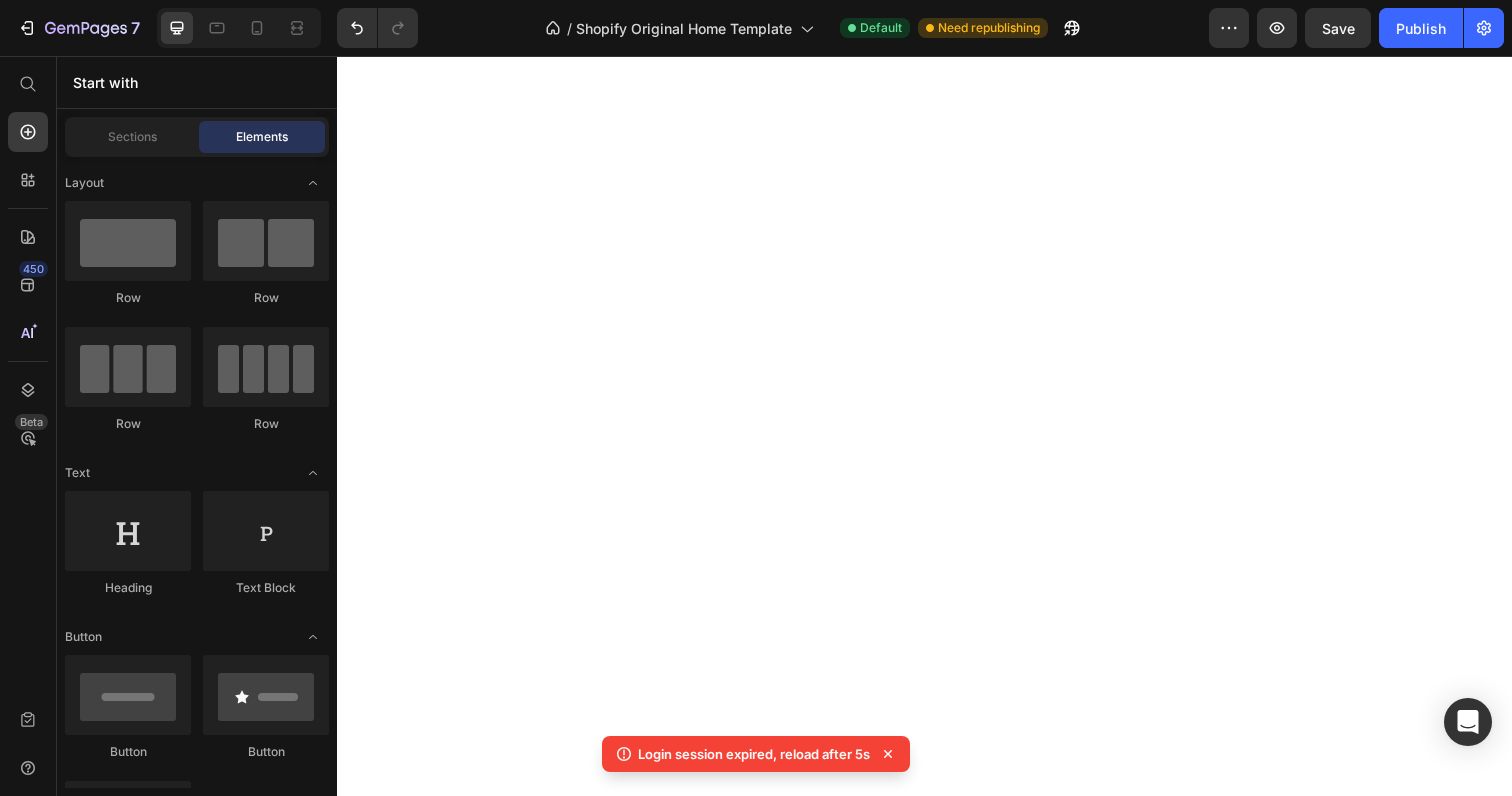 scroll, scrollTop: 0, scrollLeft: 0, axis: both 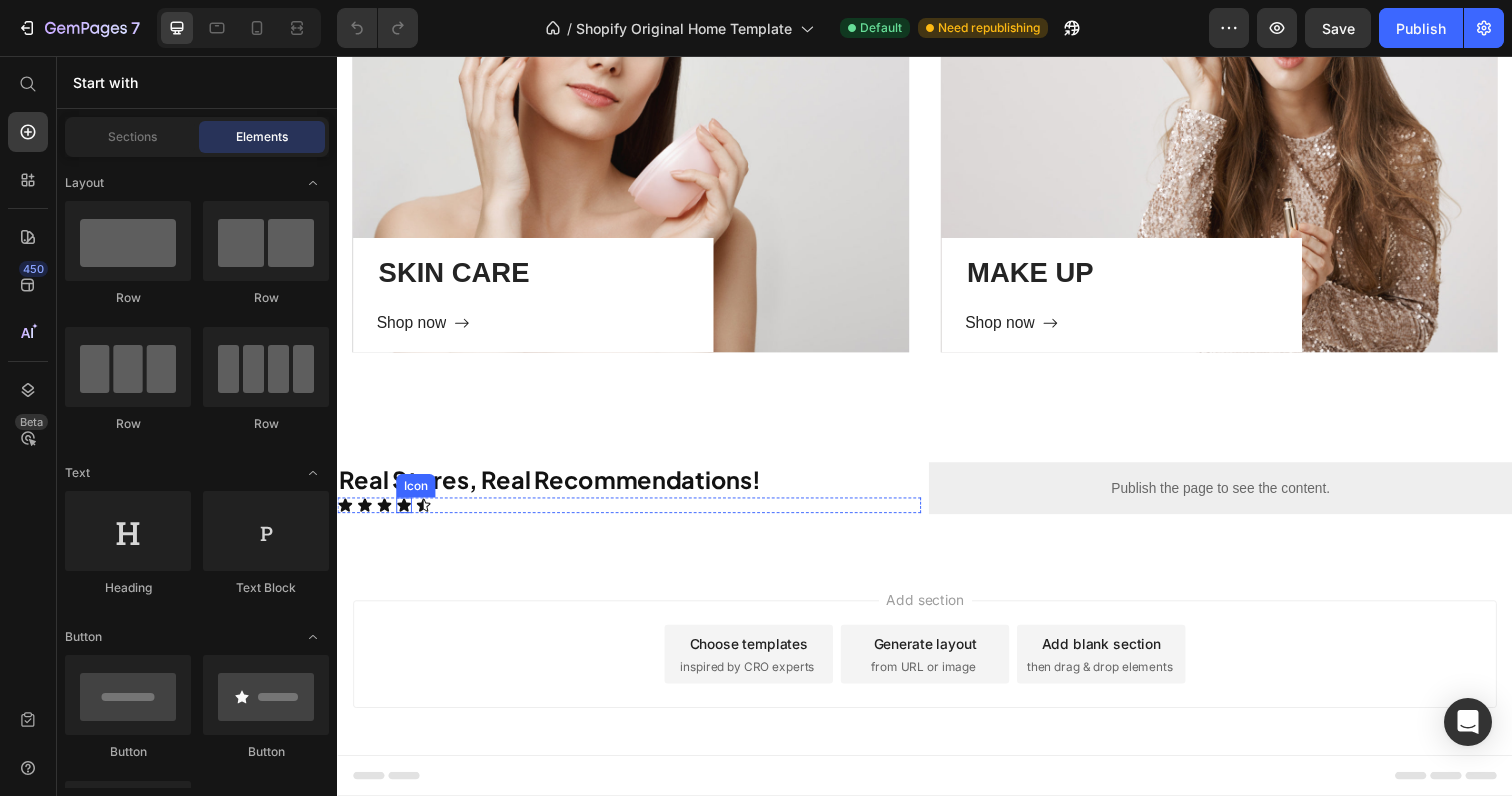 click 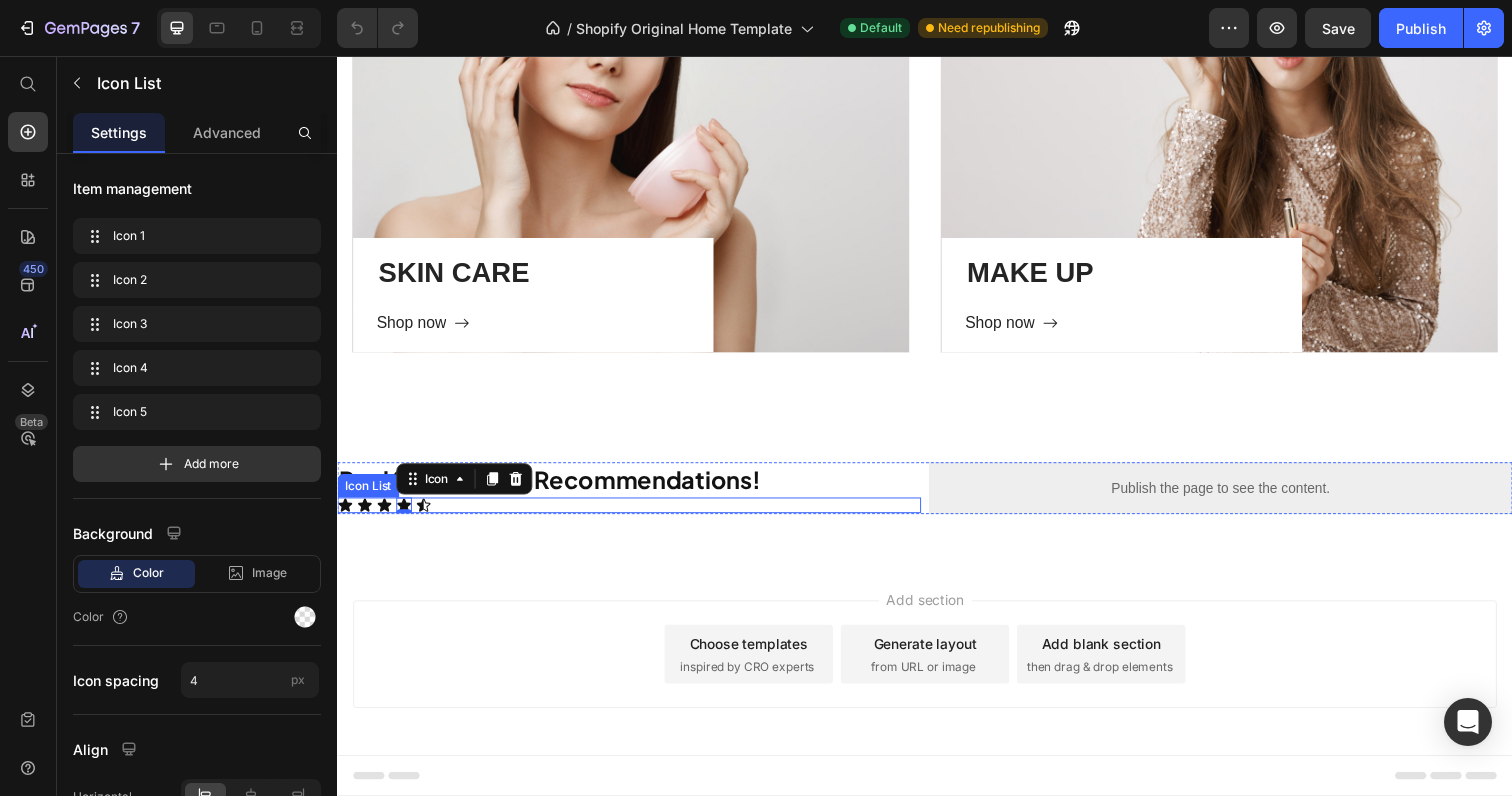 click on "Icon Icon Icon Icon   0 Icon" at bounding box center [635, 515] 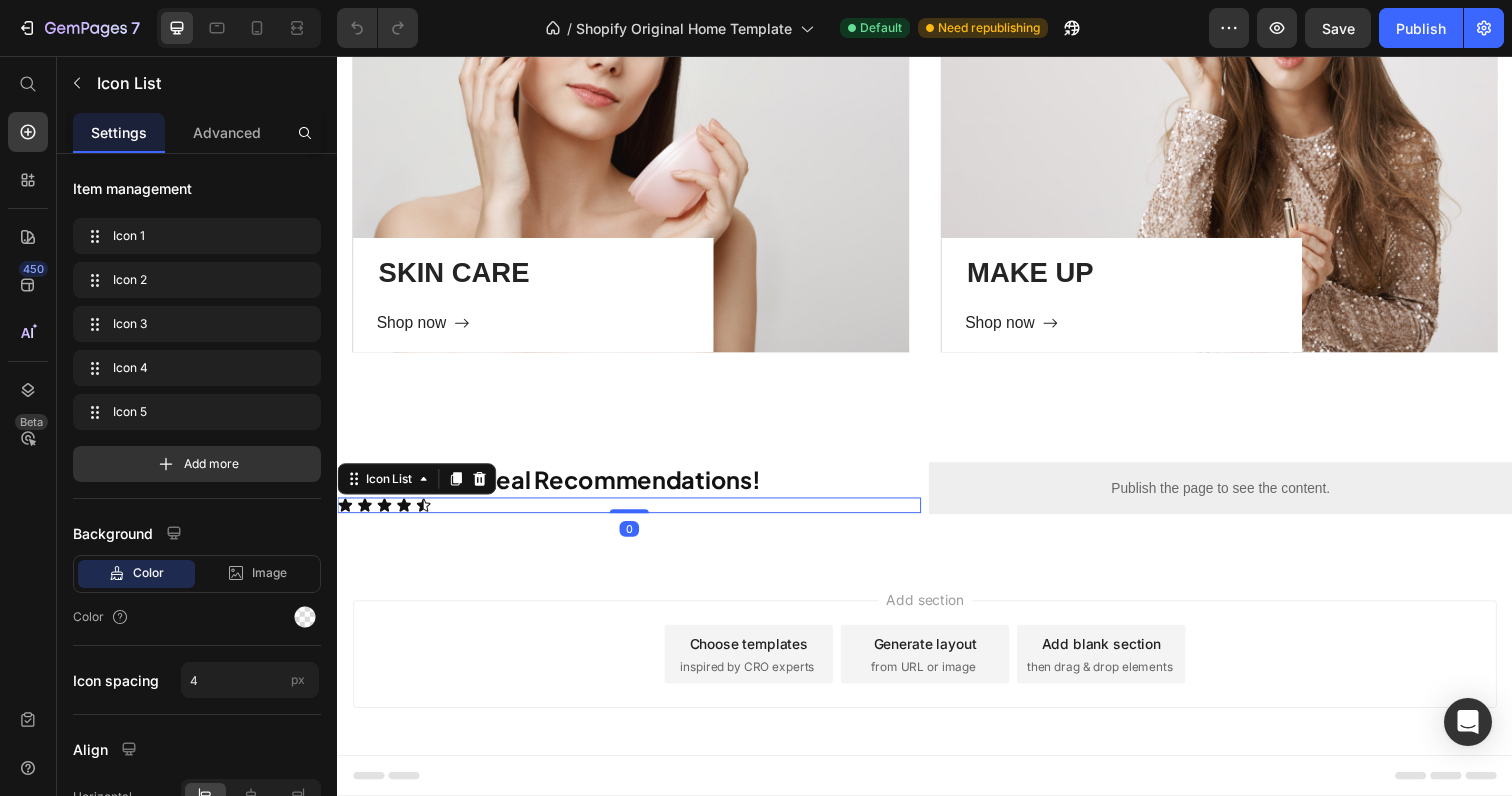 click on "Icon Icon Icon Icon Icon" at bounding box center [635, 515] 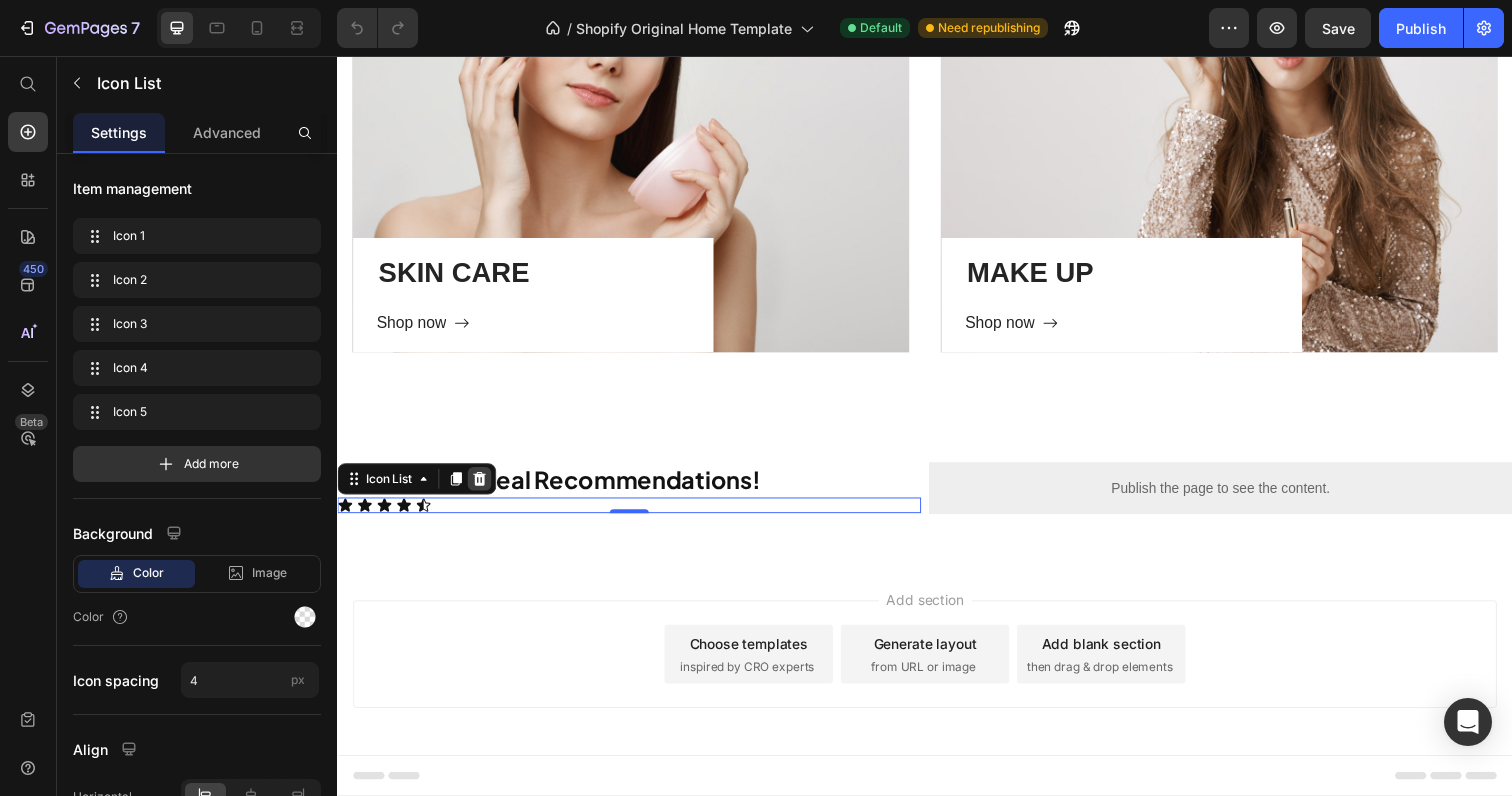 click 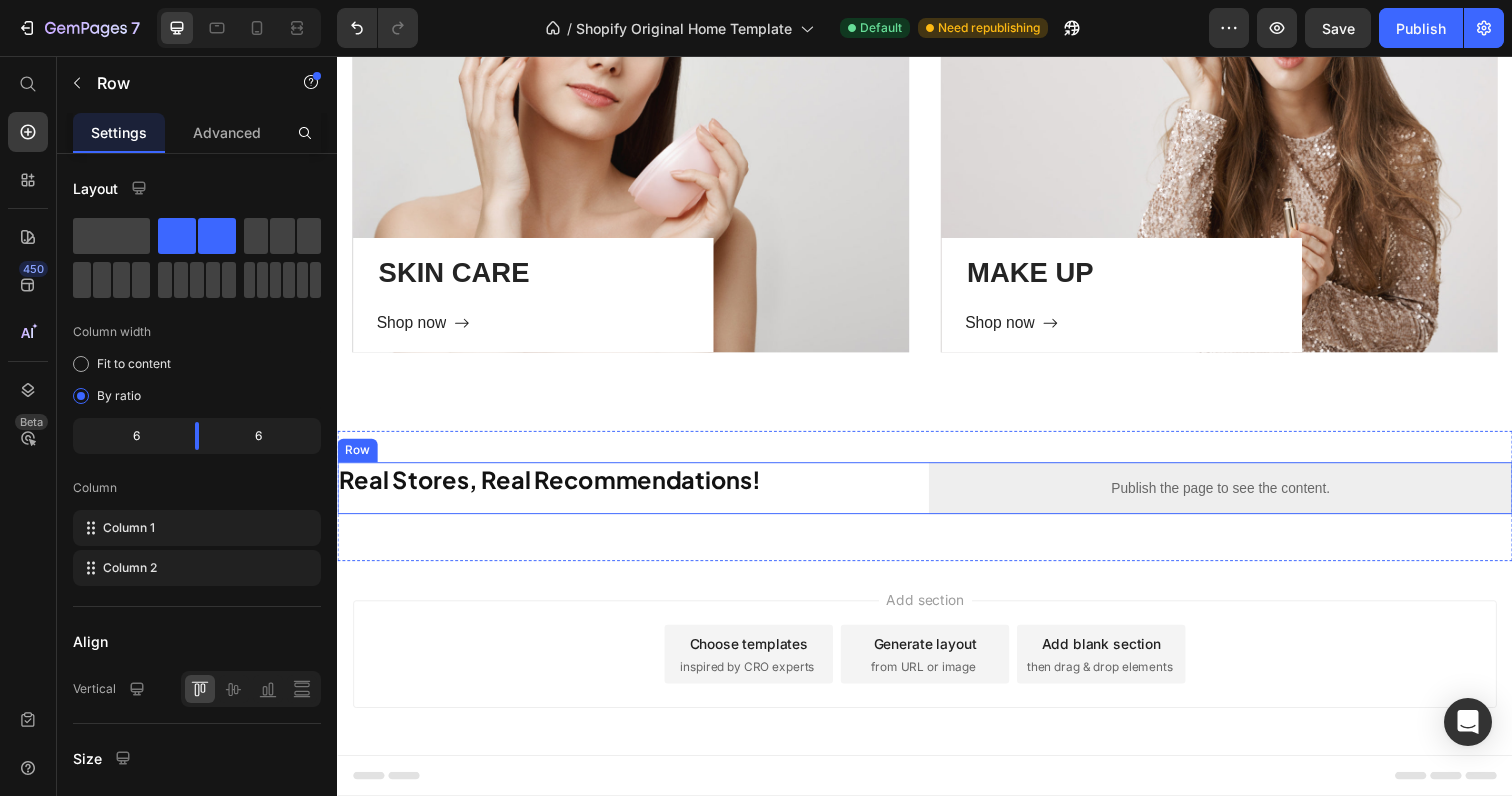 click on "Real Stores, Real Recommendations! Heading" at bounding box center [635, 497] 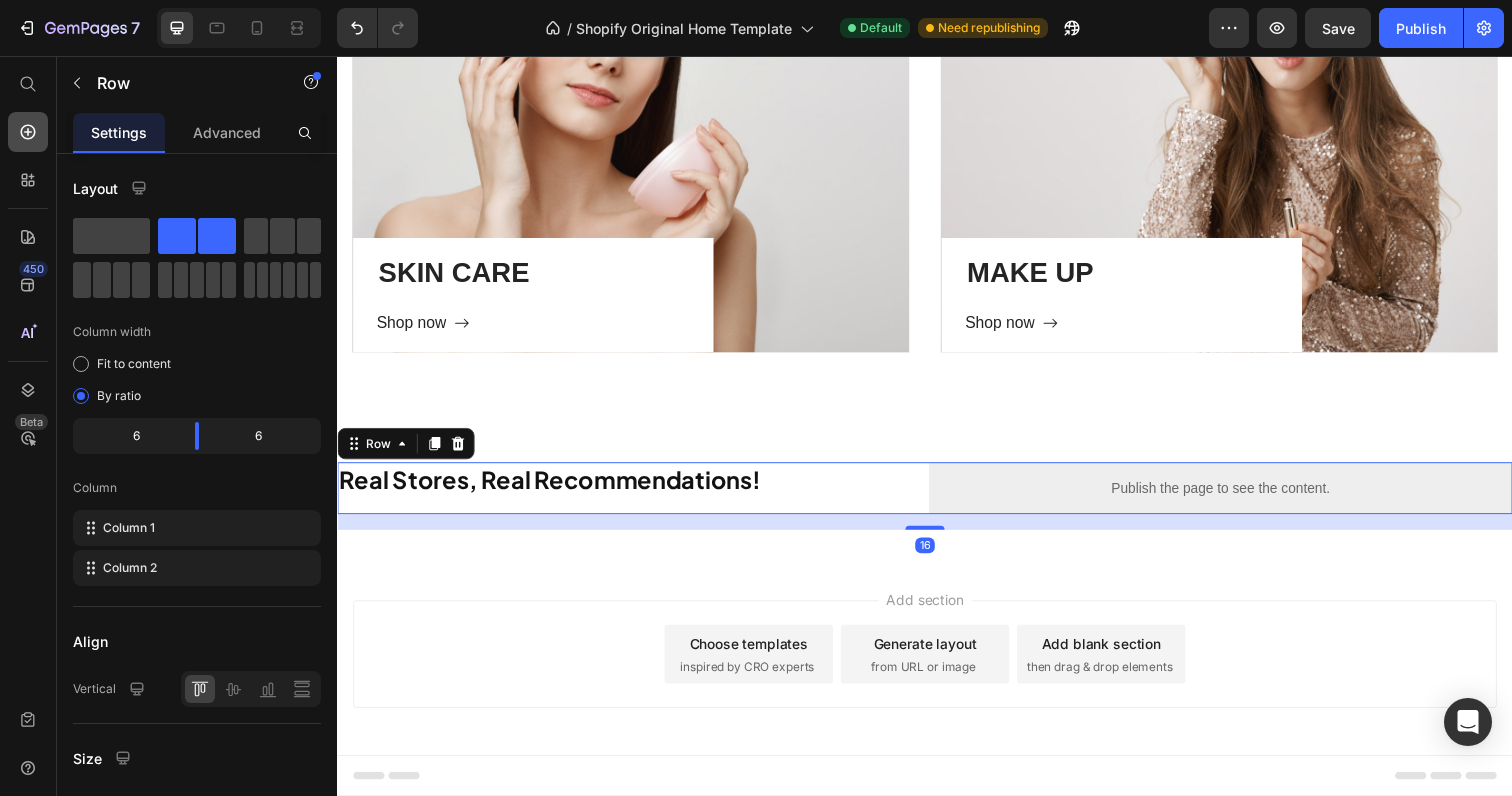 click 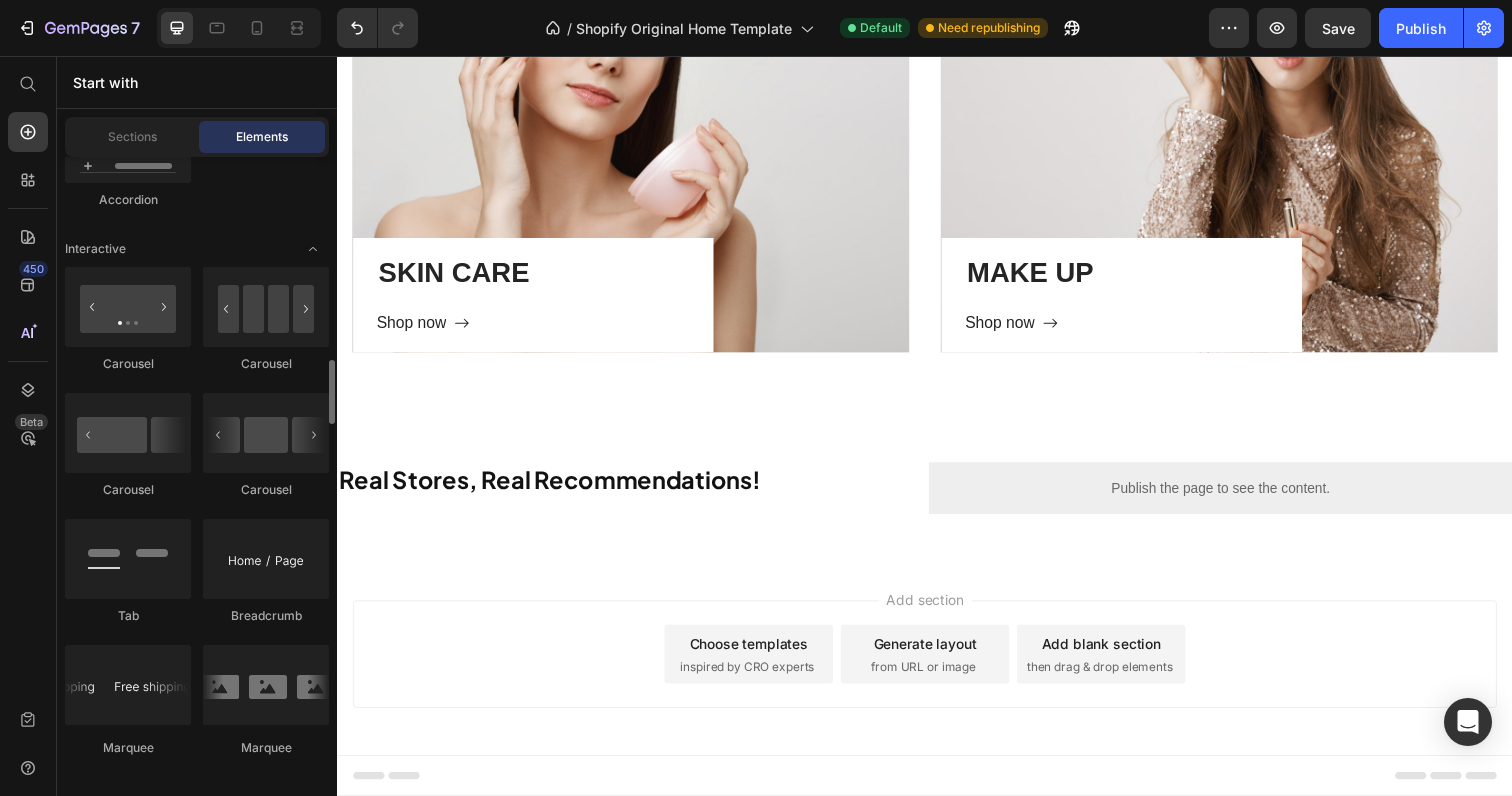 scroll, scrollTop: 2052, scrollLeft: 0, axis: vertical 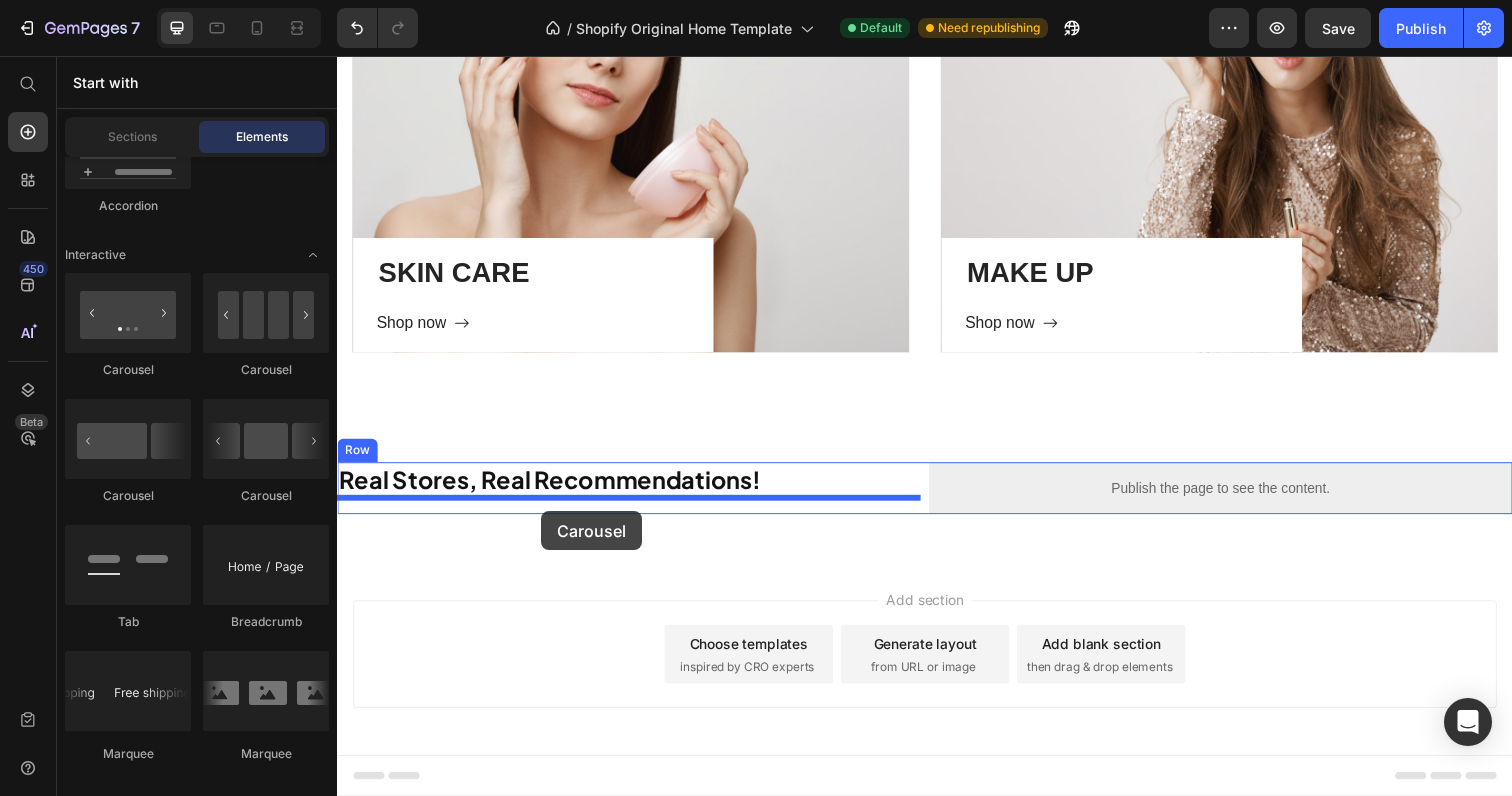 drag, startPoint x: 475, startPoint y: 400, endPoint x: 545, endPoint y: 521, distance: 139.78912 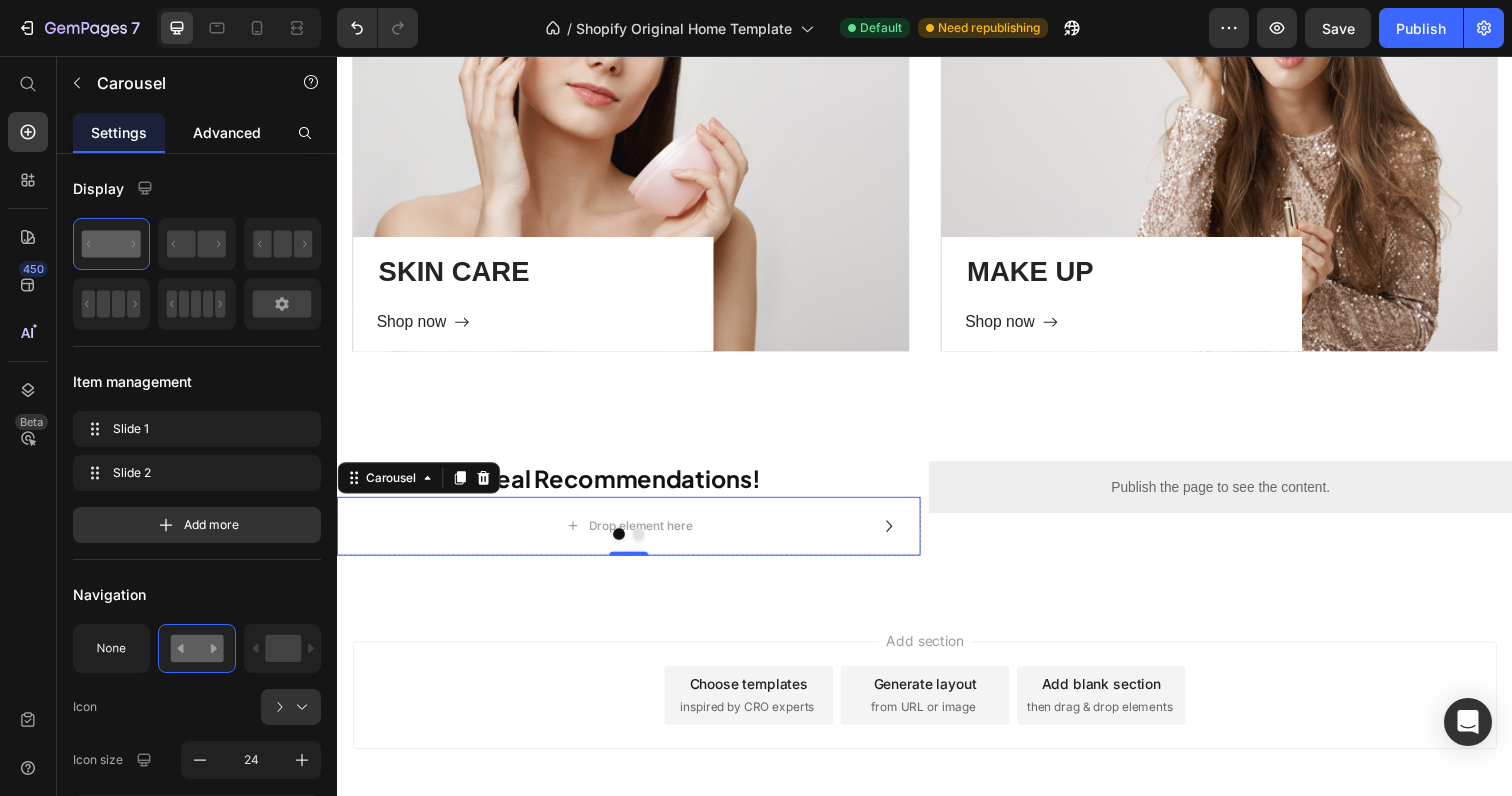click on "Advanced" at bounding box center (227, 132) 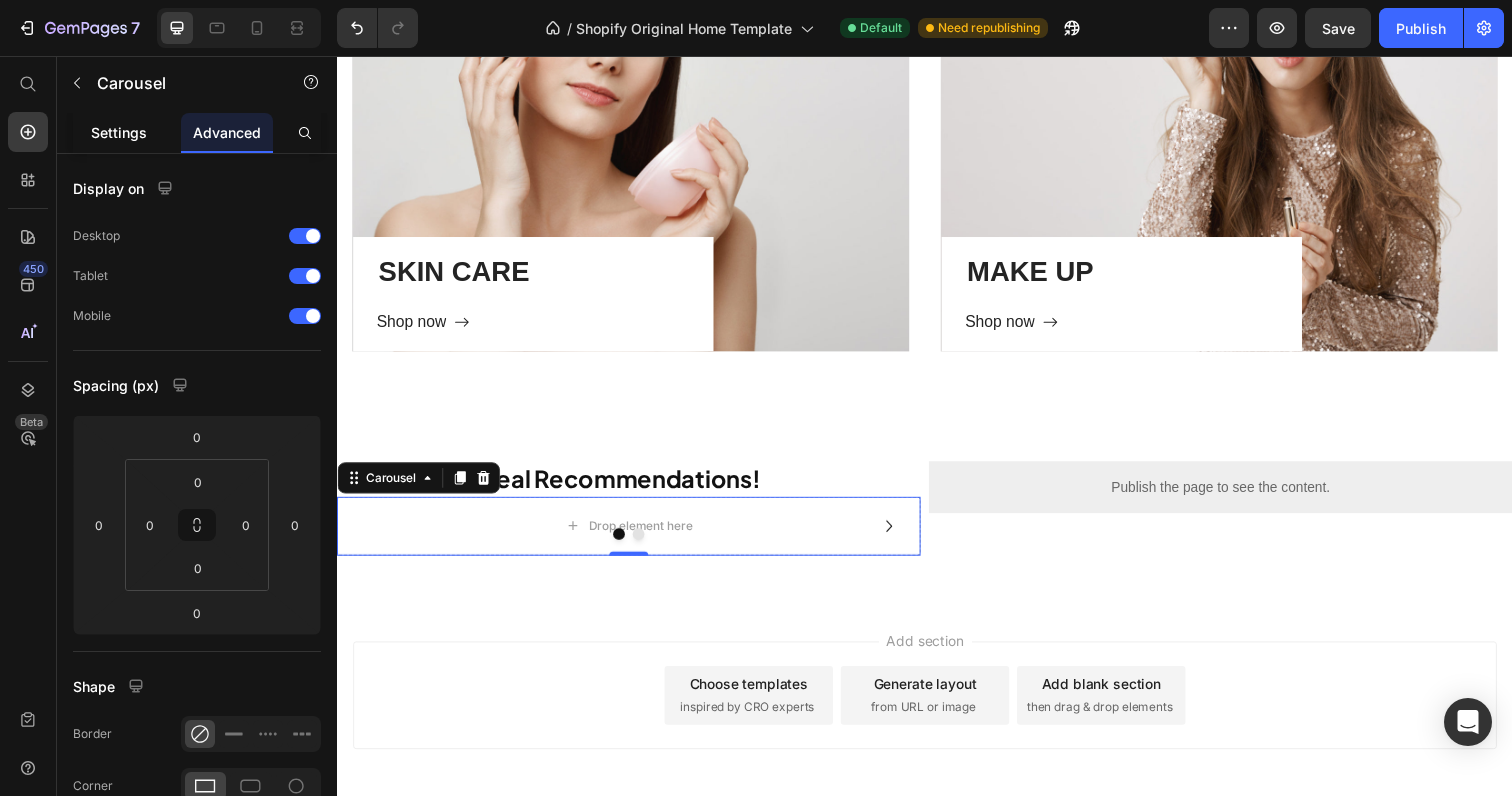 click on "Settings" at bounding box center (119, 132) 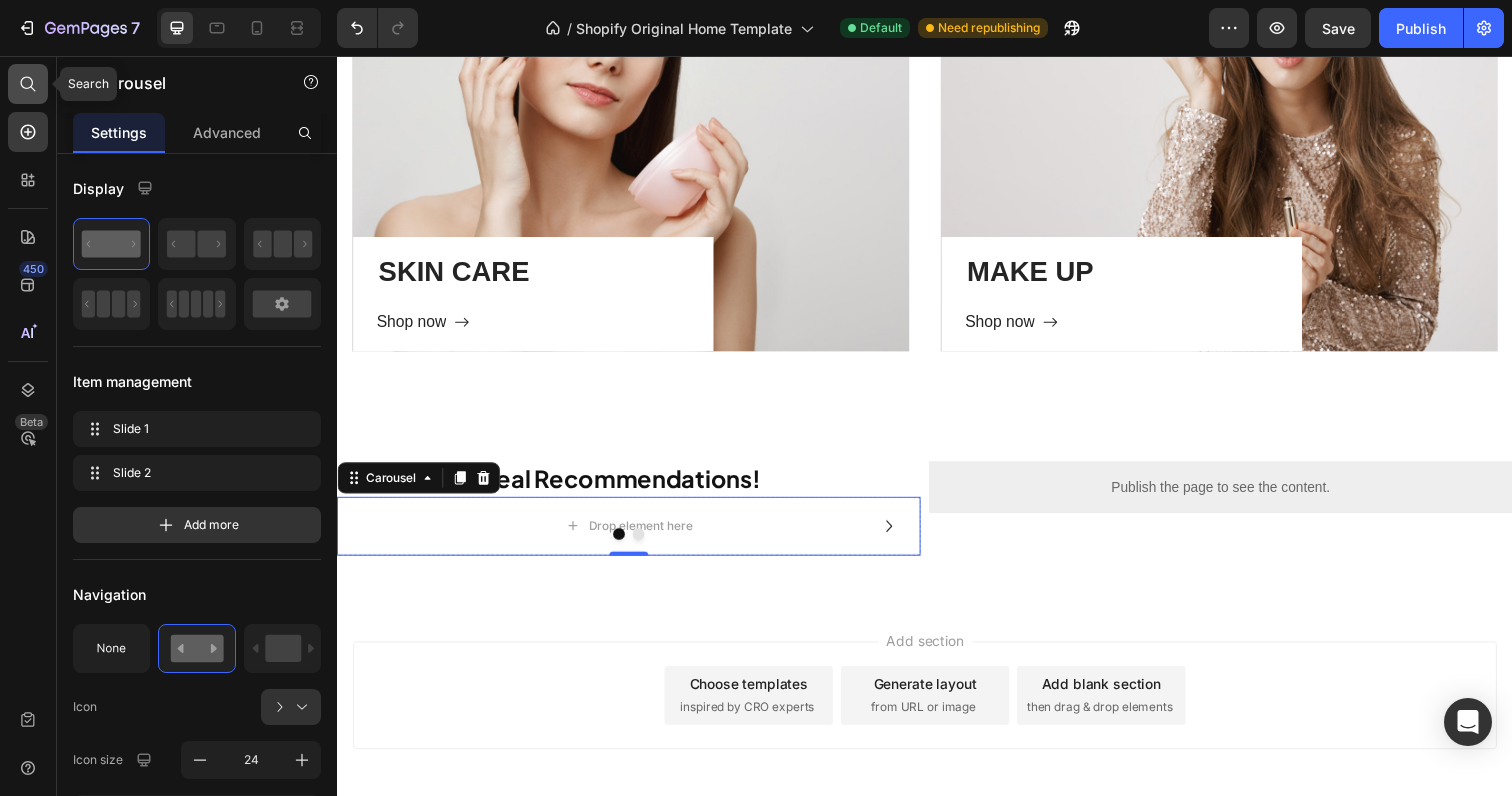 click 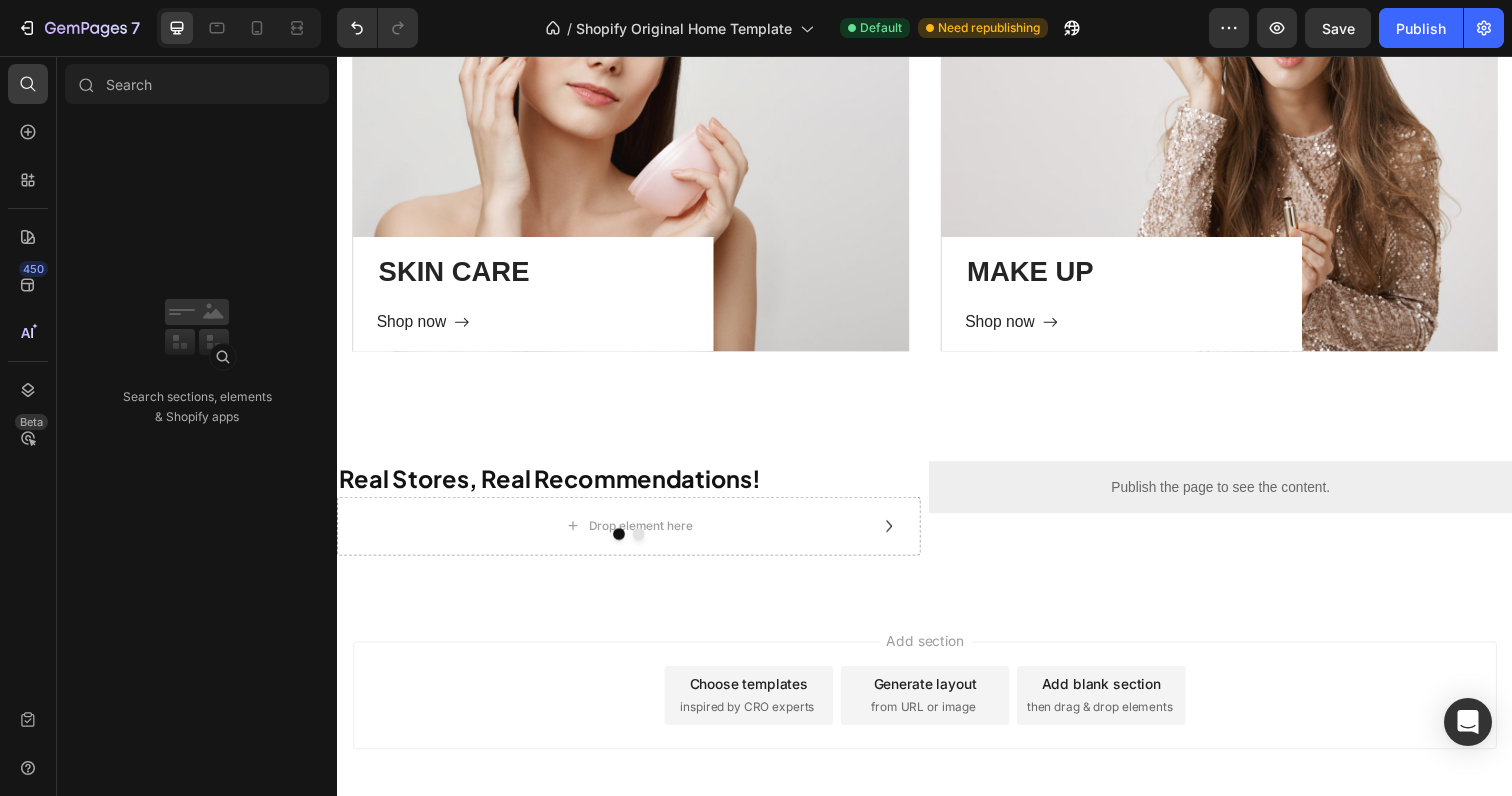 click on "450 Beta" at bounding box center [28, 382] 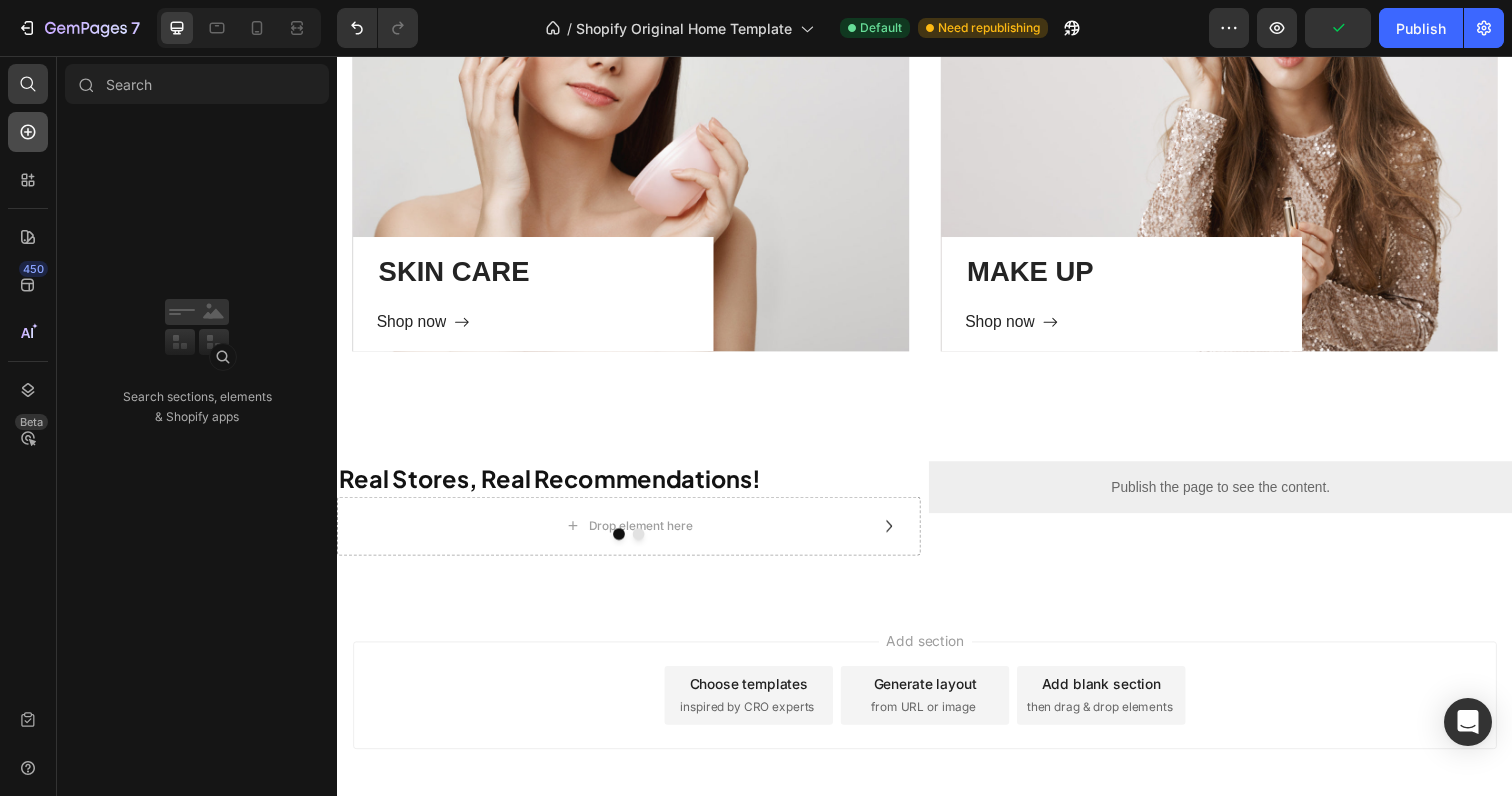 click 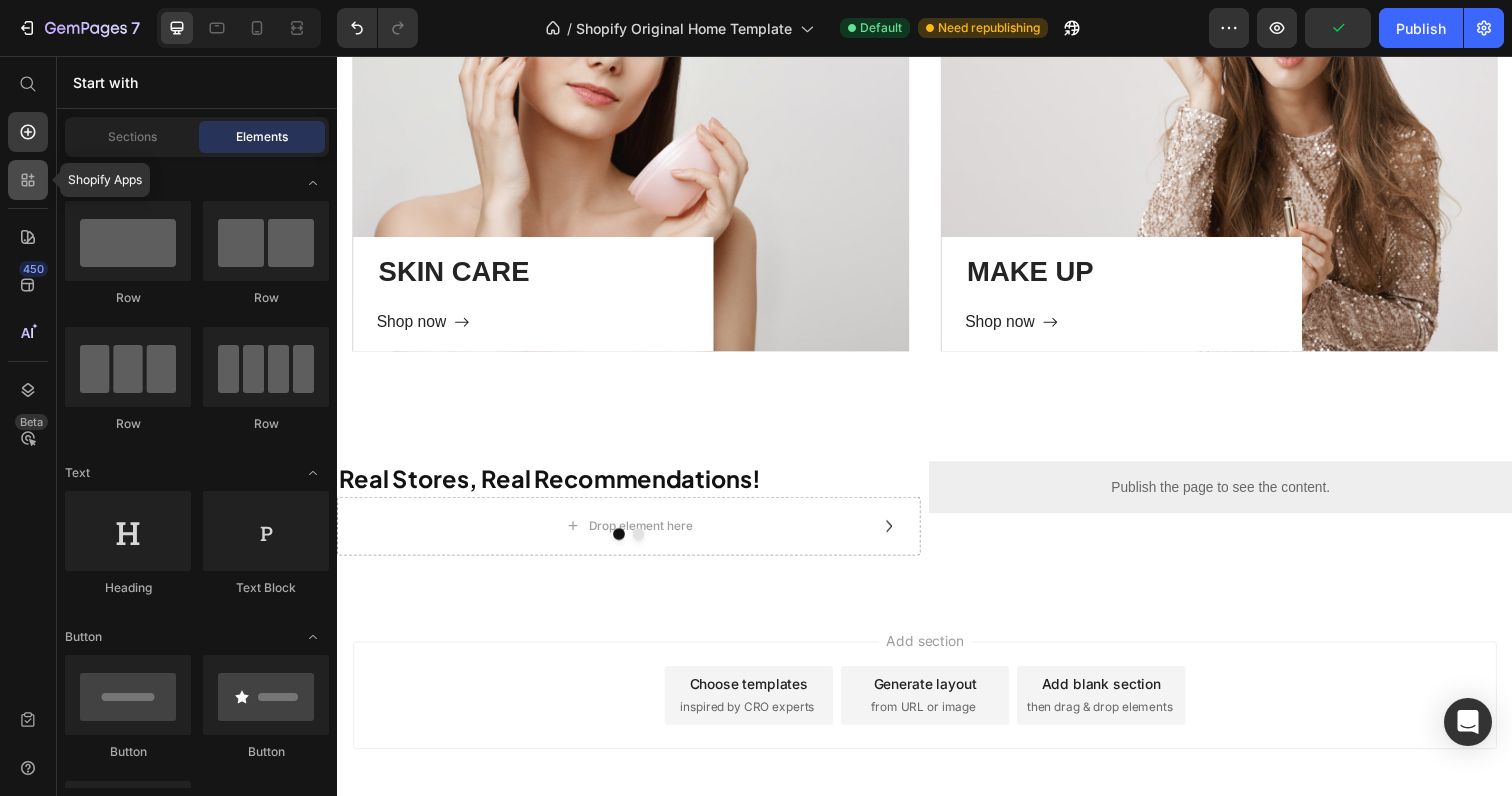 click 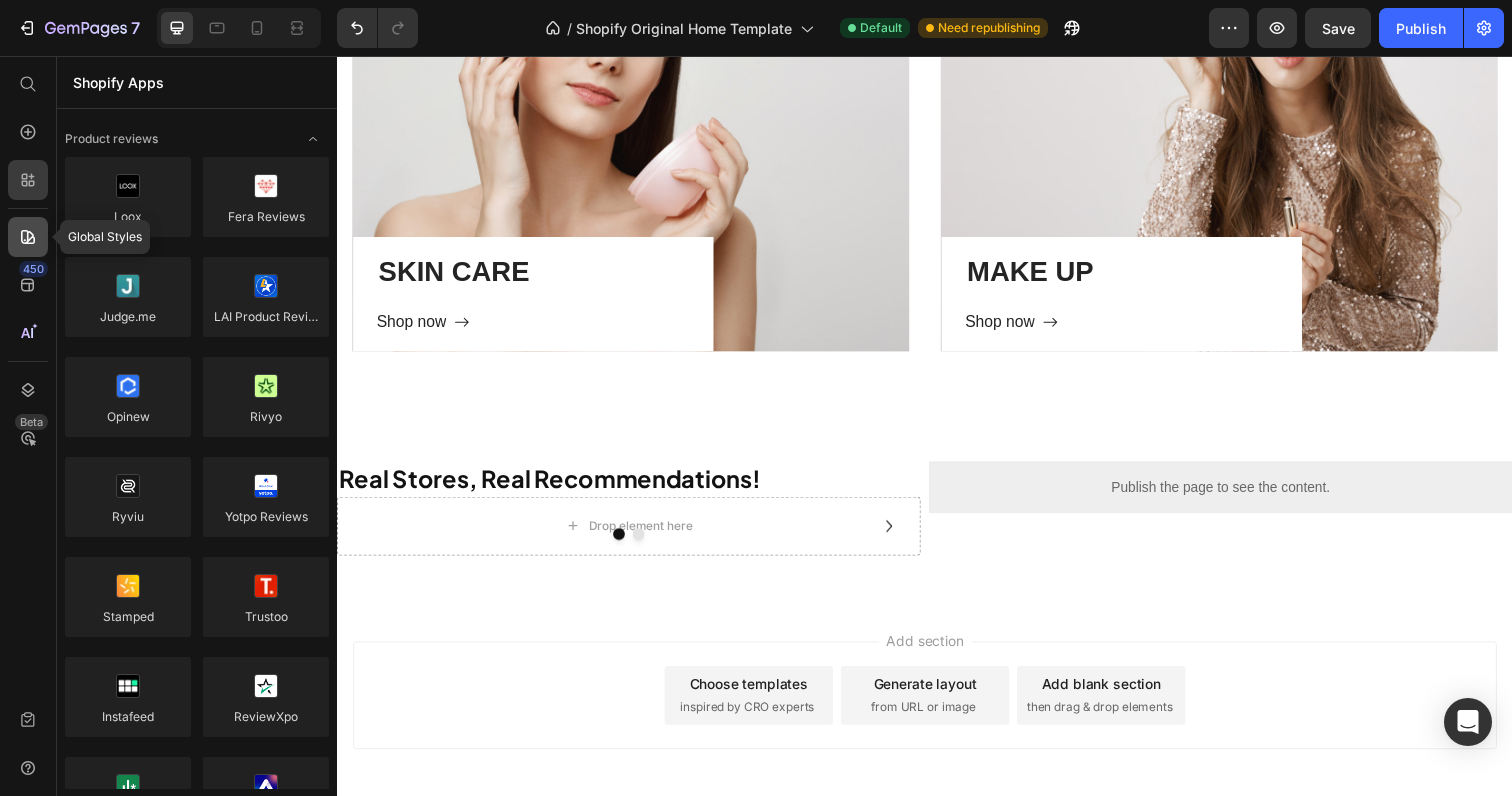 click 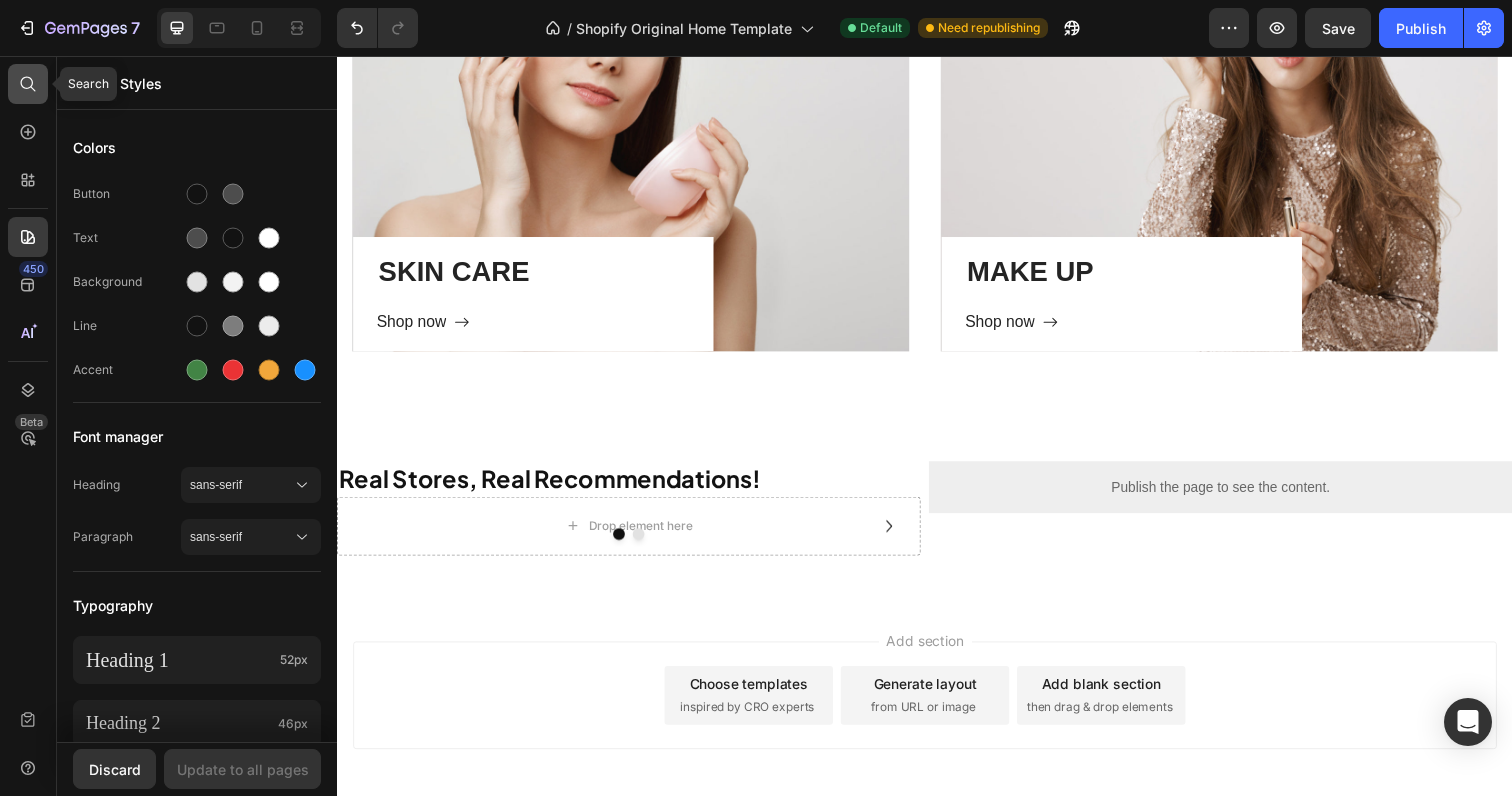 click 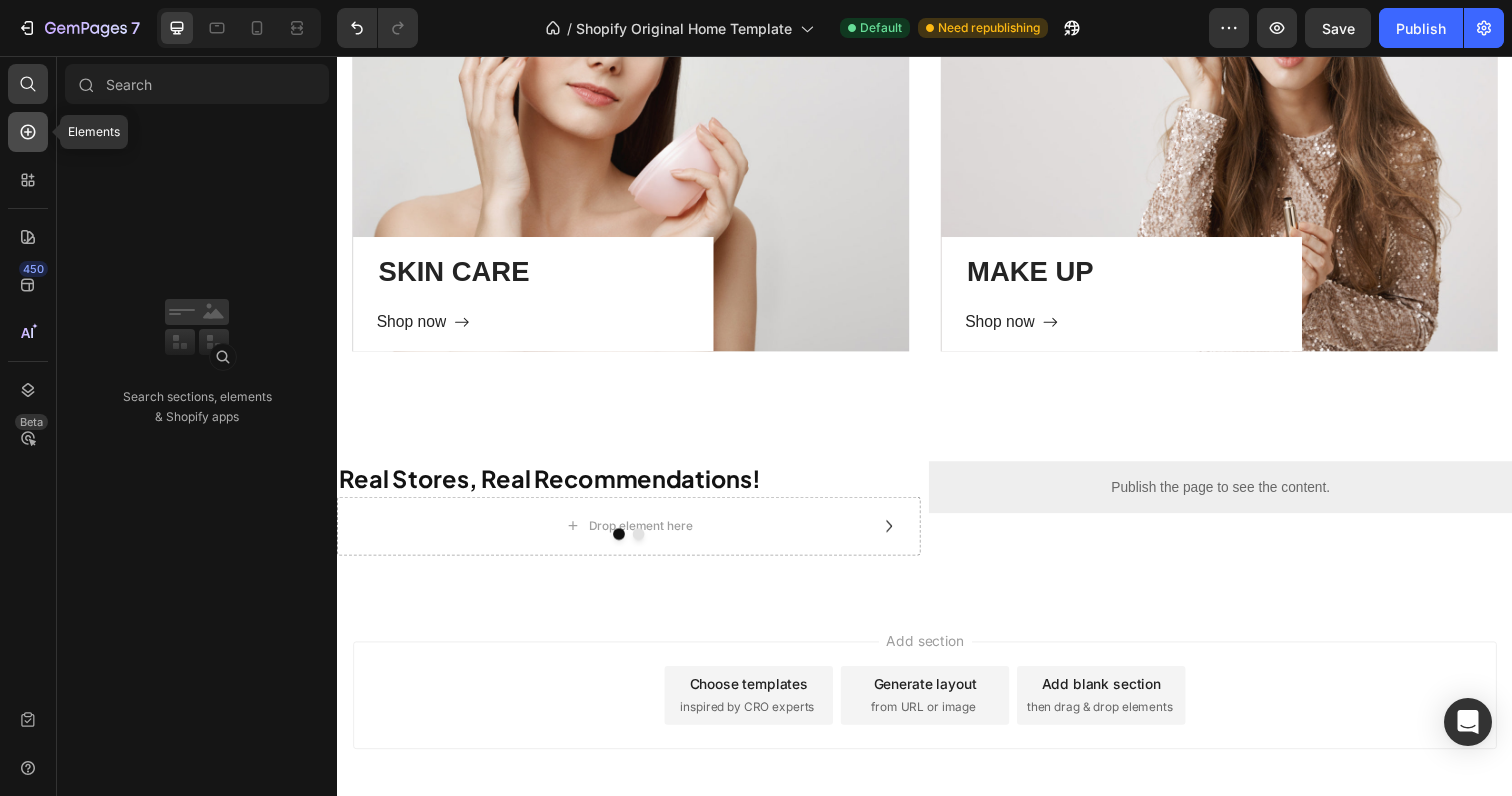click 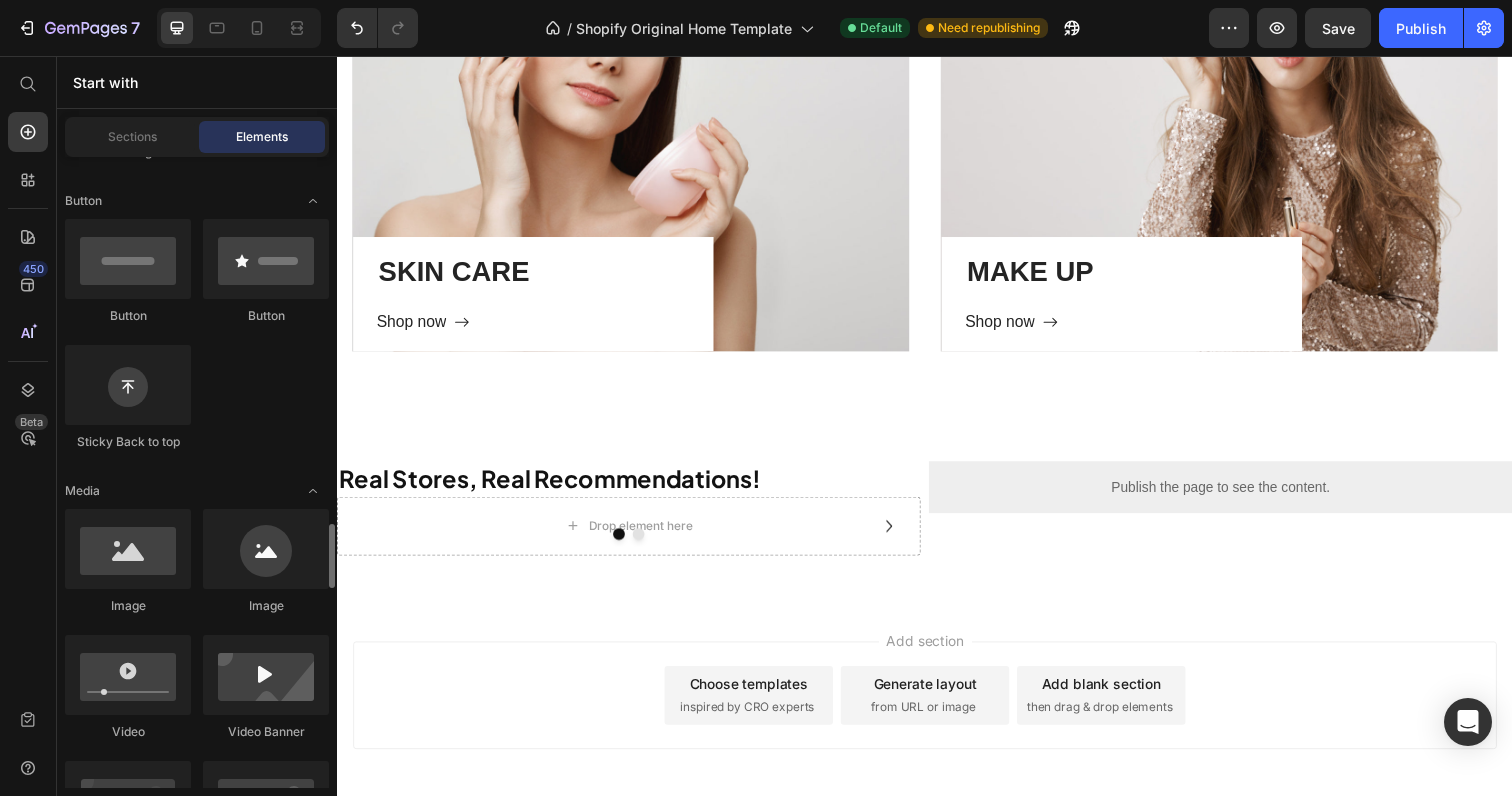 scroll, scrollTop: 0, scrollLeft: 0, axis: both 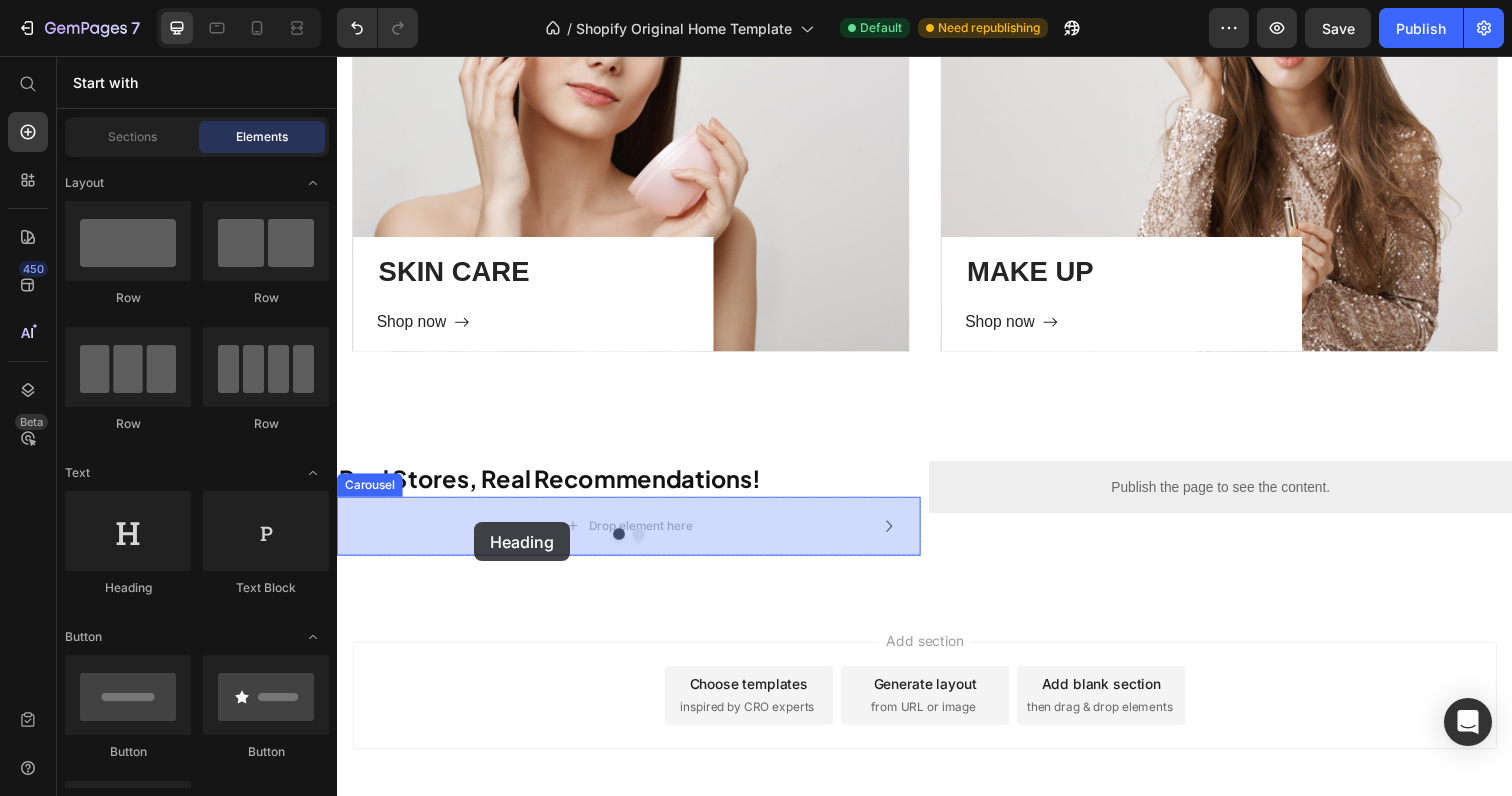 drag, startPoint x: 491, startPoint y: 600, endPoint x: 477, endPoint y: 532, distance: 69.426216 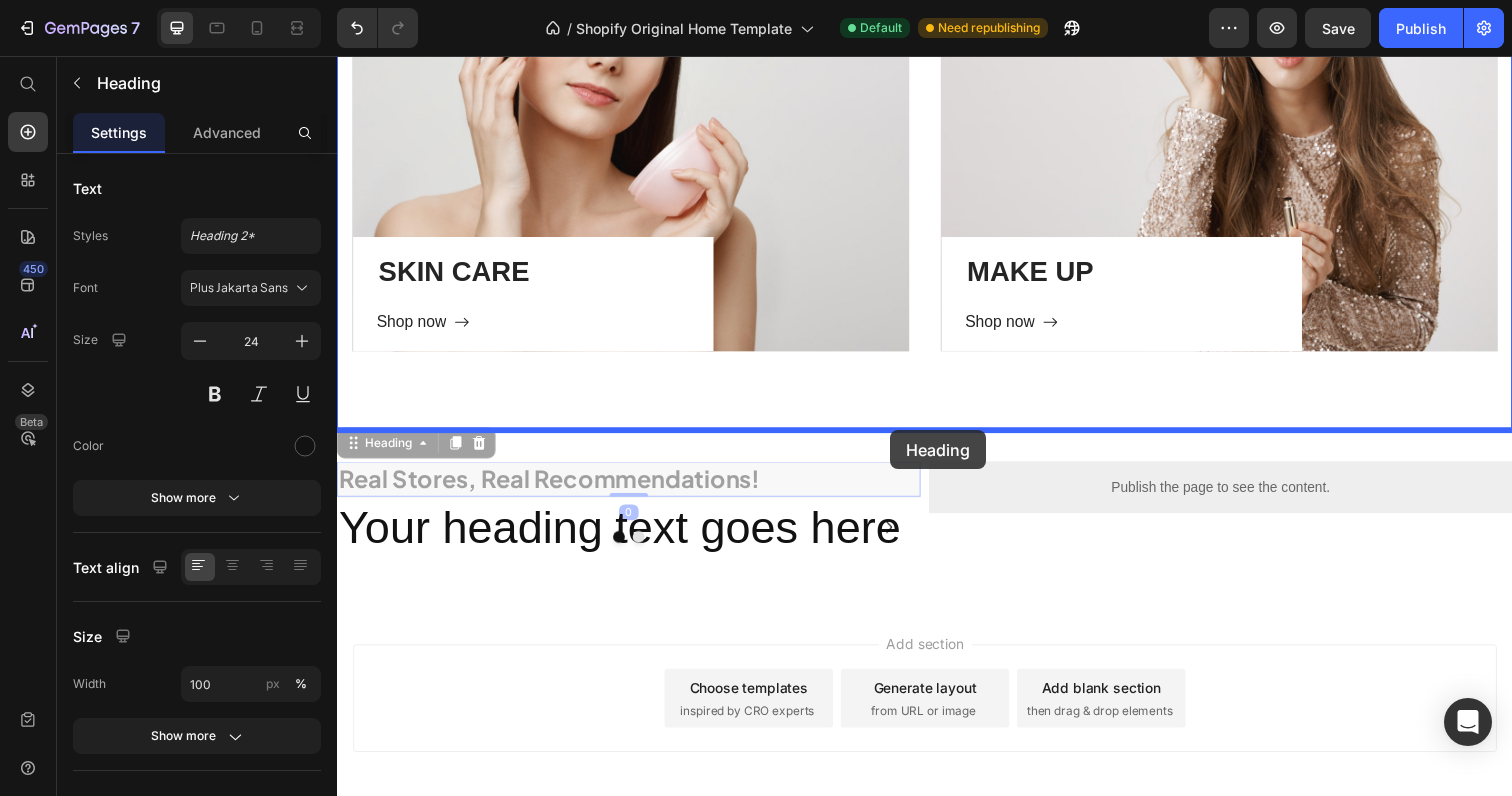 drag, startPoint x: 649, startPoint y: 489, endPoint x: 902, endPoint y: 438, distance: 258.08914 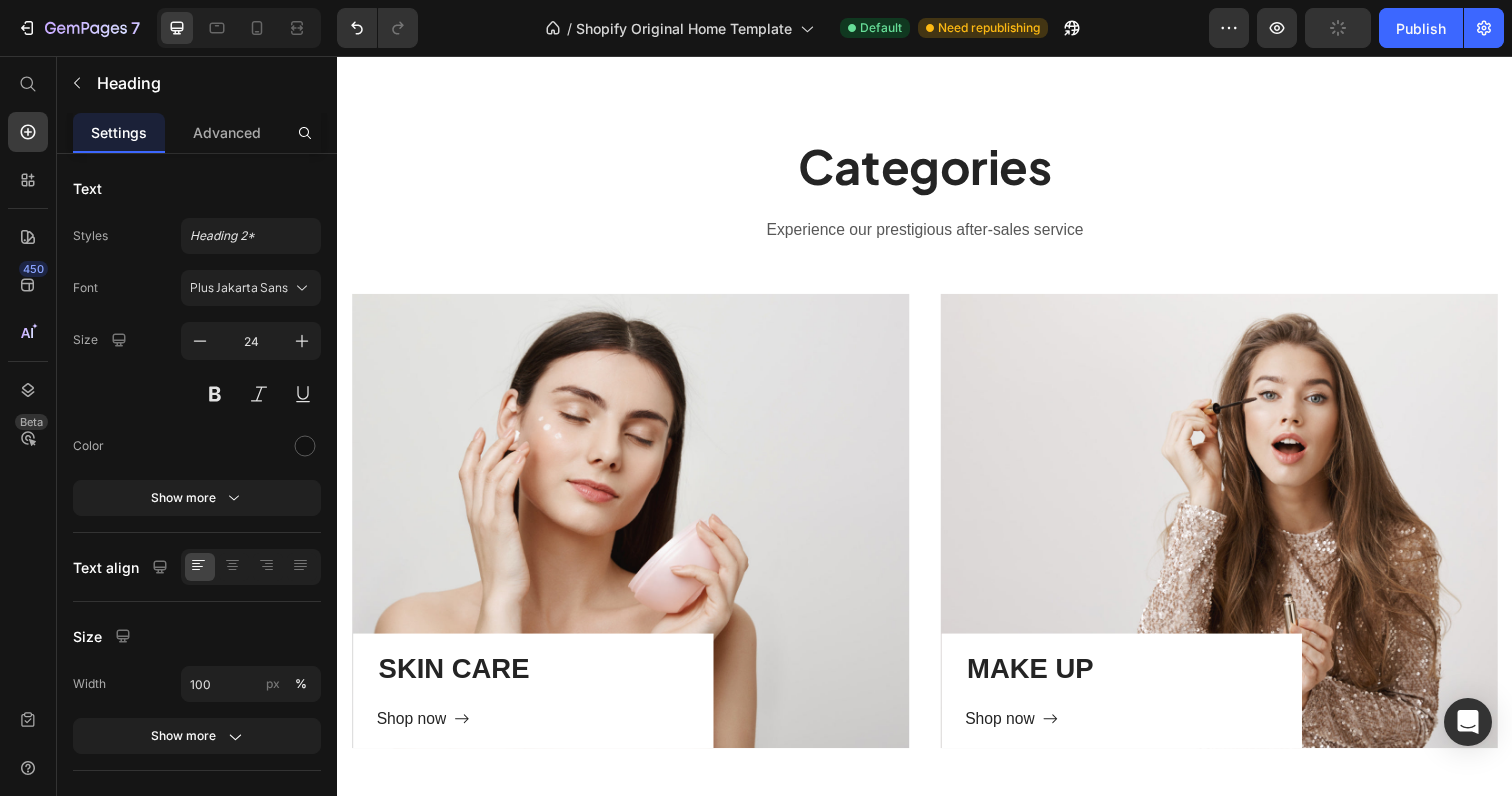 scroll, scrollTop: 698, scrollLeft: 0, axis: vertical 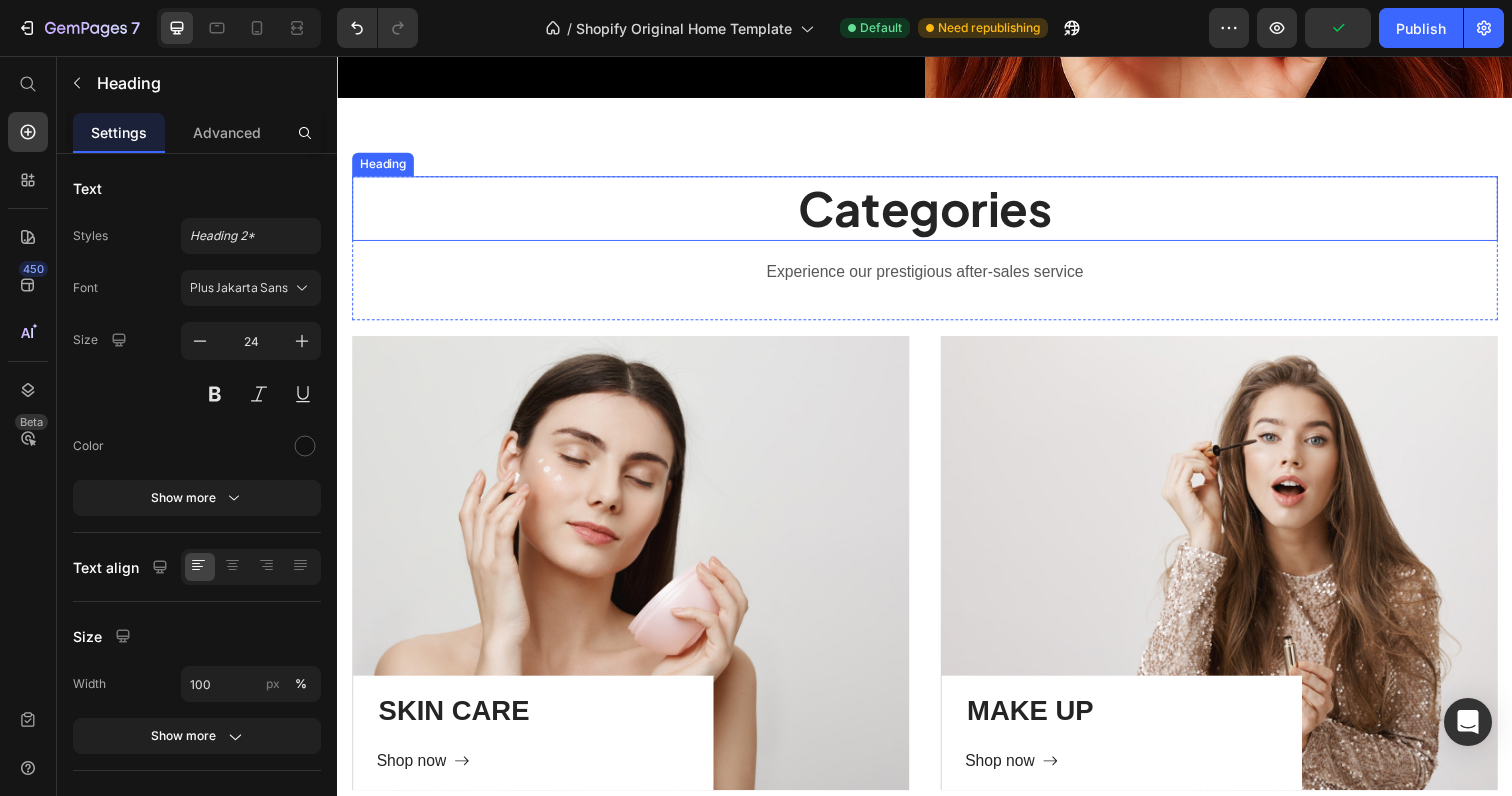click on "Categories" at bounding box center [937, 212] 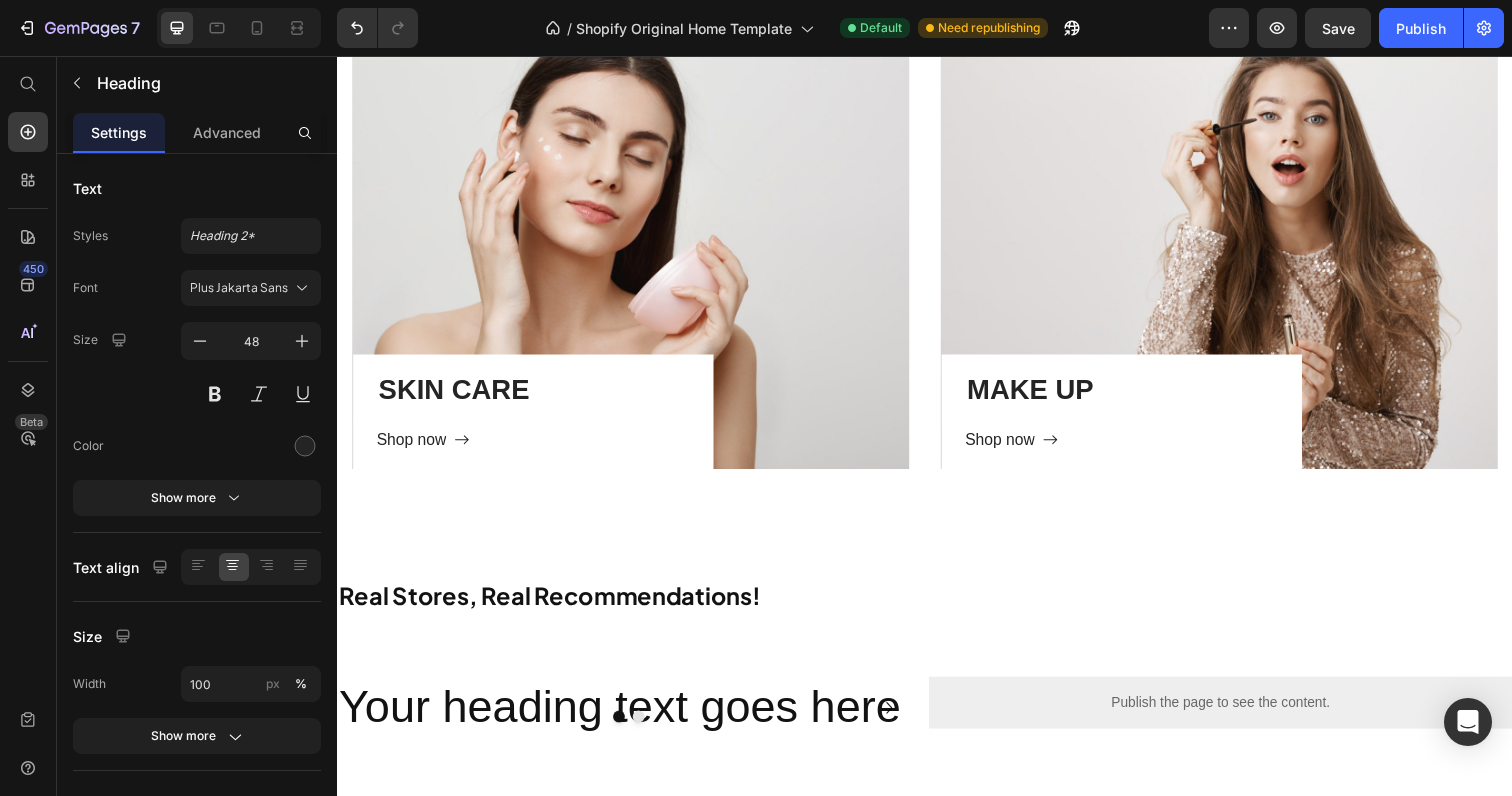 scroll, scrollTop: 1256, scrollLeft: 0, axis: vertical 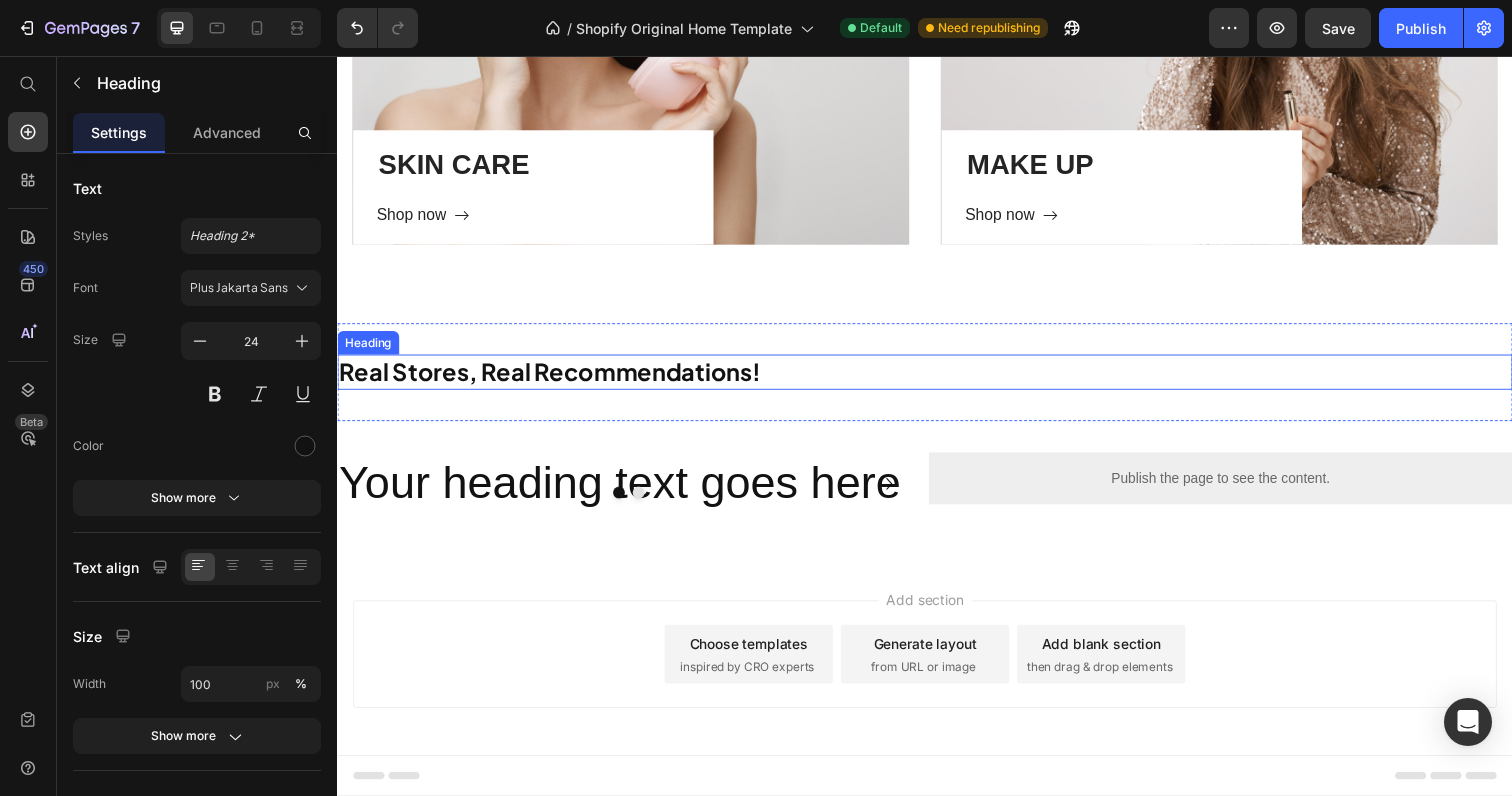 click on "Real Stores, Real Recommendations!" at bounding box center [554, 378] 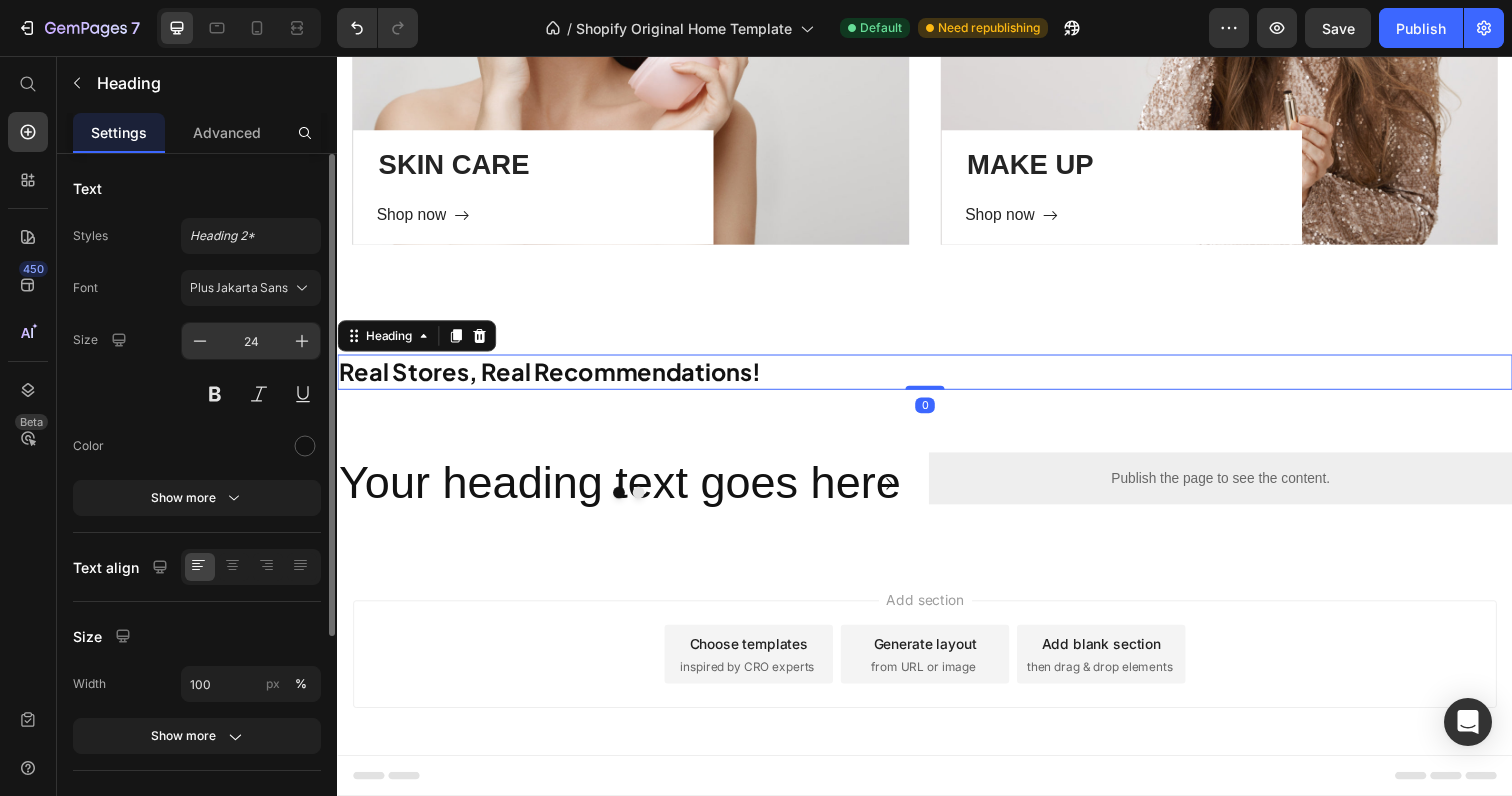 click on "24" at bounding box center (251, 341) 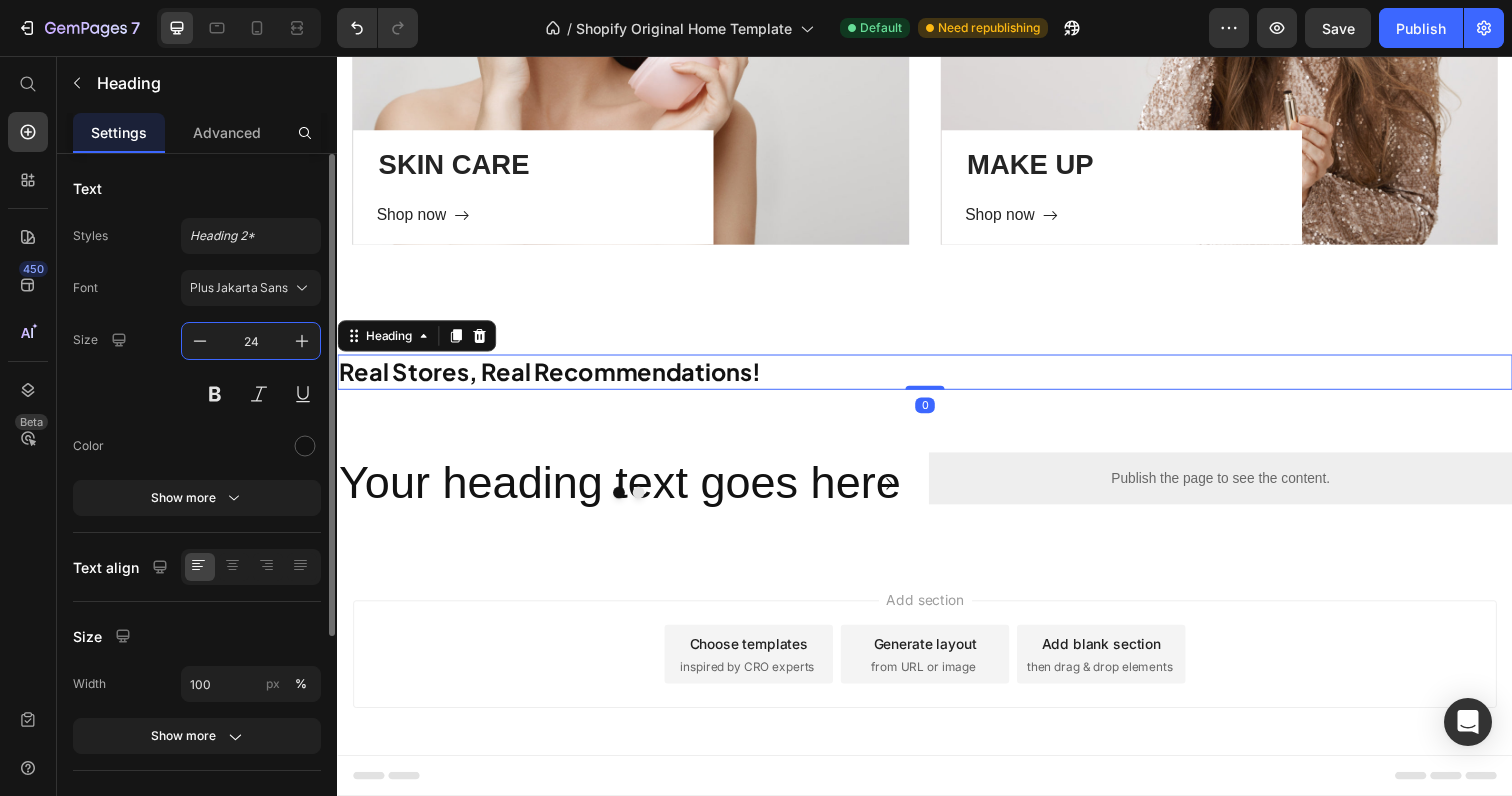 click on "24" at bounding box center [251, 341] 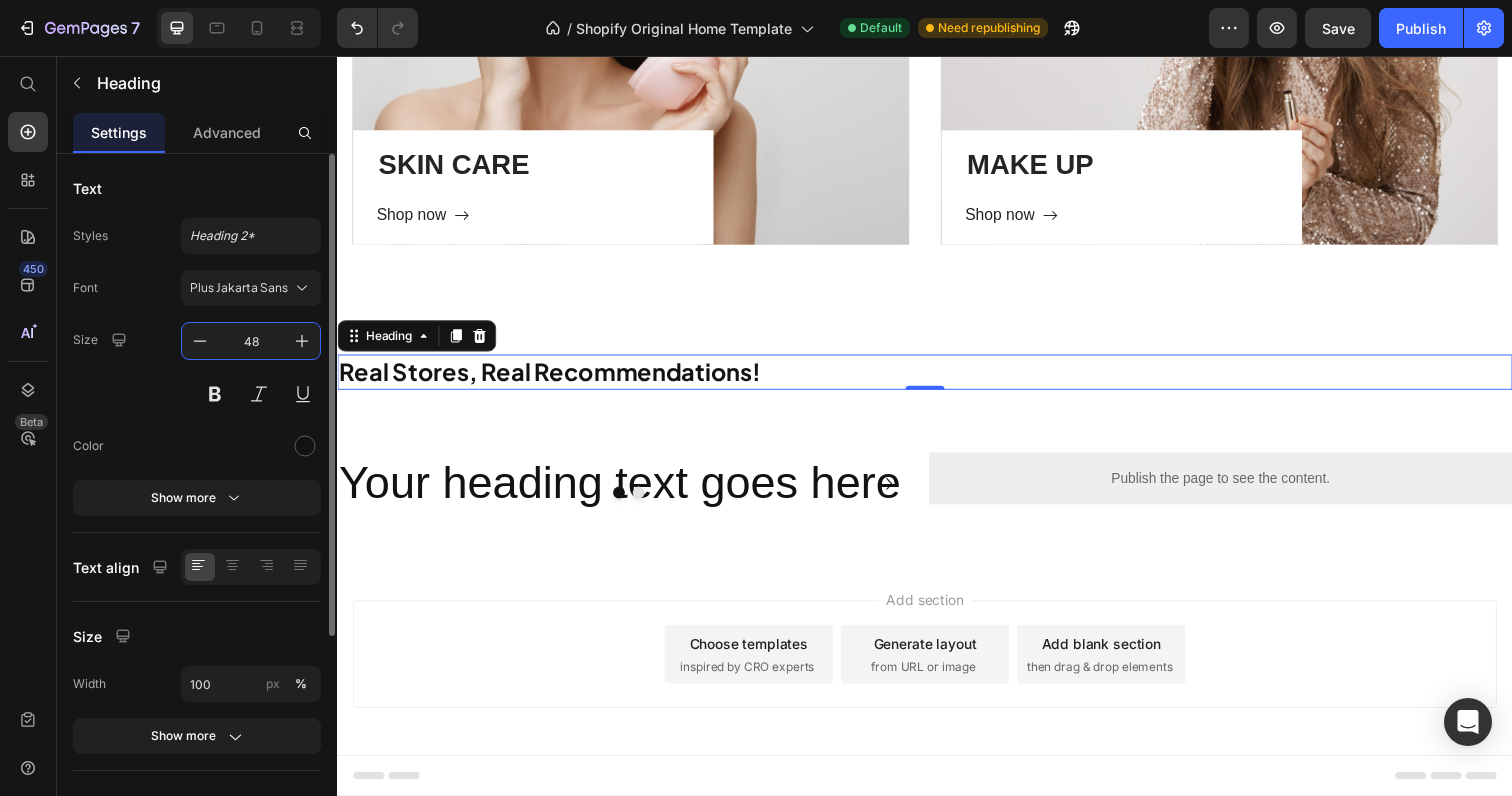 type on "48" 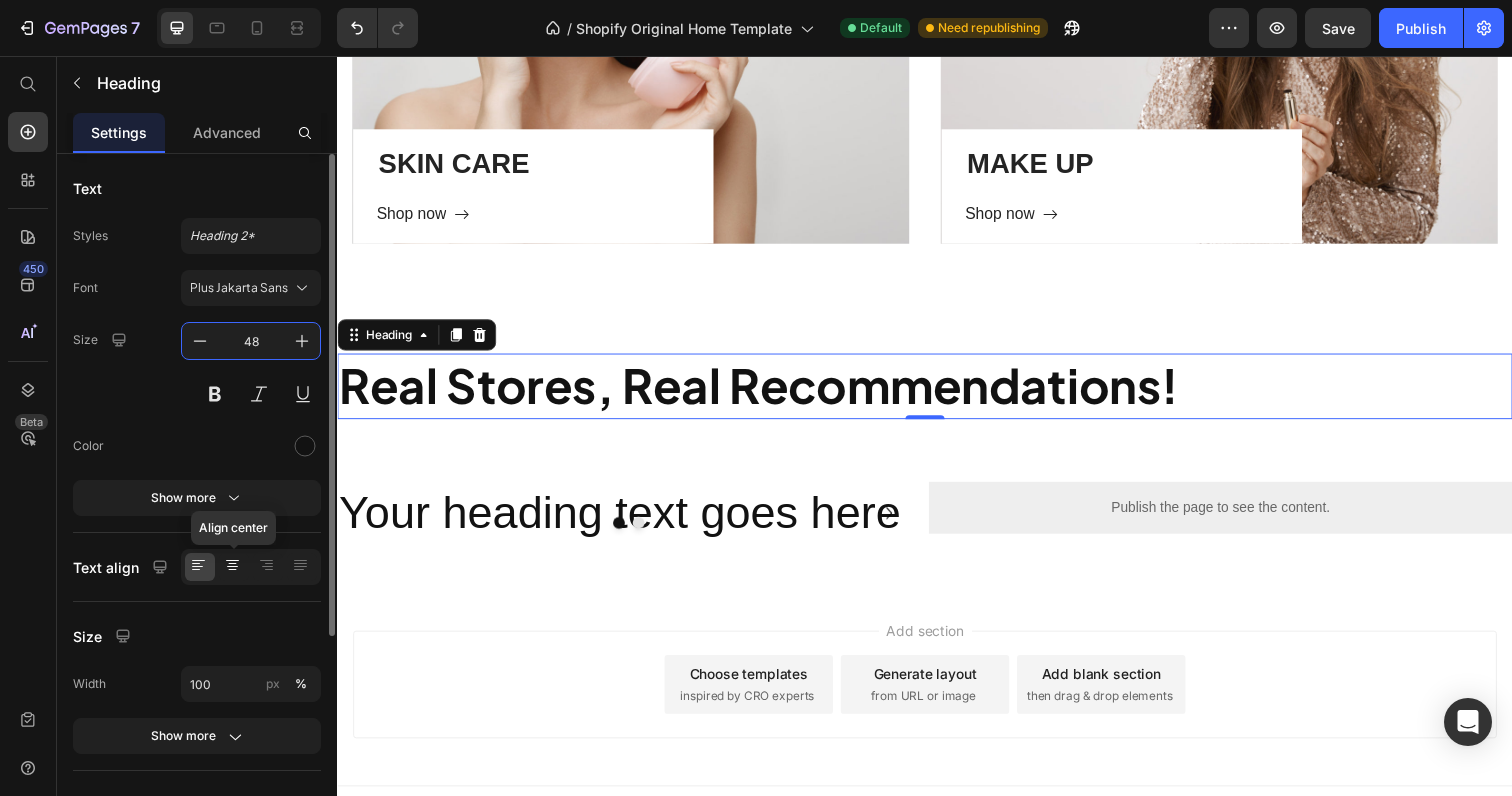 click 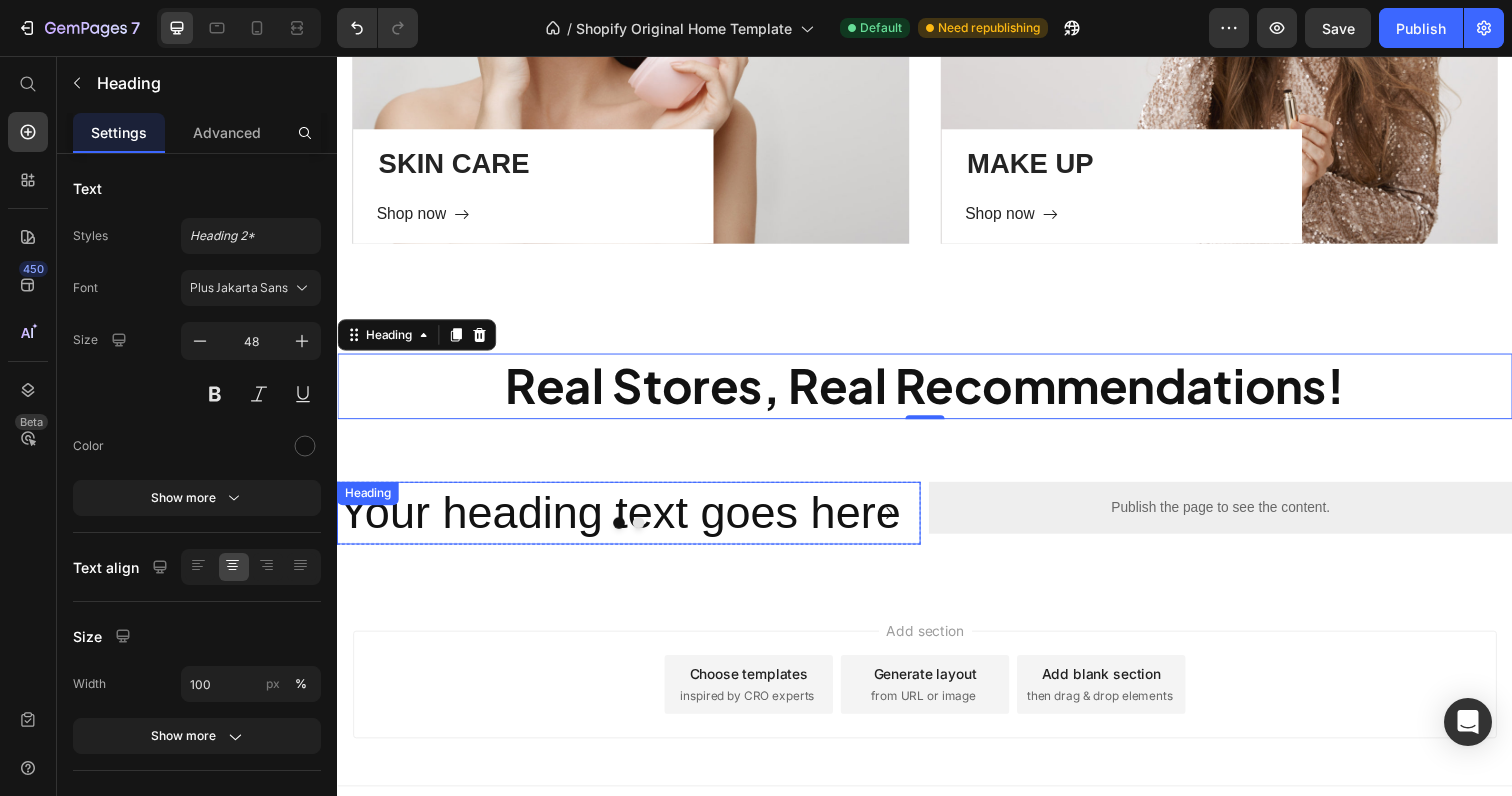 click on "Your heading text goes here" at bounding box center [635, 523] 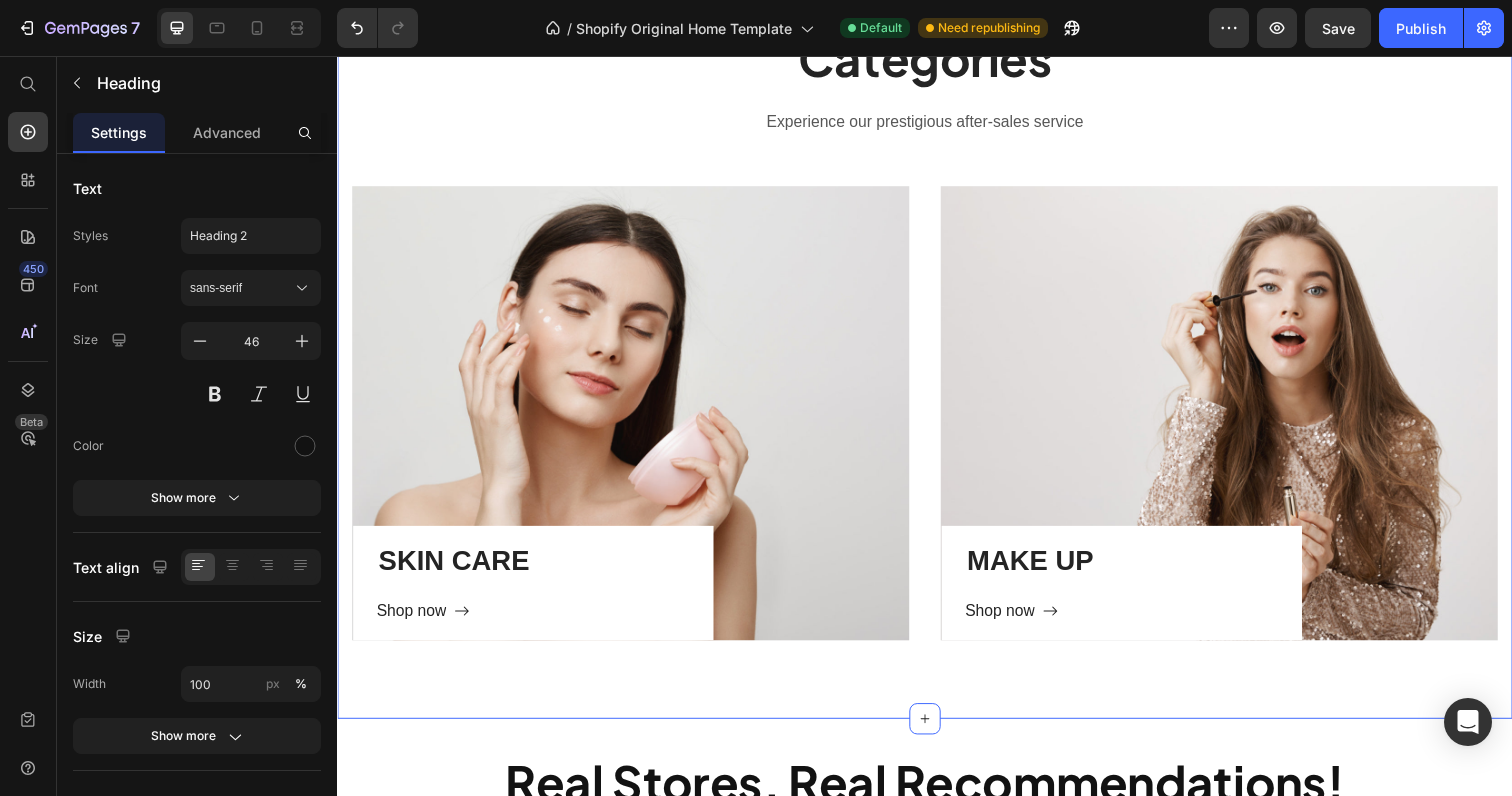 scroll, scrollTop: 877, scrollLeft: 0, axis: vertical 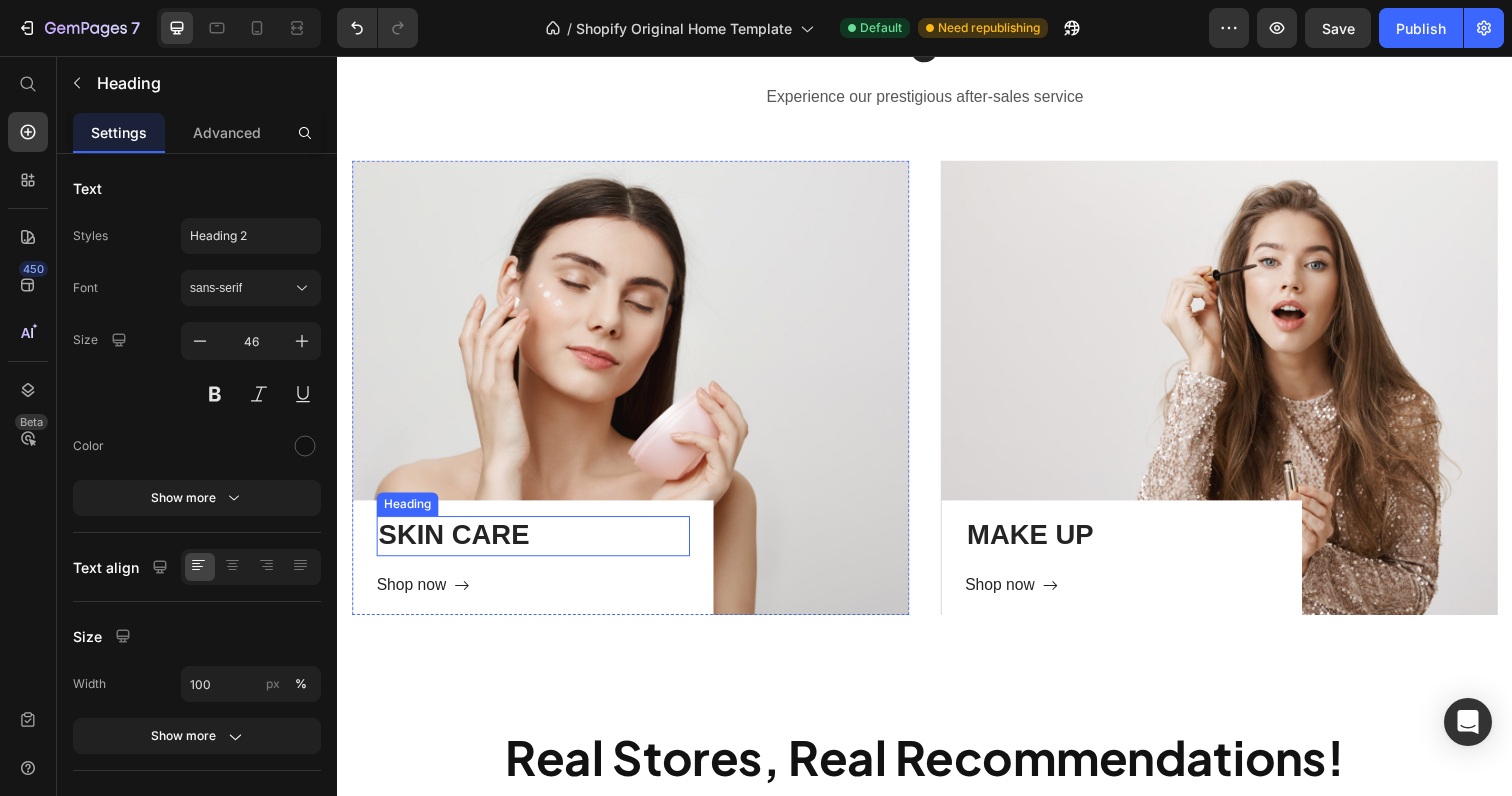 click on "SKIN CARE" at bounding box center [537, 546] 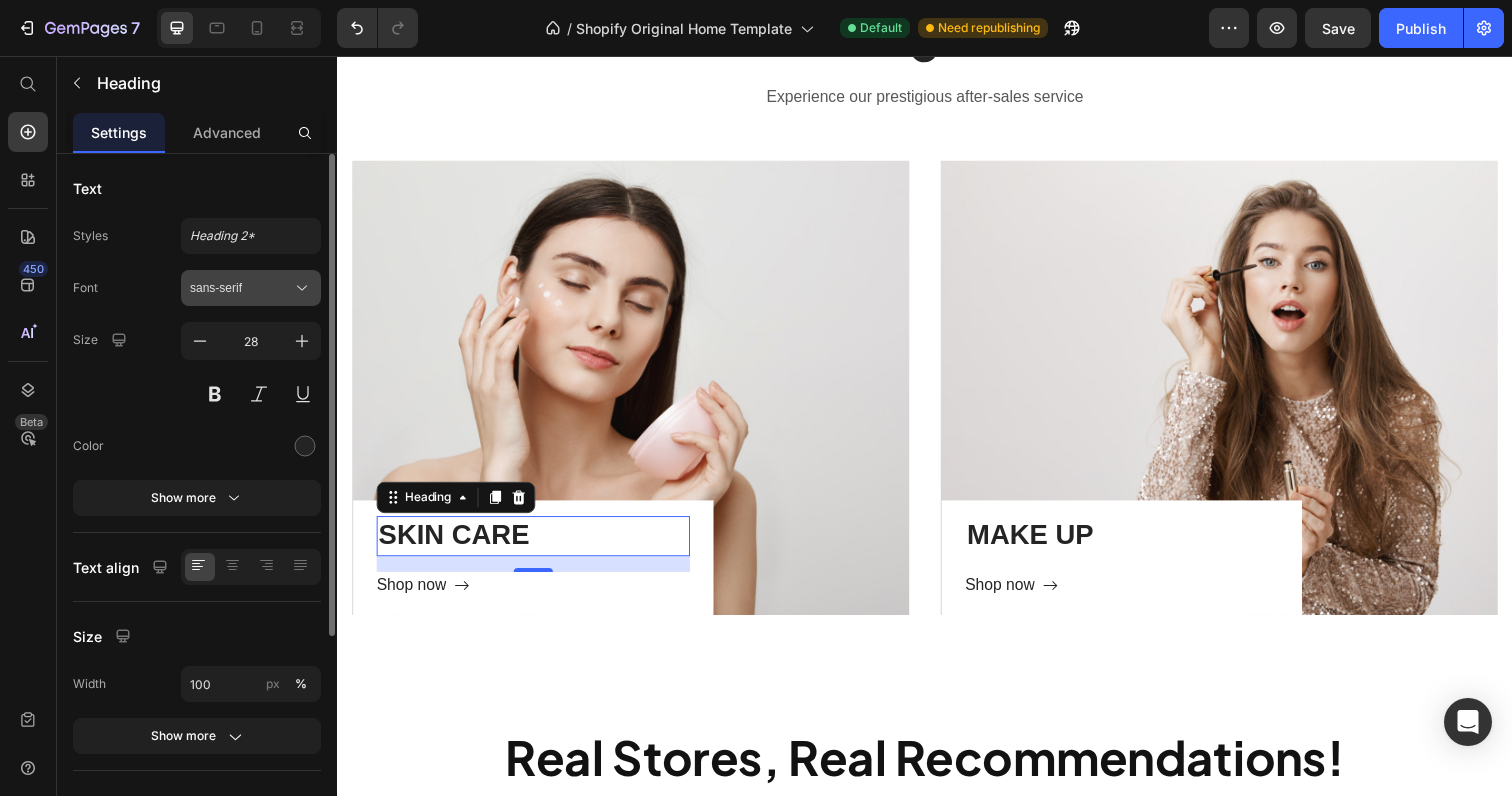 click on "sans-serif" at bounding box center (241, 288) 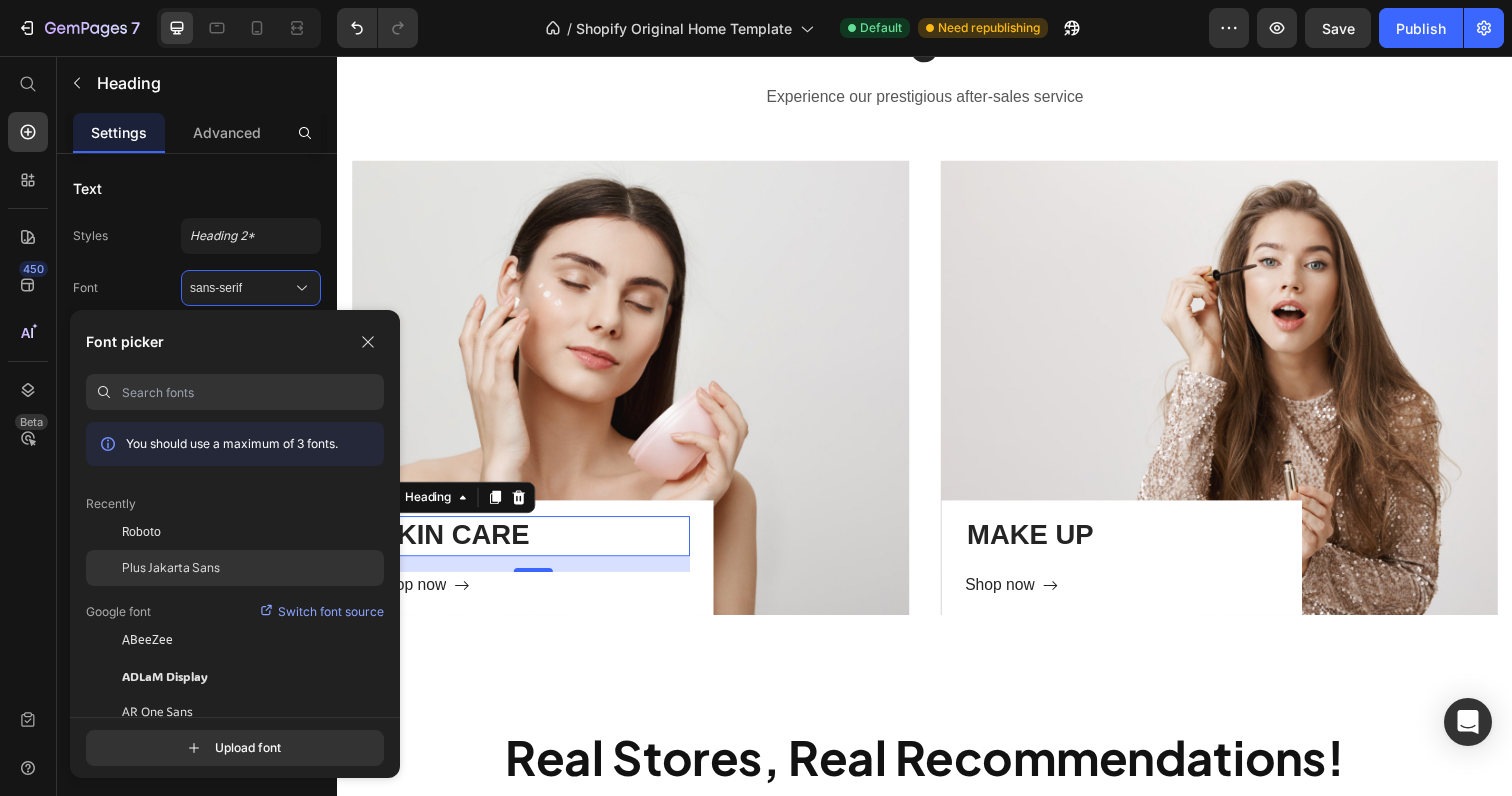 click on "Plus Jakarta Sans" 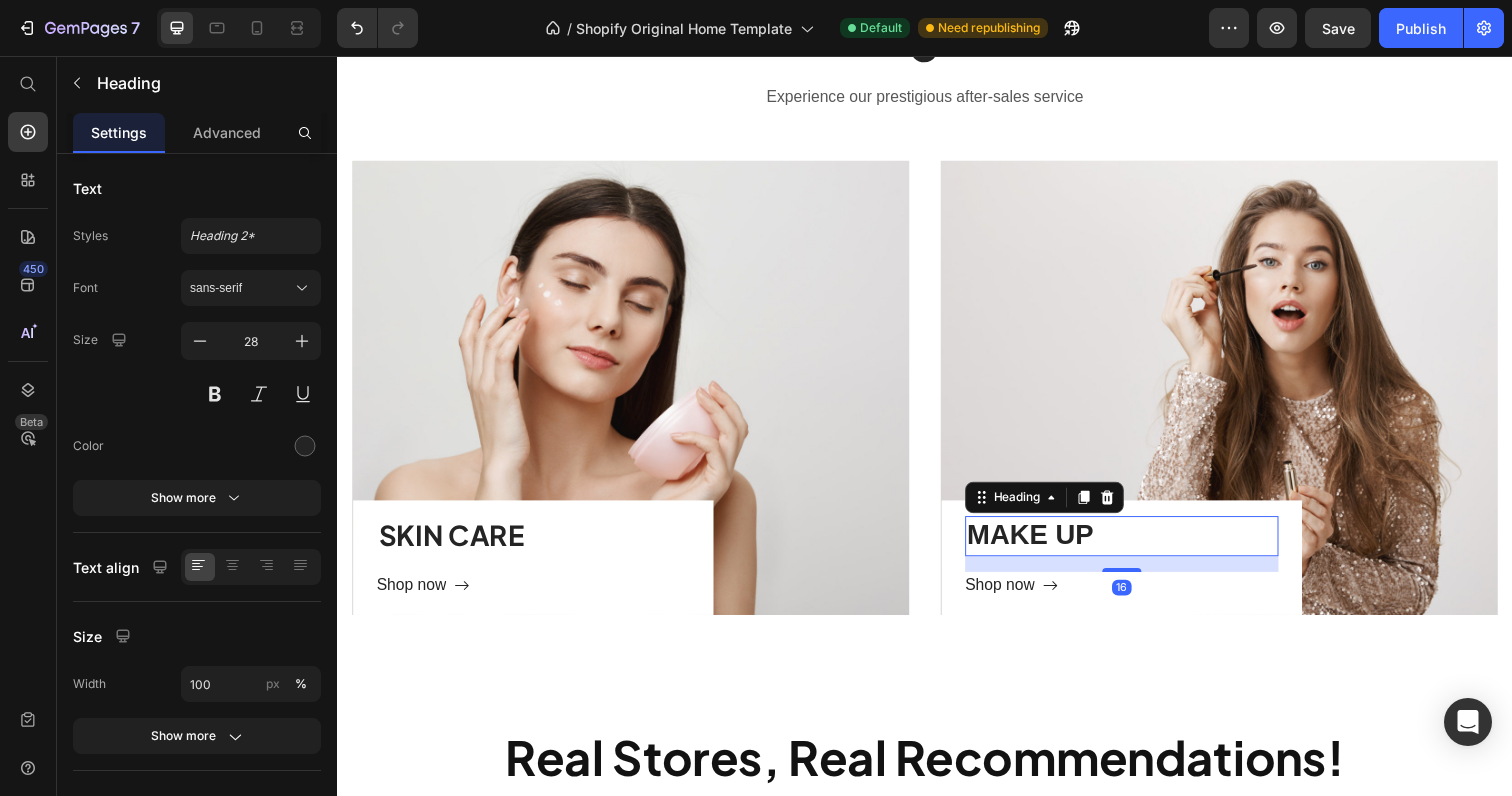 click on "MAKE UP" at bounding box center (1138, 546) 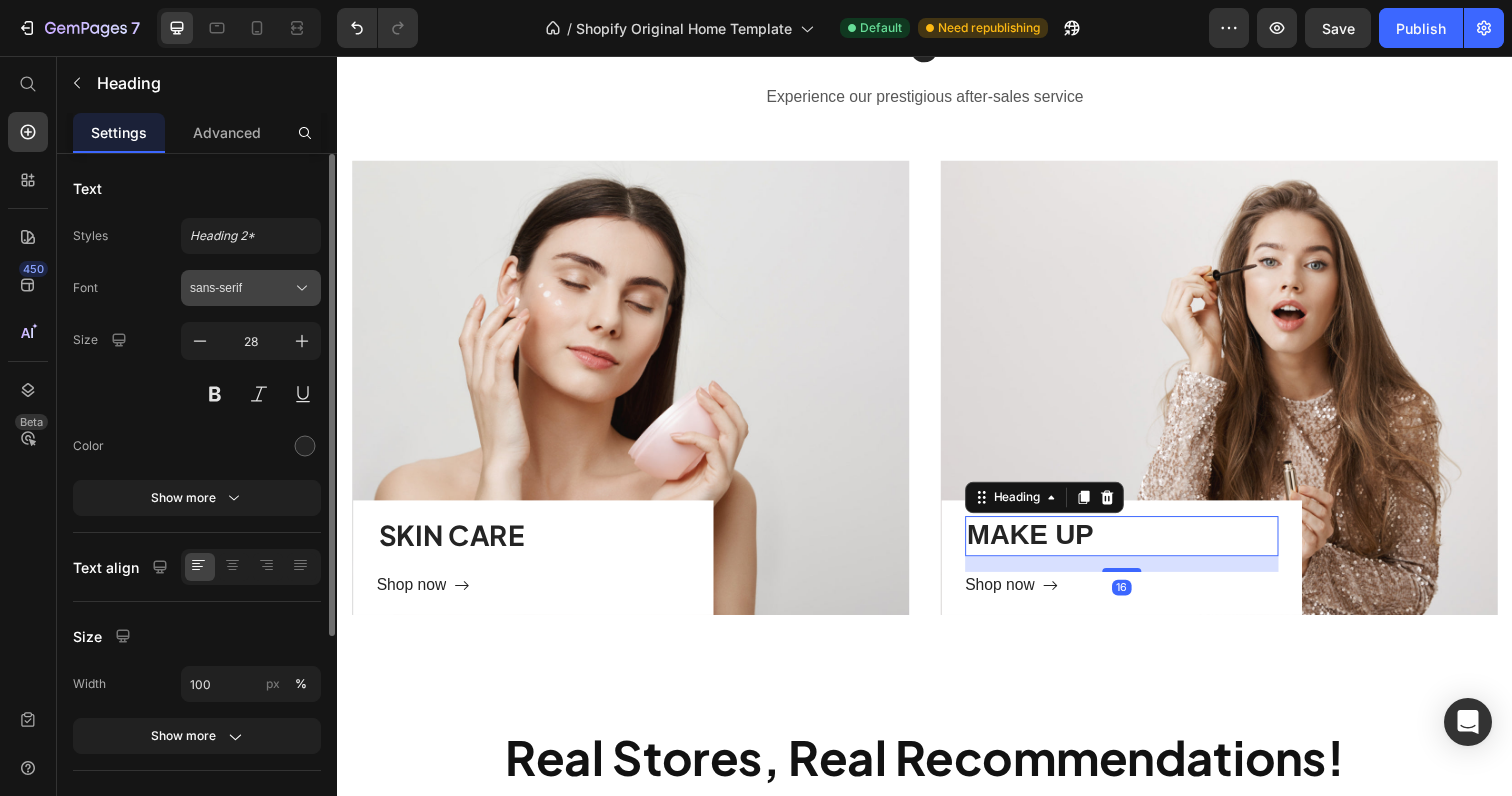click on "sans-serif" at bounding box center [241, 288] 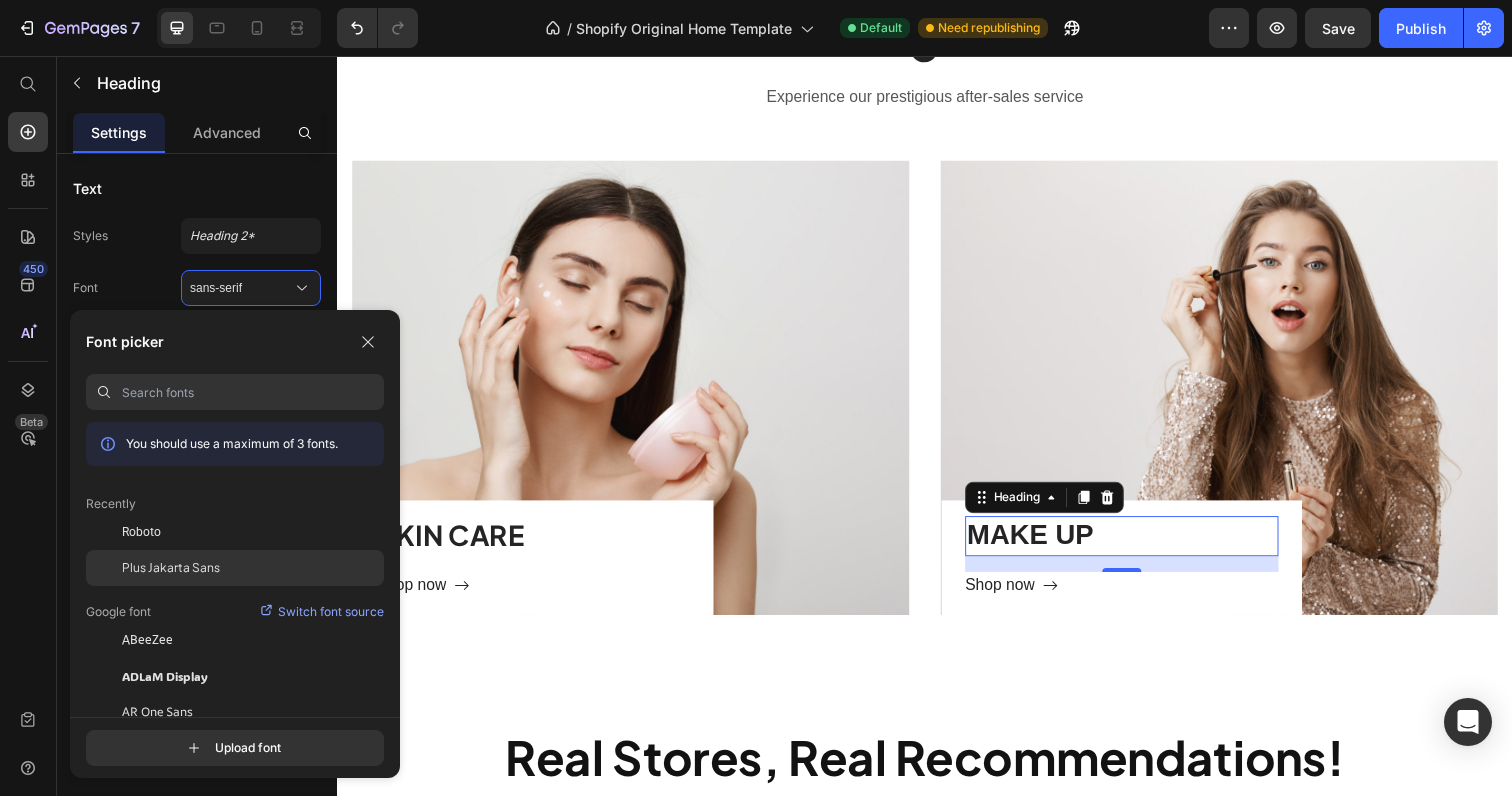 click on "Plus Jakarta Sans" at bounding box center [171, 568] 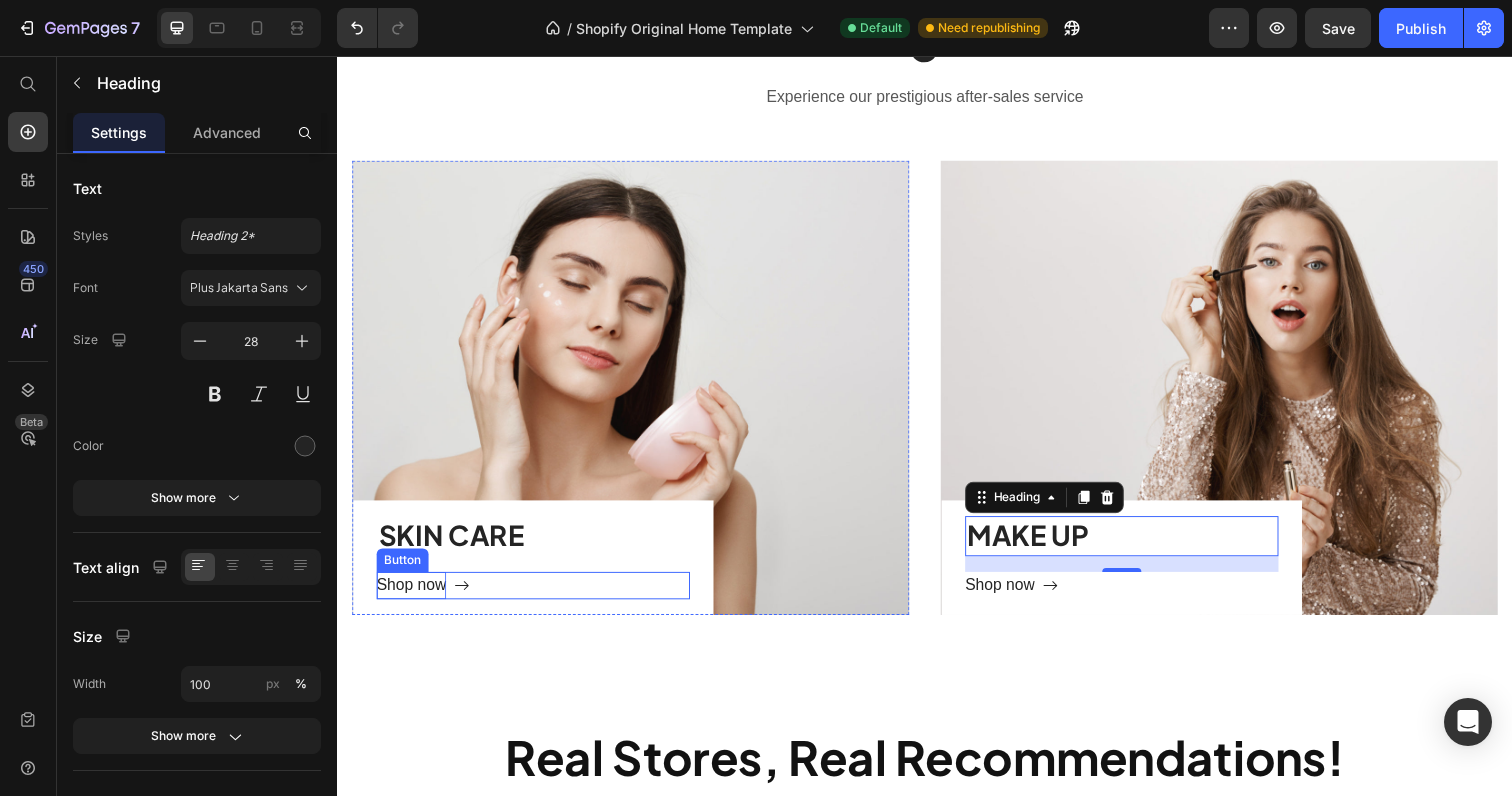 click on "Shop now" at bounding box center [412, 597] 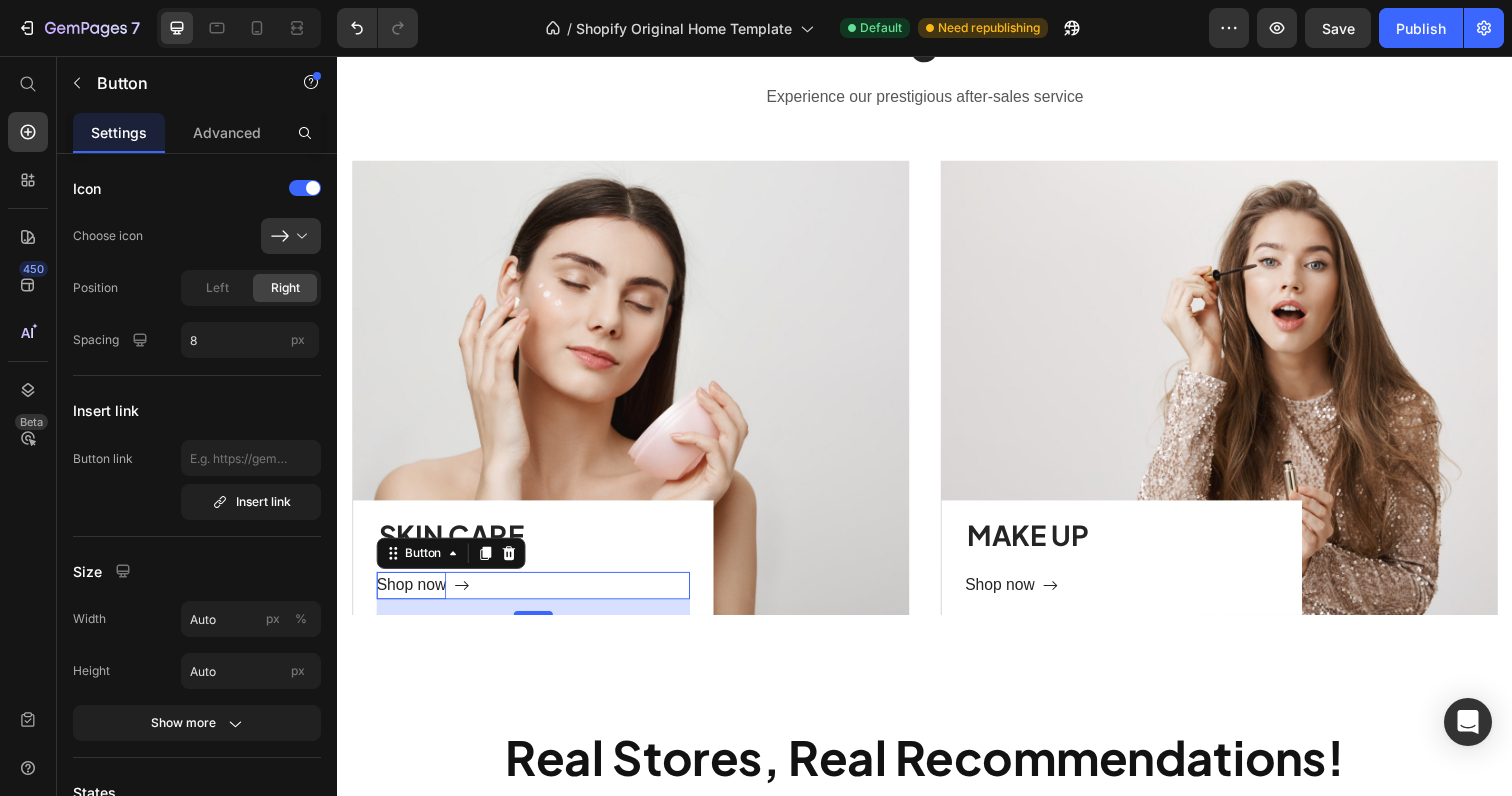 click on "Shop now" at bounding box center [412, 597] 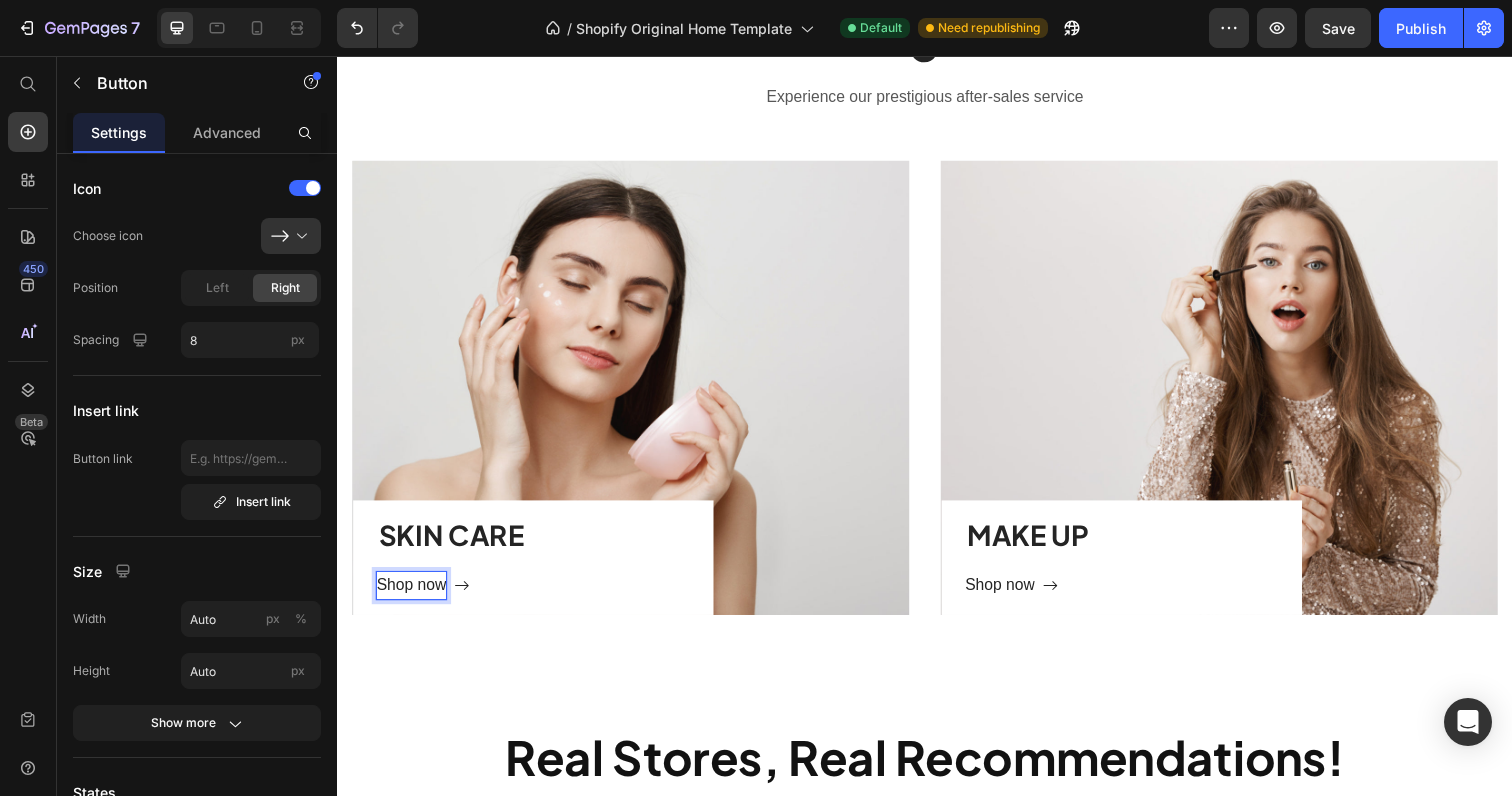 click on "Shop now" at bounding box center (412, 597) 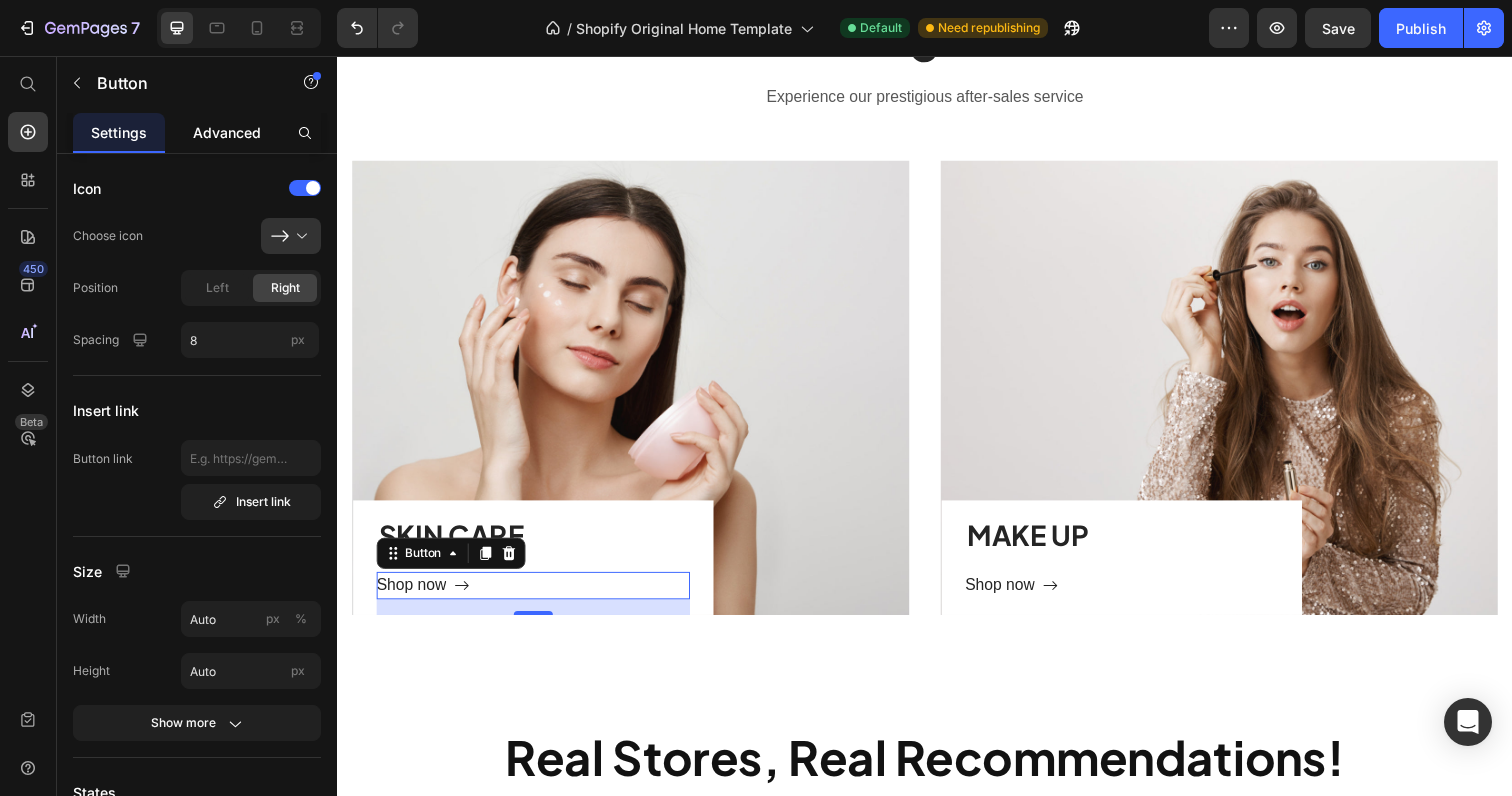 click on "Advanced" 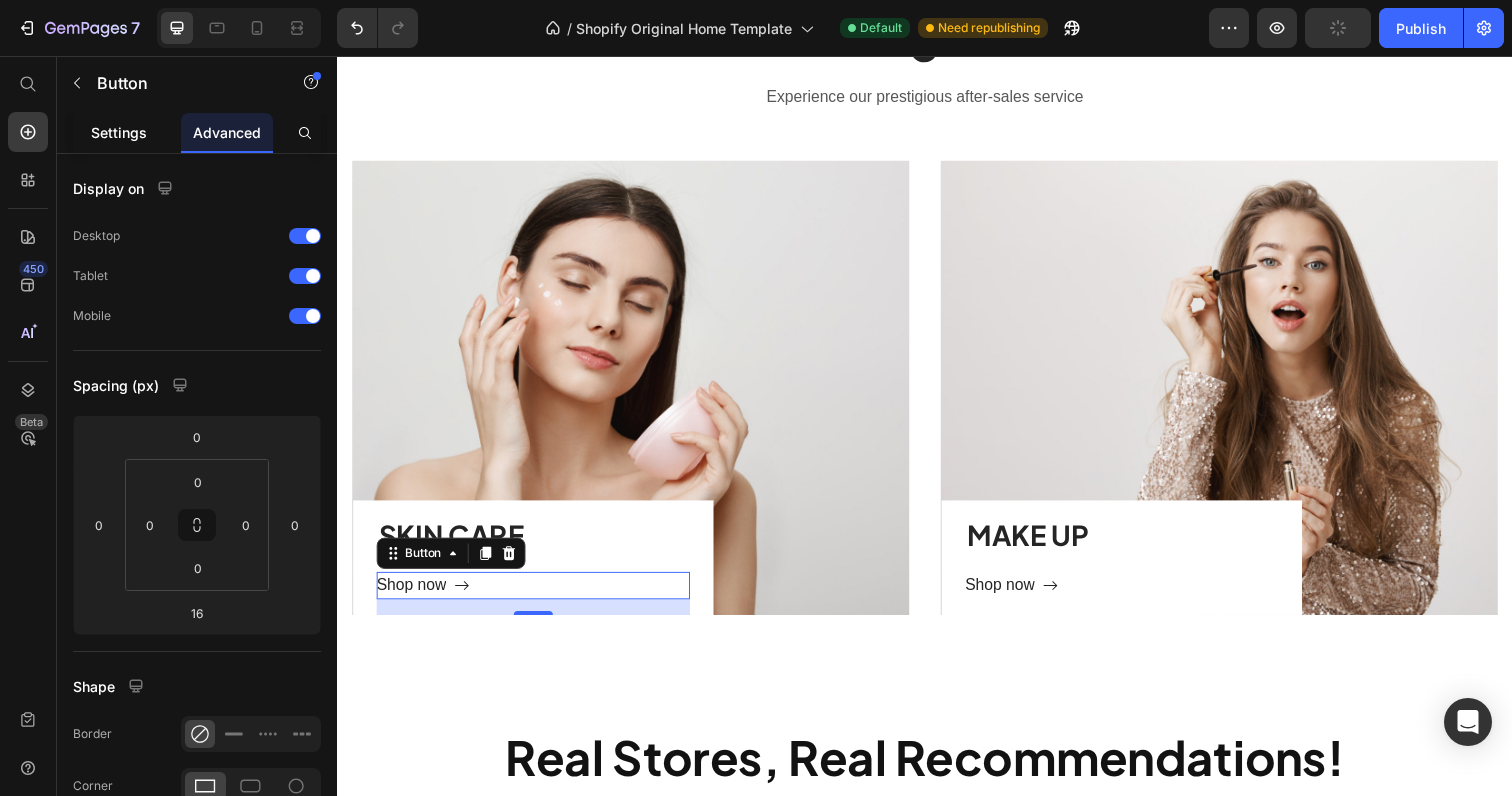 click on "Settings" at bounding box center (119, 132) 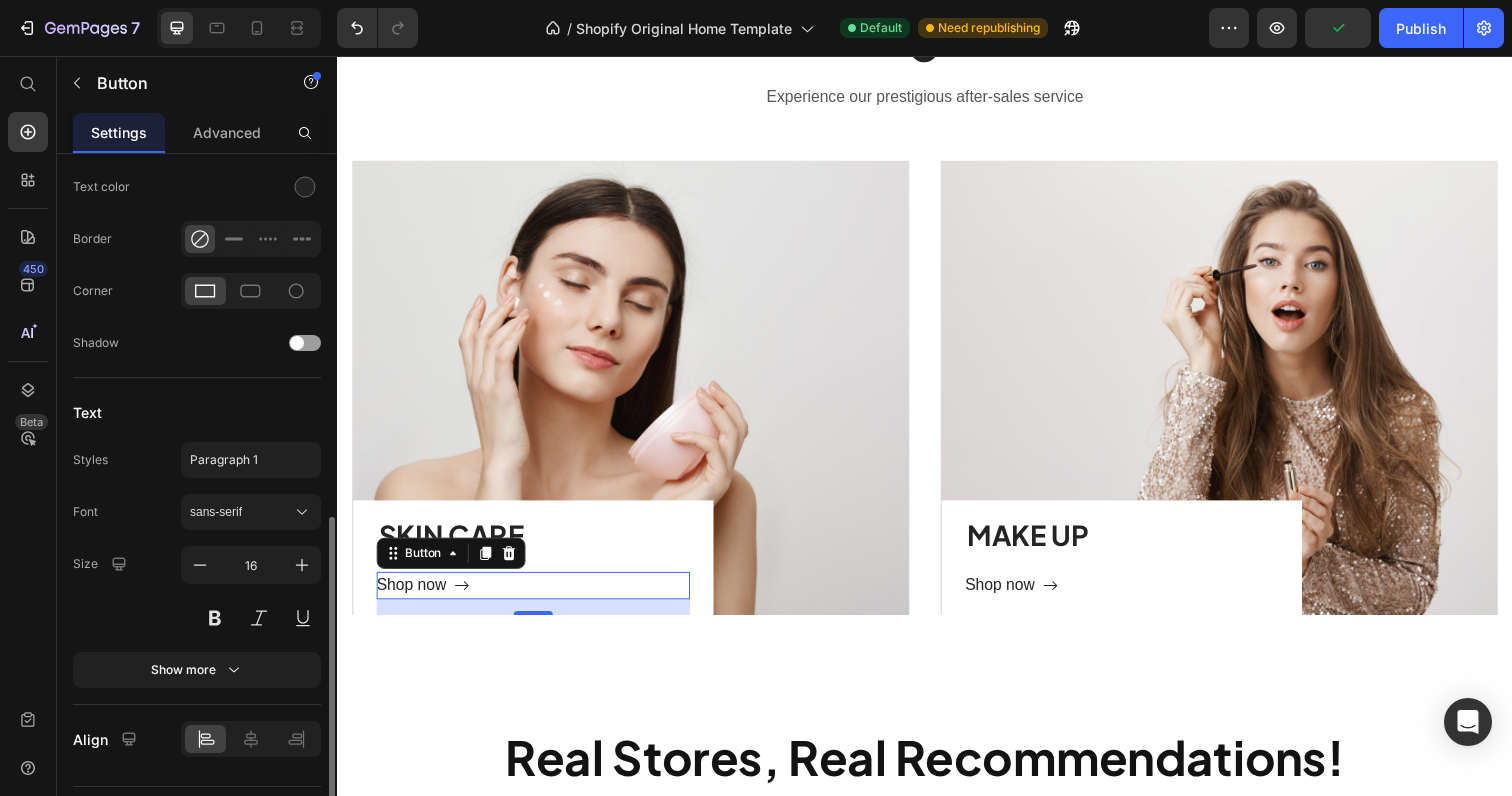 scroll, scrollTop: 760, scrollLeft: 0, axis: vertical 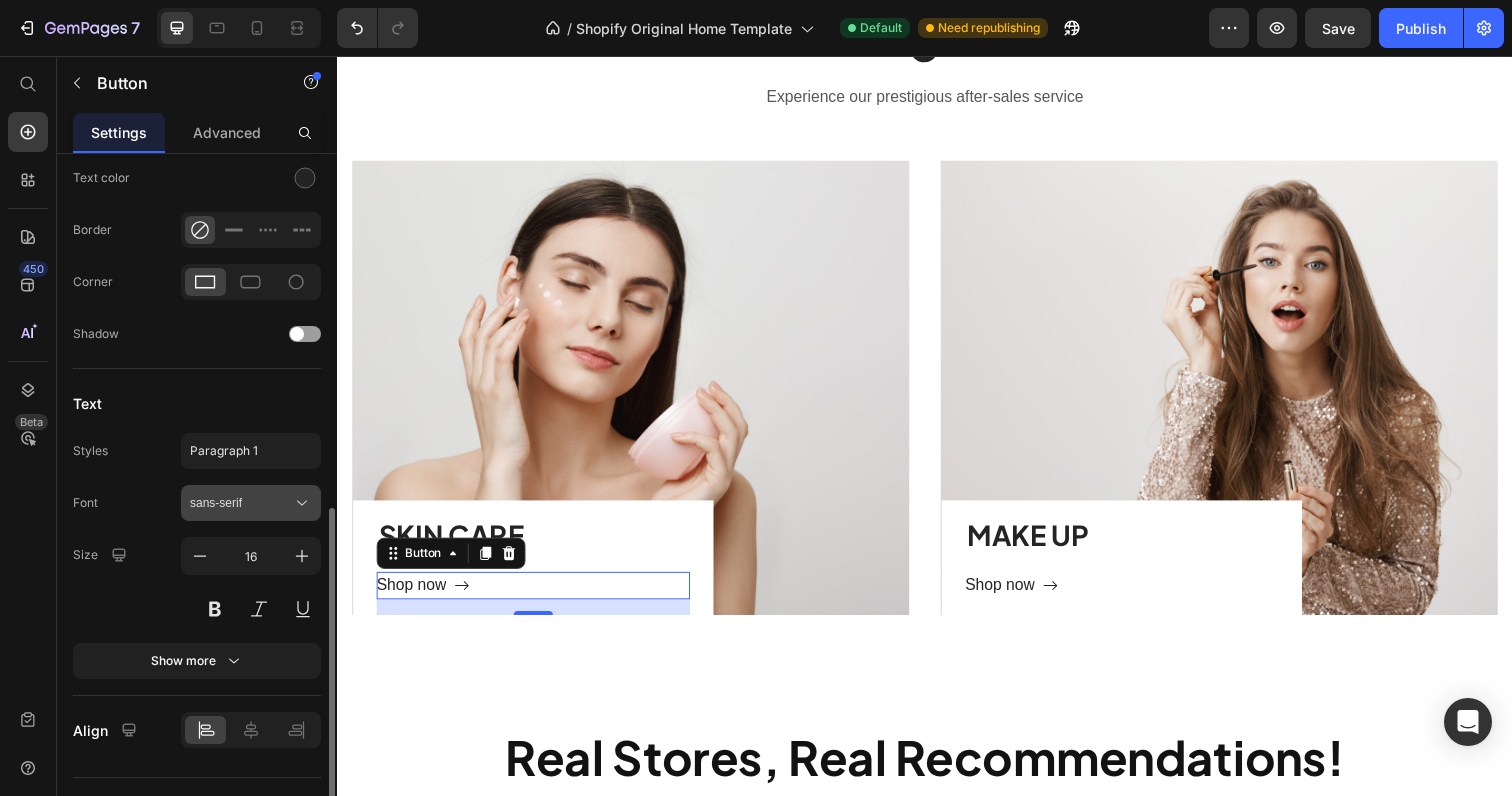 click on "sans-serif" at bounding box center [251, 503] 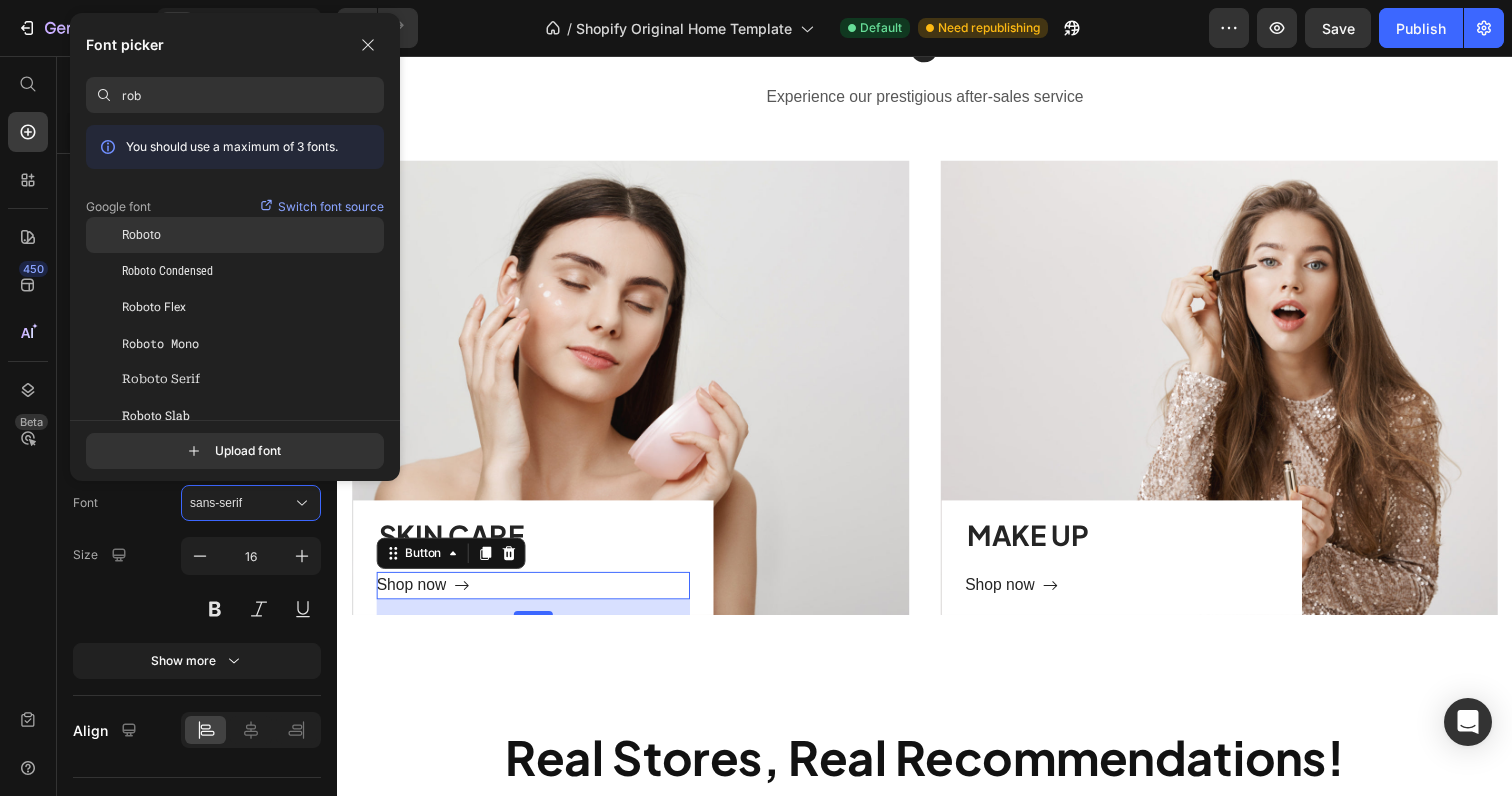type on "rob" 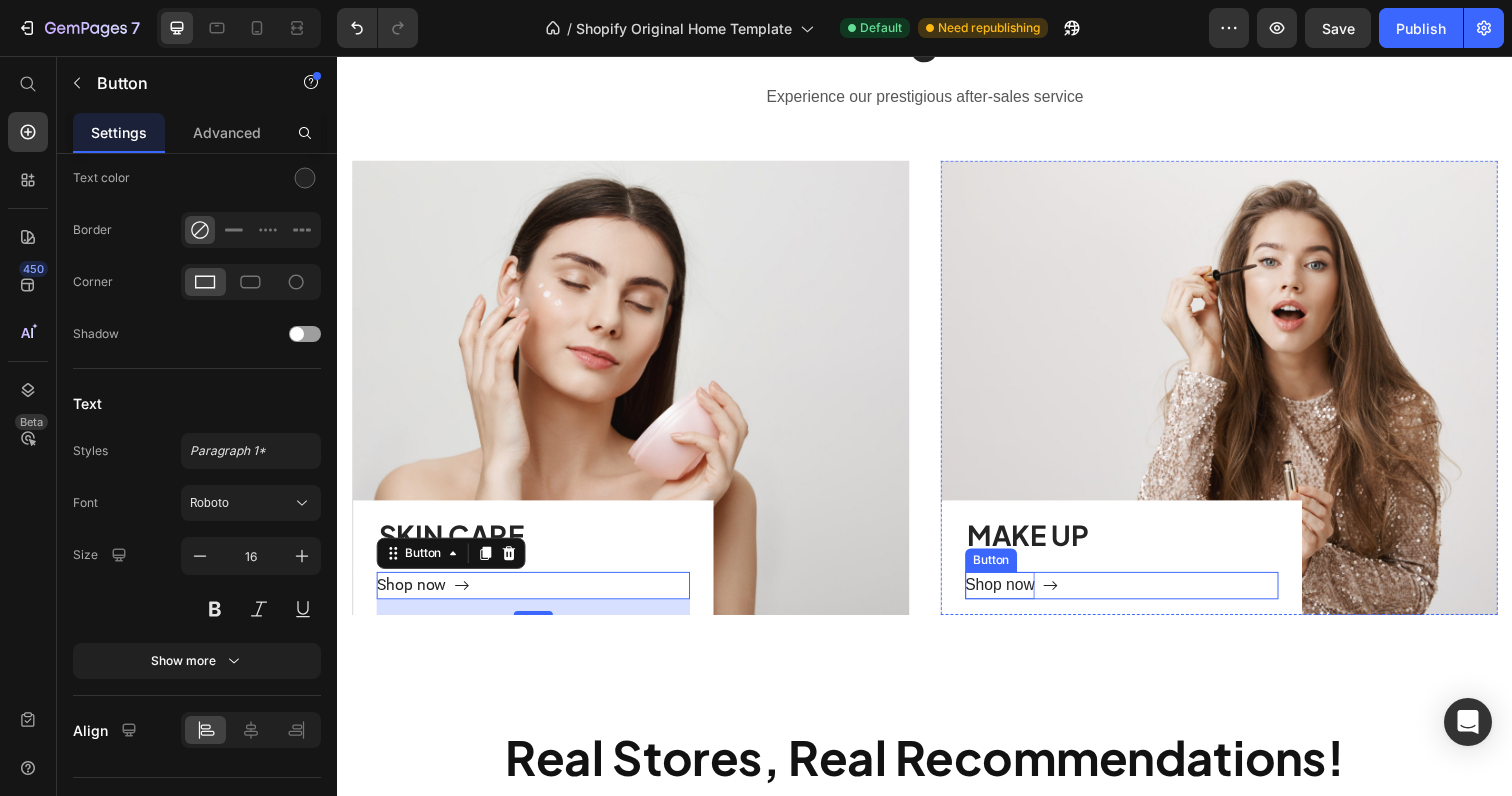click on "Shop now" at bounding box center (1013, 597) 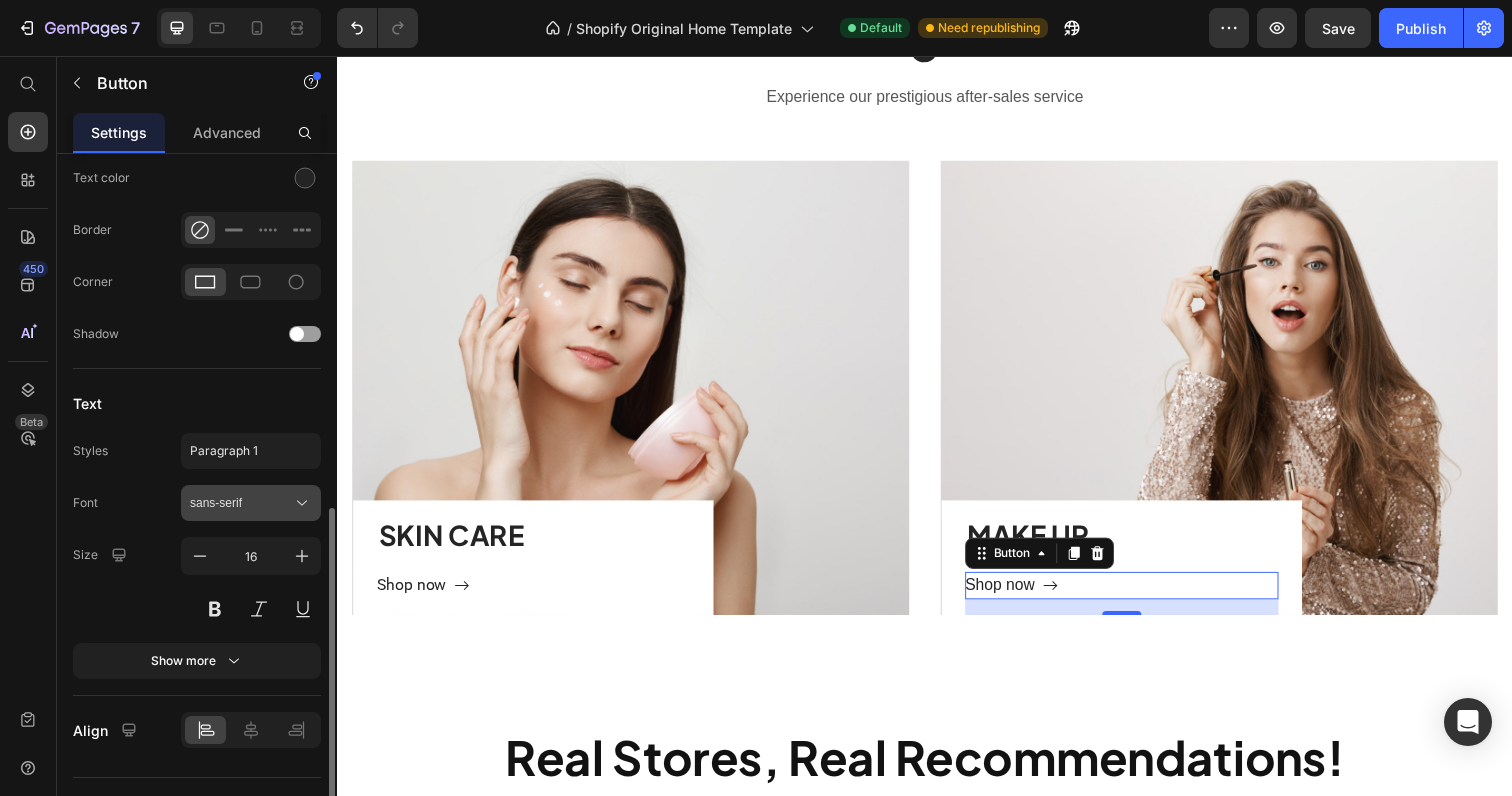 click on "sans-serif" at bounding box center [241, 503] 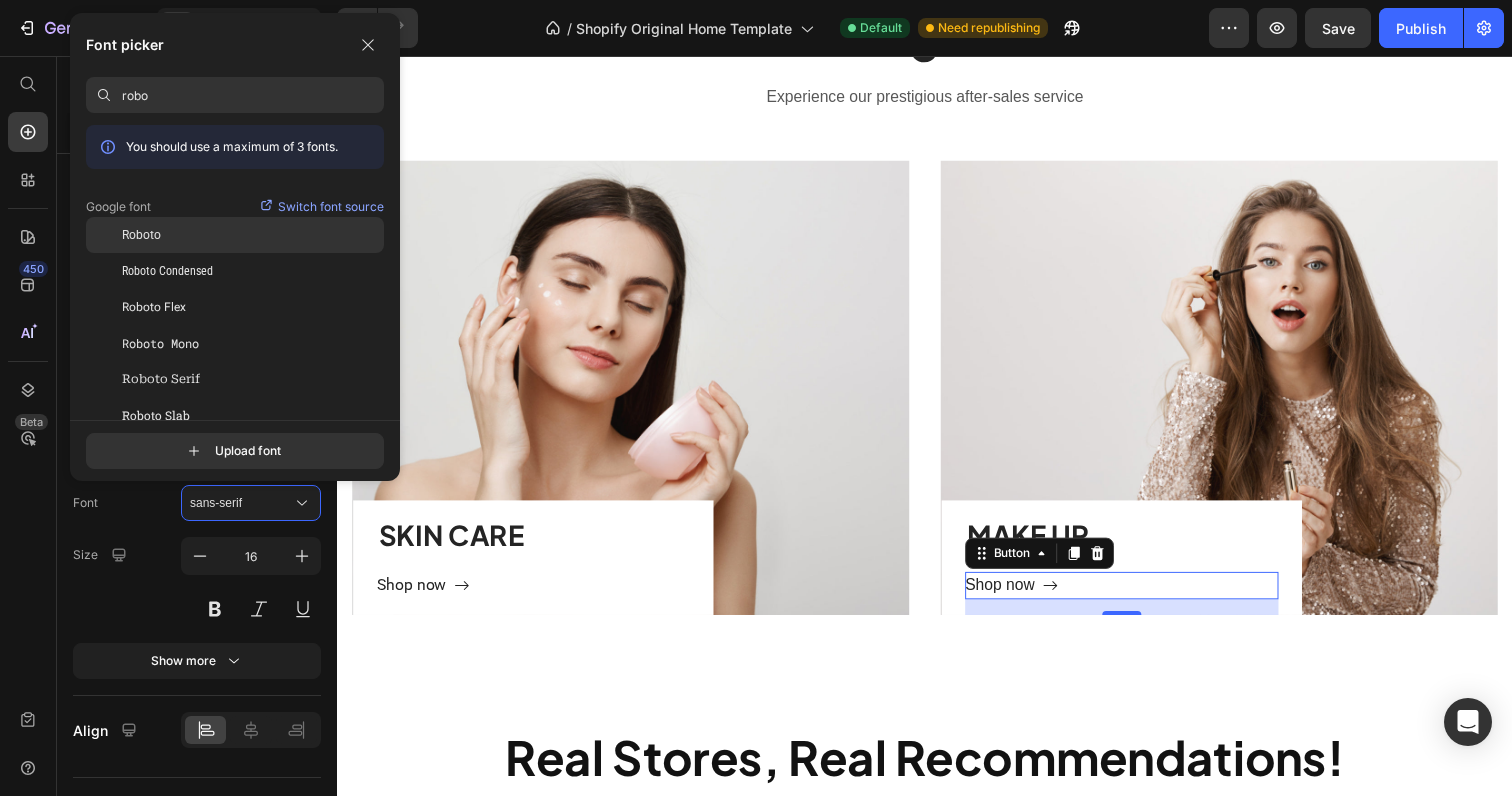 type on "robo" 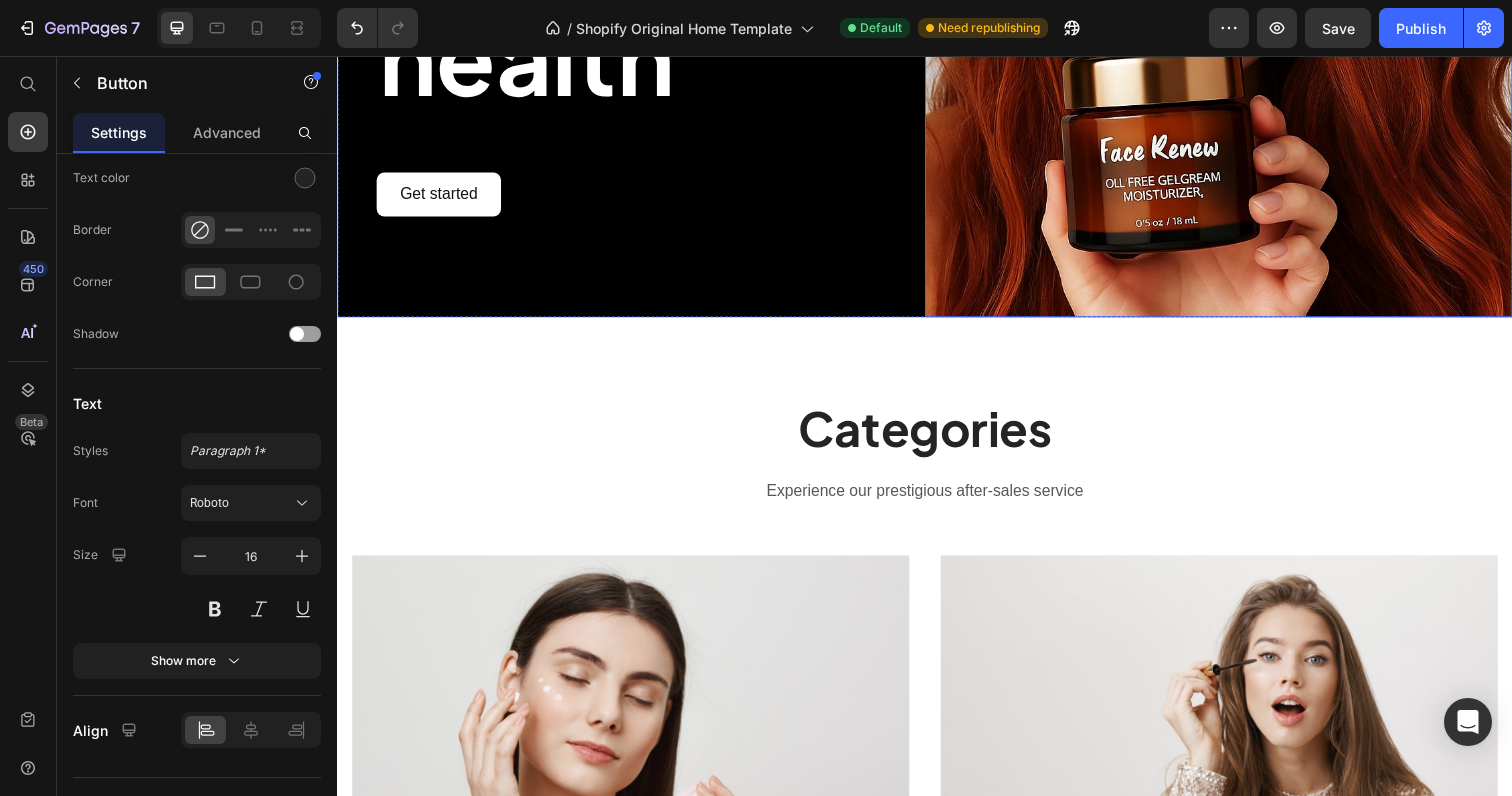 scroll, scrollTop: 539, scrollLeft: 0, axis: vertical 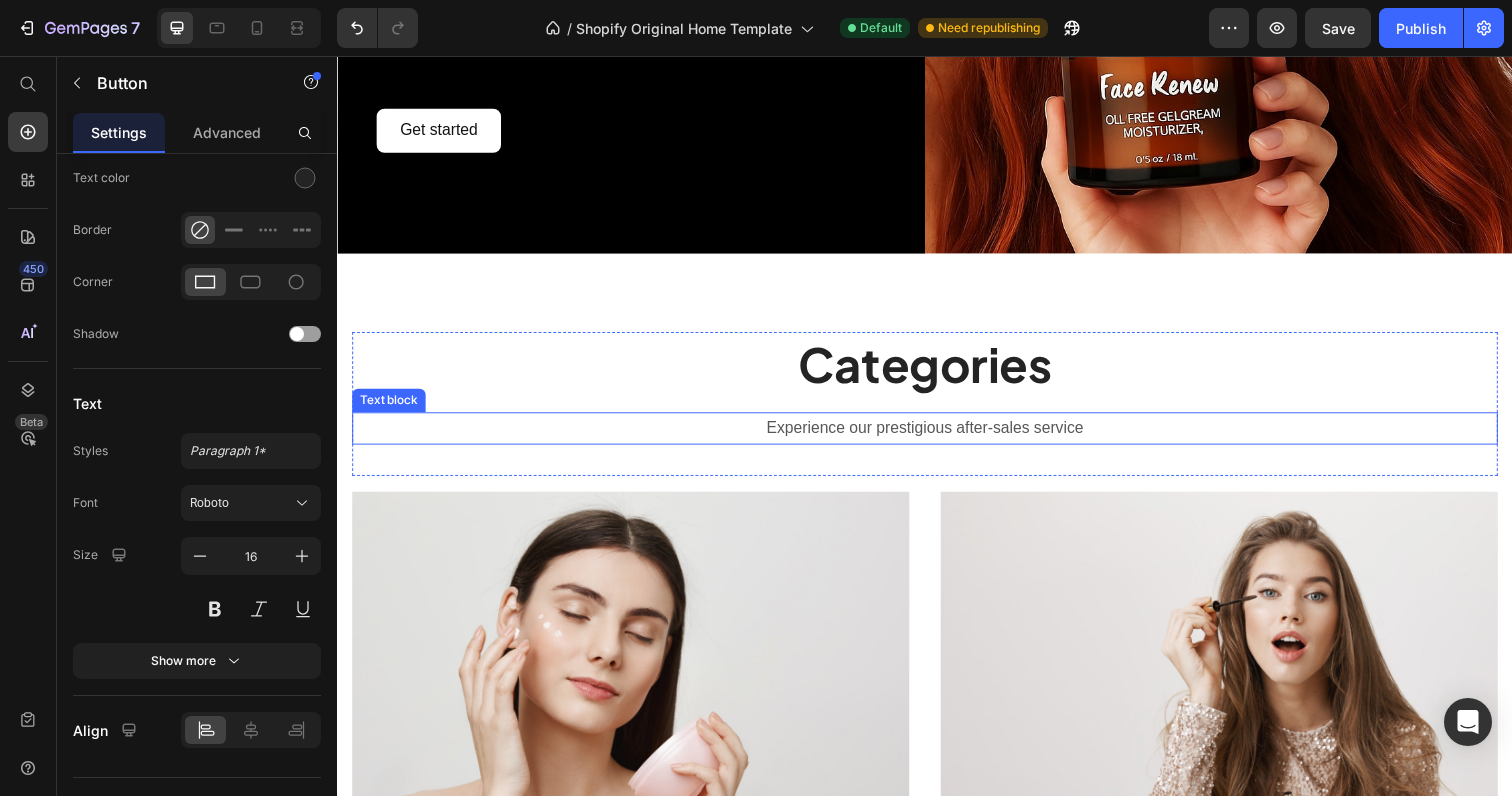 click on "Experience our prestigious after-sales service" at bounding box center [937, 436] 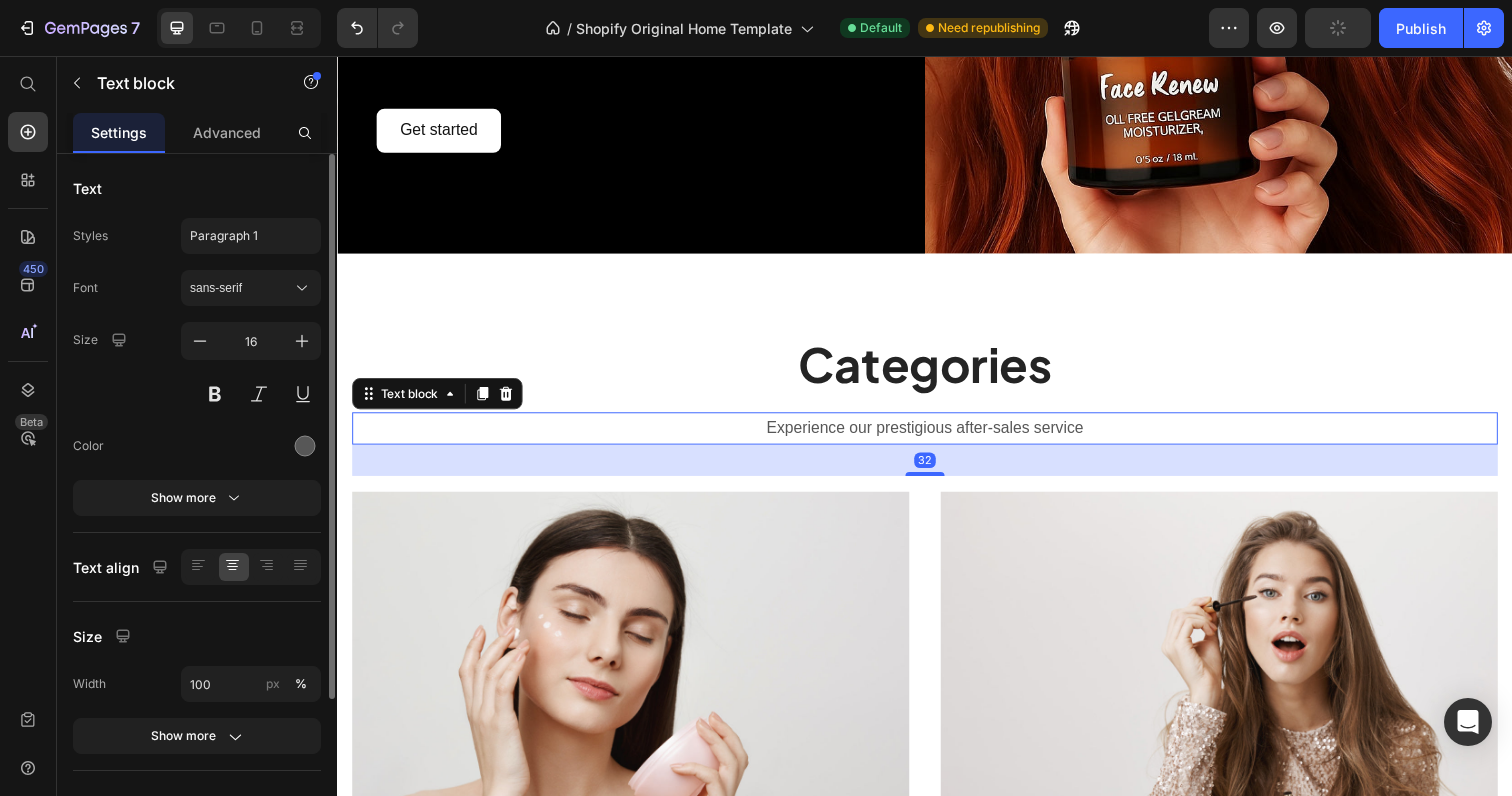 click on "Experience our prestigious after-sales service" at bounding box center [937, 436] 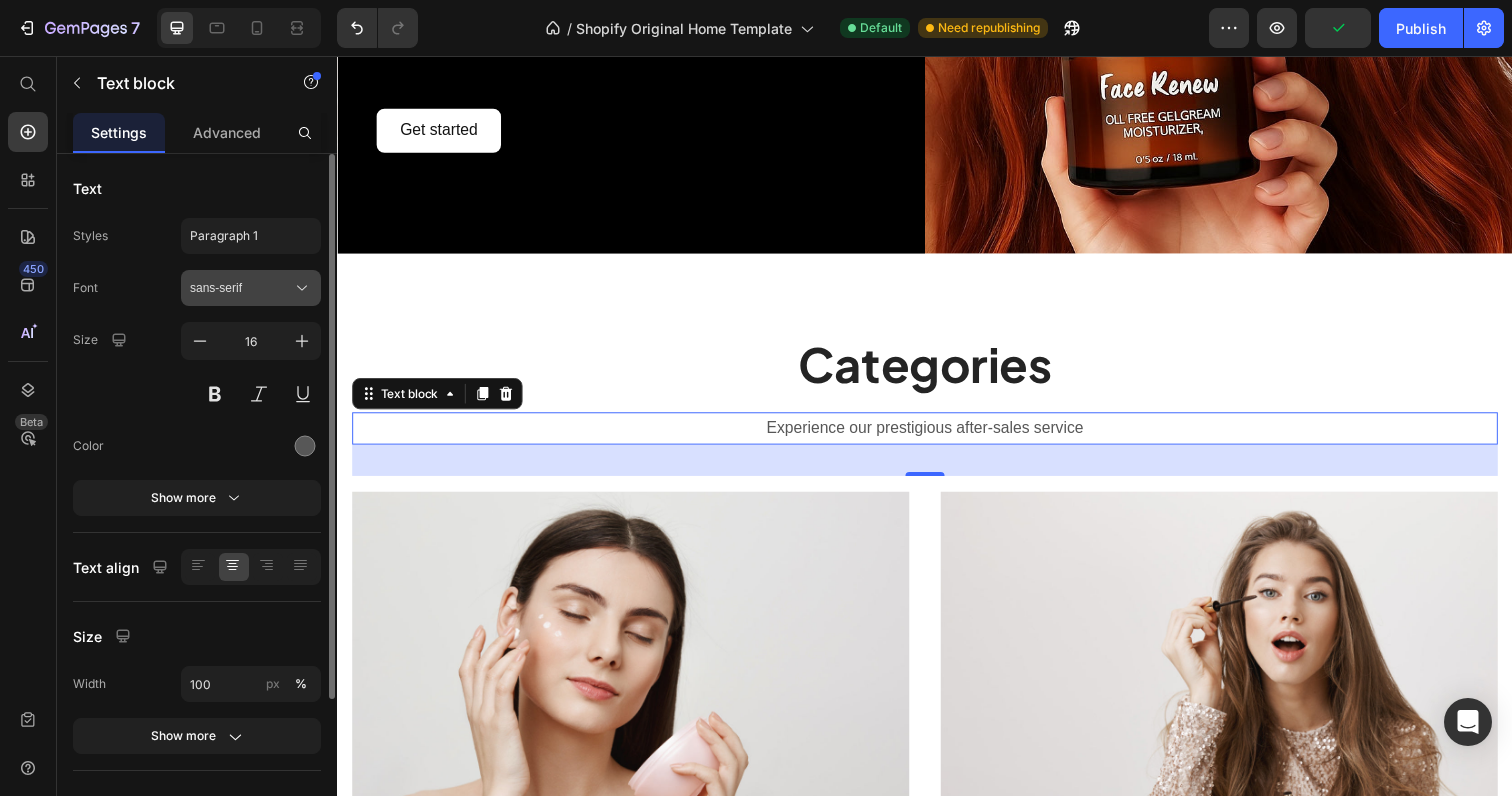 click on "sans-serif" at bounding box center [241, 288] 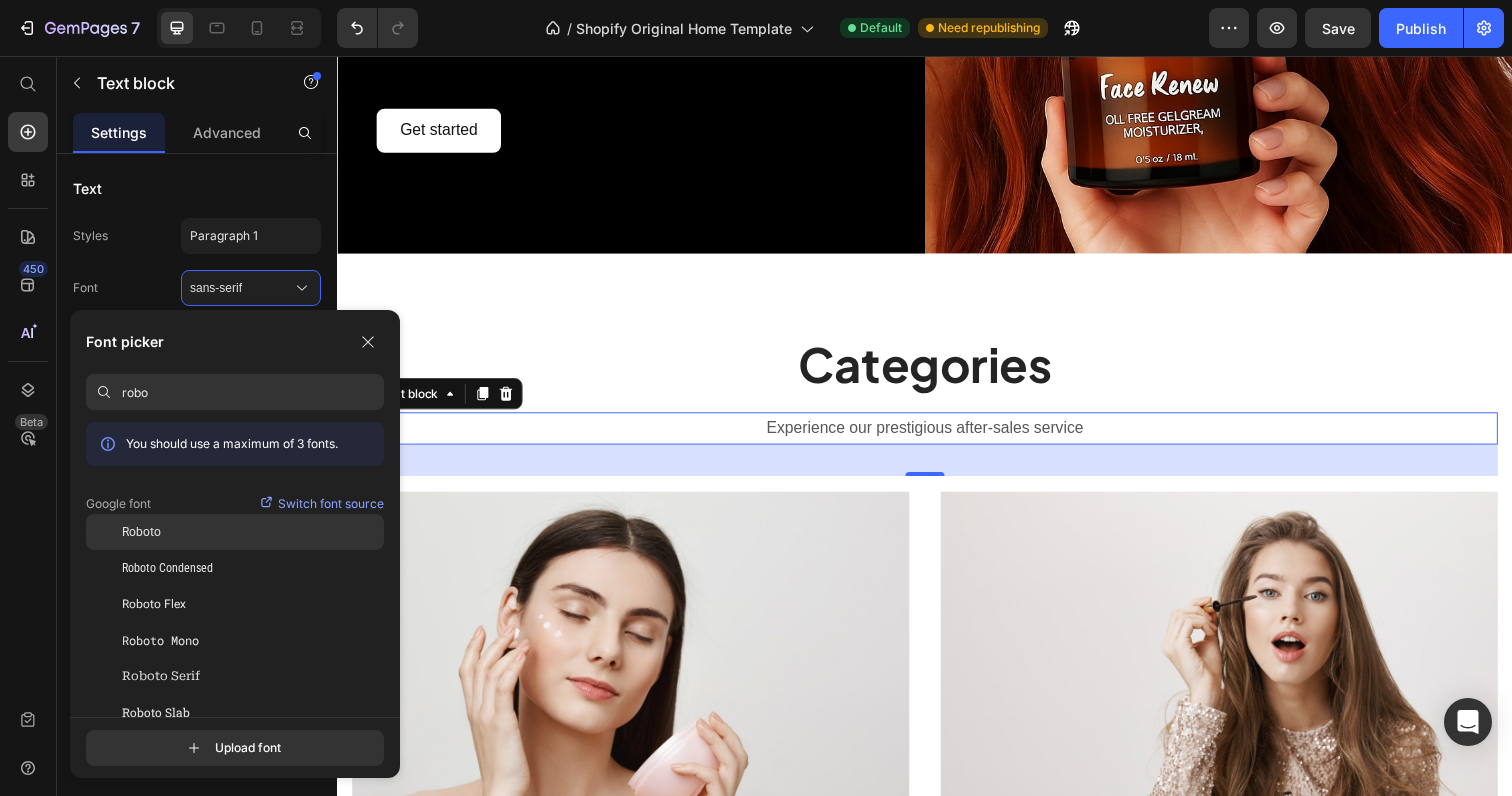 type on "robo" 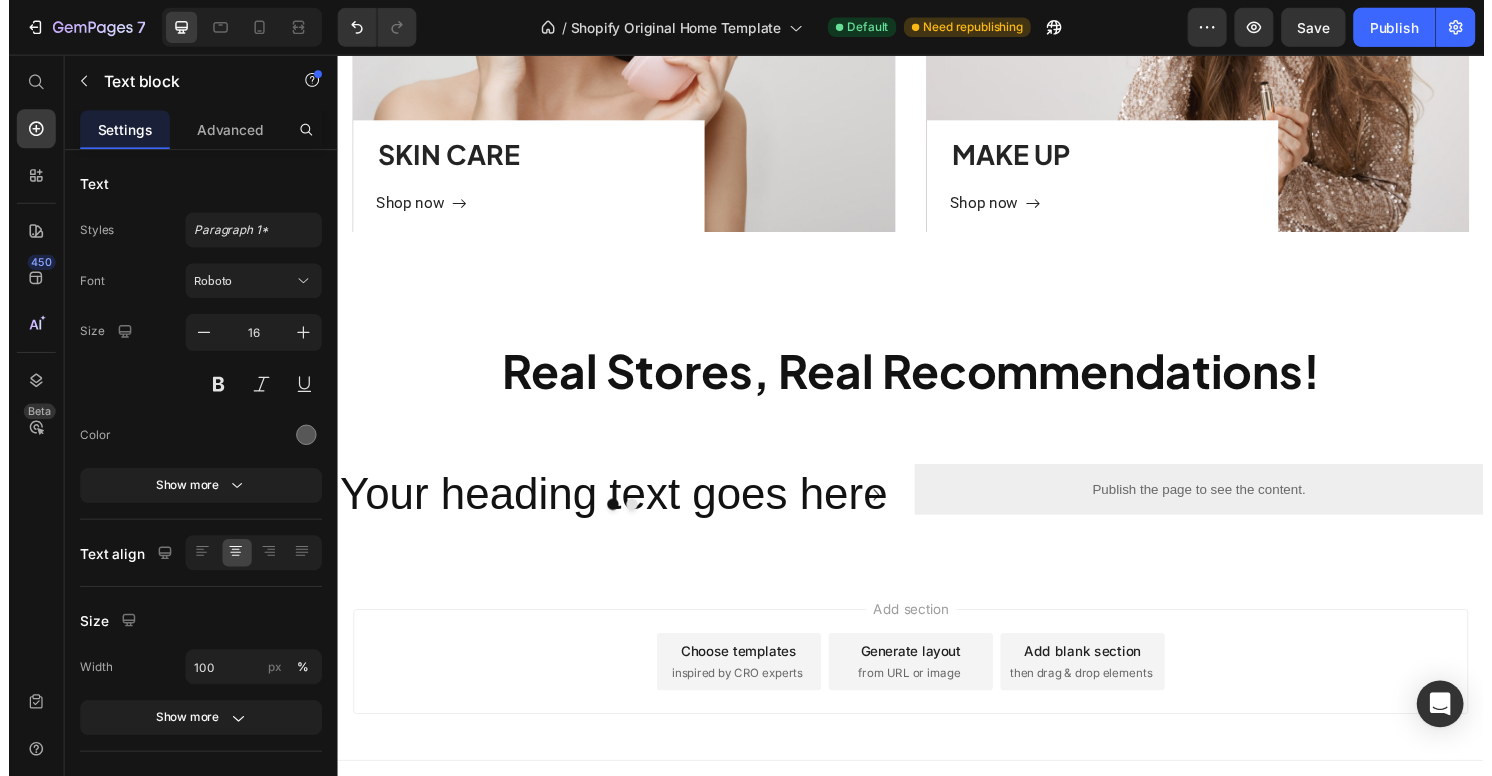 scroll, scrollTop: 1287, scrollLeft: 0, axis: vertical 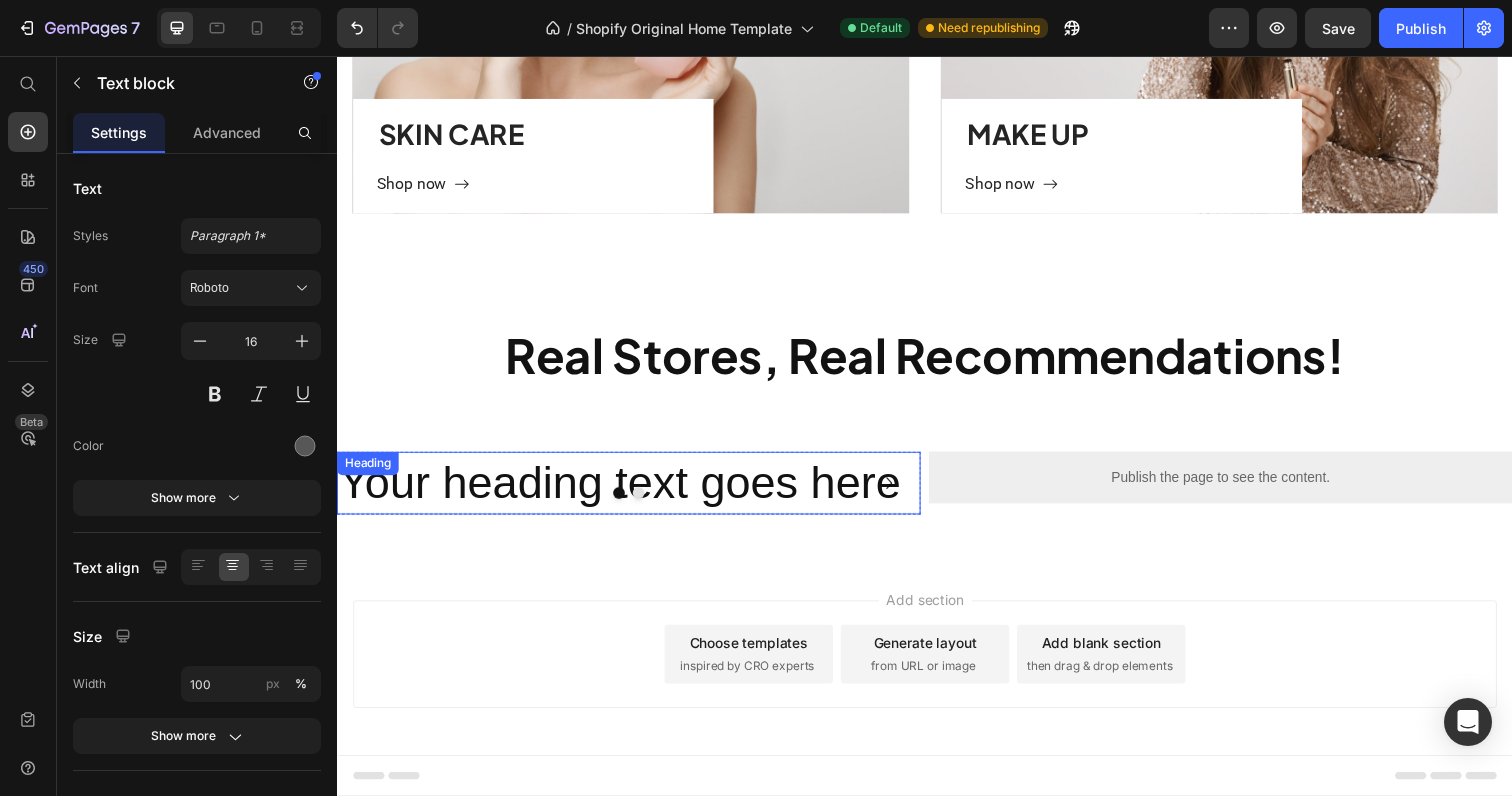 click on "Your heading text goes here" at bounding box center [635, 492] 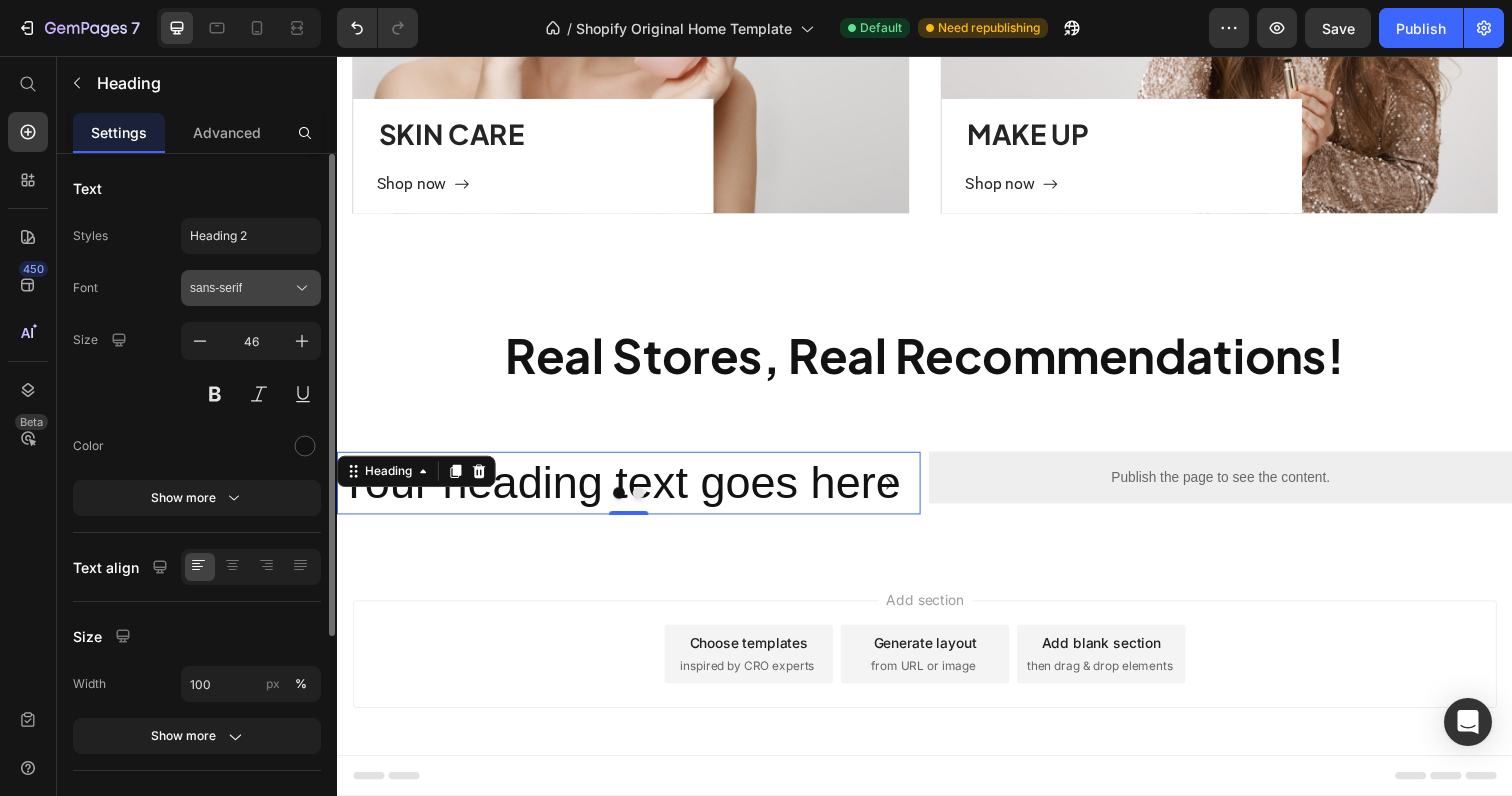 click 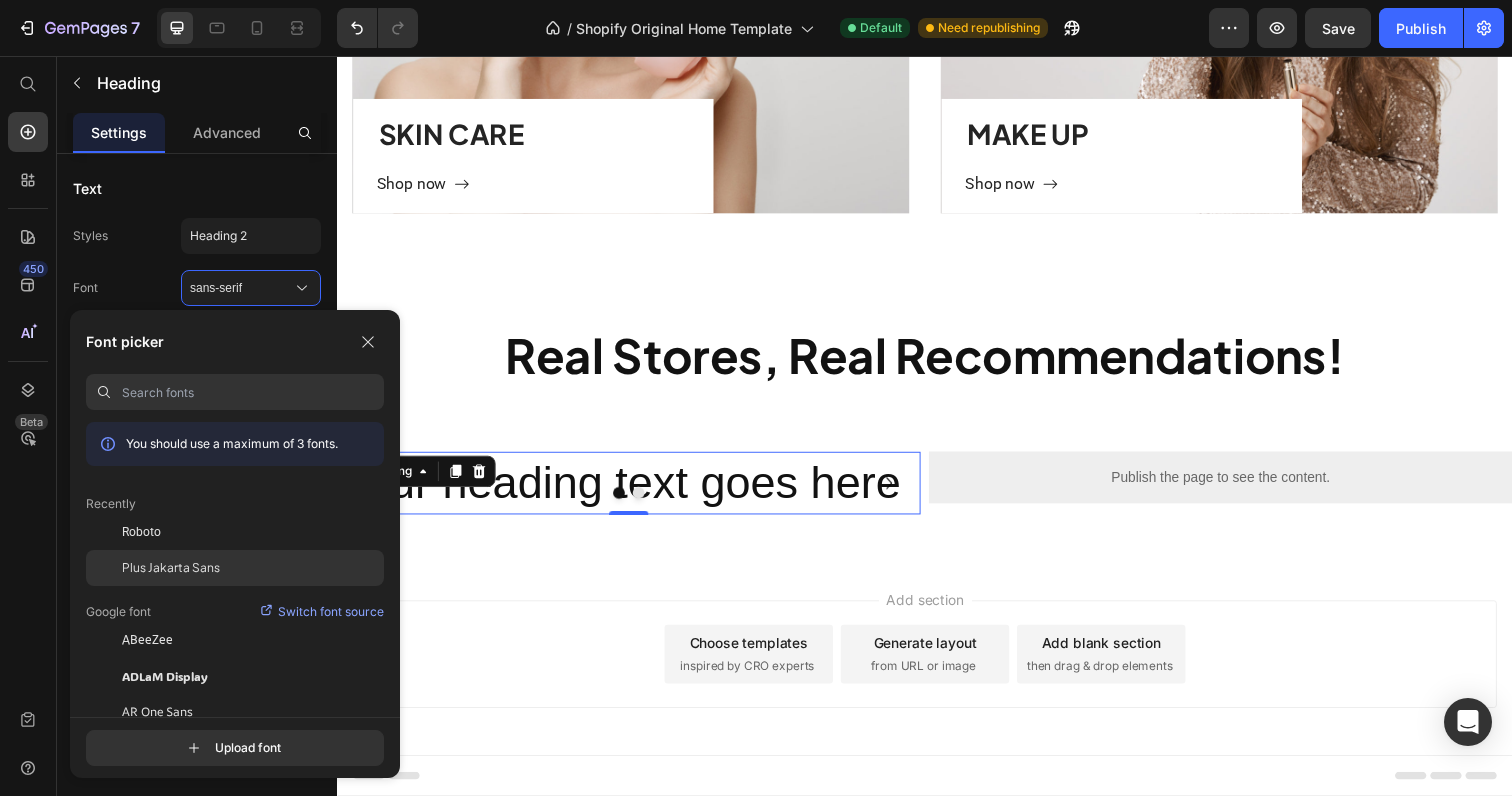 click on "Plus Jakarta Sans" 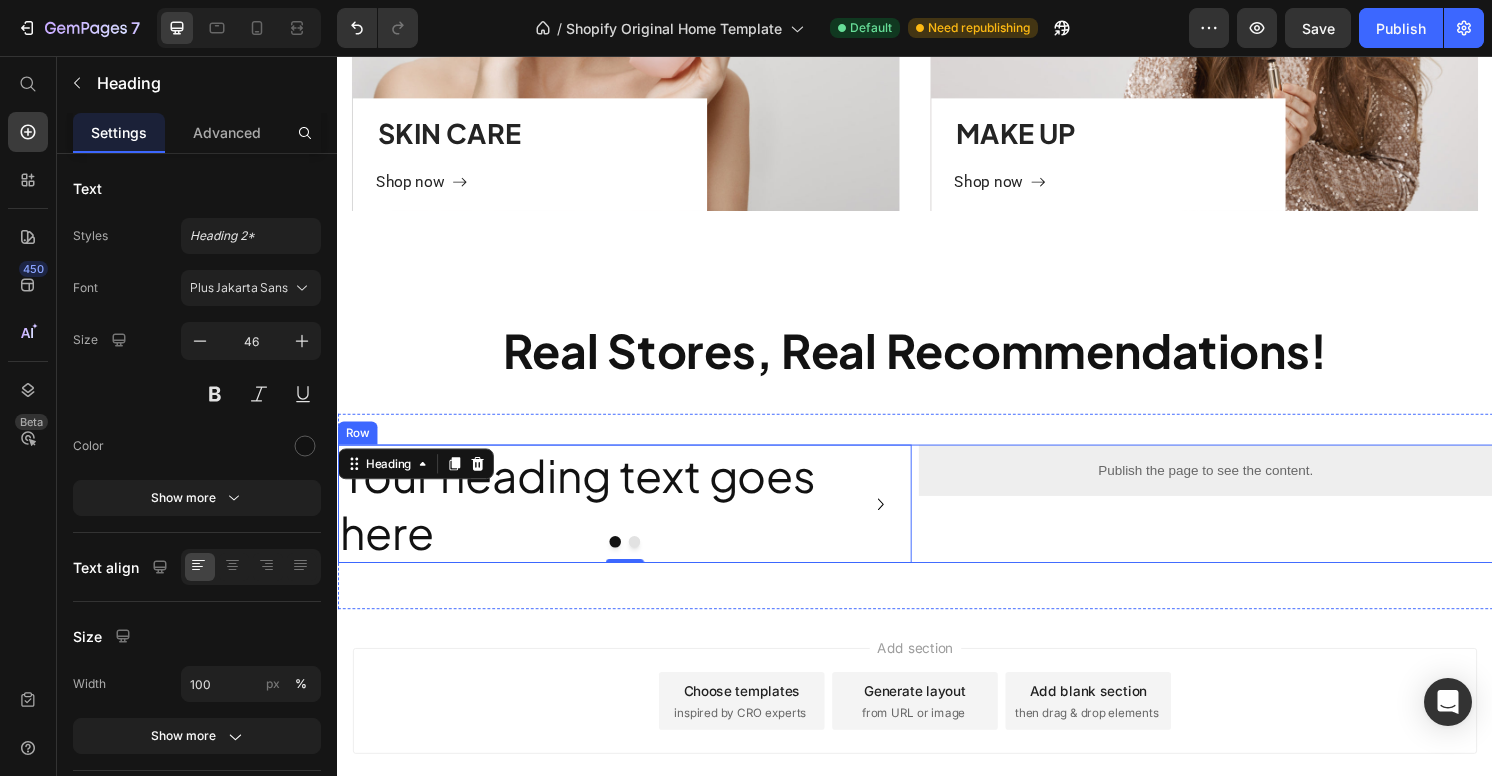 click on "Publish the page to see the content.
Custom Code" at bounding box center [1239, 522] 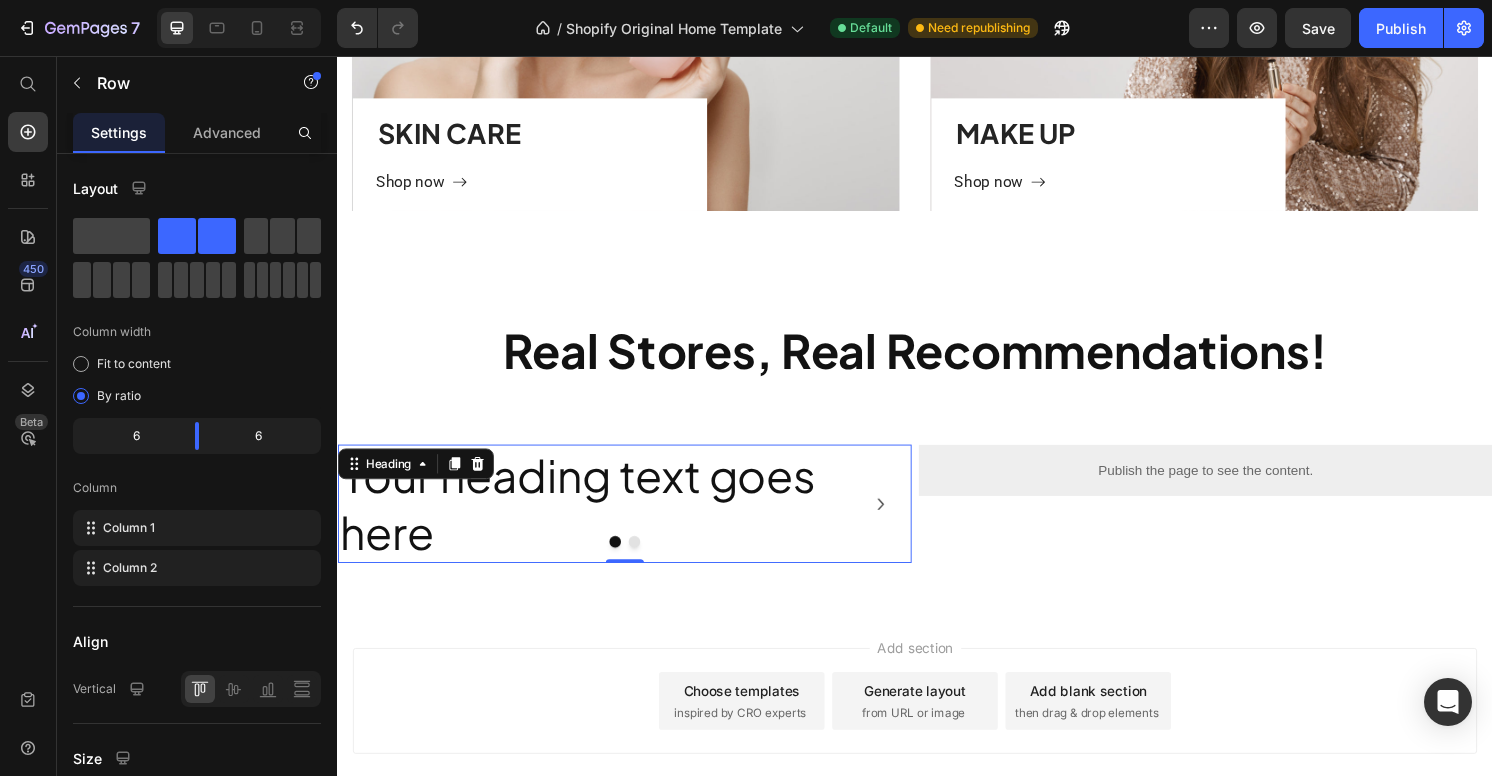 click on "Your heading text goes here" at bounding box center (635, 522) 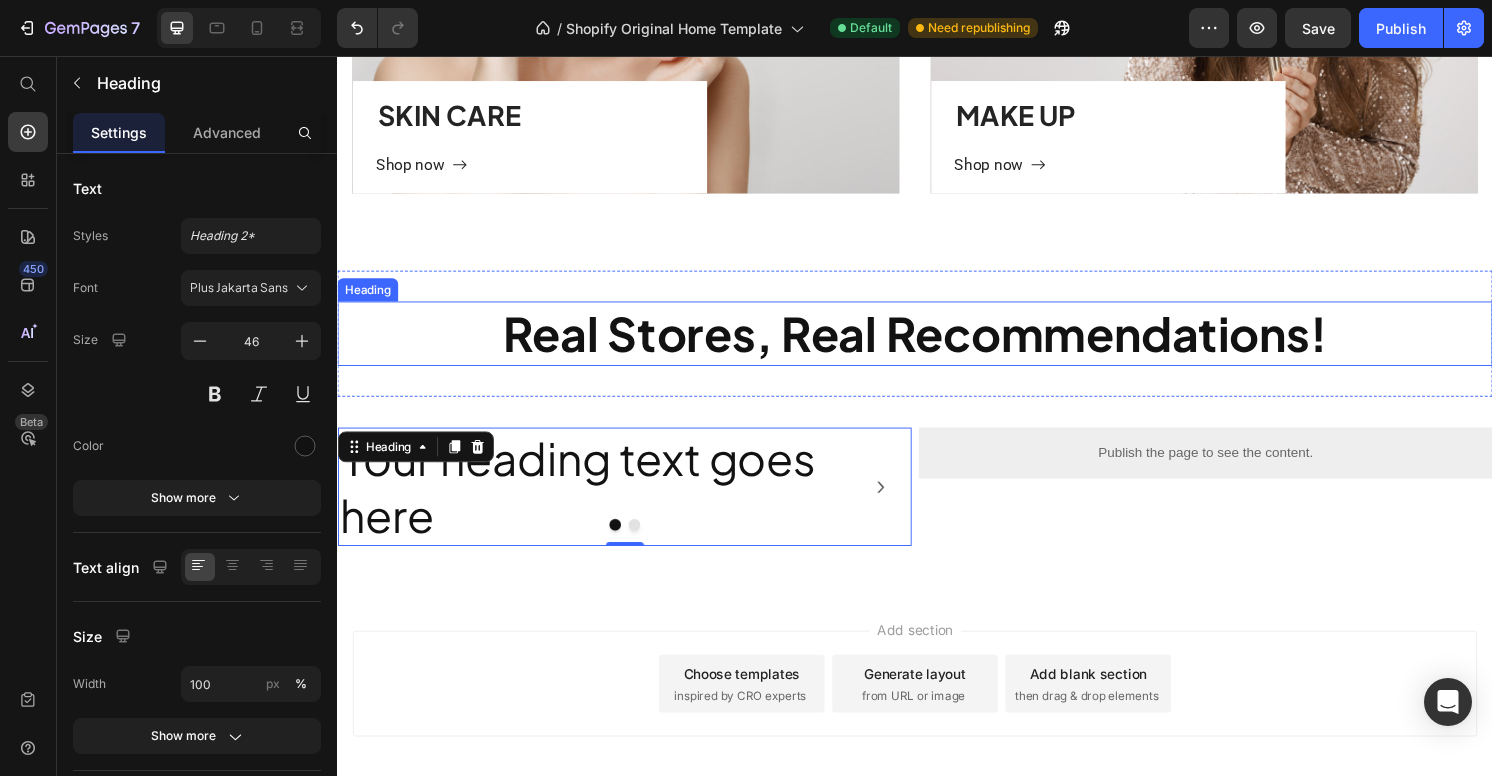 scroll, scrollTop: 1354, scrollLeft: 0, axis: vertical 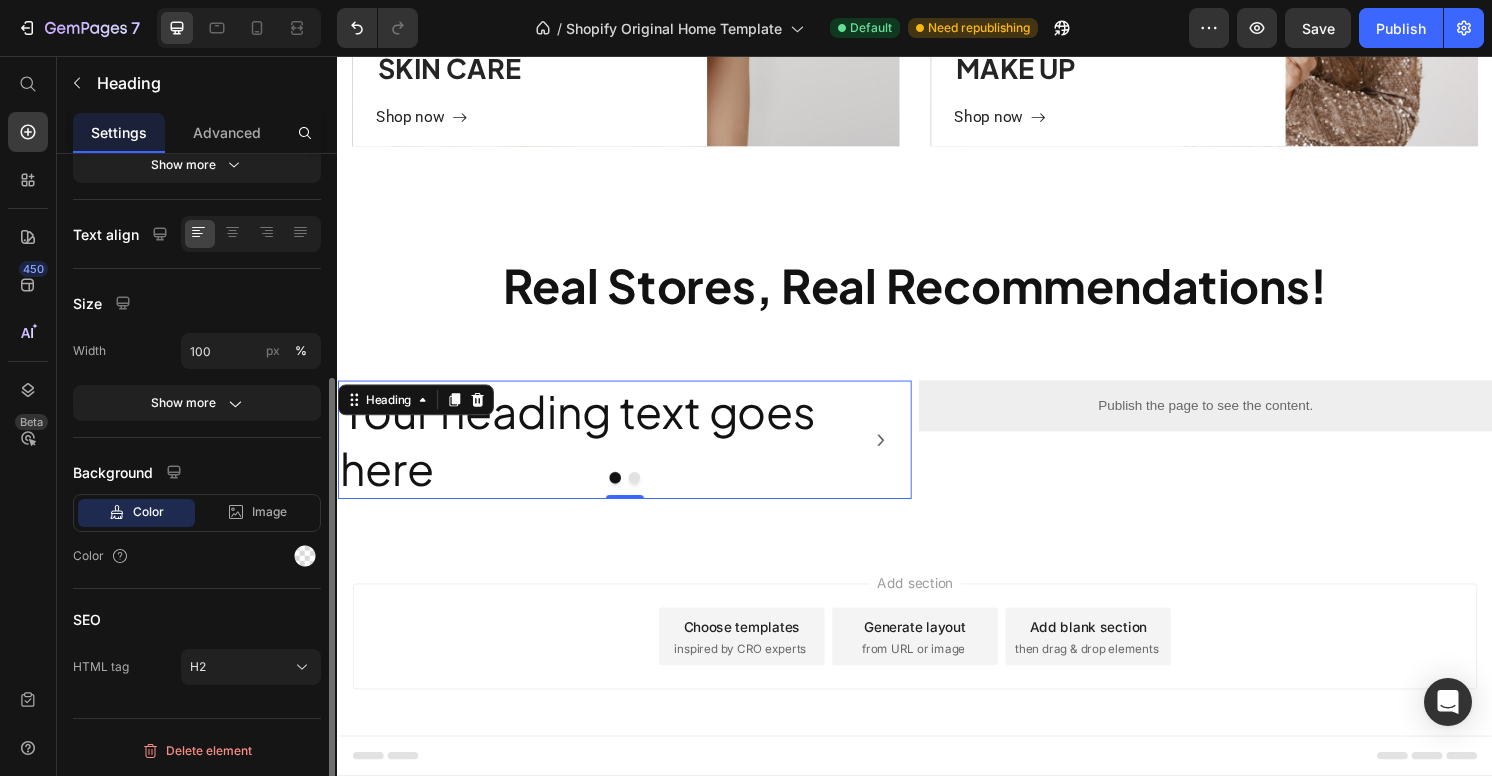 click on "Color" 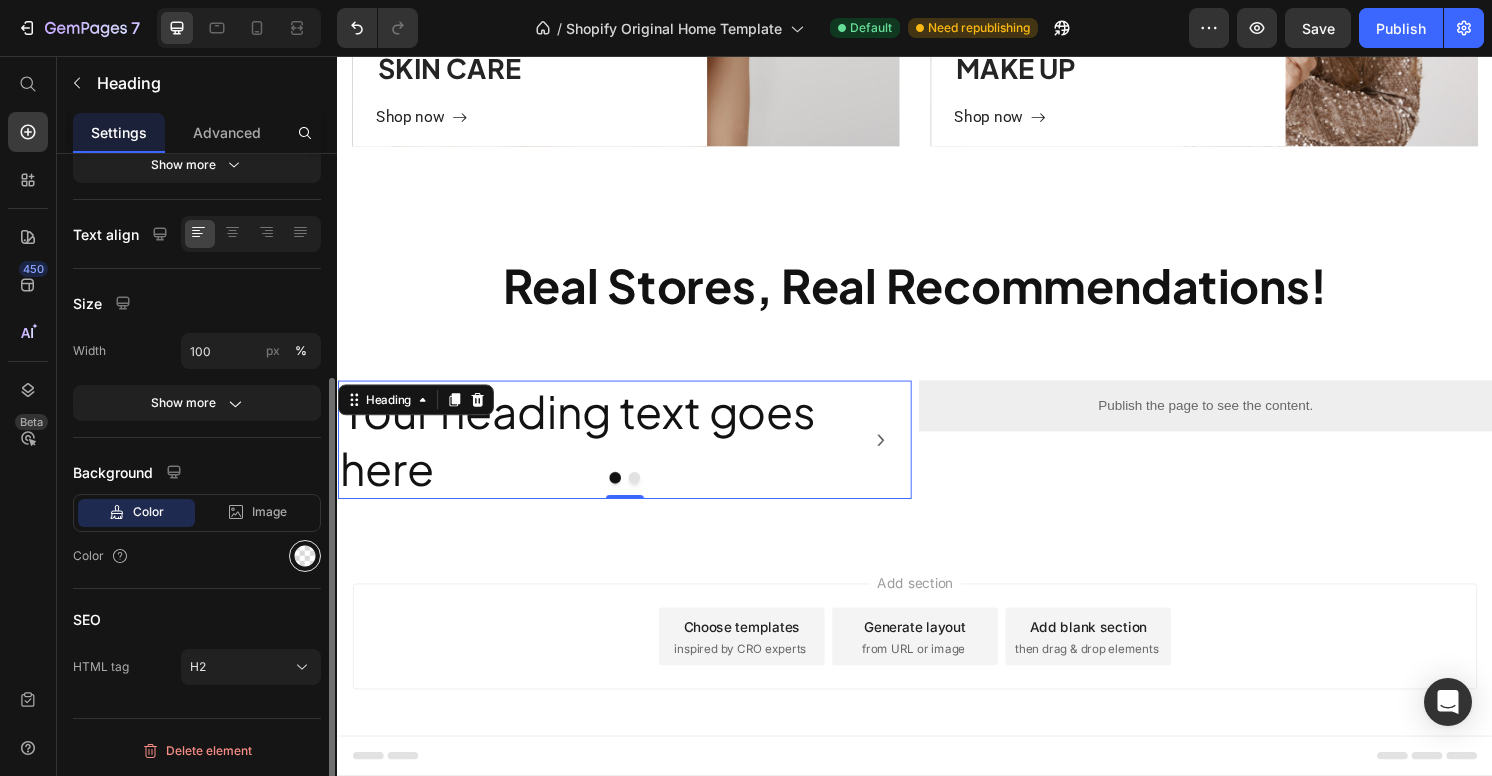 click at bounding box center (305, 556) 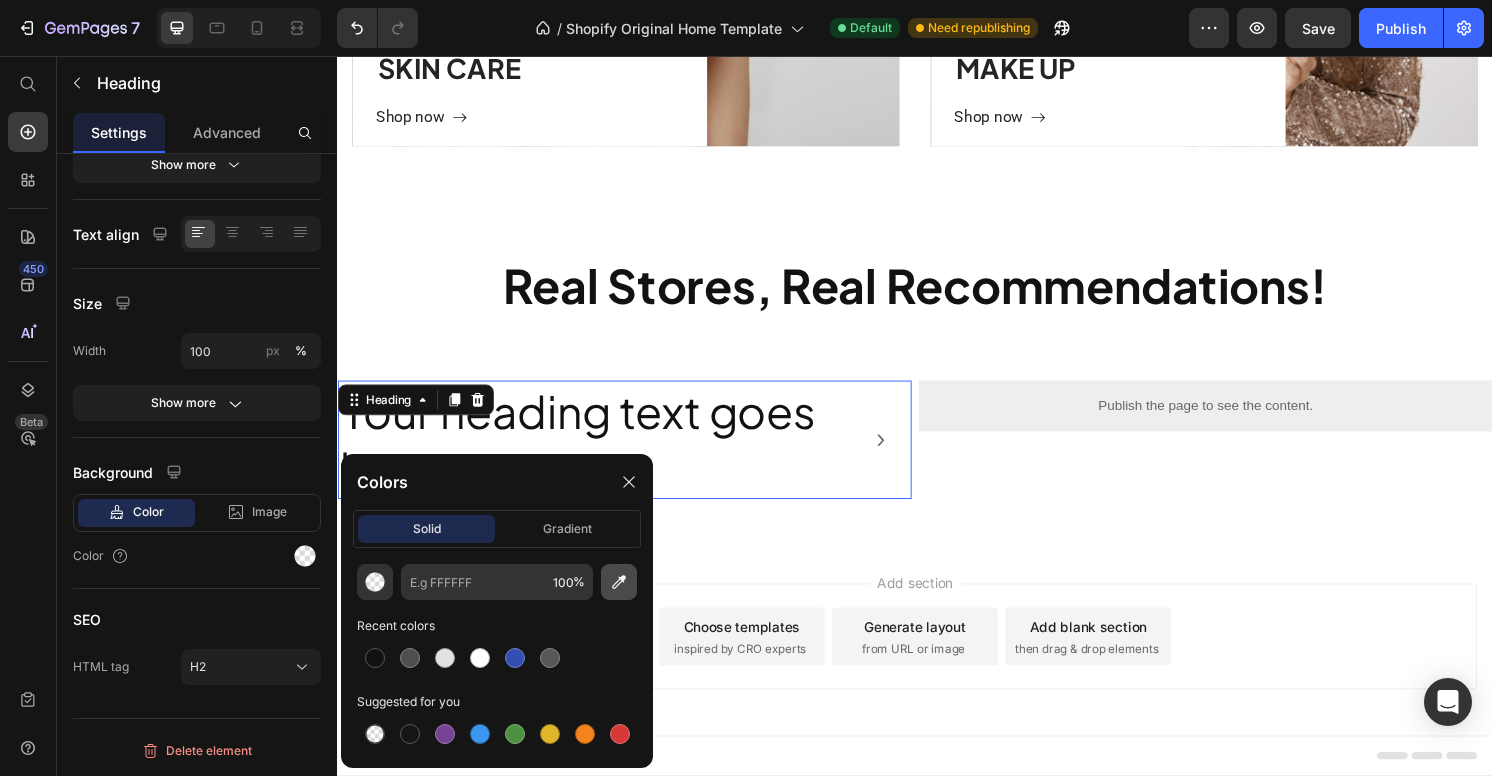 click 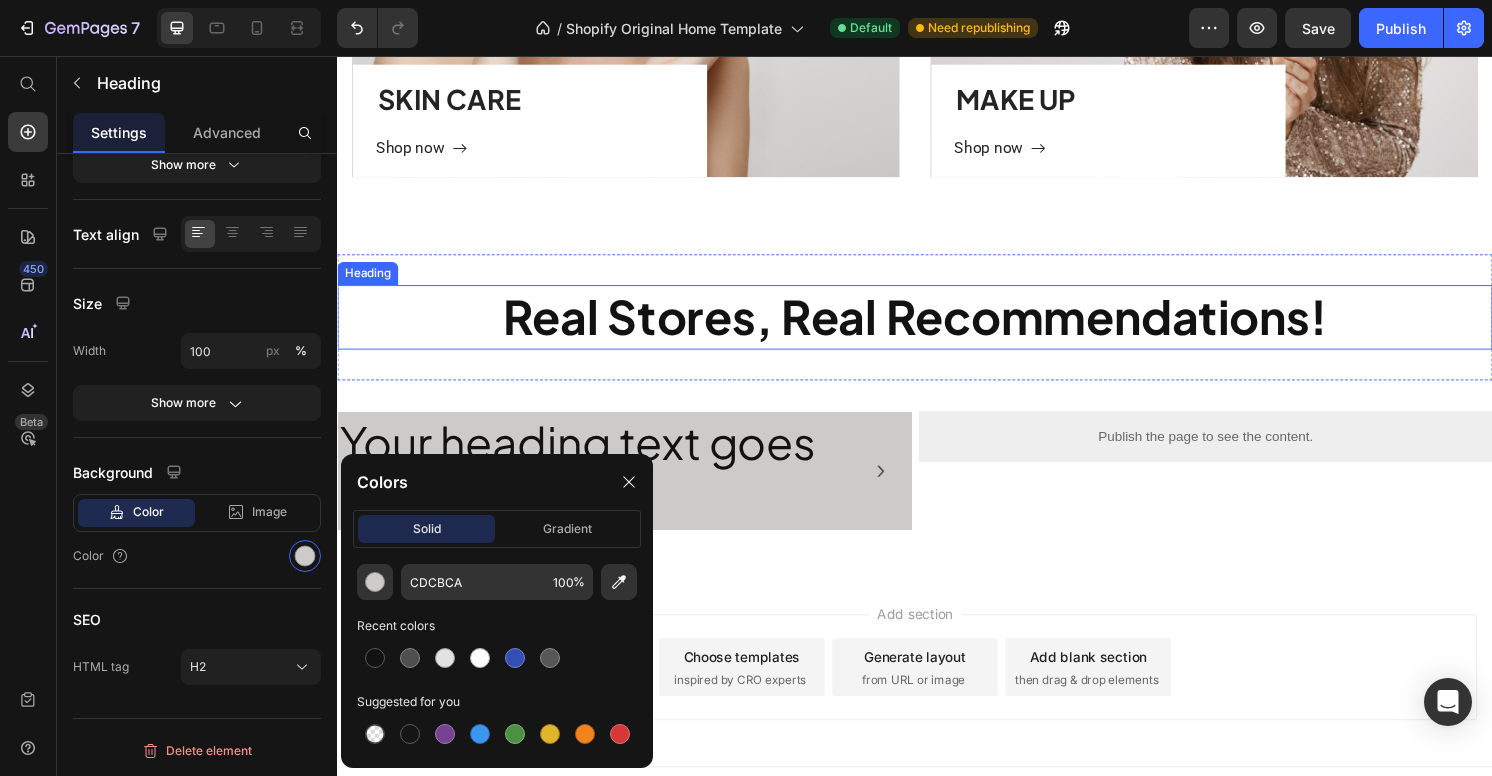 scroll, scrollTop: 1354, scrollLeft: 0, axis: vertical 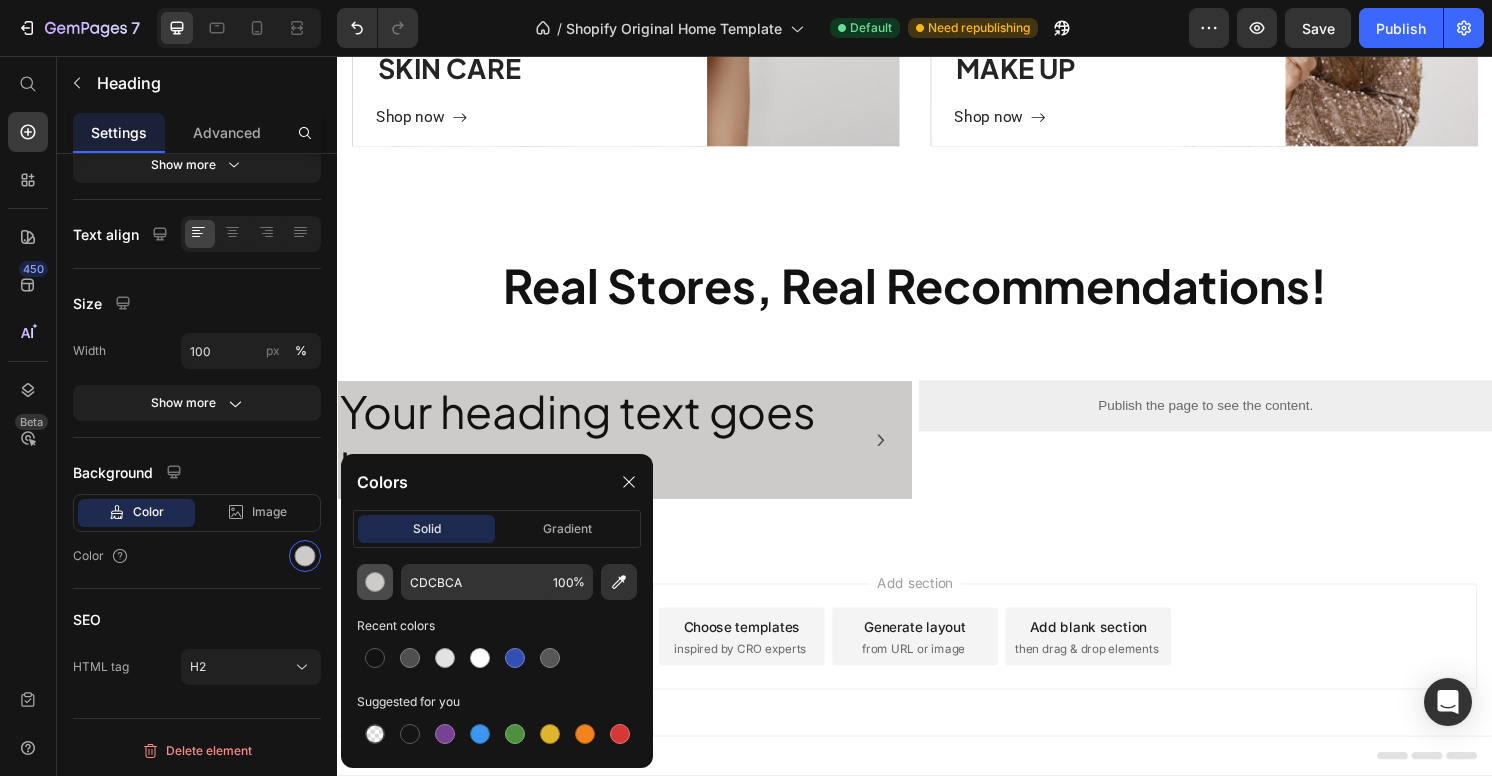 click at bounding box center [375, 582] 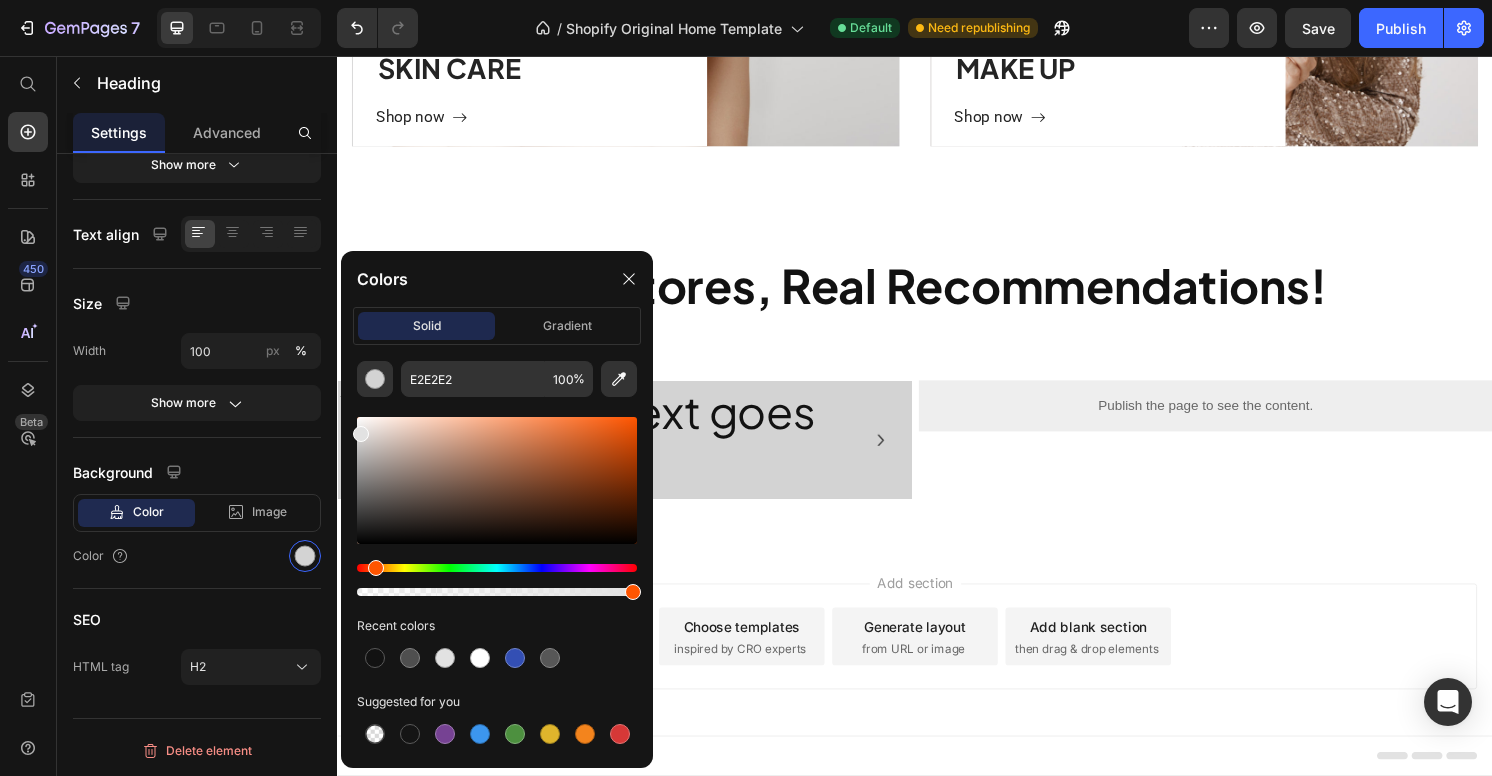 drag, startPoint x: 371, startPoint y: 453, endPoint x: 343, endPoint y: 430, distance: 36.23534 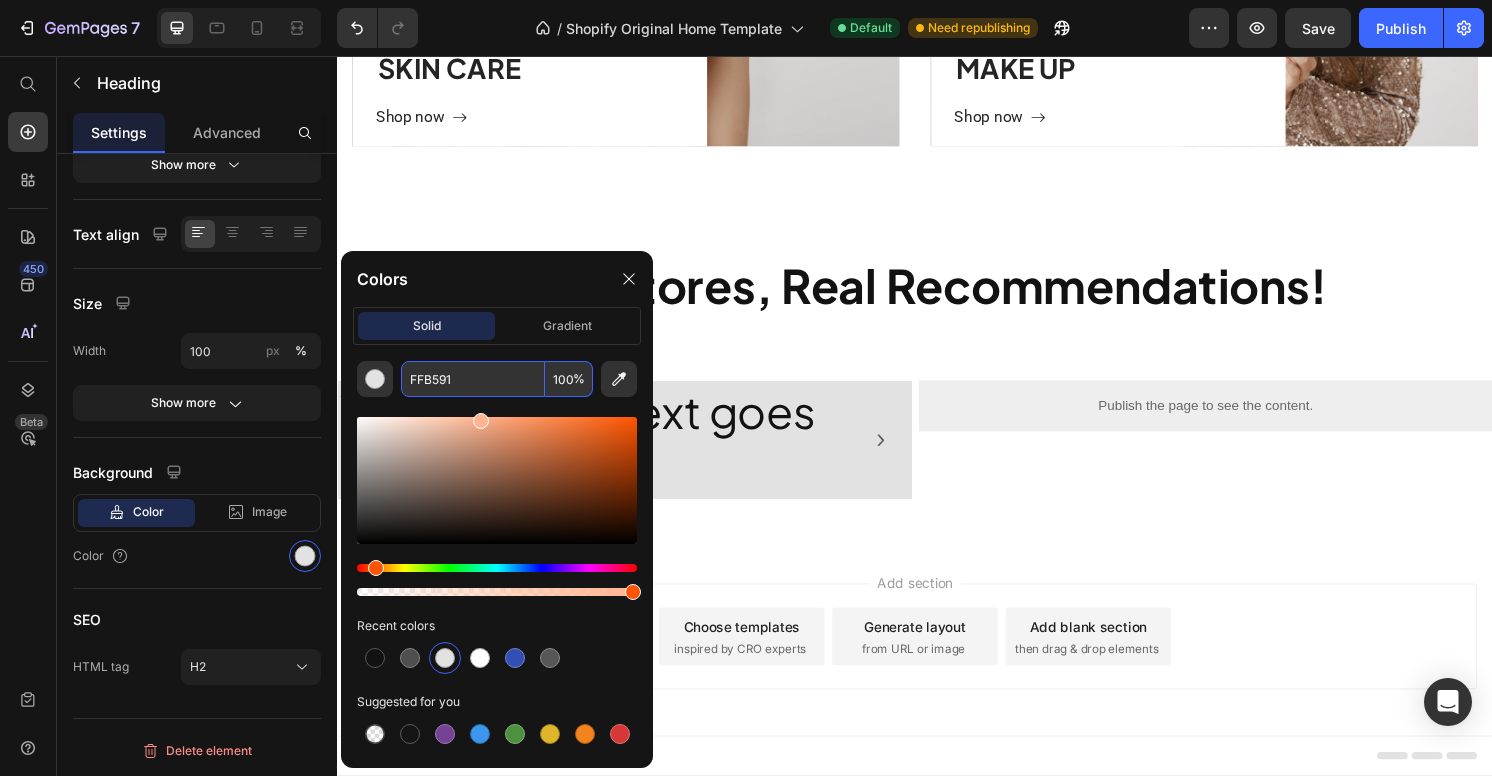 drag, startPoint x: 449, startPoint y: 427, endPoint x: 460, endPoint y: 385, distance: 43.416588 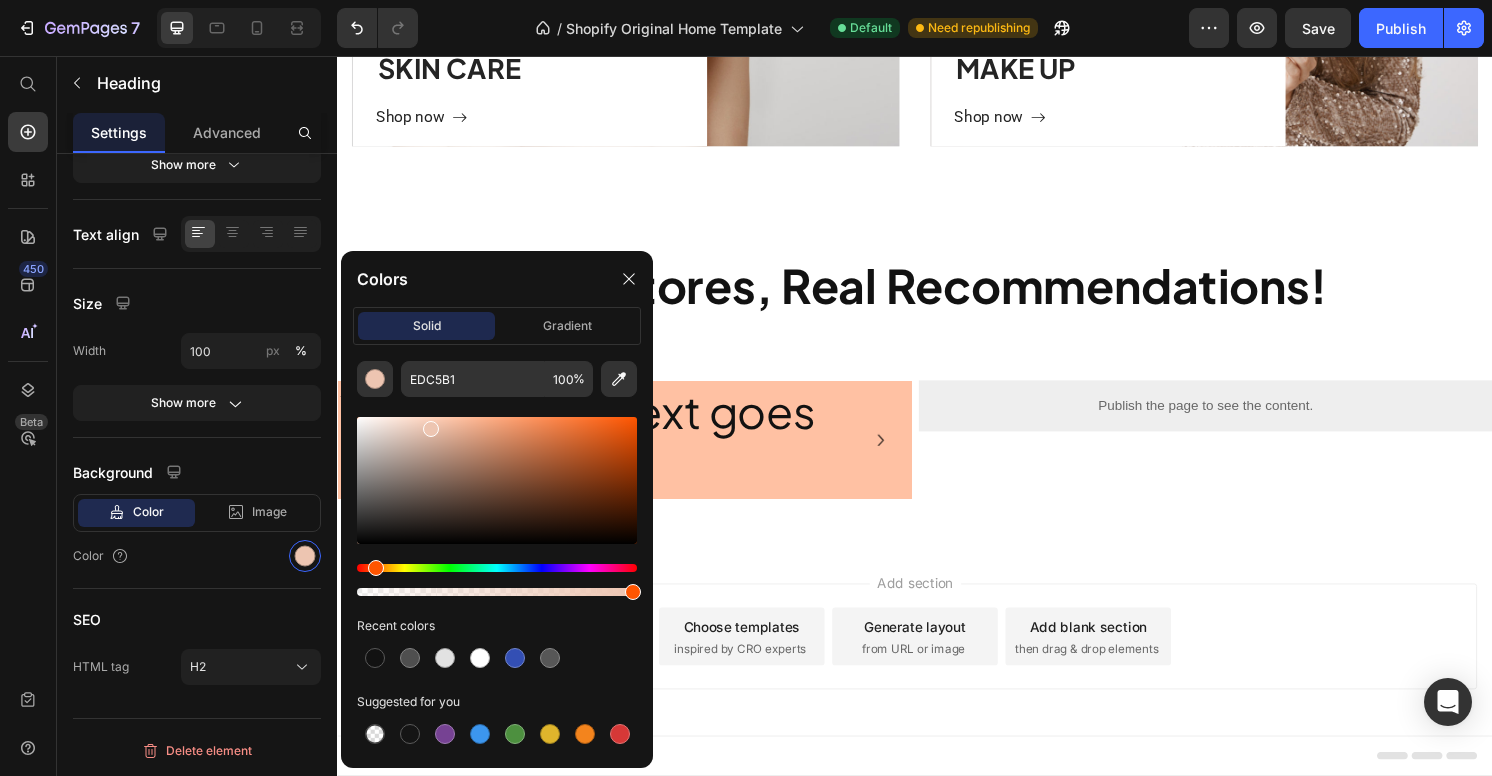 drag, startPoint x: 430, startPoint y: 425, endPoint x: 422, endPoint y: 413, distance: 14.422205 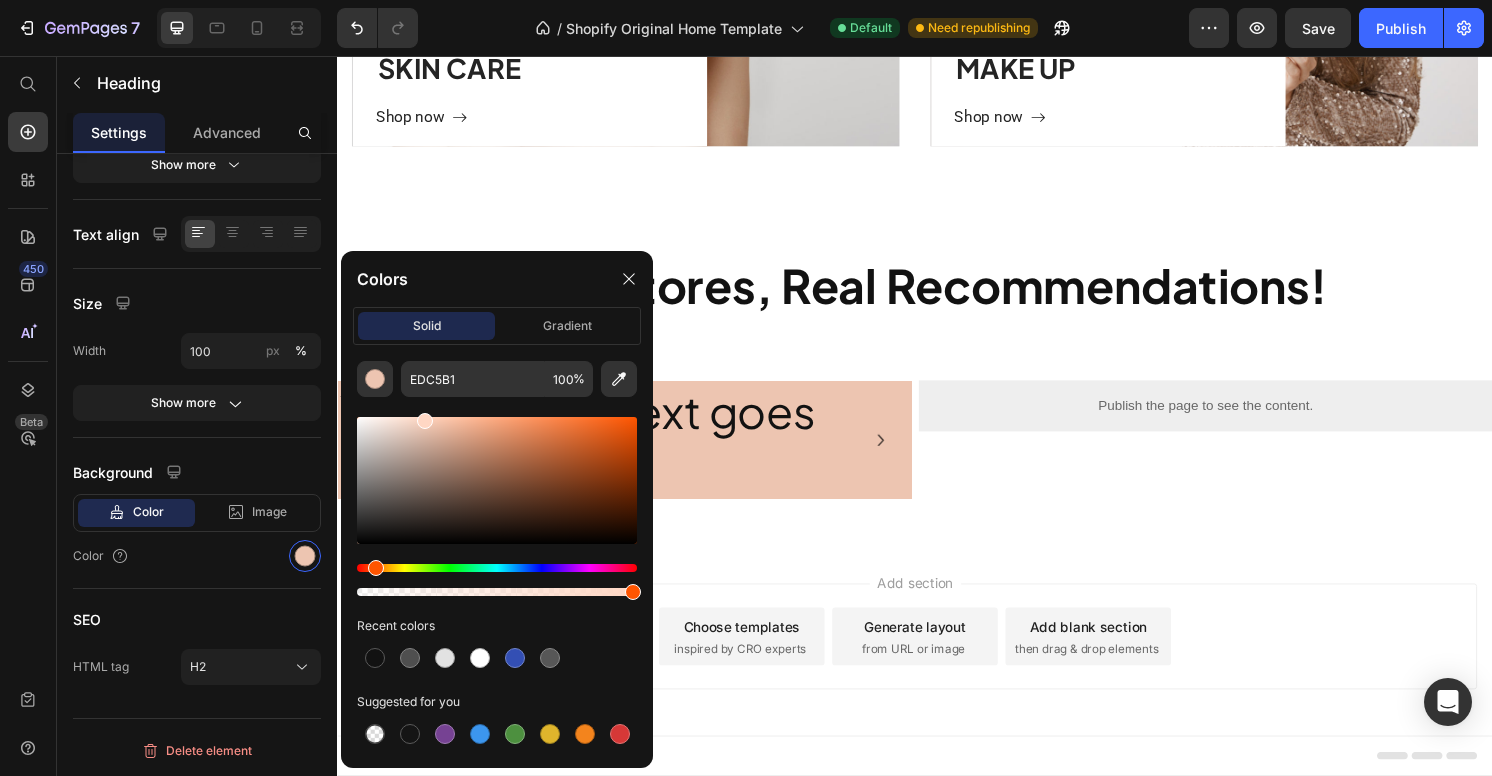 type on "FFD7C4" 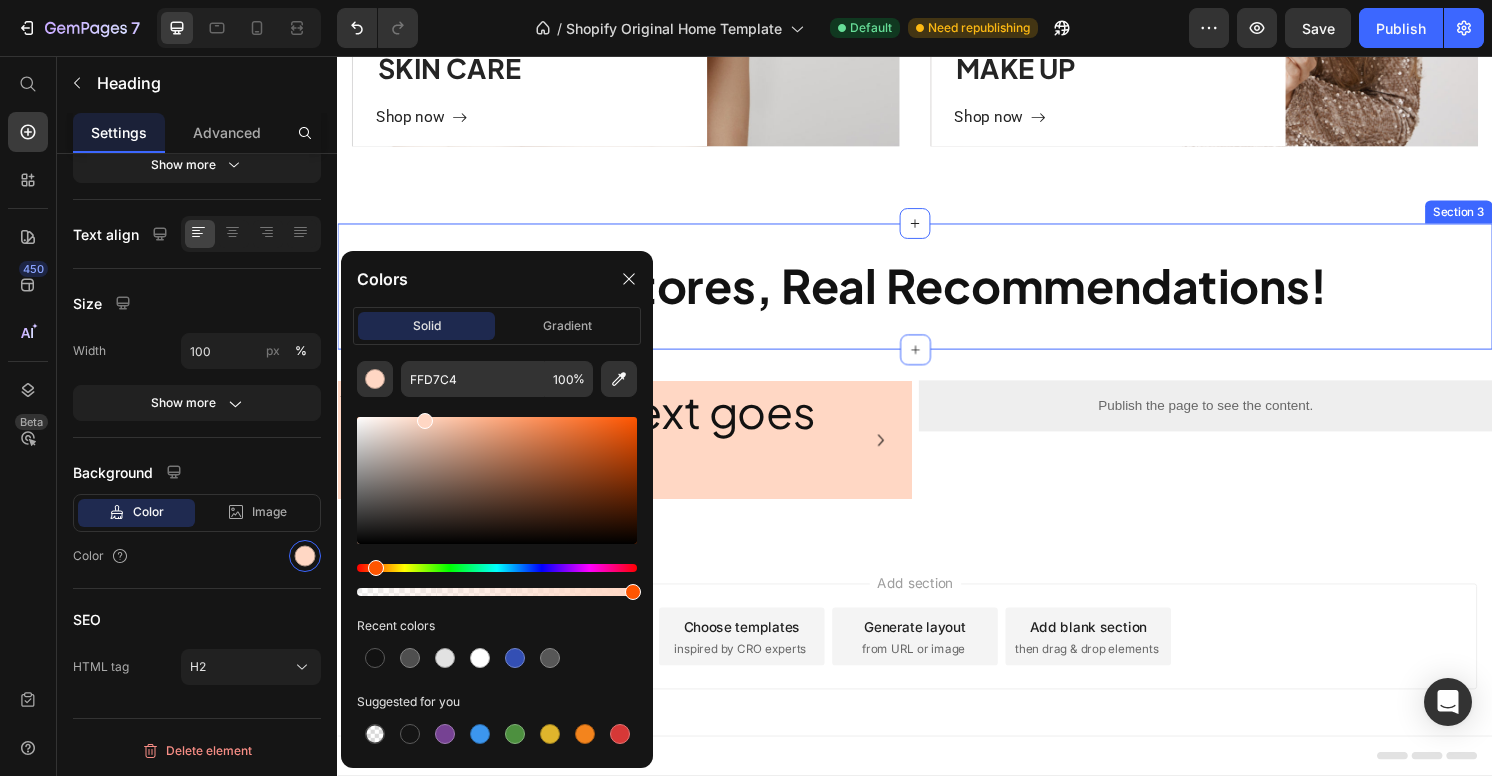 click on "Real Stores, Real Recommendations! Heading Section 3" at bounding box center [937, 295] 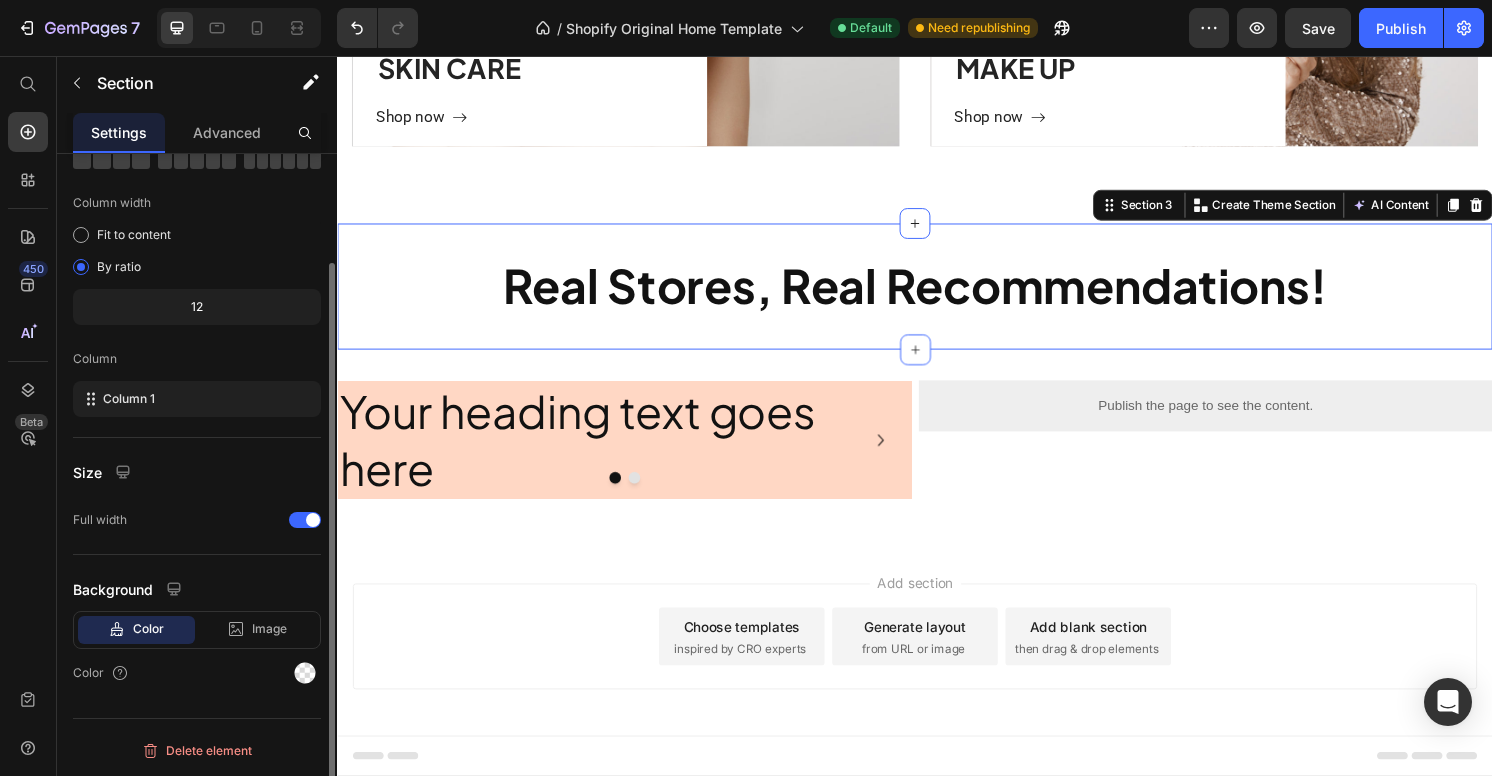 scroll, scrollTop: 0, scrollLeft: 0, axis: both 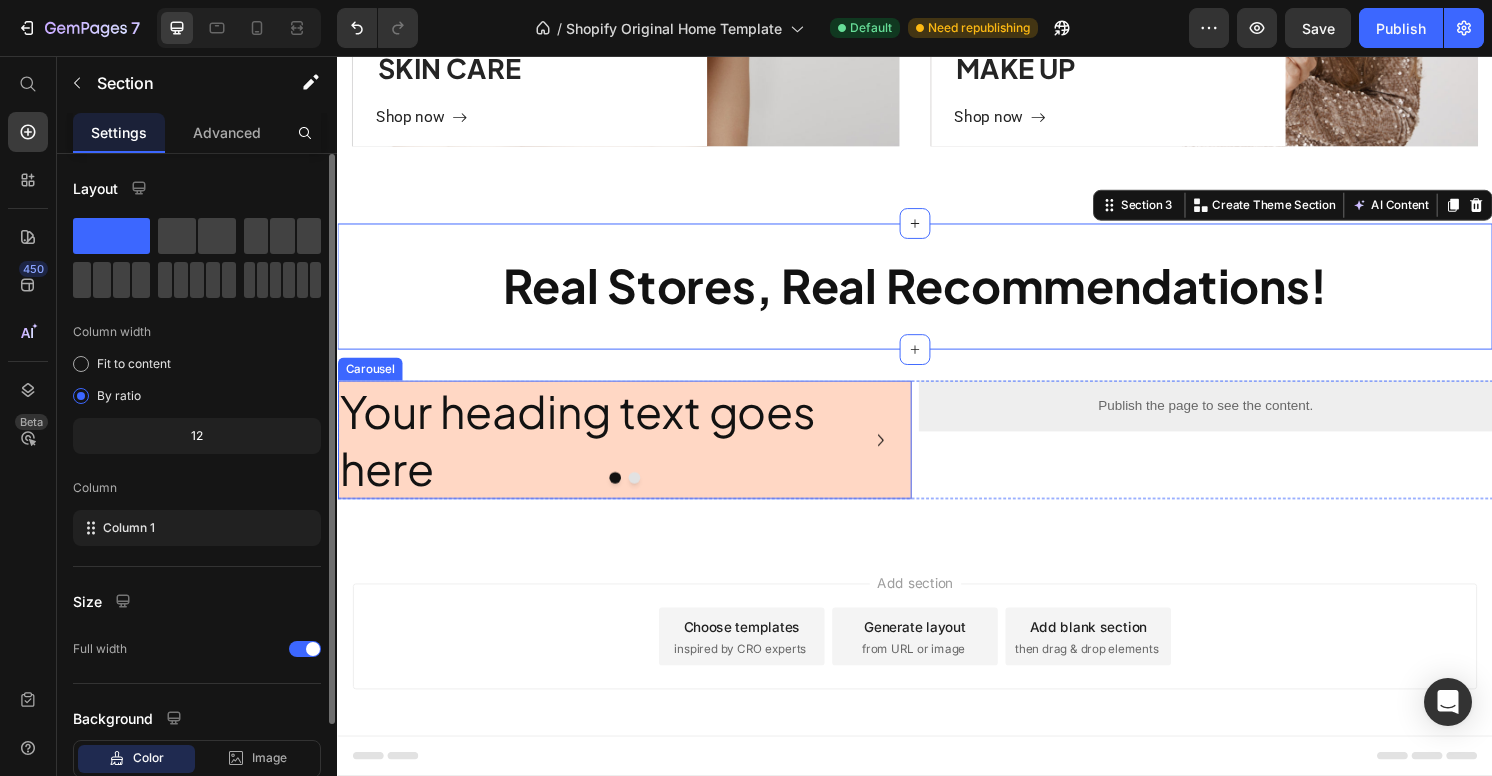 click at bounding box center [635, 494] 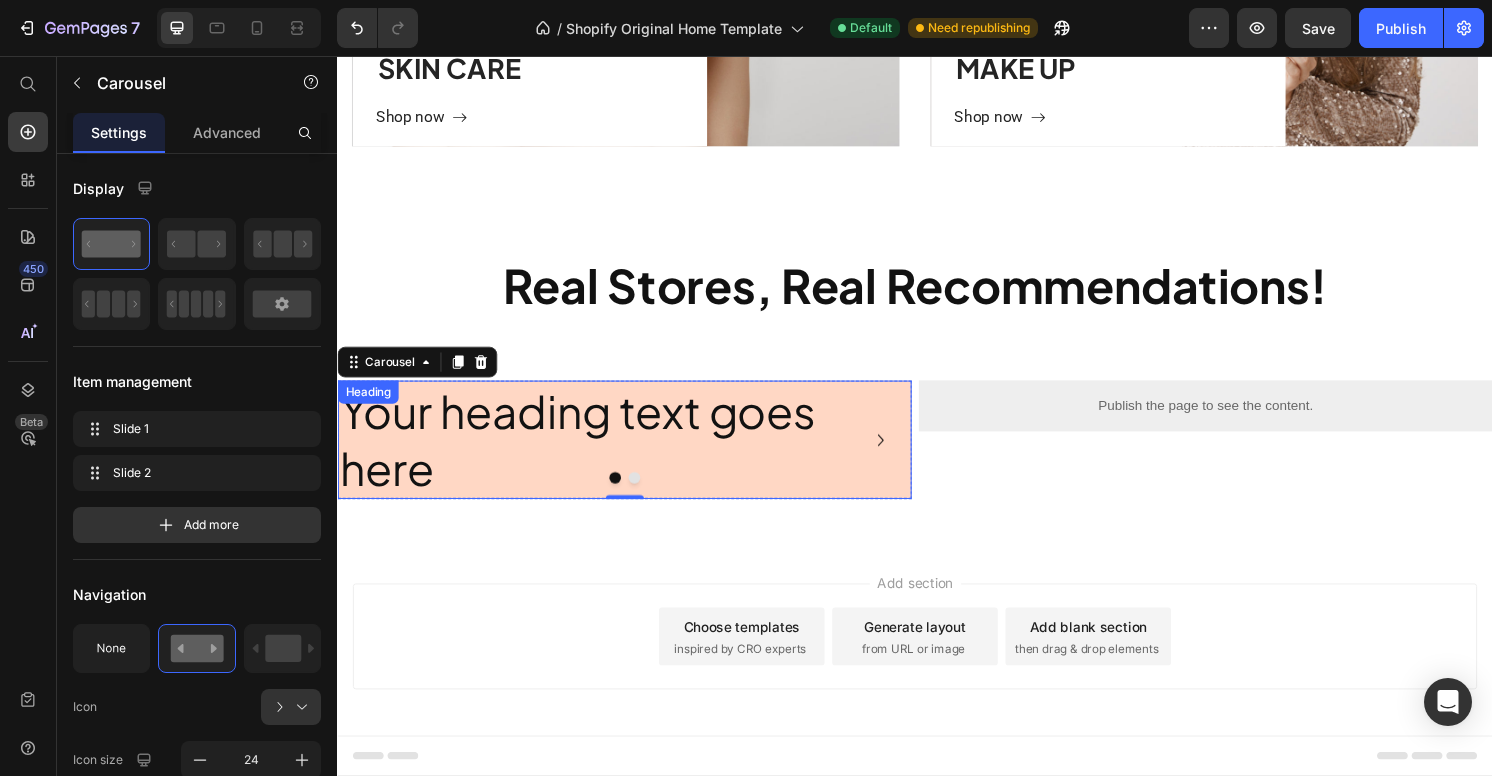 click on "Your heading text goes here" at bounding box center [635, 455] 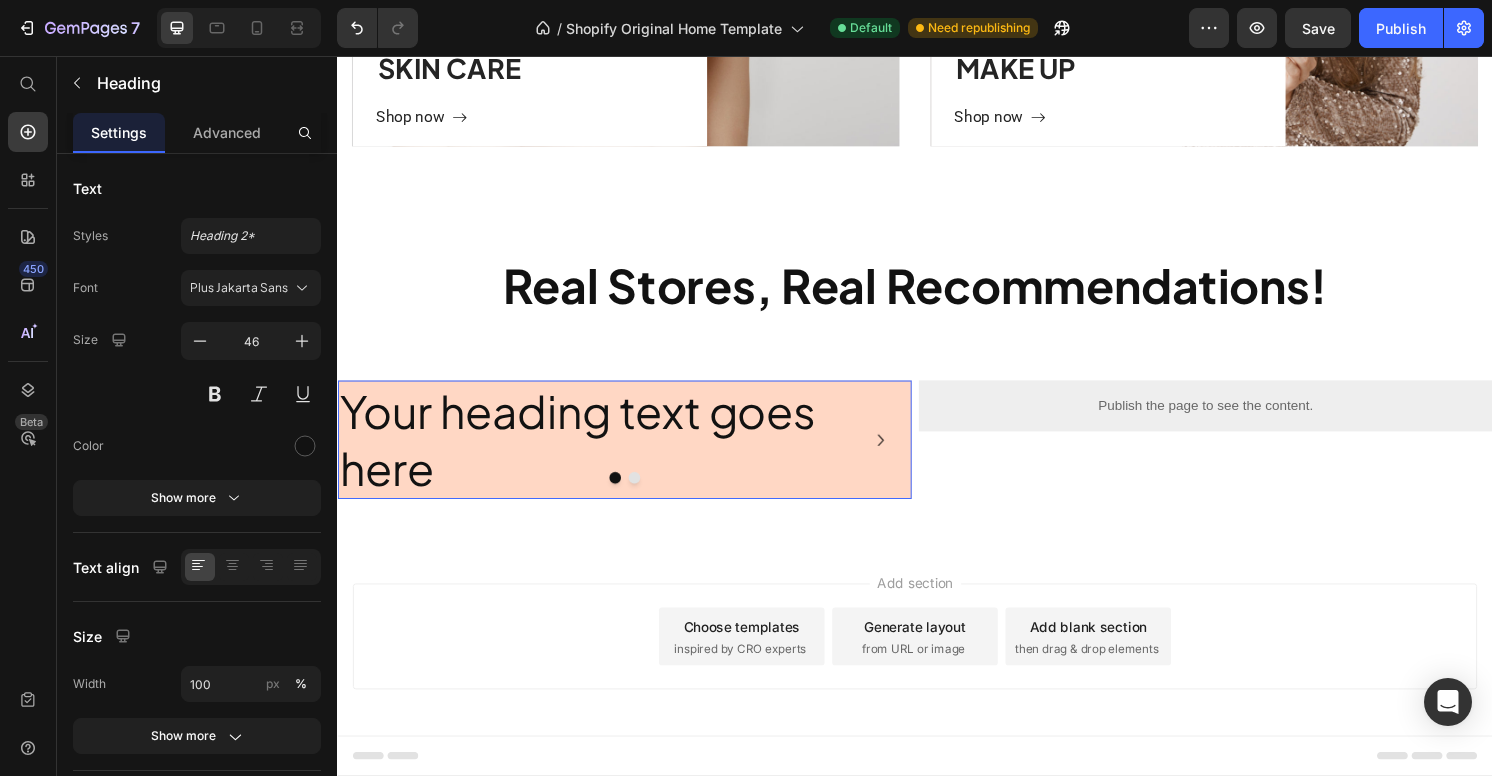 click on "Your heading text goes here" at bounding box center [635, 455] 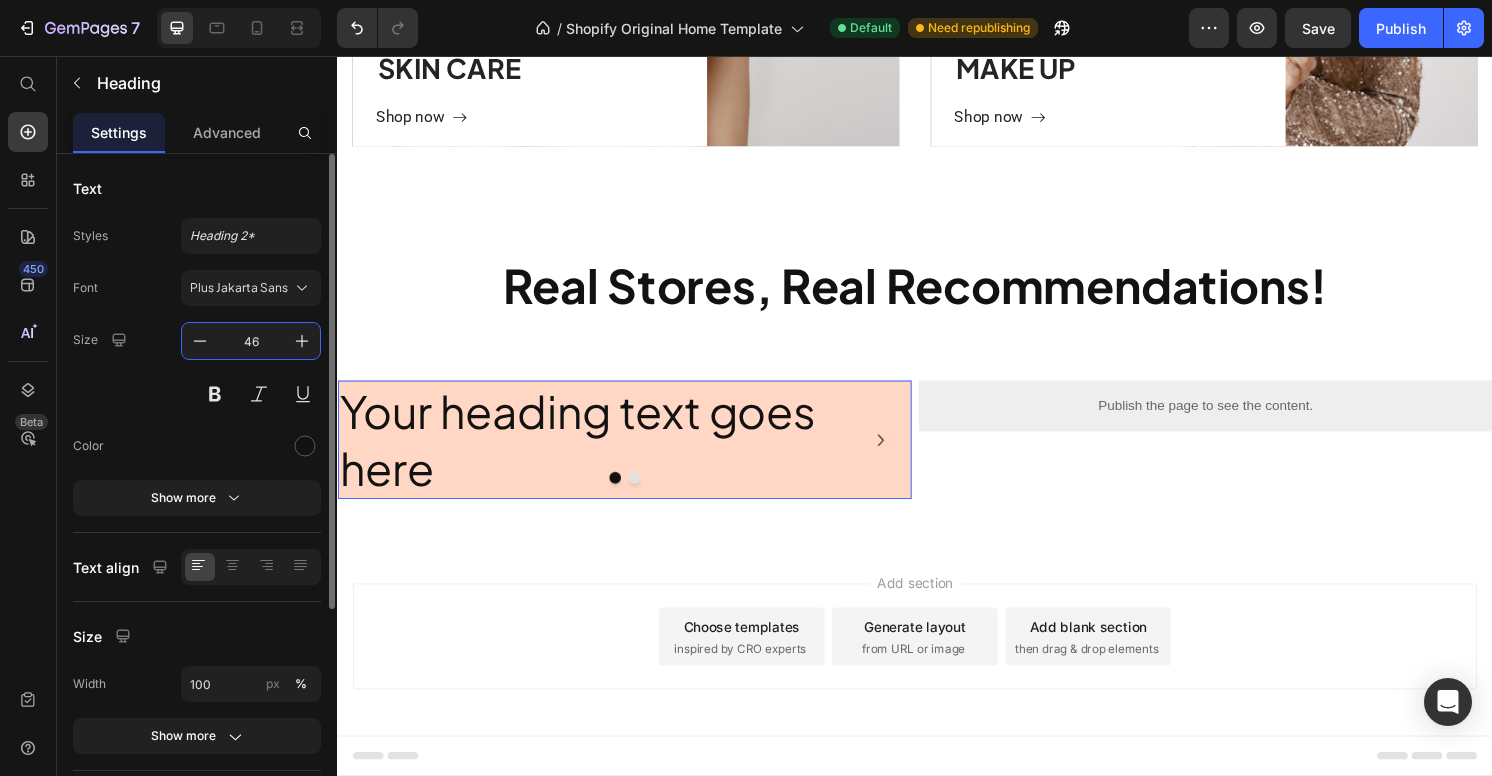 click on "46" at bounding box center [251, 341] 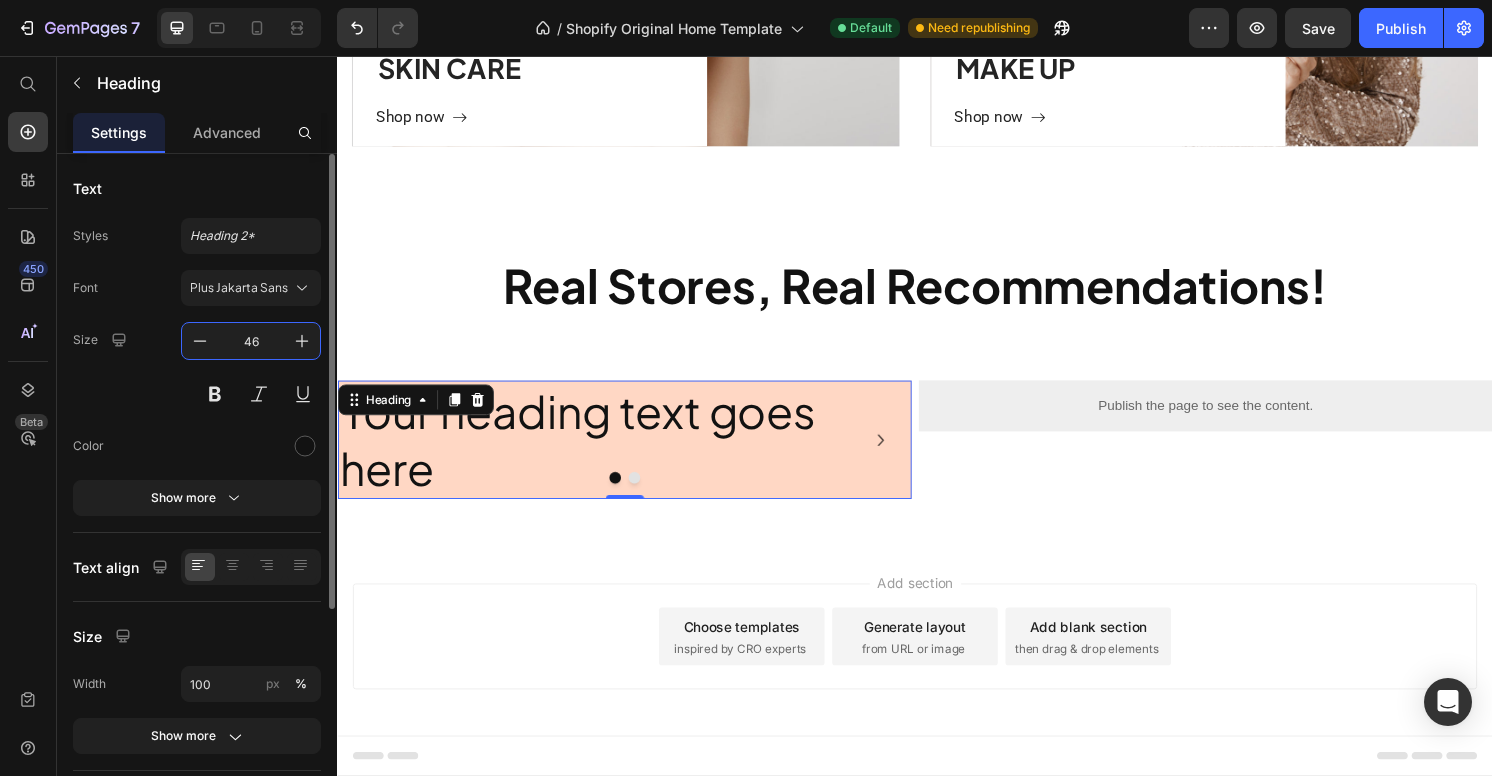 click on "46" at bounding box center (251, 341) 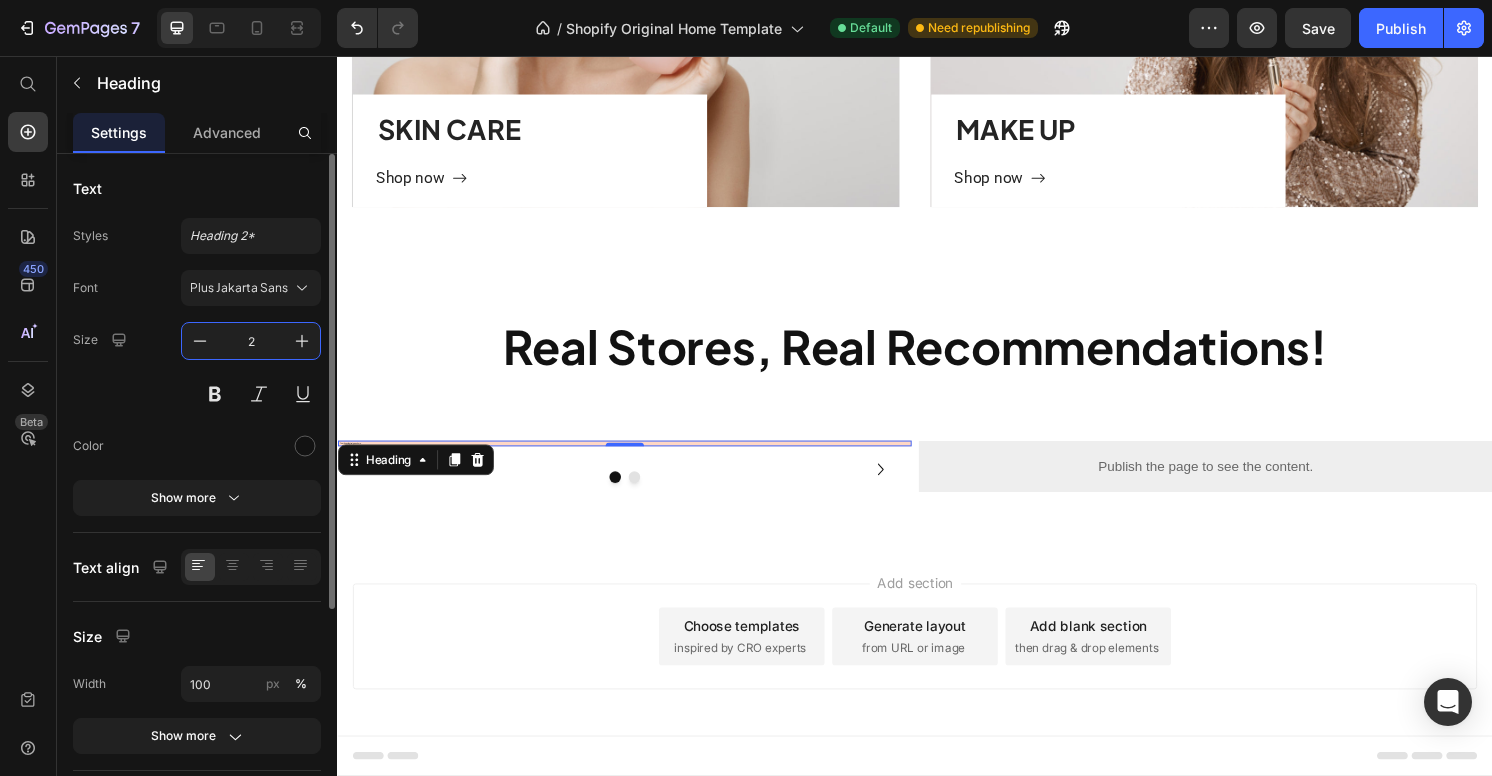 scroll, scrollTop: 1291, scrollLeft: 0, axis: vertical 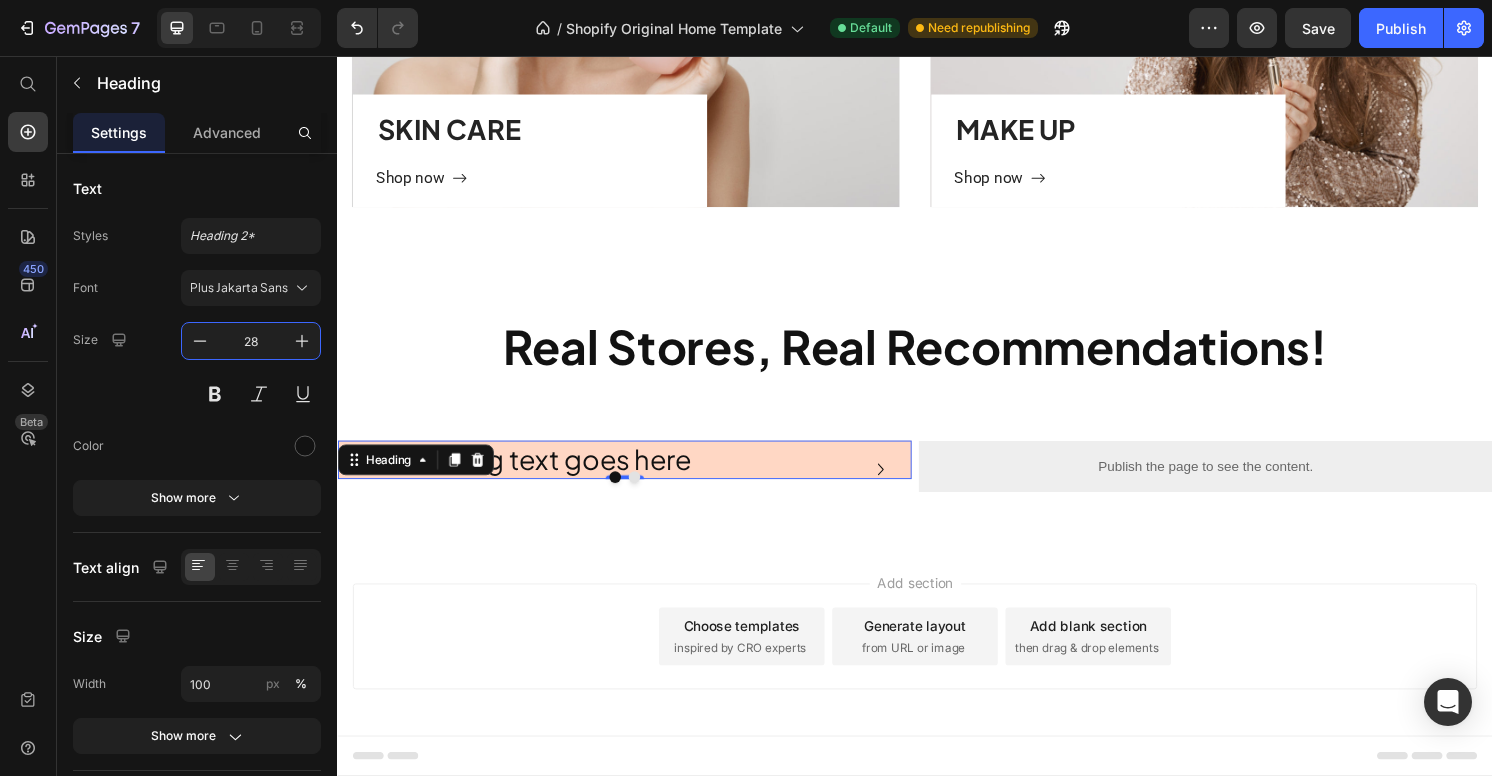 click on "Your heading text goes here Heading   0
Drop element here
Carousel
Publish the page to see the content.
Custom Code Row Section 4" at bounding box center [937, 494] 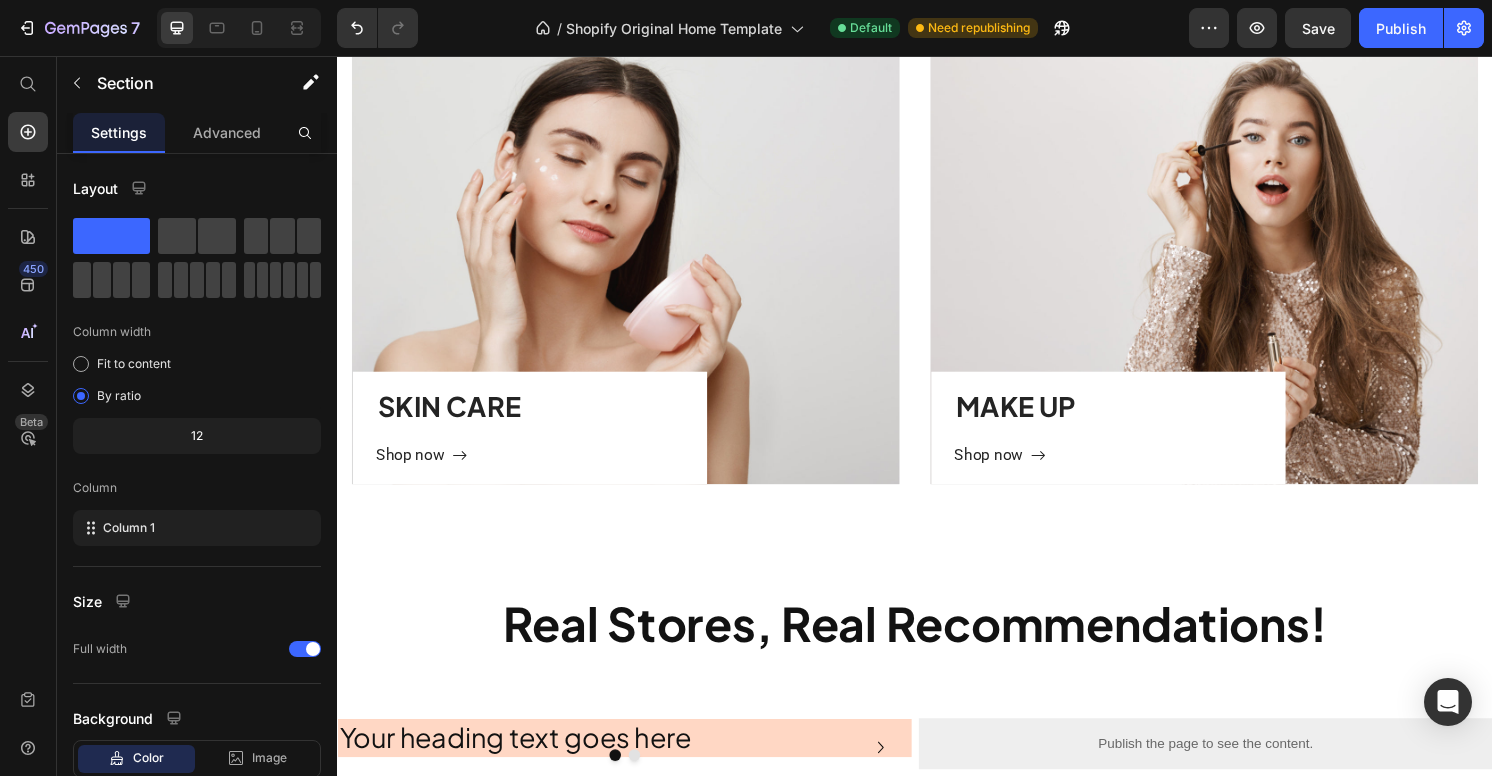 scroll, scrollTop: 1291, scrollLeft: 0, axis: vertical 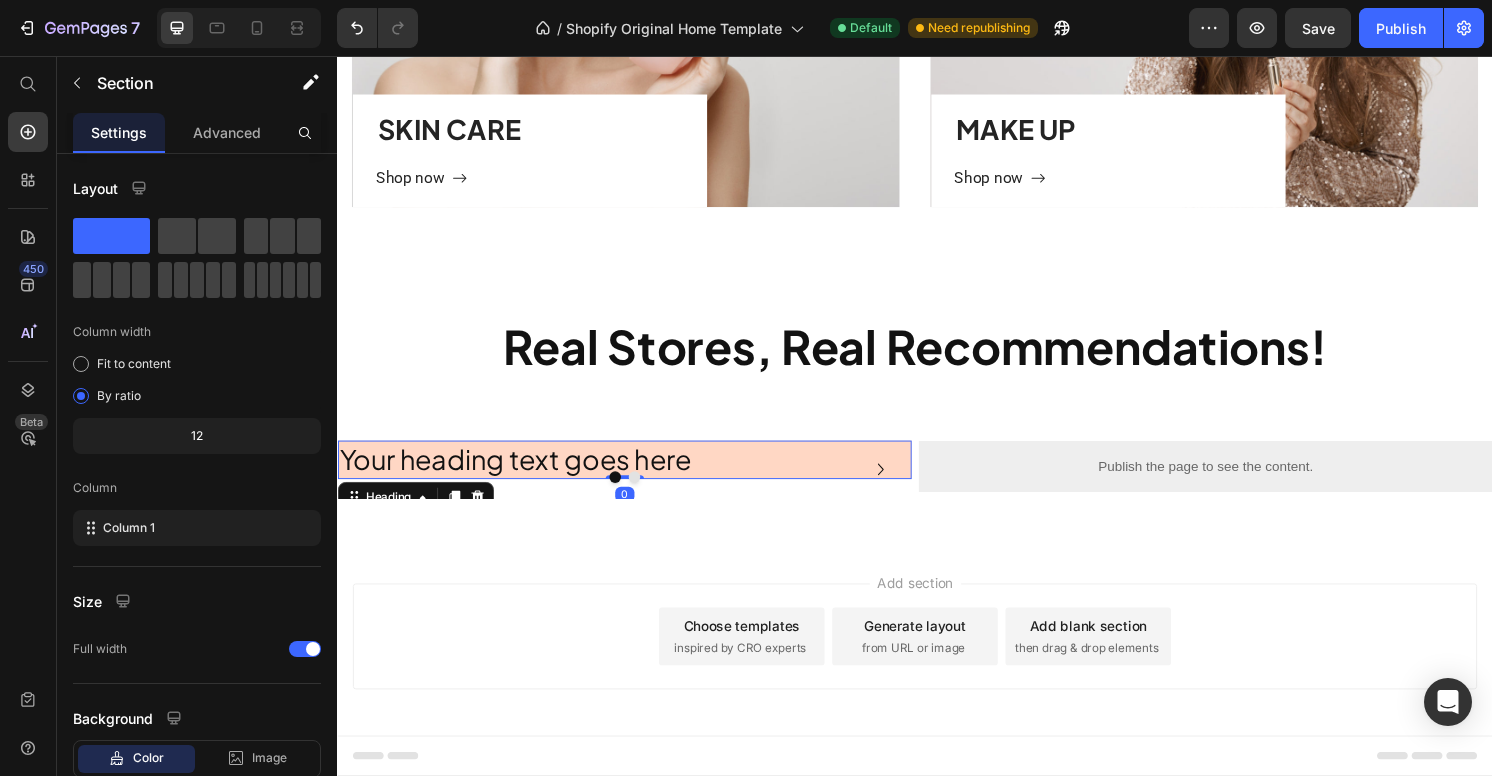 click on "Your heading text goes here" at bounding box center (635, 476) 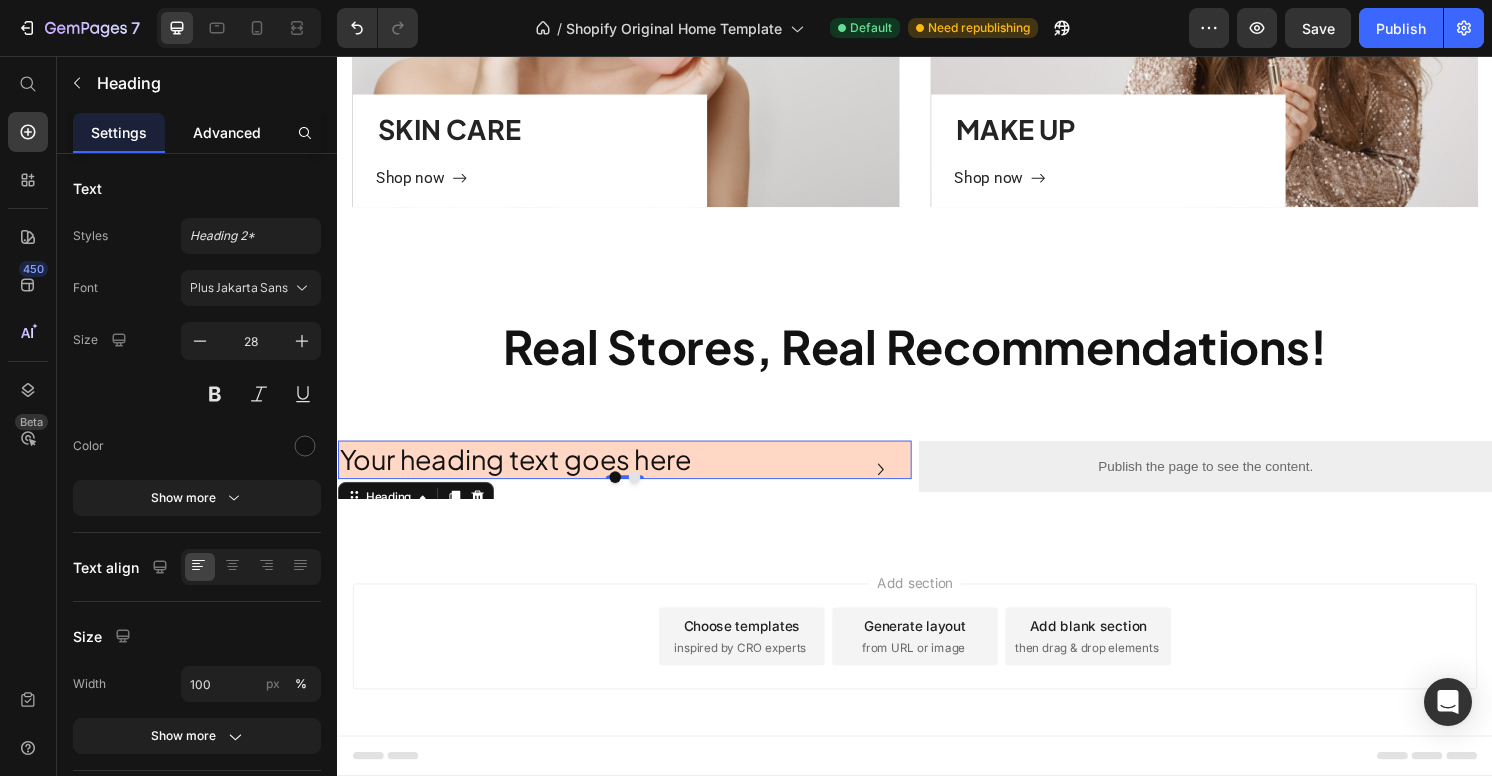 click on "Advanced" at bounding box center (227, 132) 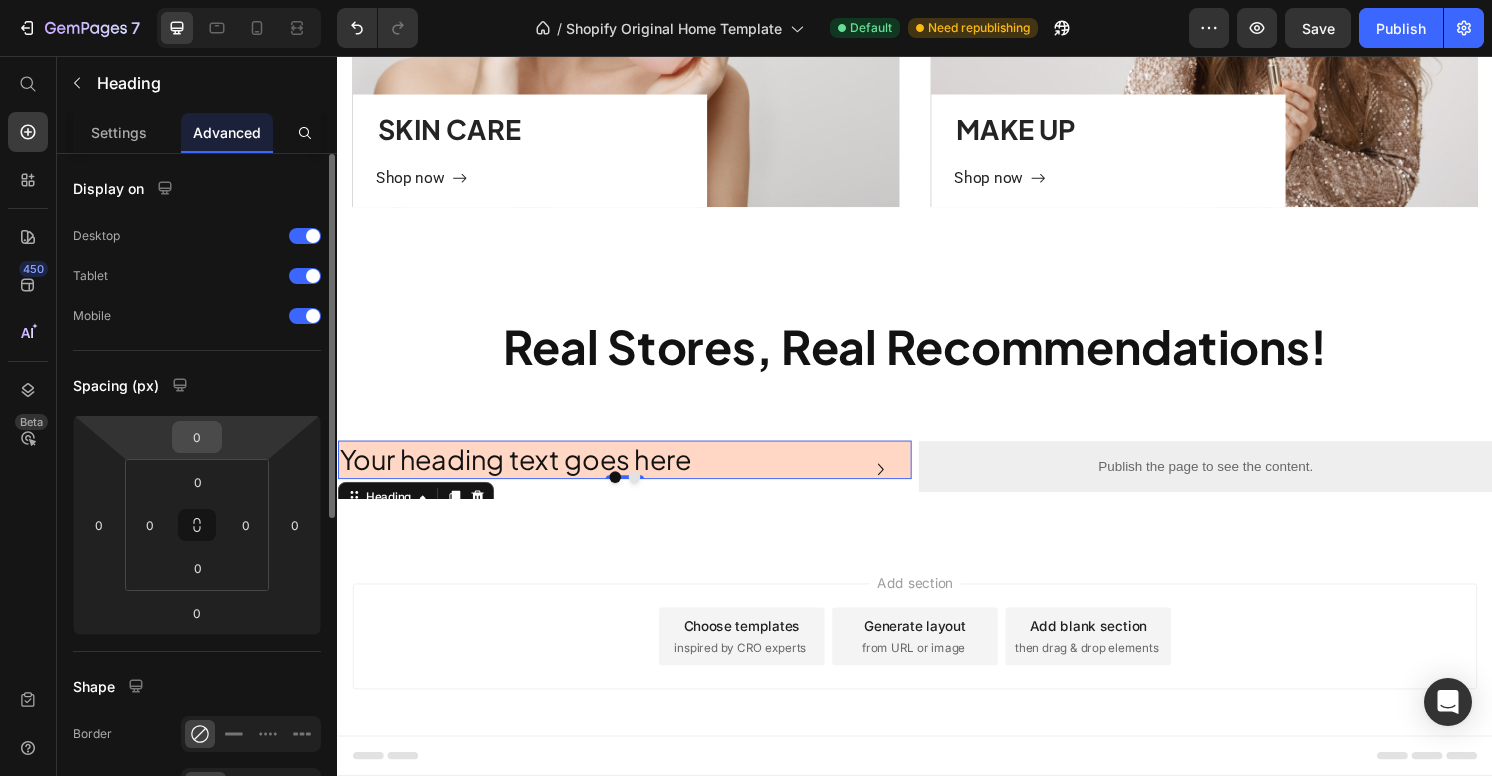 click on "0" at bounding box center [197, 437] 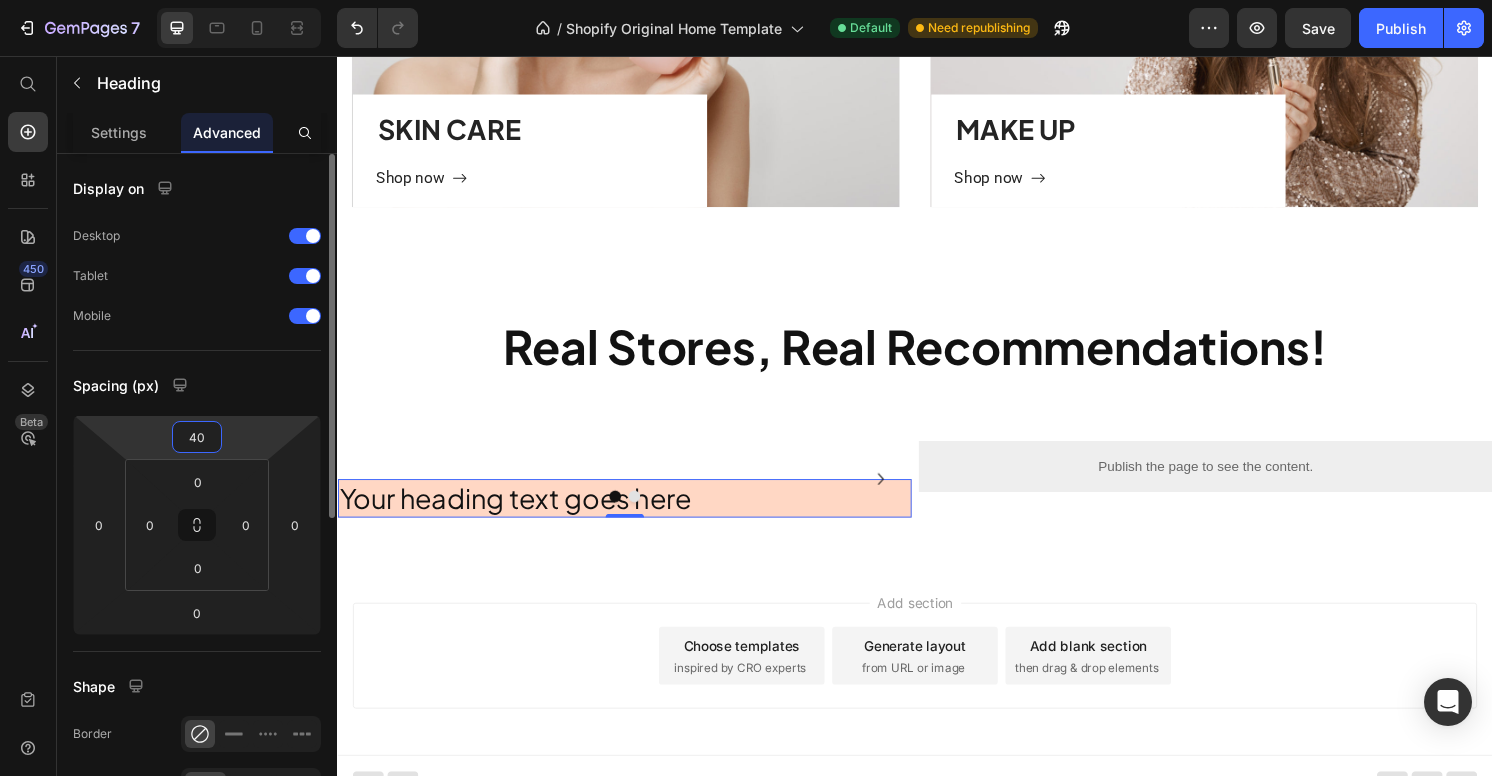 type on "4" 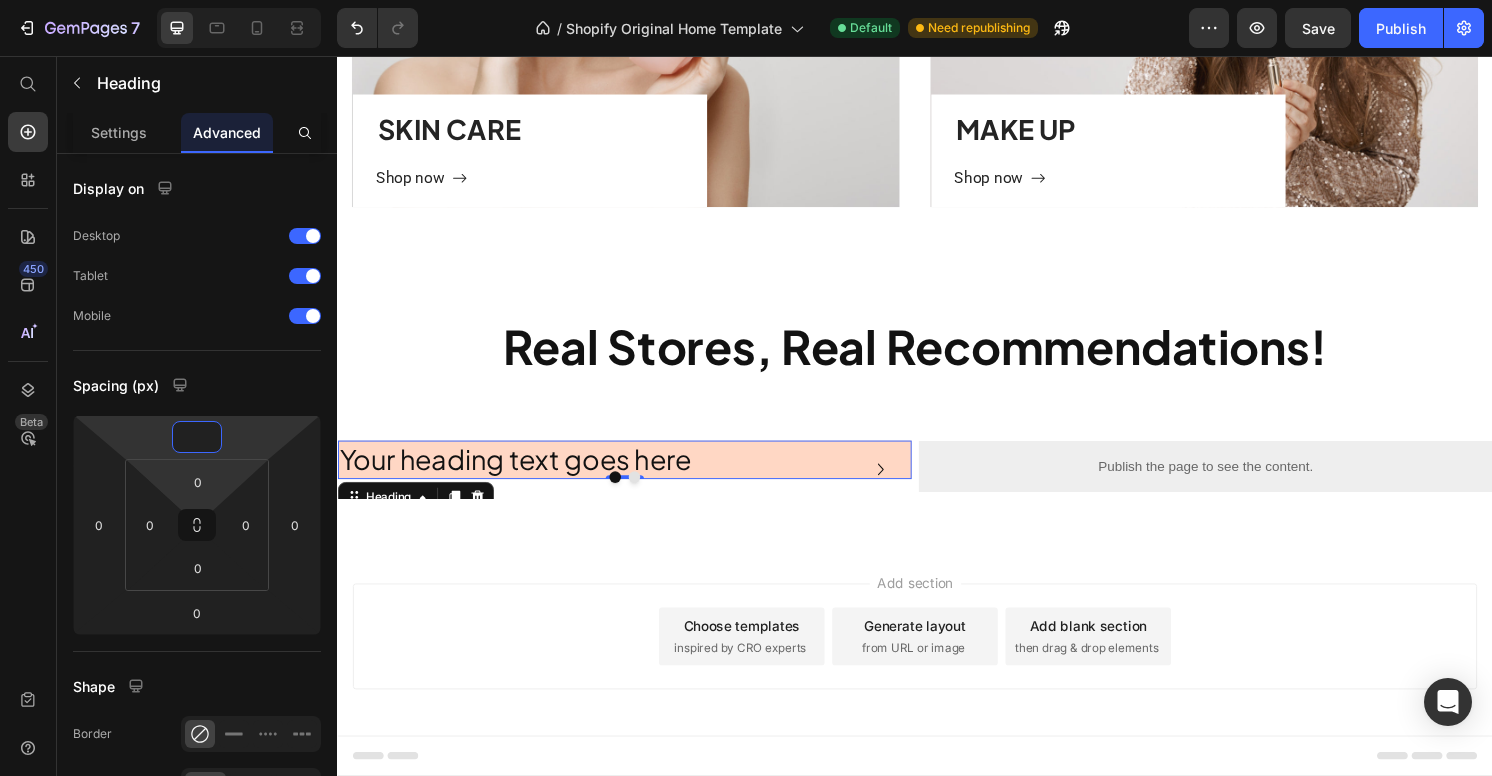 type on "0" 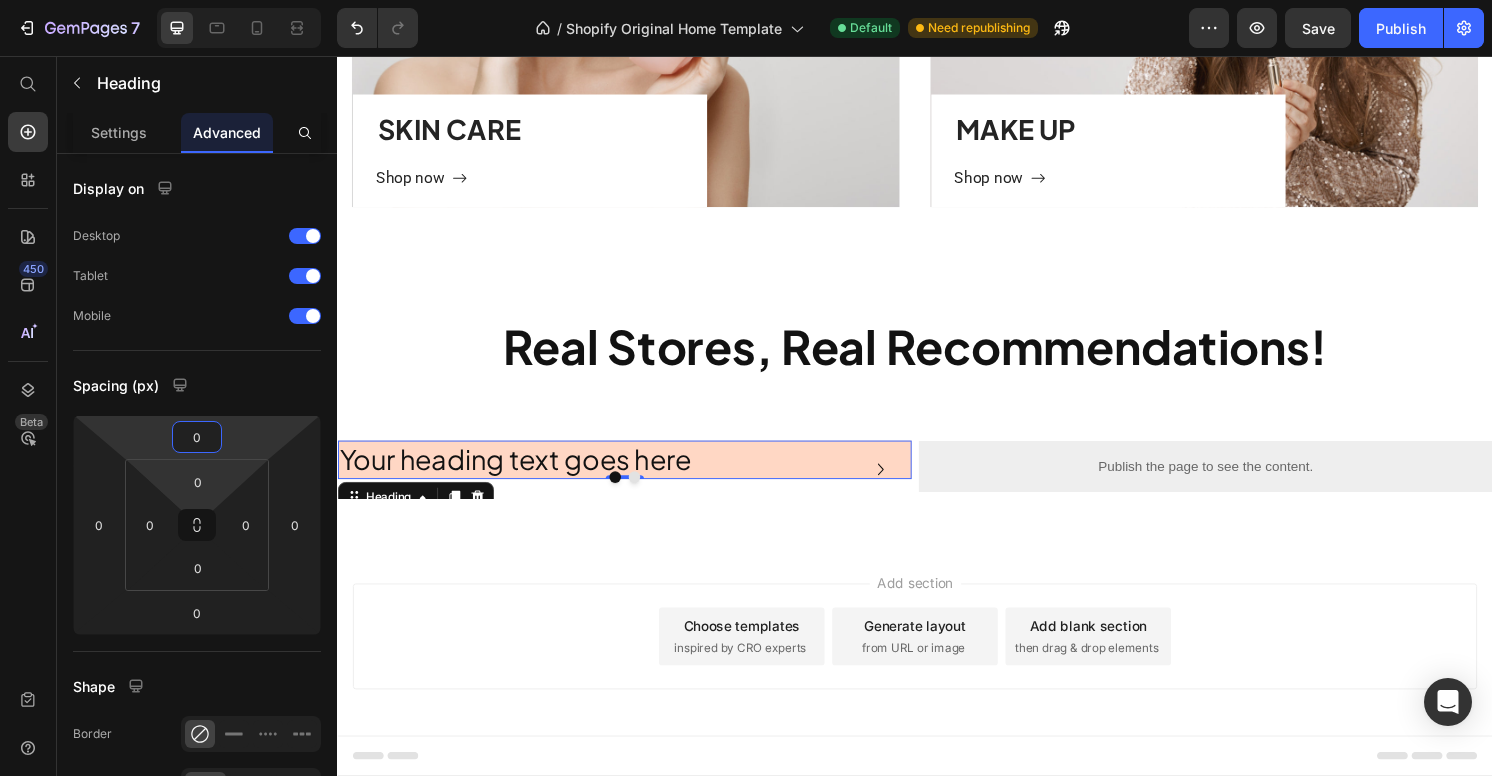 click on "7   /  Shopify Original Home Template Default Need republishing Preview  Save   Publish  450 Beta Start with Sections Elements Hero Section Product Detail Brands Trusted Badges Guarantee Product Breakdown How to use Testimonials Compare Bundle FAQs Social Proof Brand Story Product List Collection Blog List Contact Sticky Add to Cart Custom Footer Browse Library 450 Layout
Row
Row
Row
Row Text
Heading
Text Block Button
Button
Button
Sticky Back to top Media
Image" at bounding box center (746, 0) 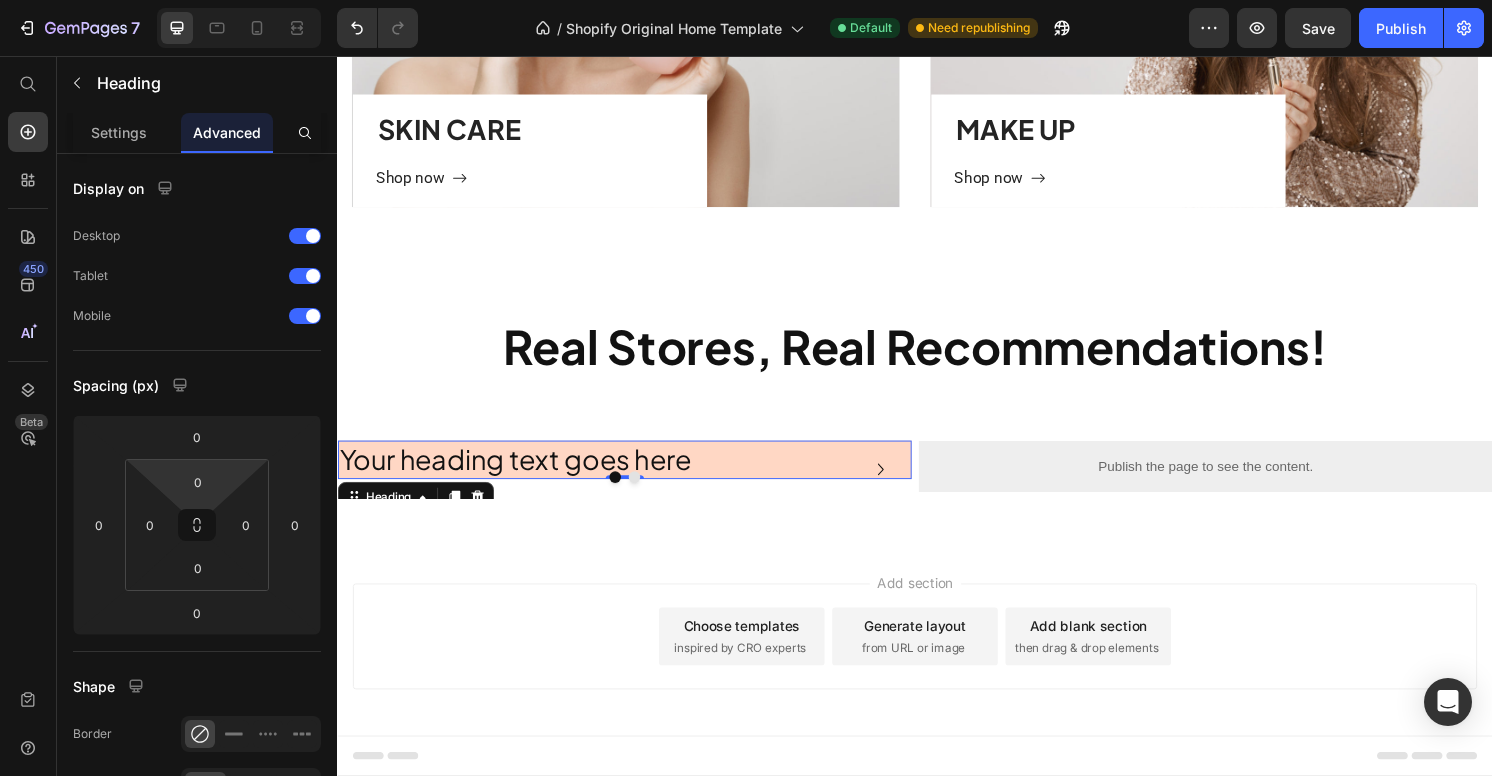 click on "Your heading text goes here" at bounding box center (635, 476) 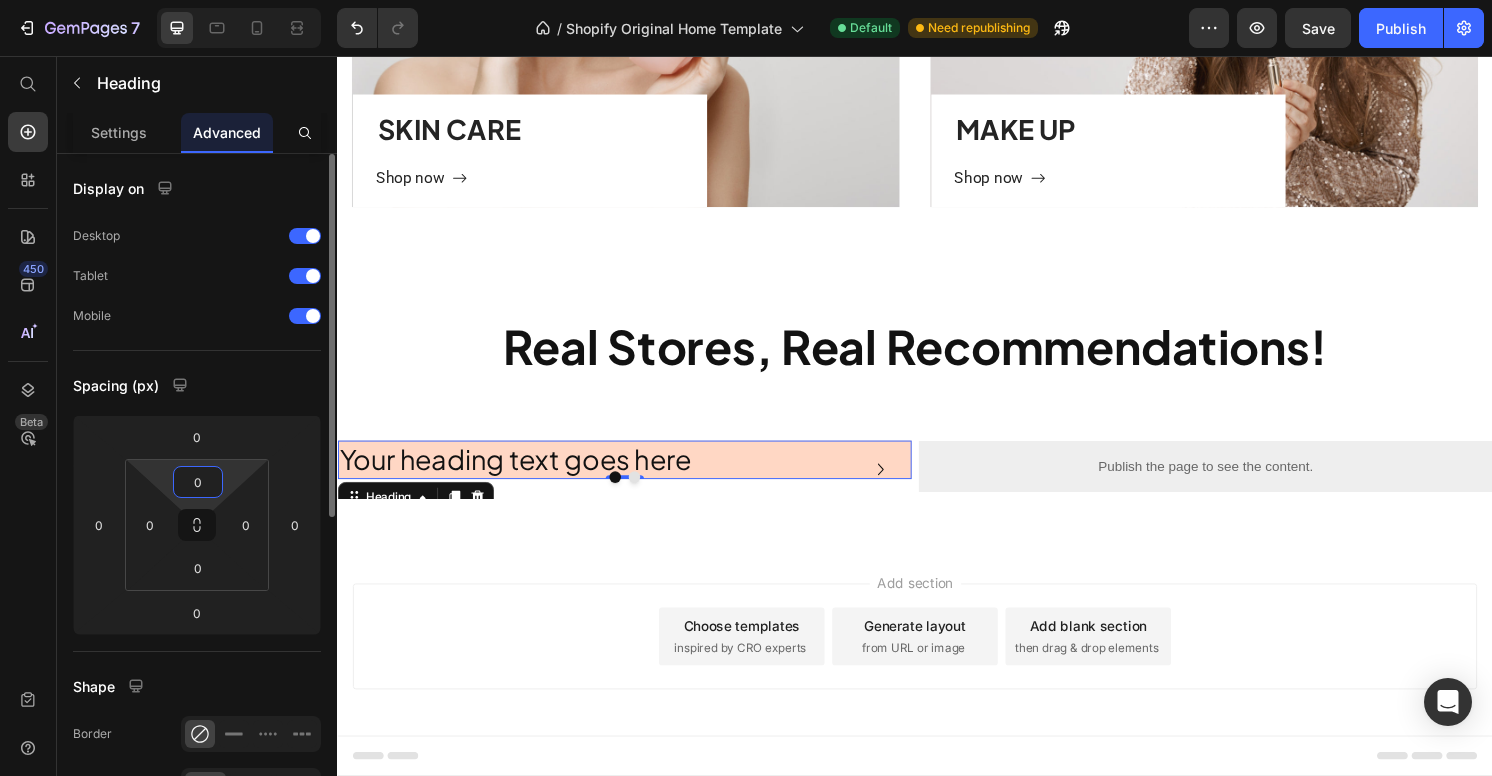 click on "0" at bounding box center (198, 482) 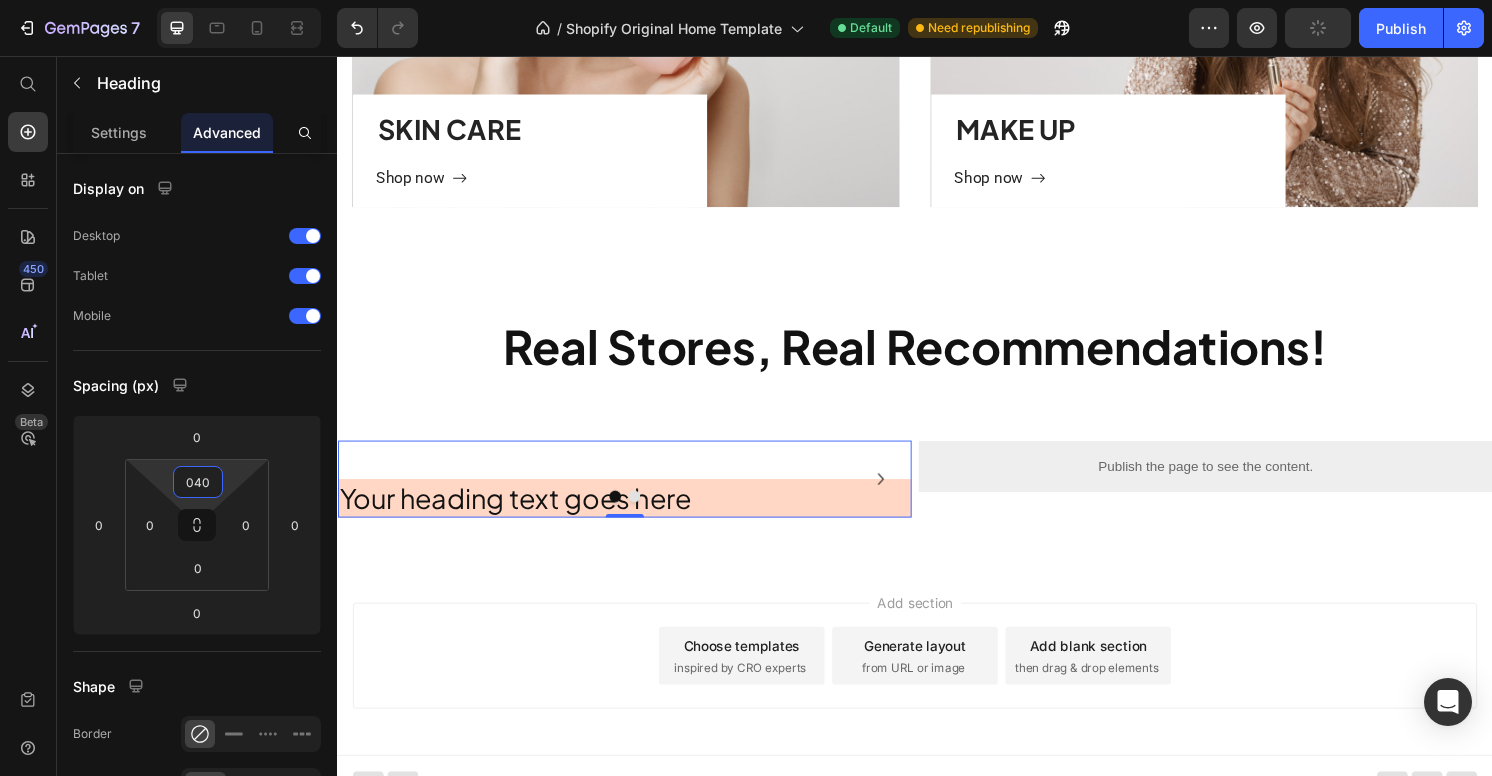 type on "40" 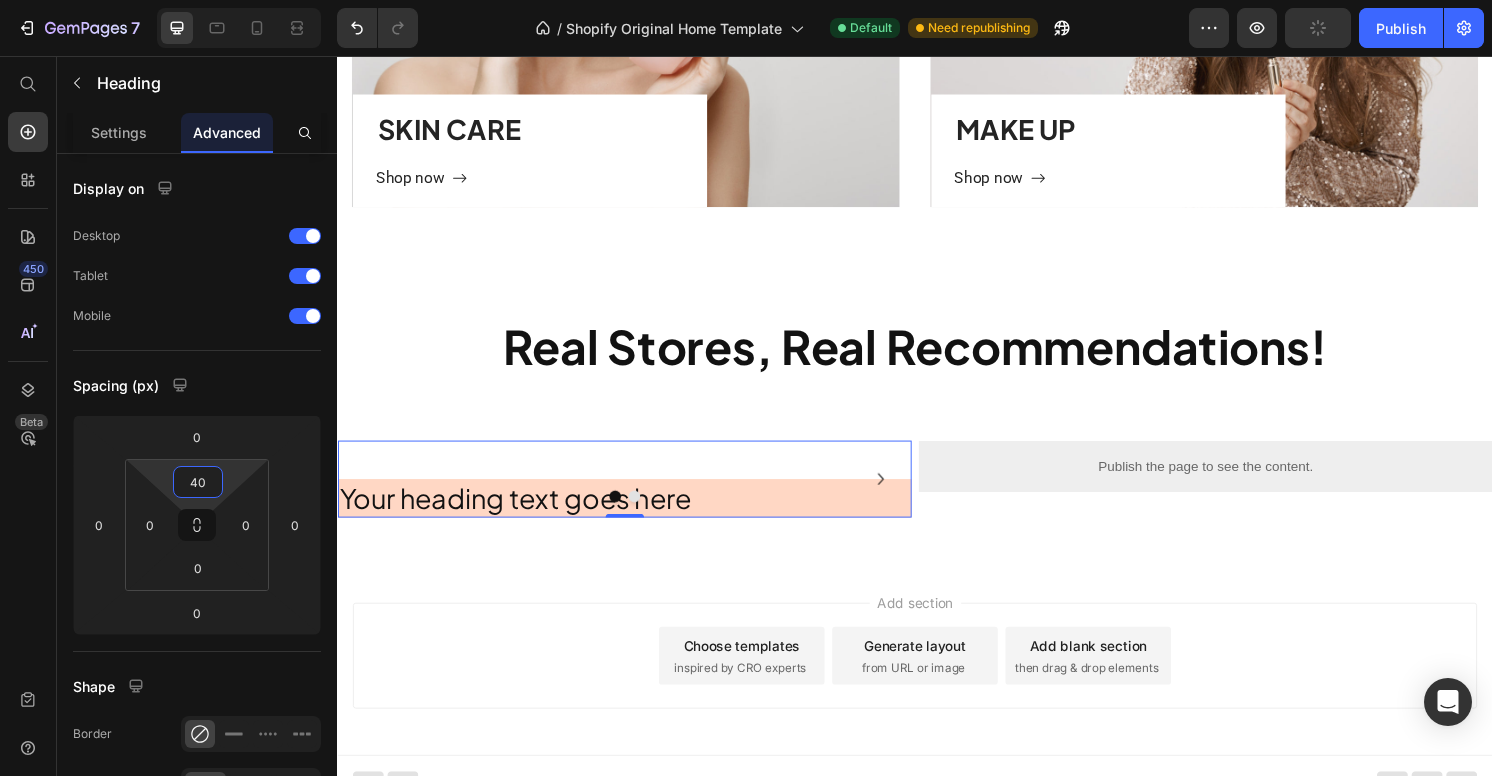 click on "Your heading text goes here Heading   0" at bounding box center (635, 496) 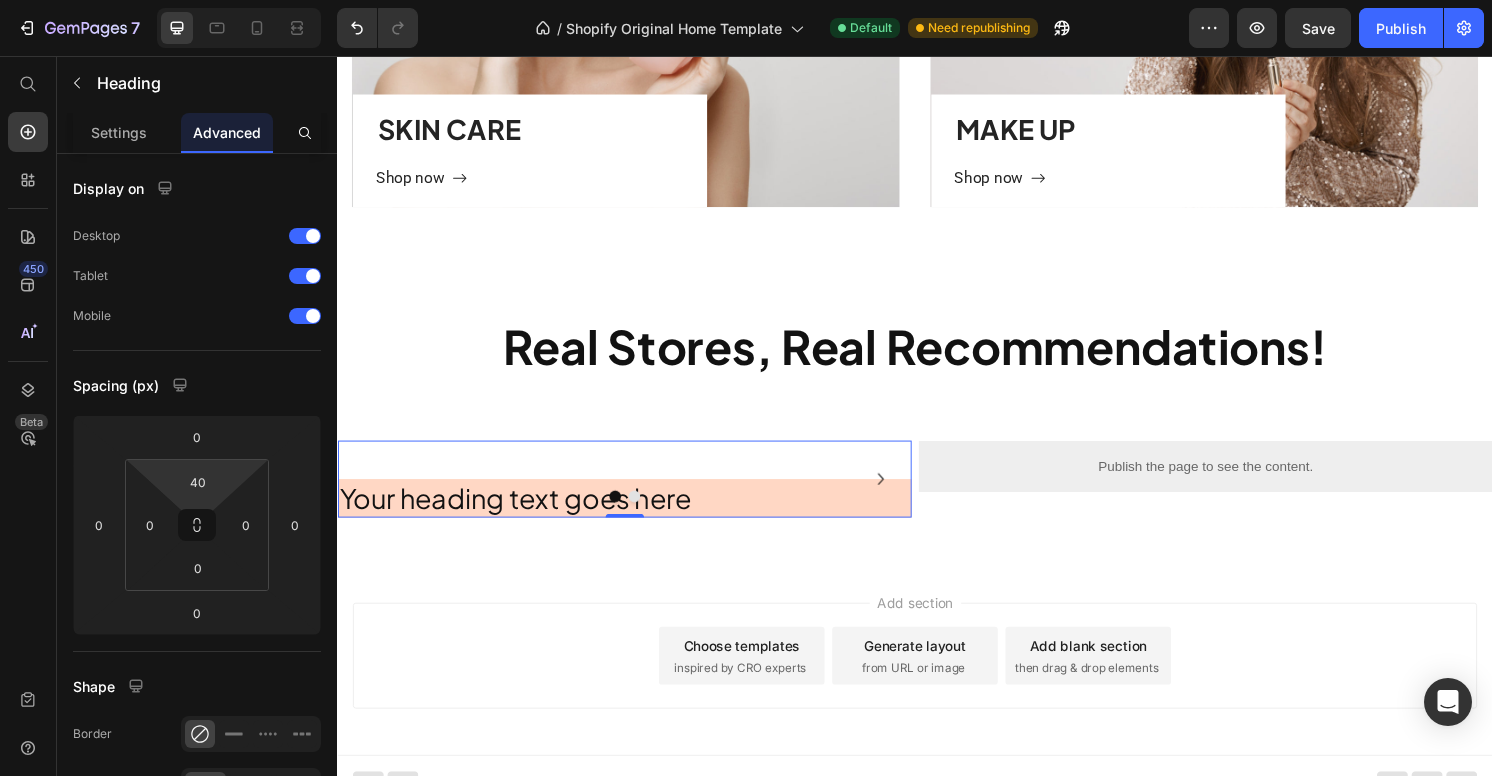 click on "Your heading text goes here Heading   0" at bounding box center (635, 496) 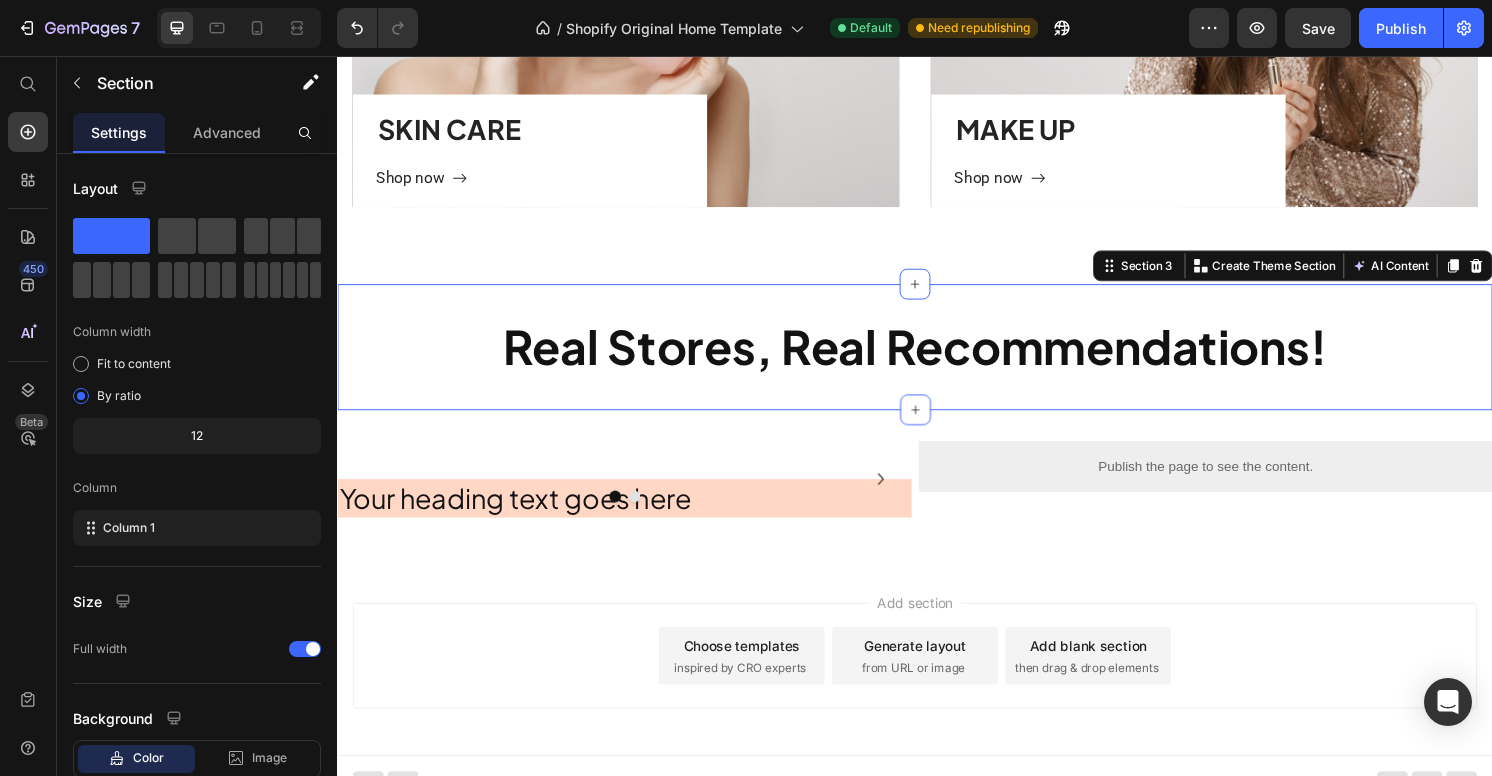 click on "Real Stores, Real Recommendations! Heading Section 3   You can create reusable sections Create Theme Section AI Content Write with GemAI What would you like to describe here? Tone and Voice Persuasive Product Mini Bluetooth Game Controller & Remote Show more Generate" at bounding box center (937, 358) 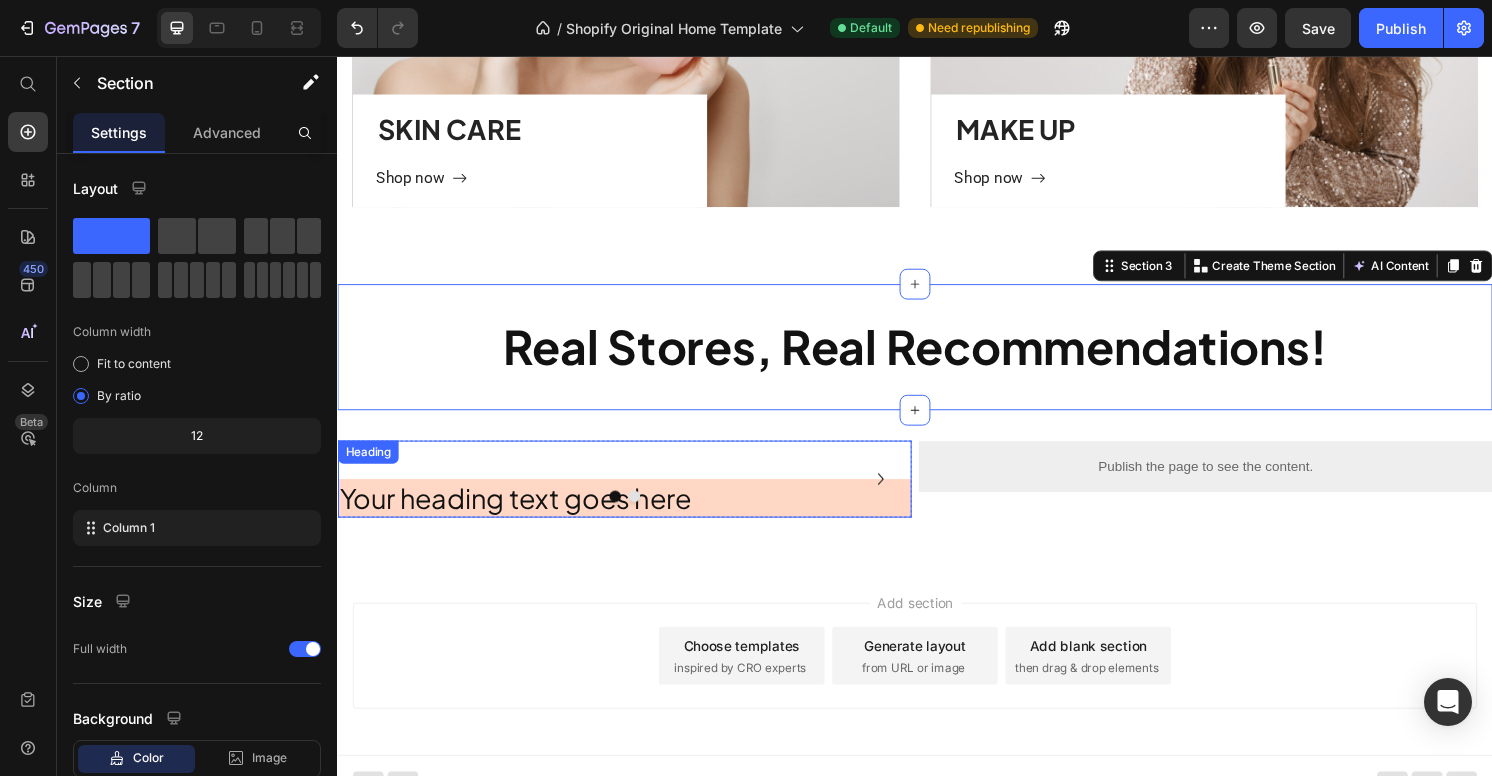 click on "Your heading text goes here" at bounding box center (635, 516) 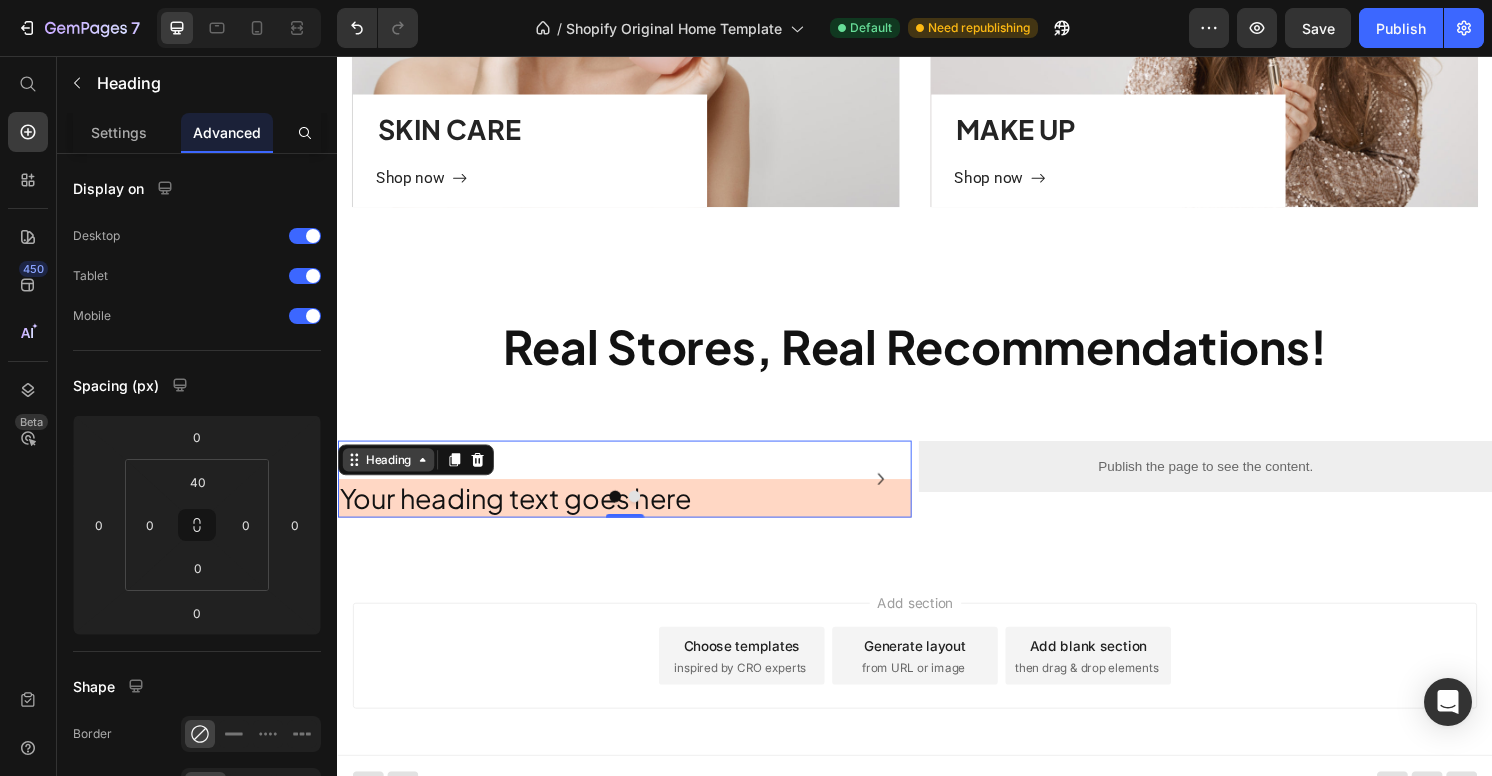 click on "Heading" at bounding box center [389, 476] 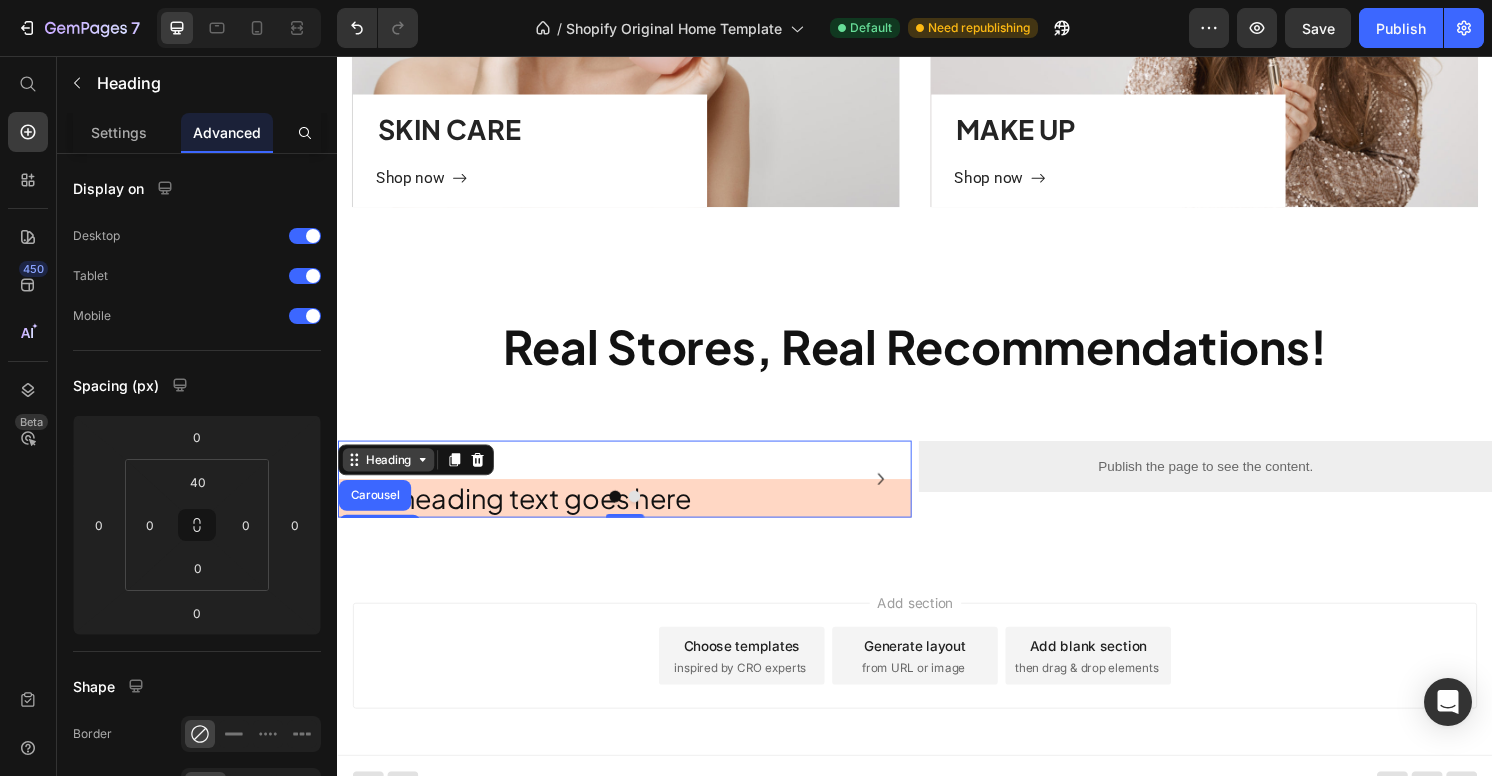 click on "Heading" at bounding box center (389, 476) 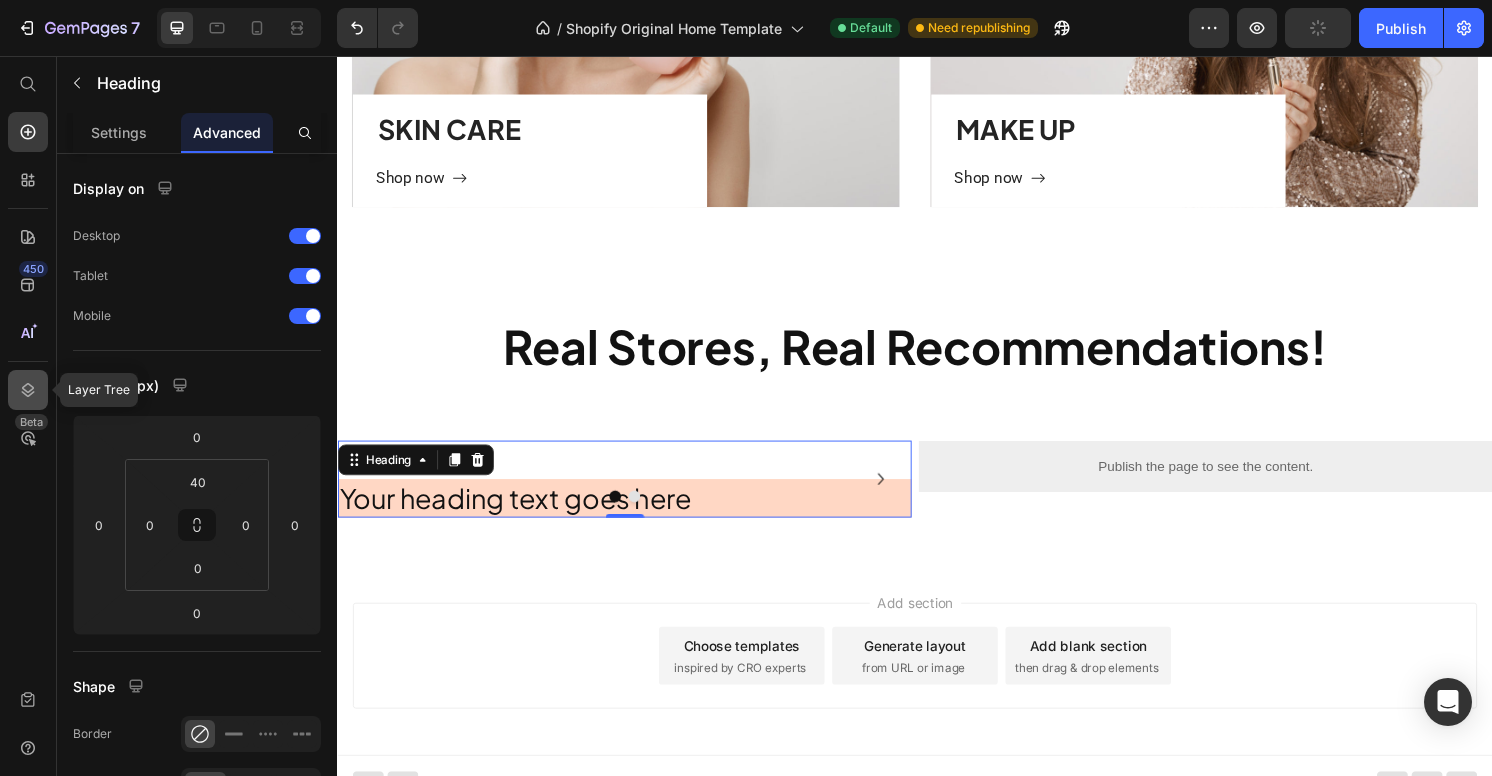 click 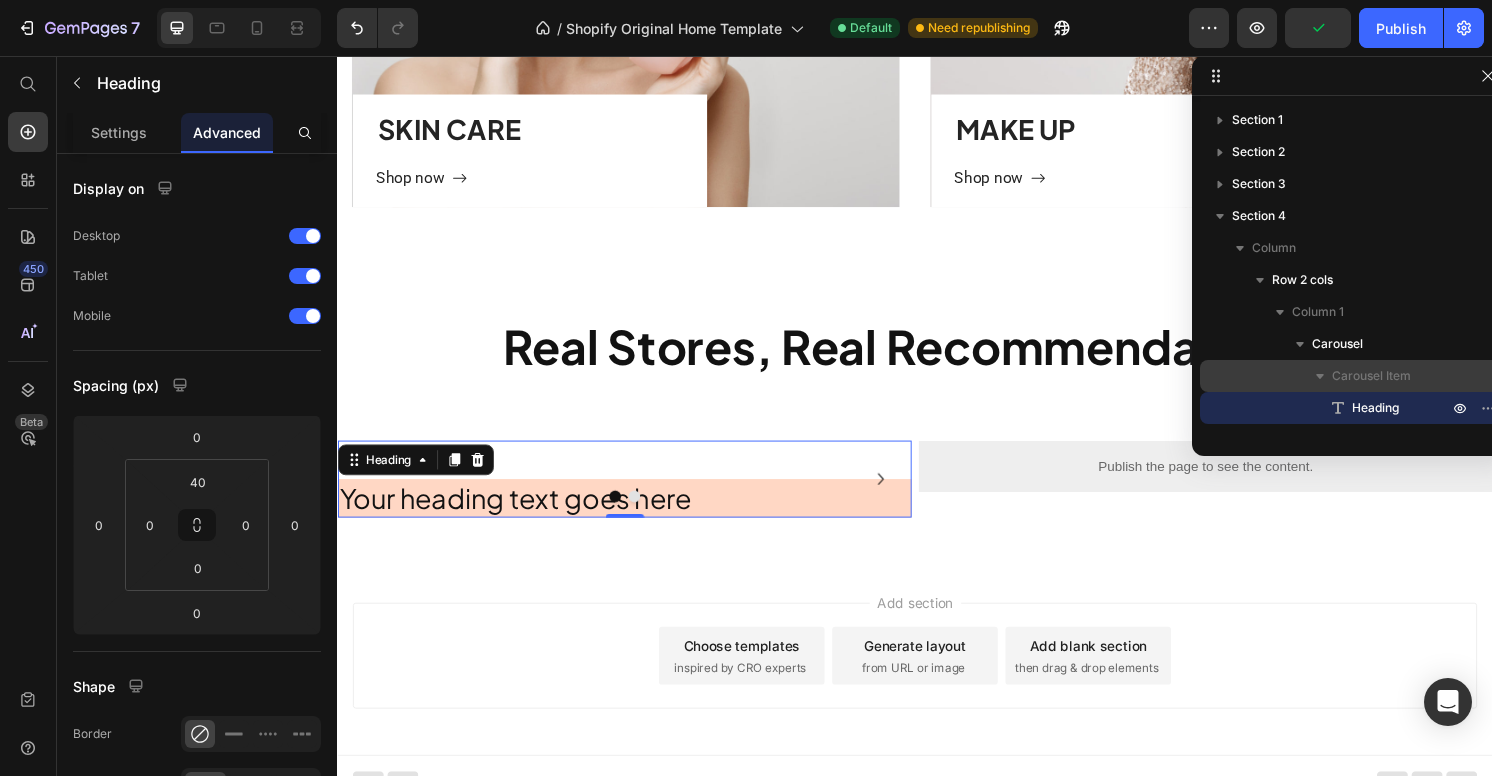 click on "Carousel Item" at bounding box center [1352, 376] 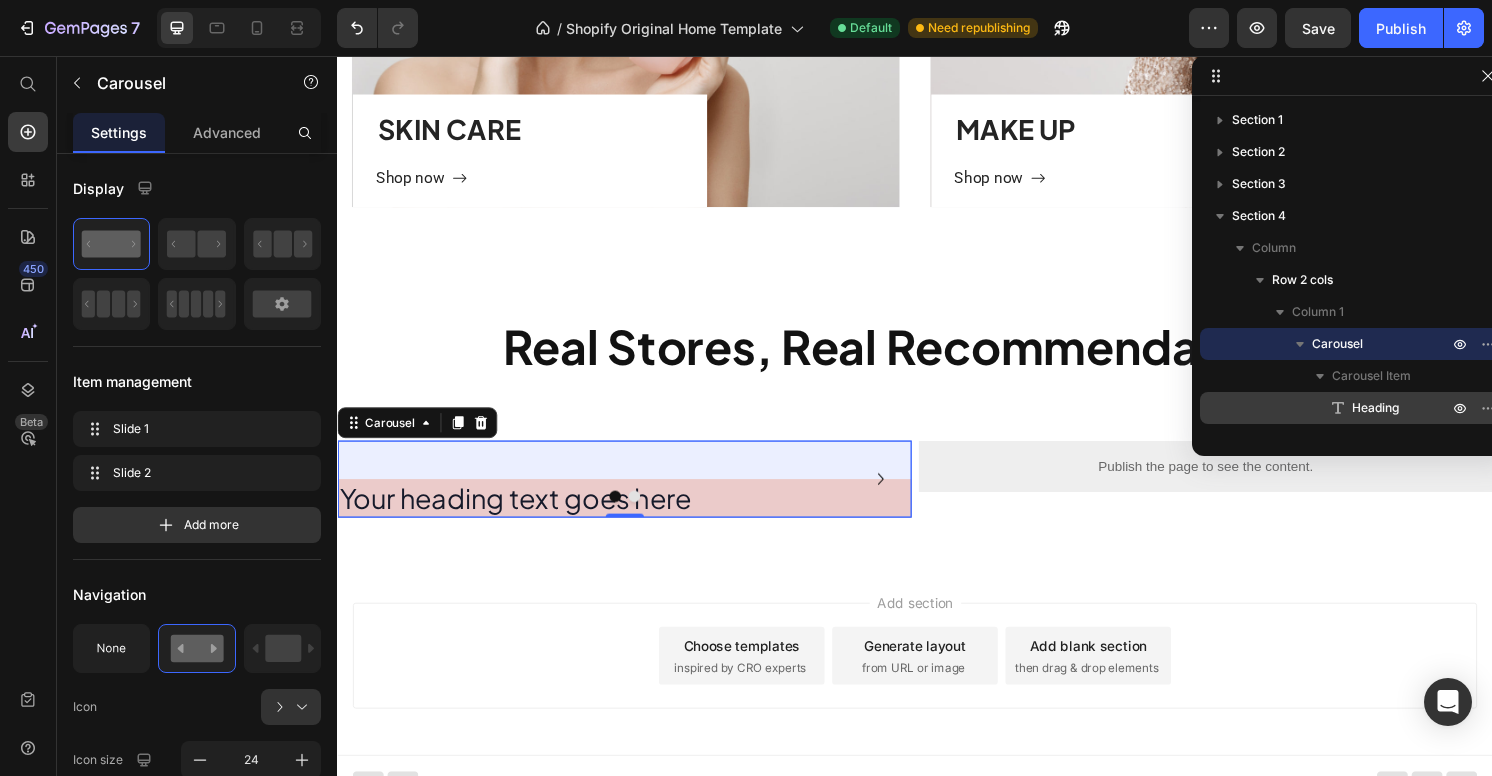click on "Heading" at bounding box center [1375, 408] 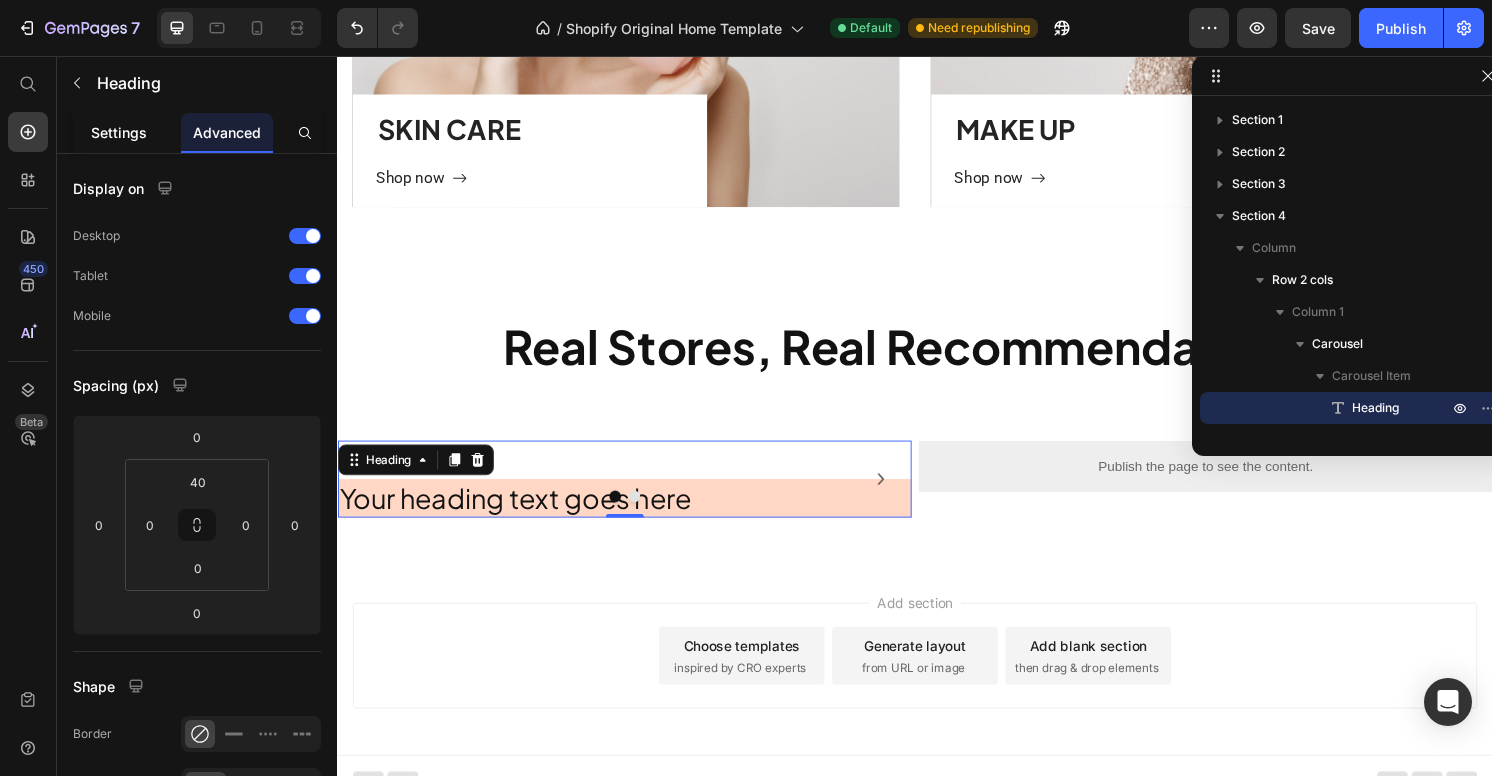 click on "Settings" at bounding box center (119, 132) 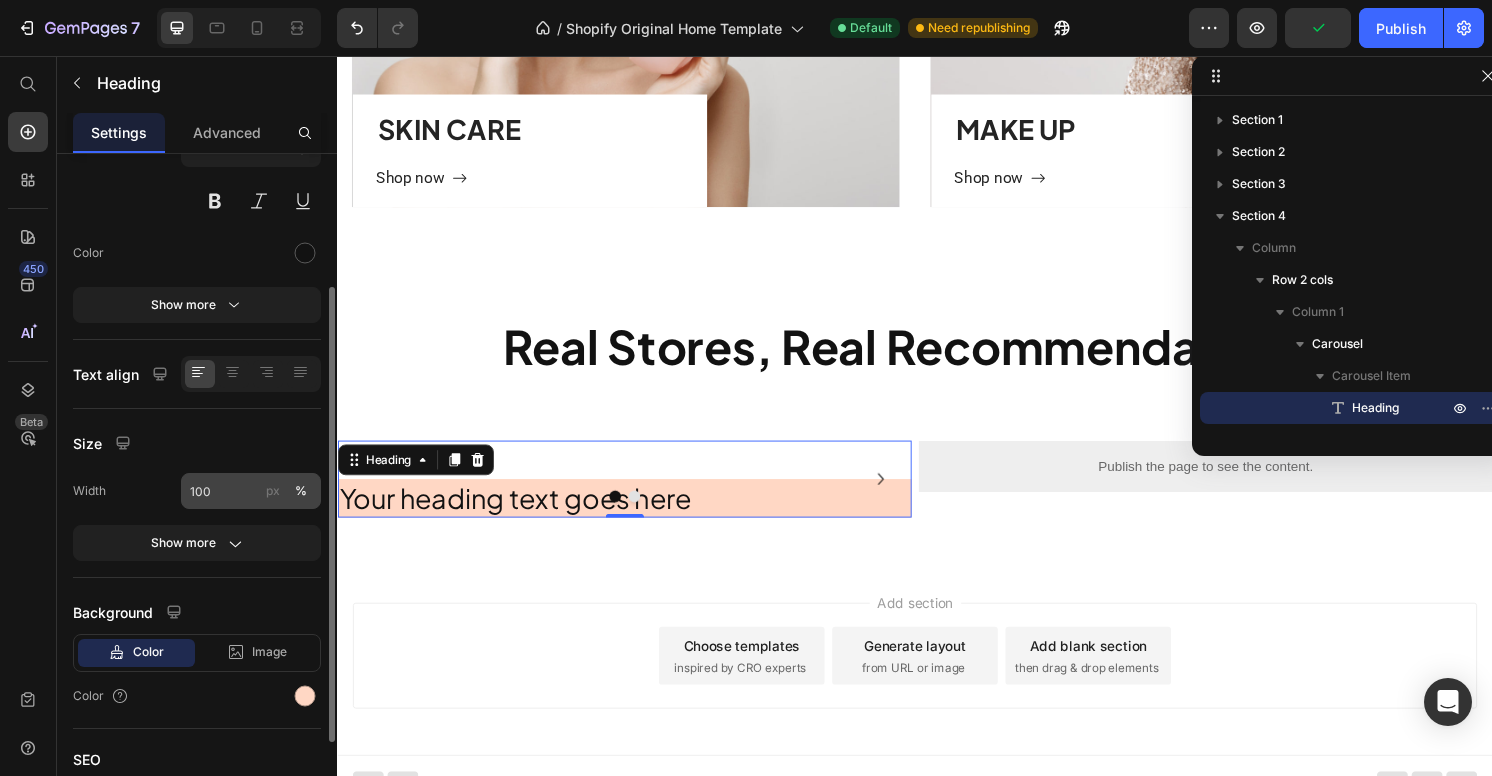 scroll, scrollTop: 195, scrollLeft: 0, axis: vertical 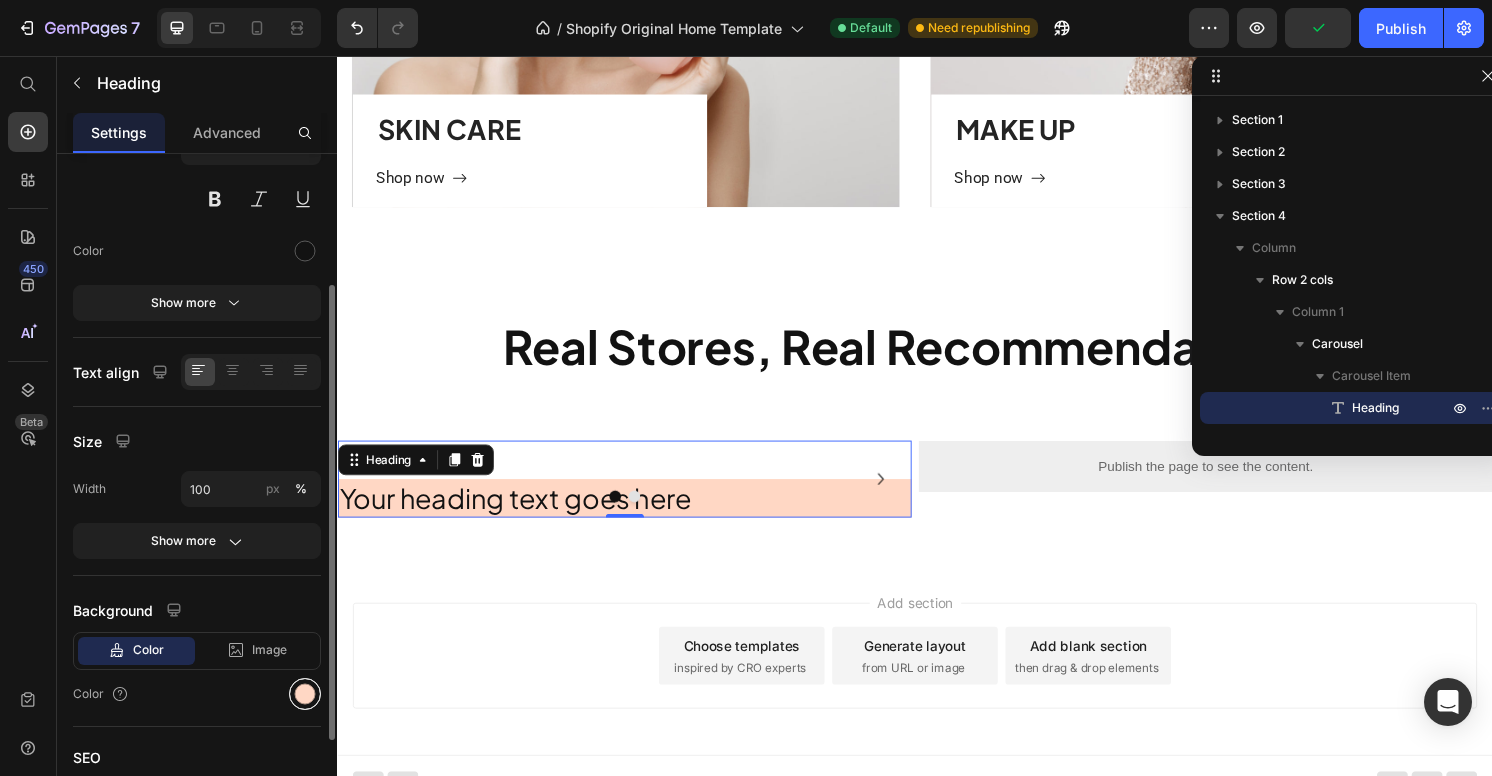 click at bounding box center (305, 694) 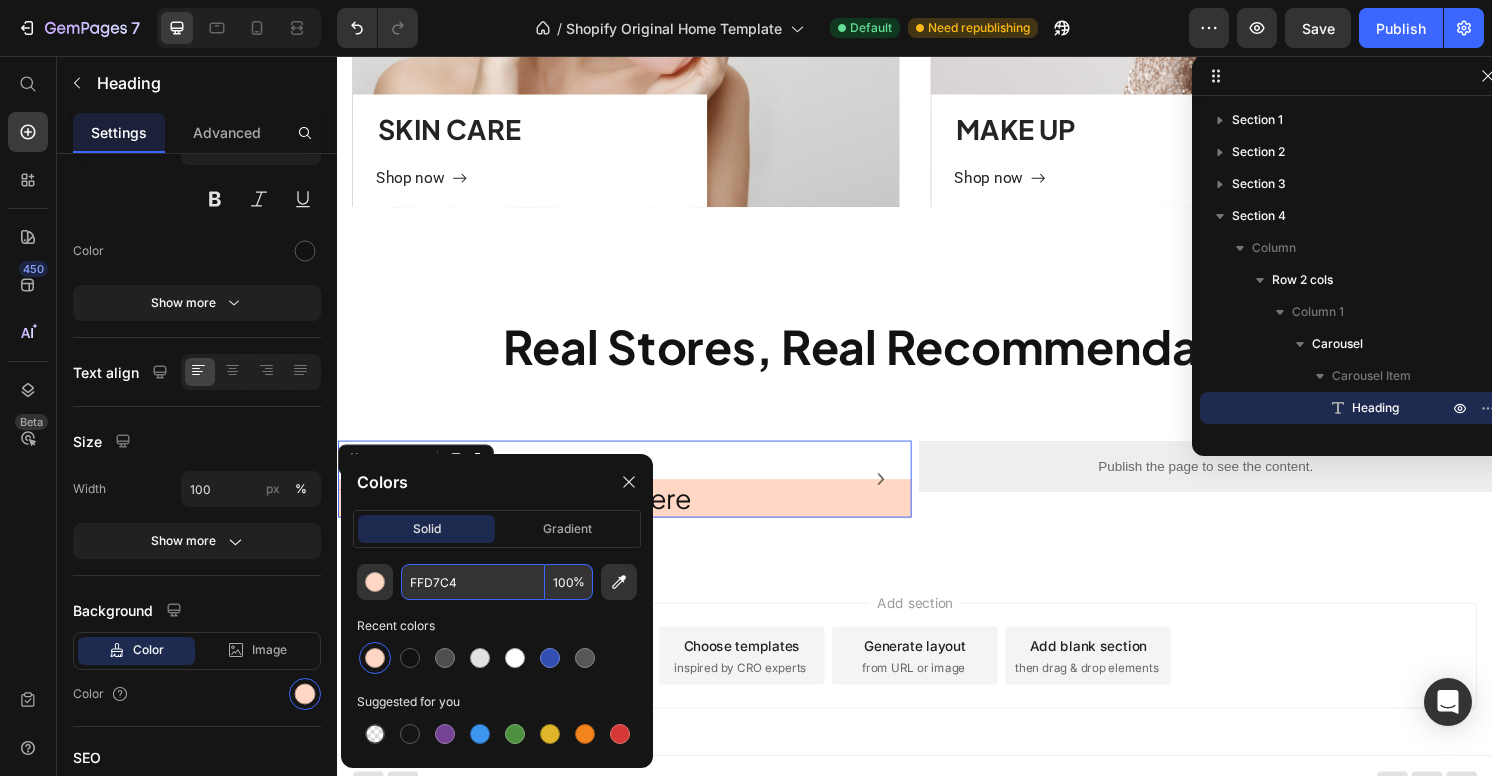 click on "FFD7C4" at bounding box center [473, 582] 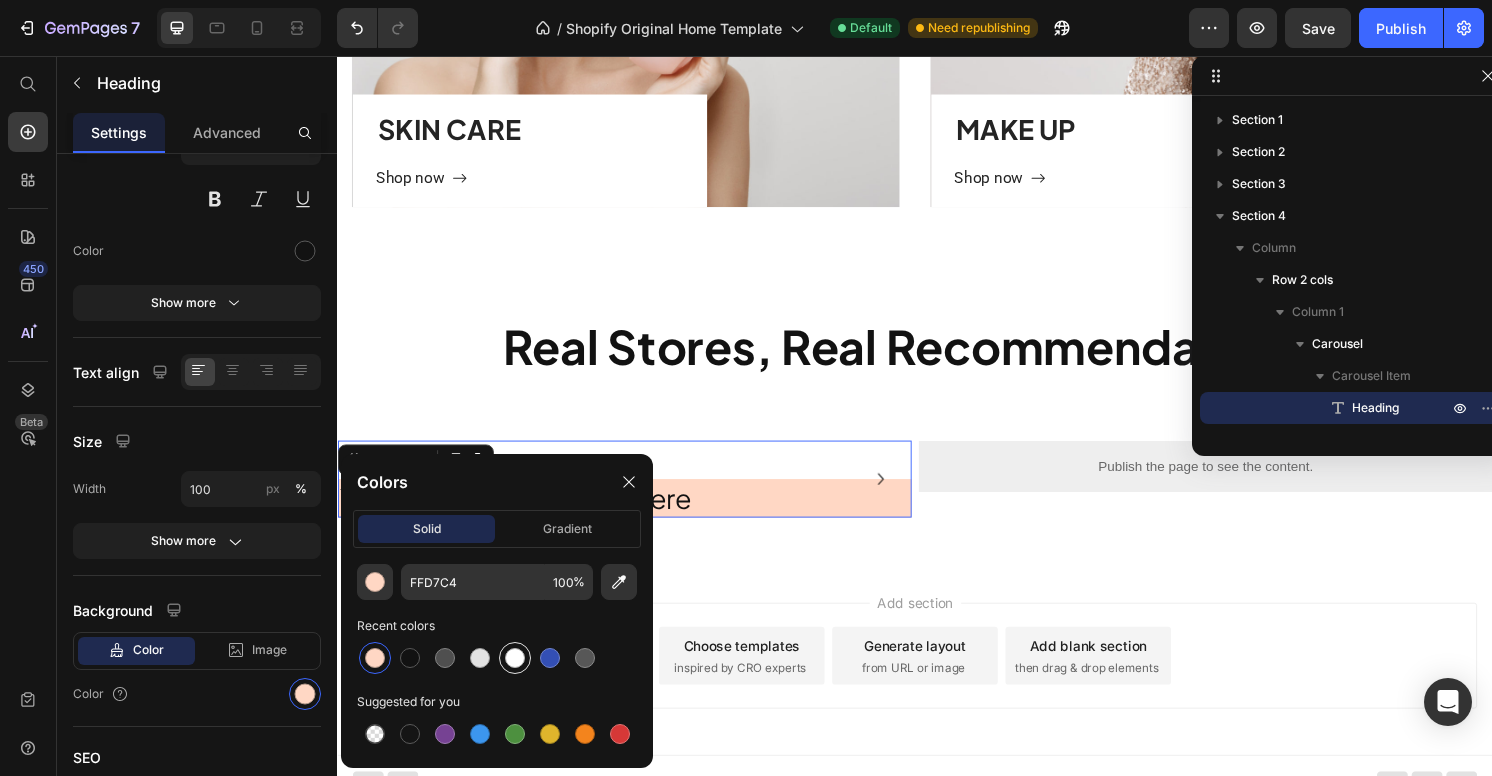 click at bounding box center (515, 658) 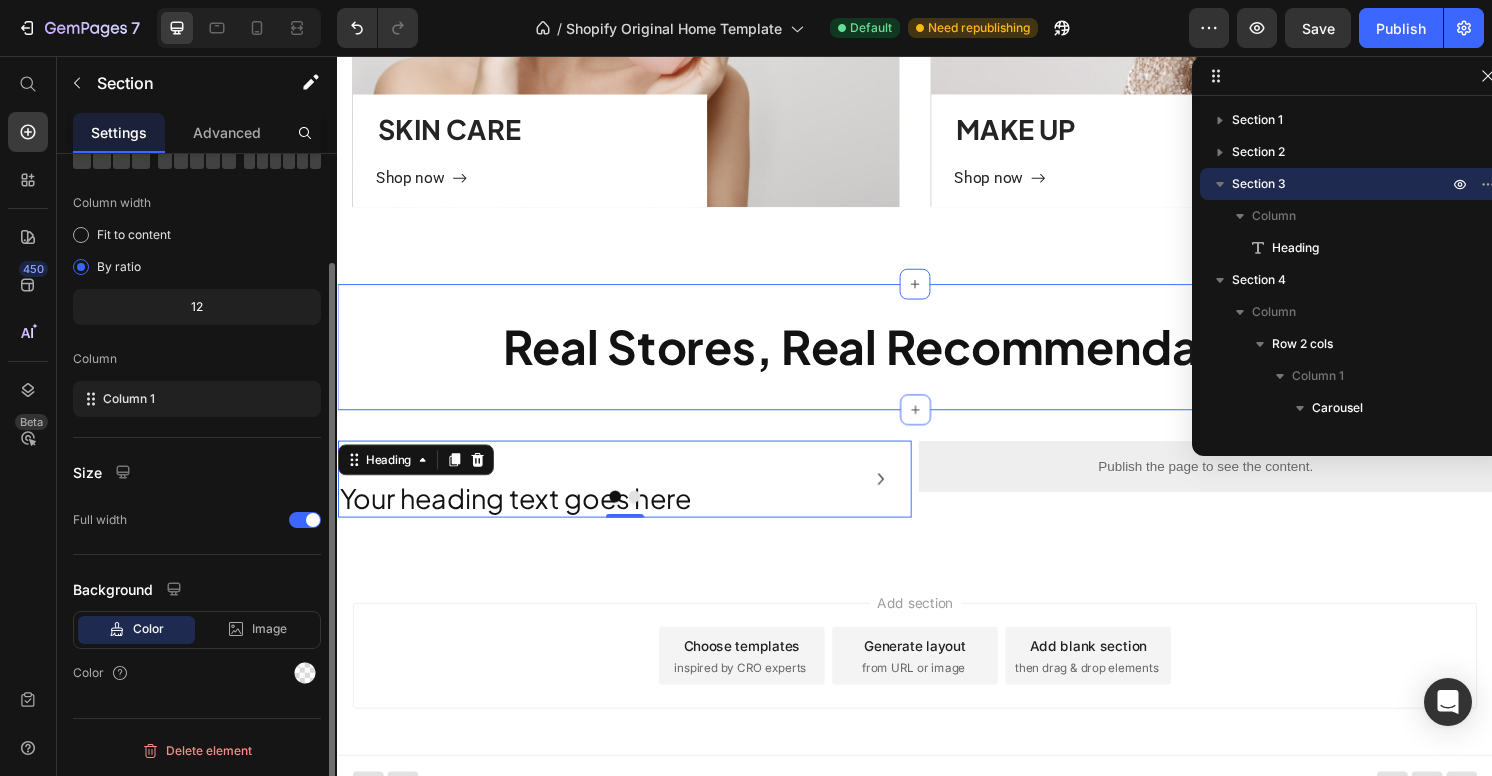 click on "Real Stores, Real Recommendations! Heading Section 3" at bounding box center [937, 358] 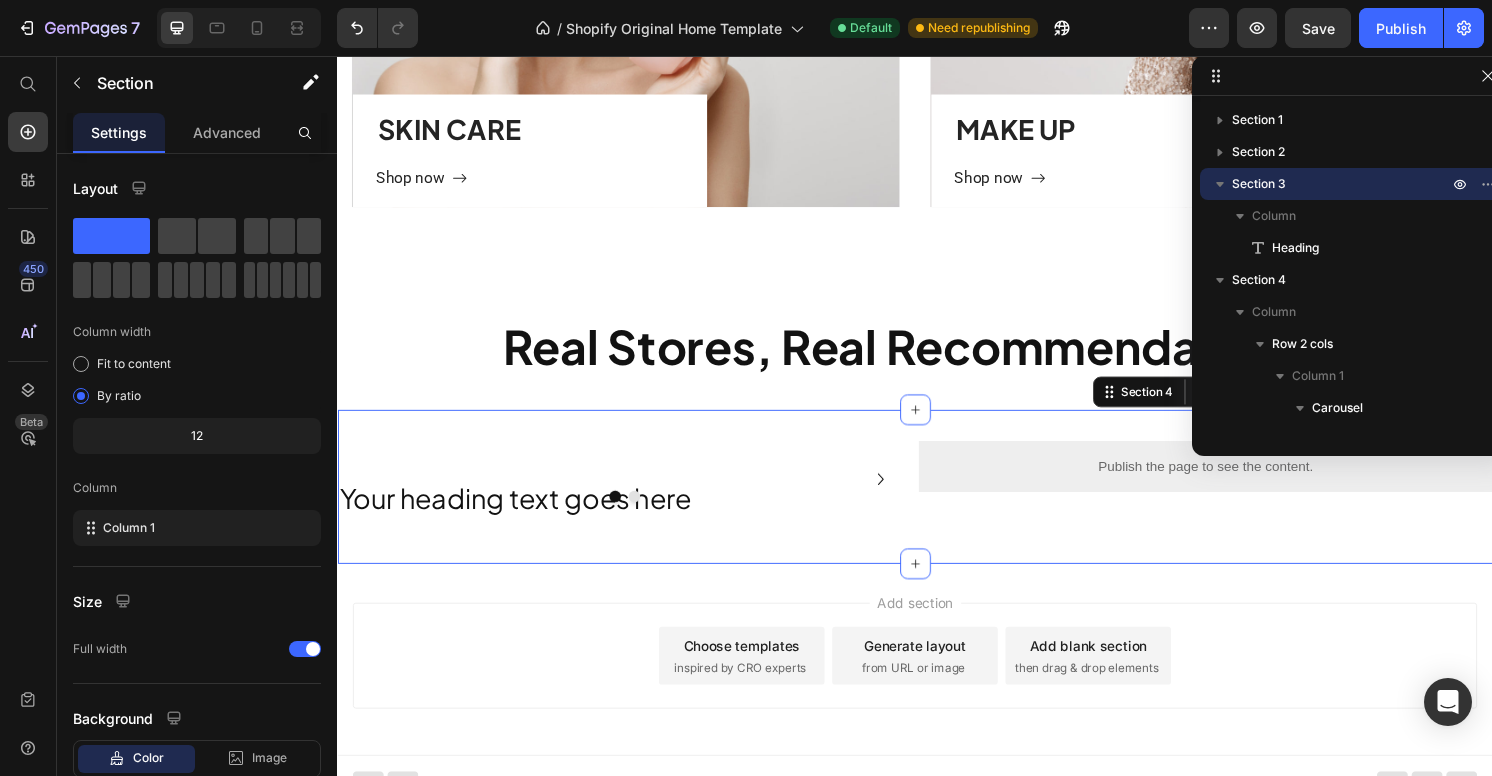 click on "Your heading text goes here Heading
Drop element here
Carousel
Publish the page to see the content.
Custom Code Row Section 4   You can create reusable sections Create Theme Section AI Content Write with GemAI What would you like to describe here? Tone and Voice Persuasive Product Mini Bluetooth Game Controller & Remote Show more Generate" at bounding box center (937, 504) 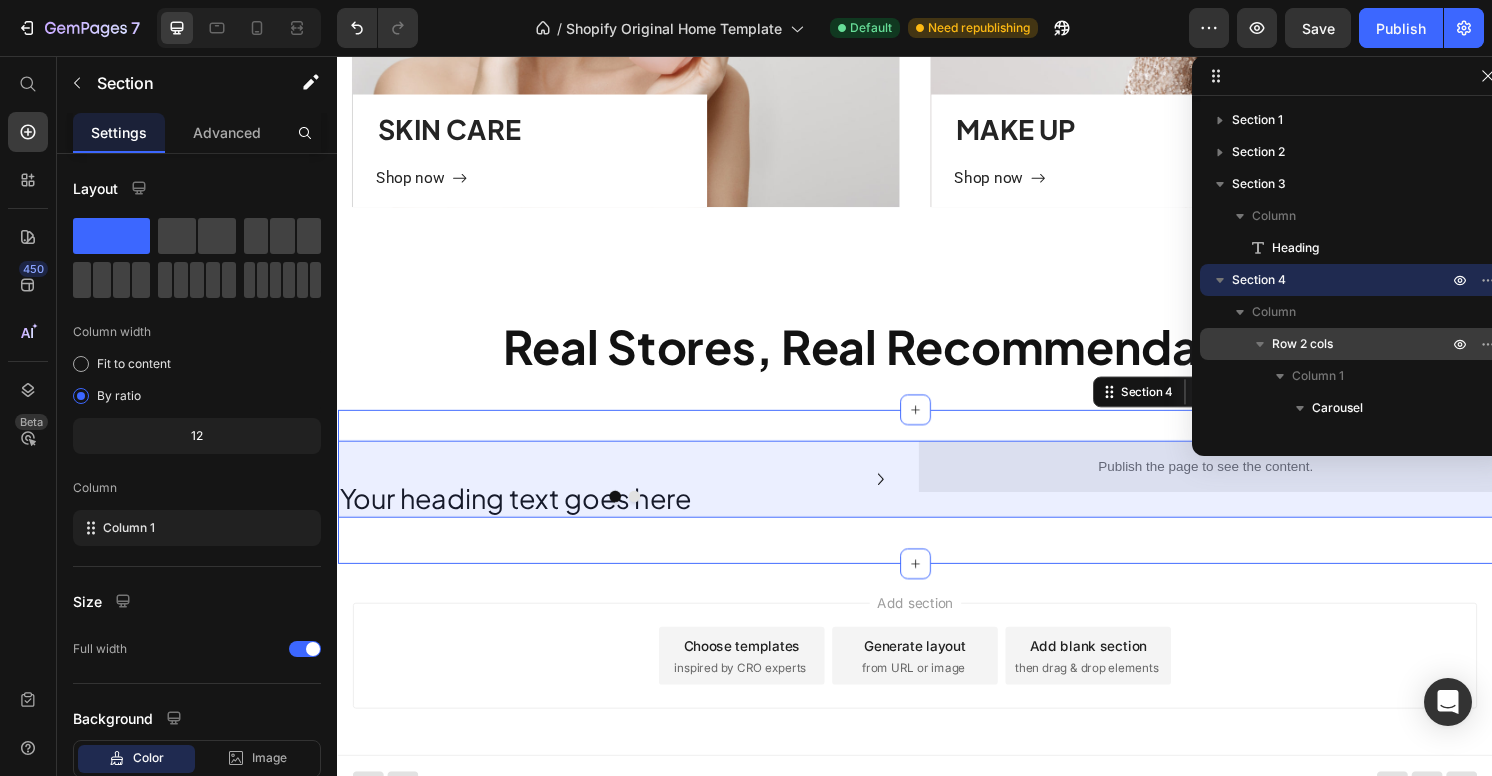 click on "Row 2 cols" at bounding box center [1302, 344] 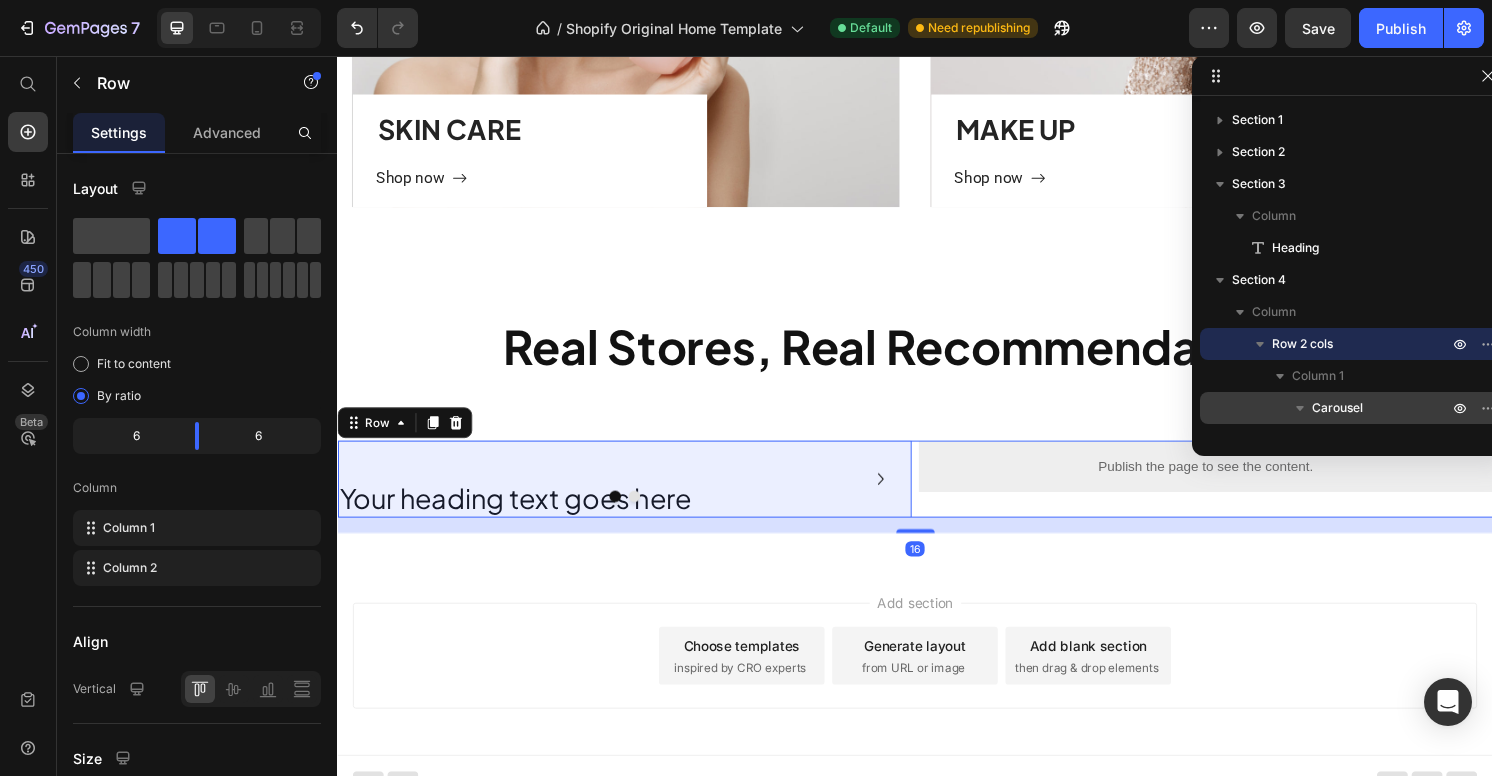 click on "Carousel" at bounding box center (1337, 408) 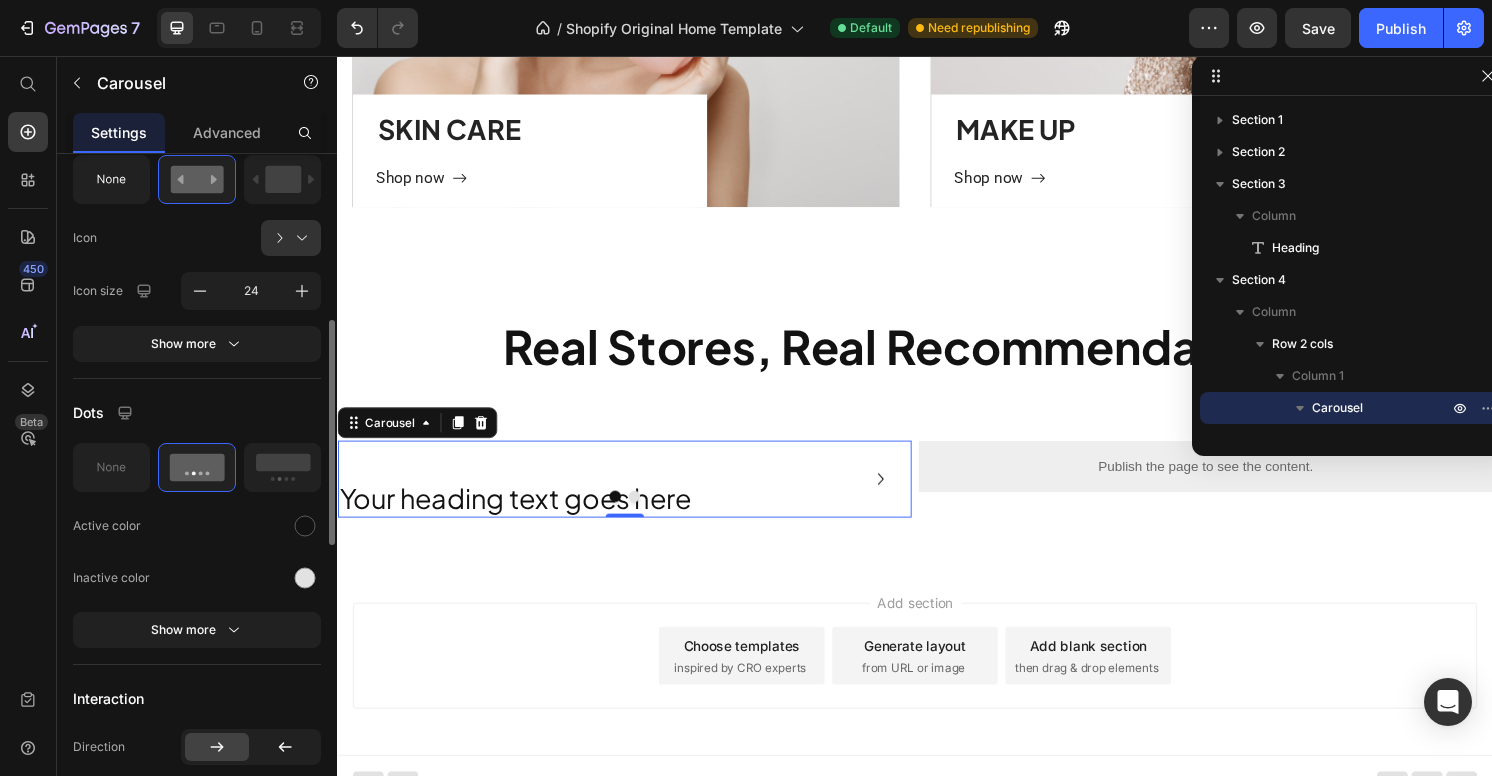 scroll, scrollTop: 477, scrollLeft: 0, axis: vertical 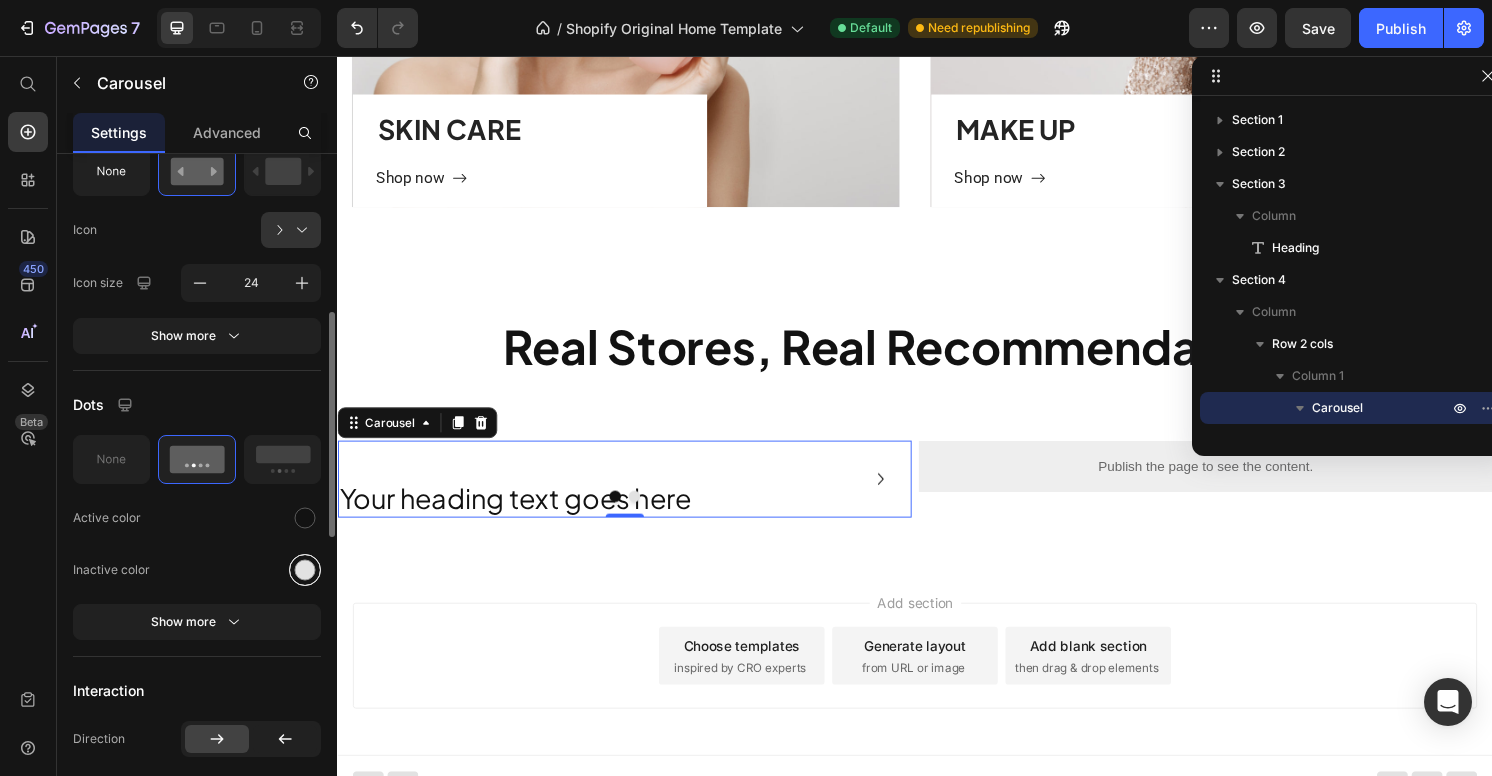 click at bounding box center [305, 569] 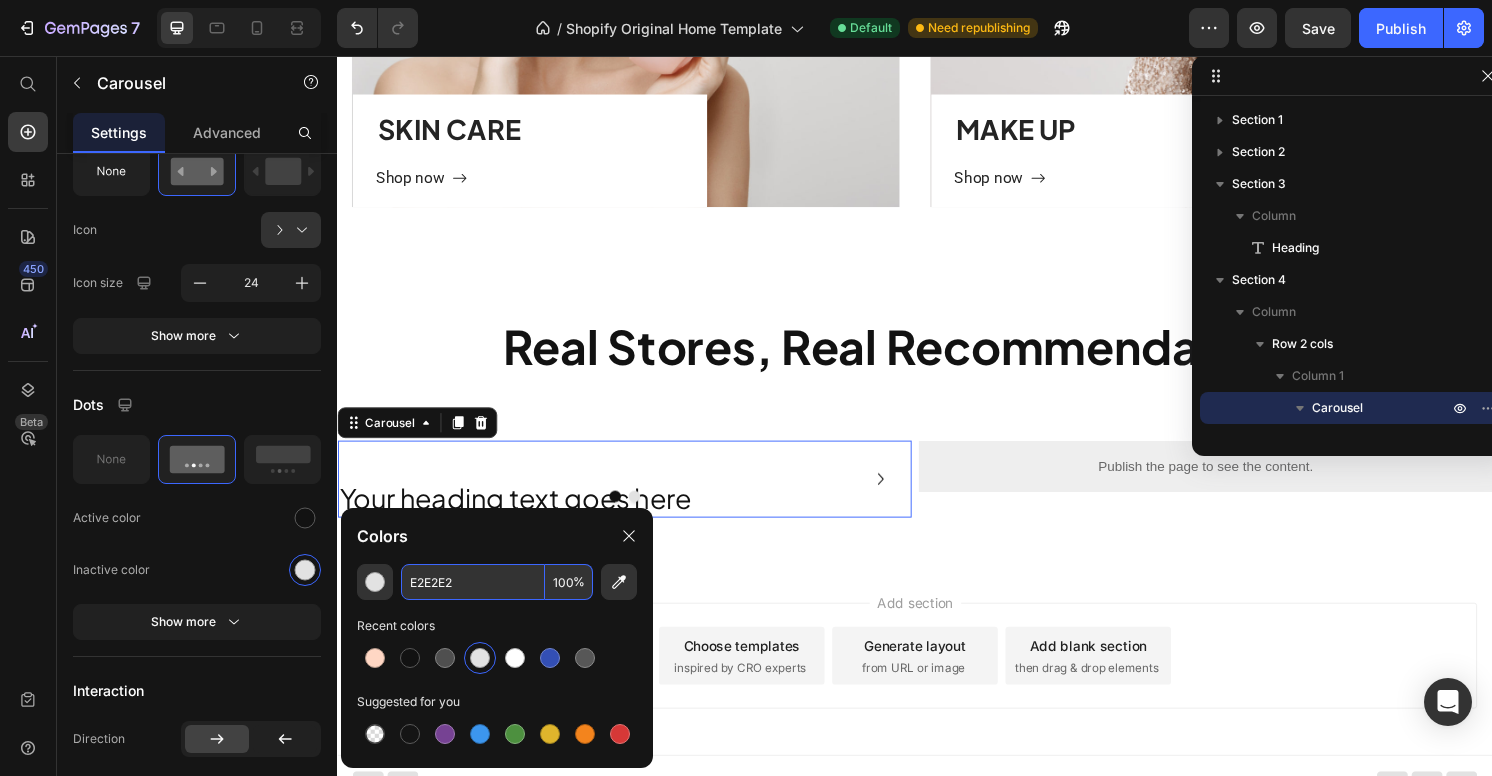 click on "E2E2E2" at bounding box center [473, 582] 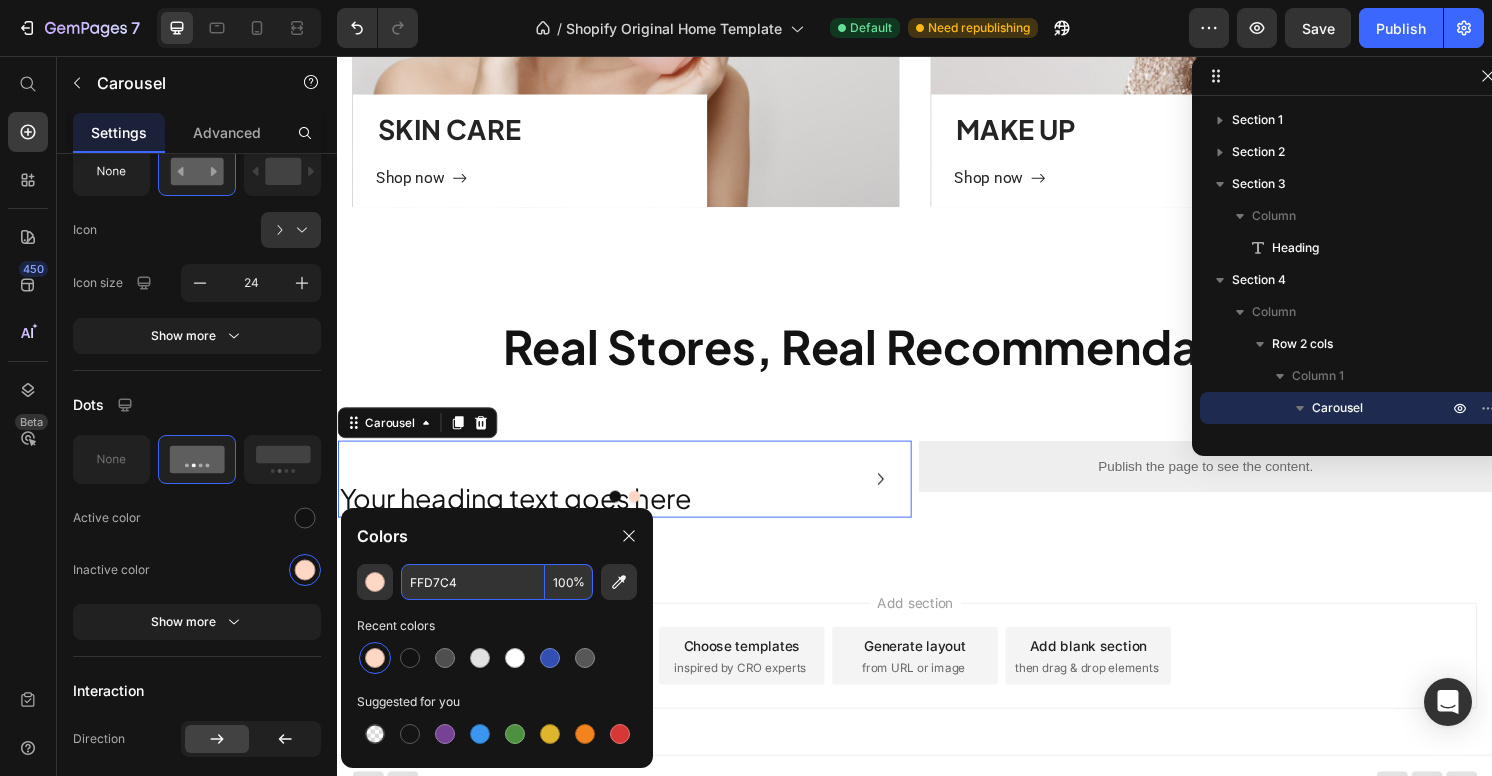 click at bounding box center (375, 658) 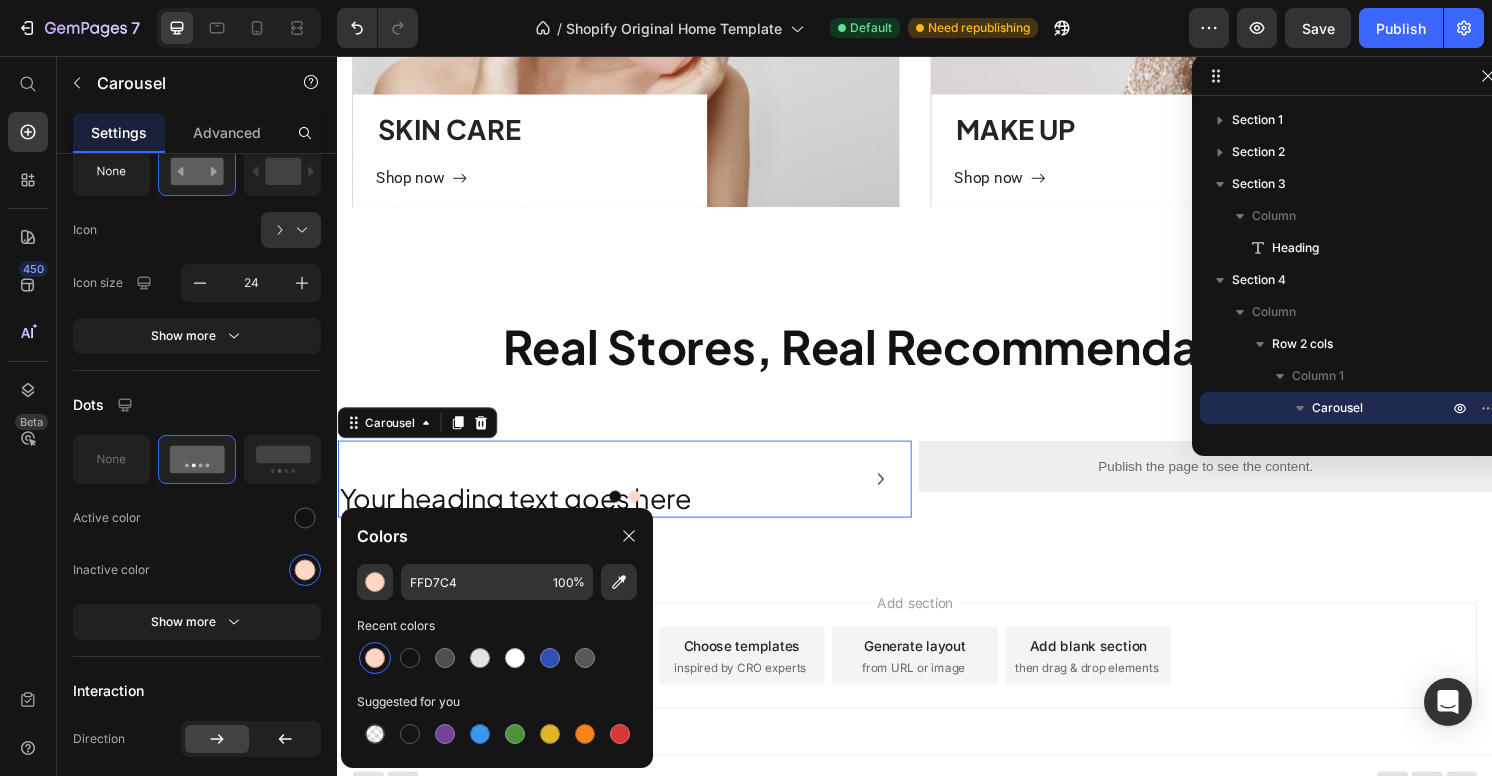 click at bounding box center (375, 658) 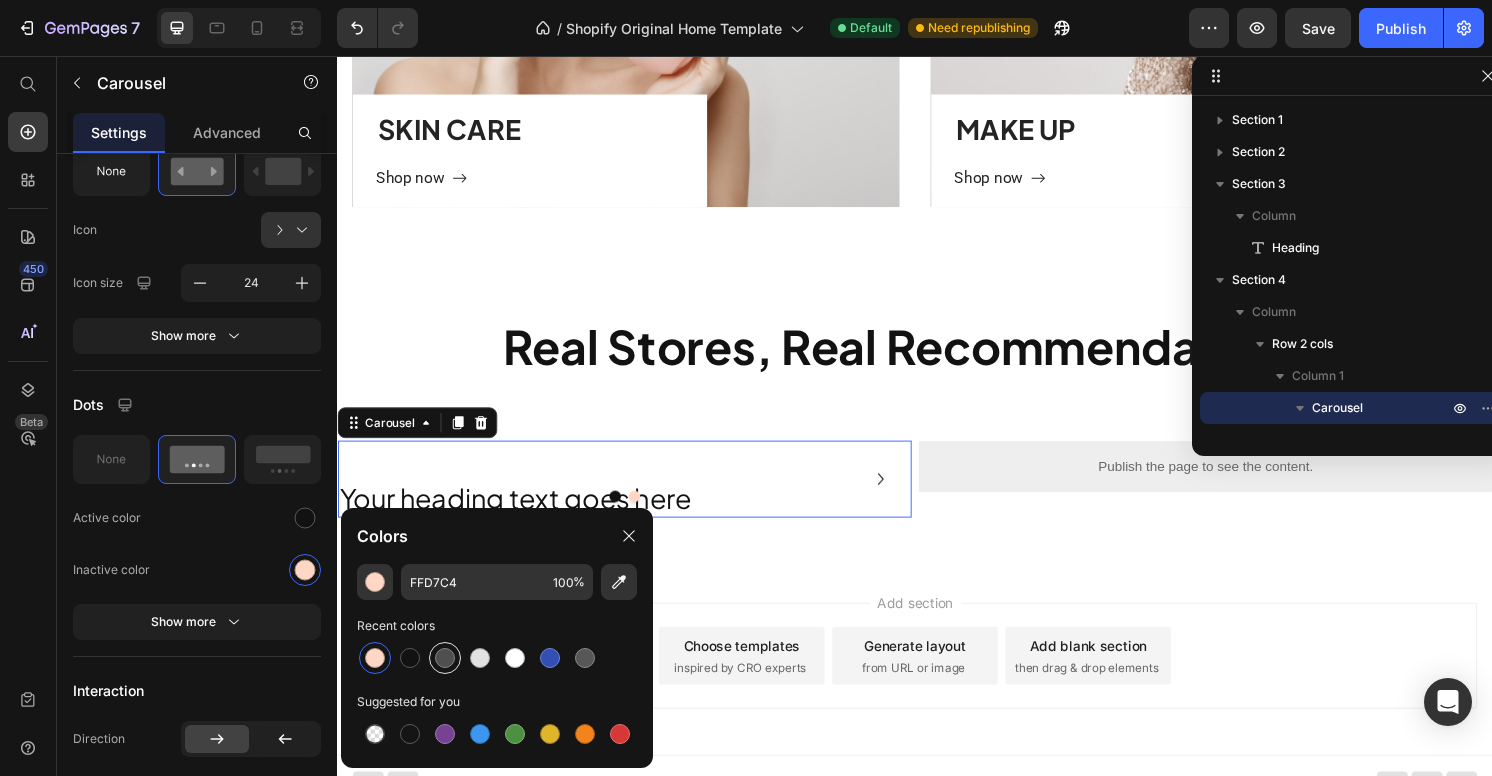 click at bounding box center [445, 658] 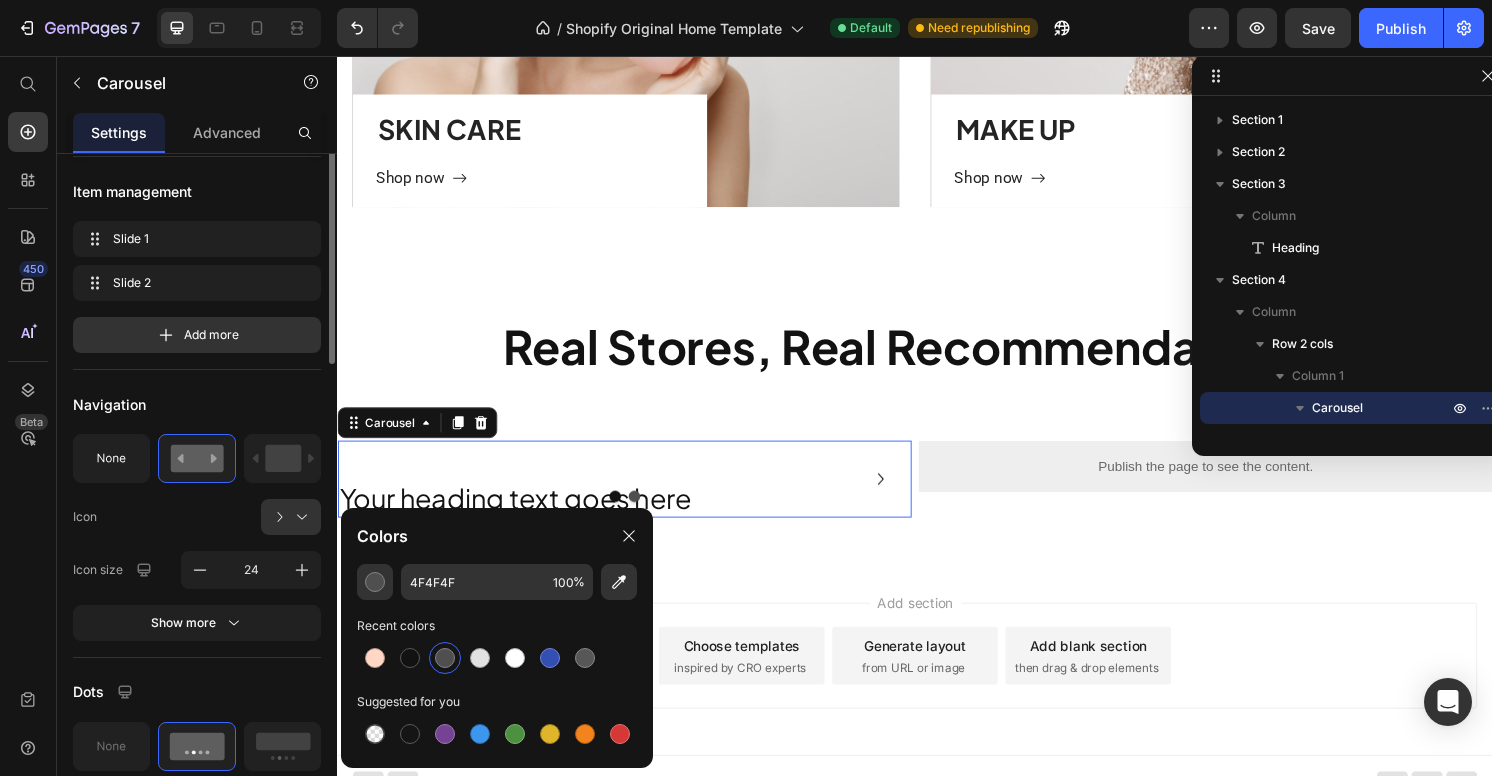 scroll, scrollTop: 501, scrollLeft: 0, axis: vertical 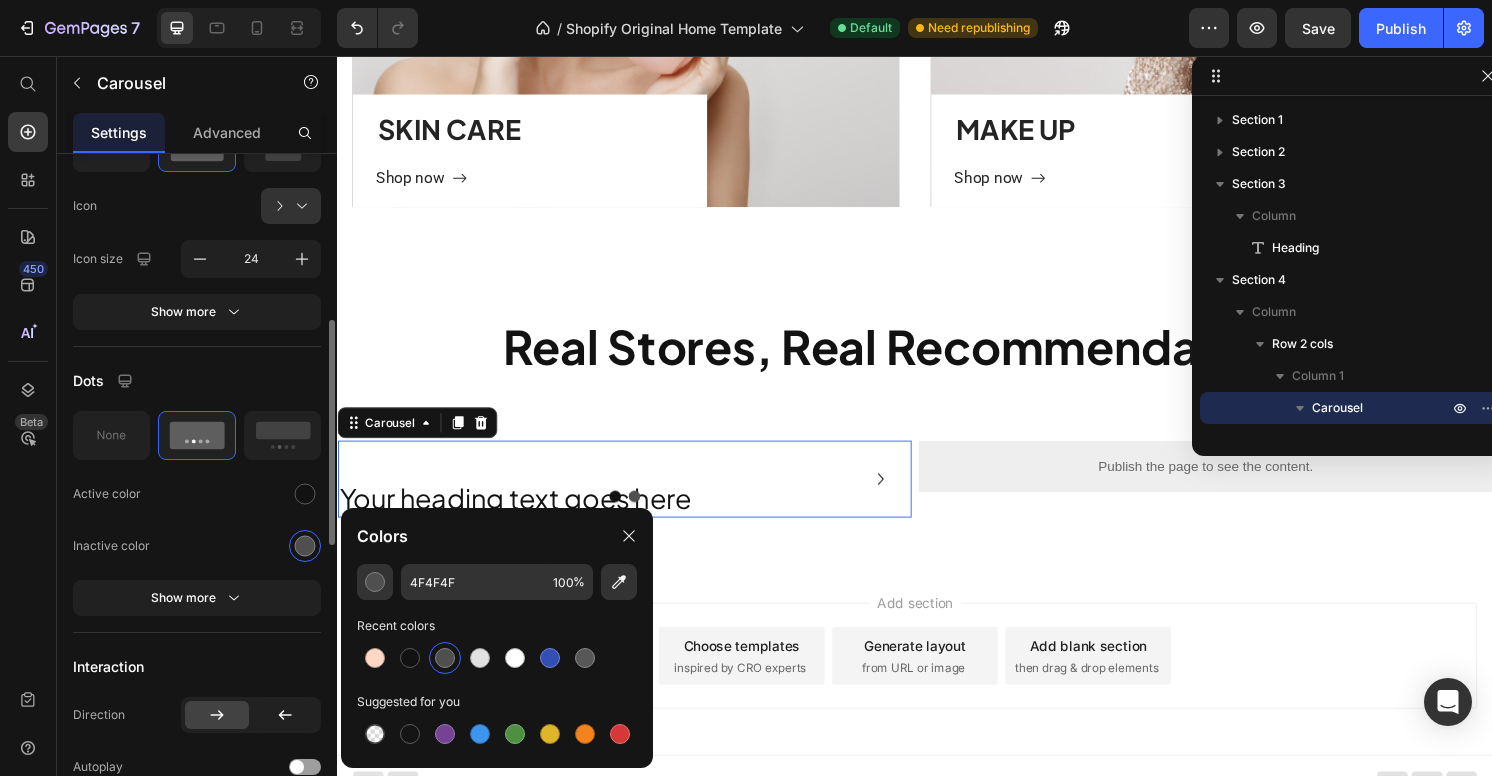 click on "Inactive color" 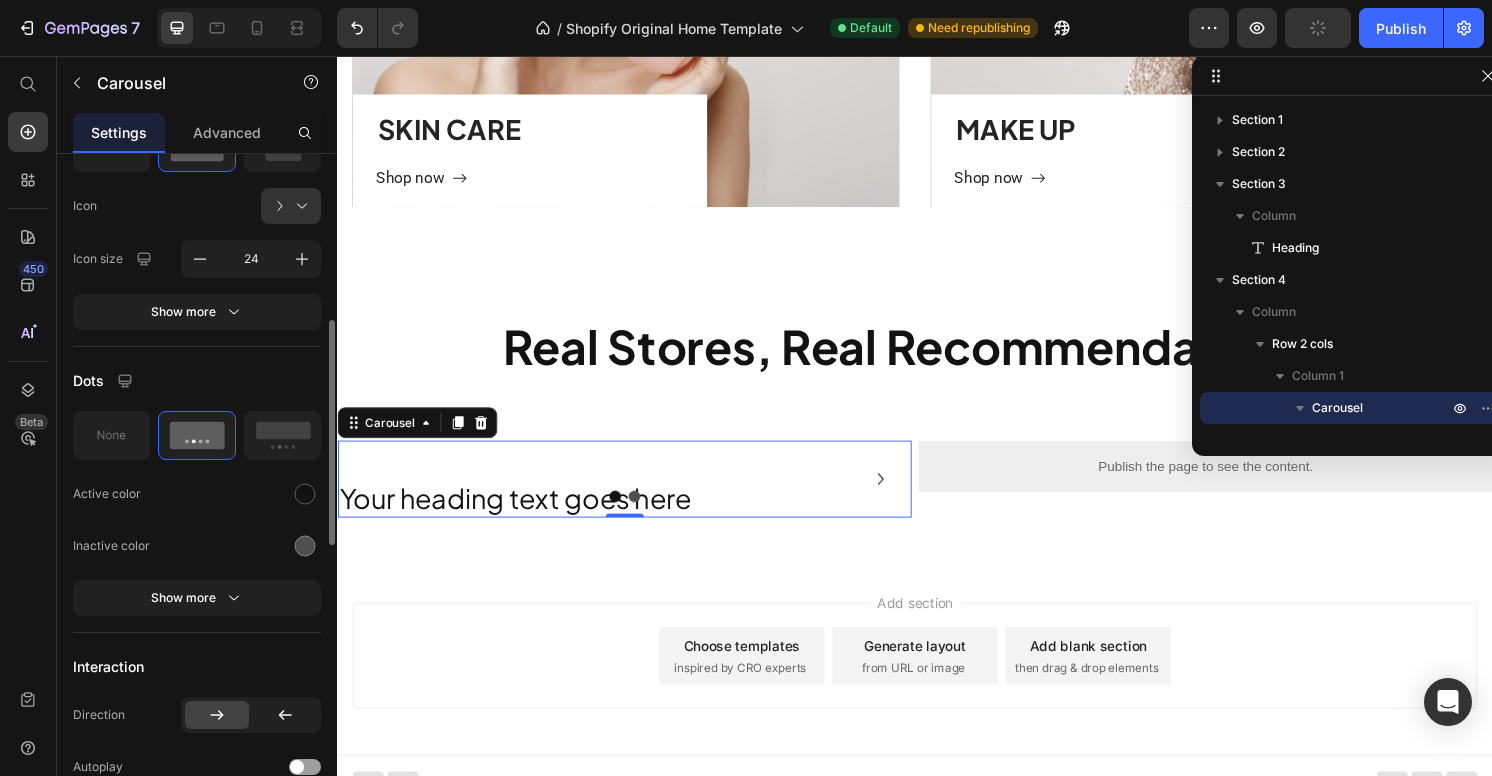 click on "Dots Active color Inactive color Show more" 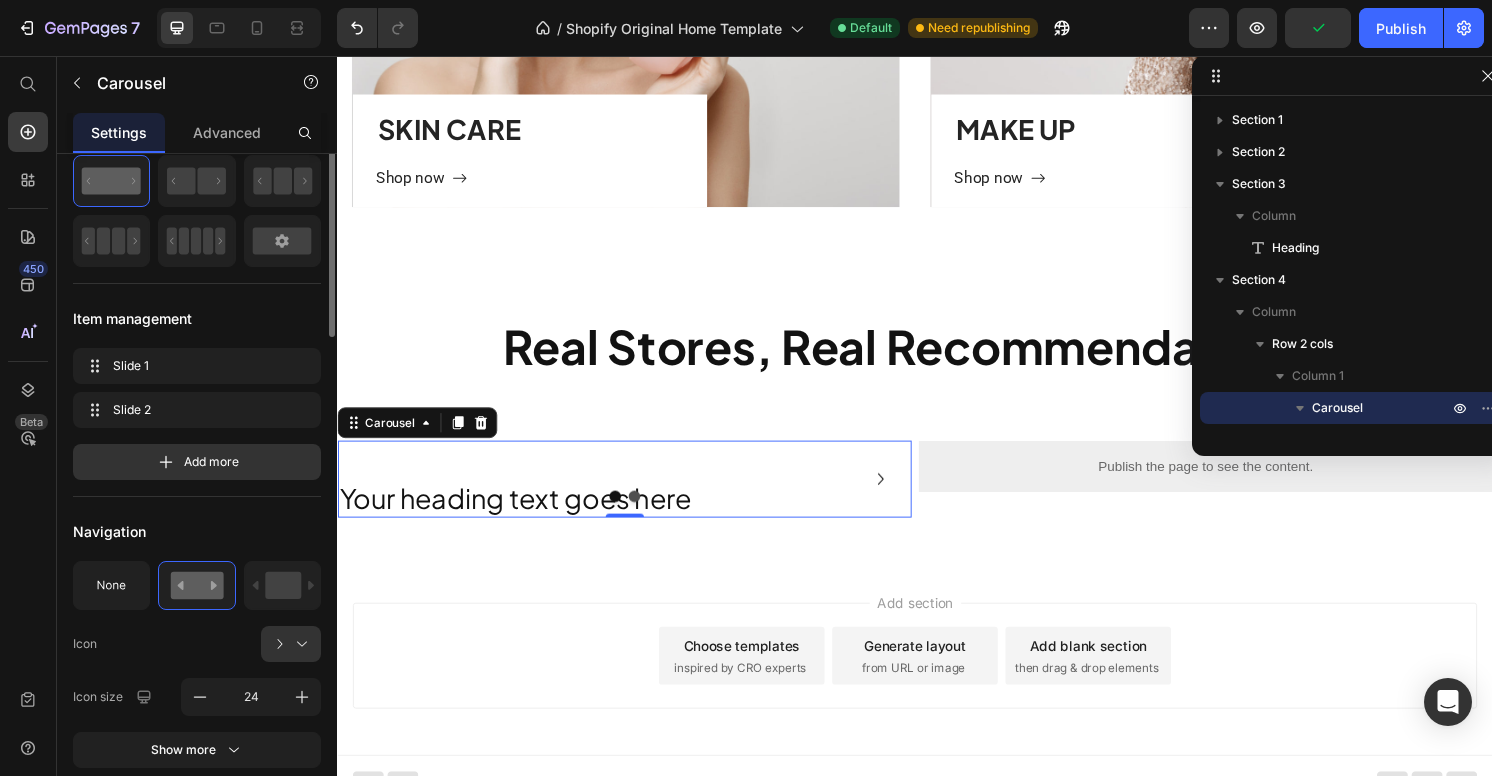 scroll, scrollTop: 0, scrollLeft: 0, axis: both 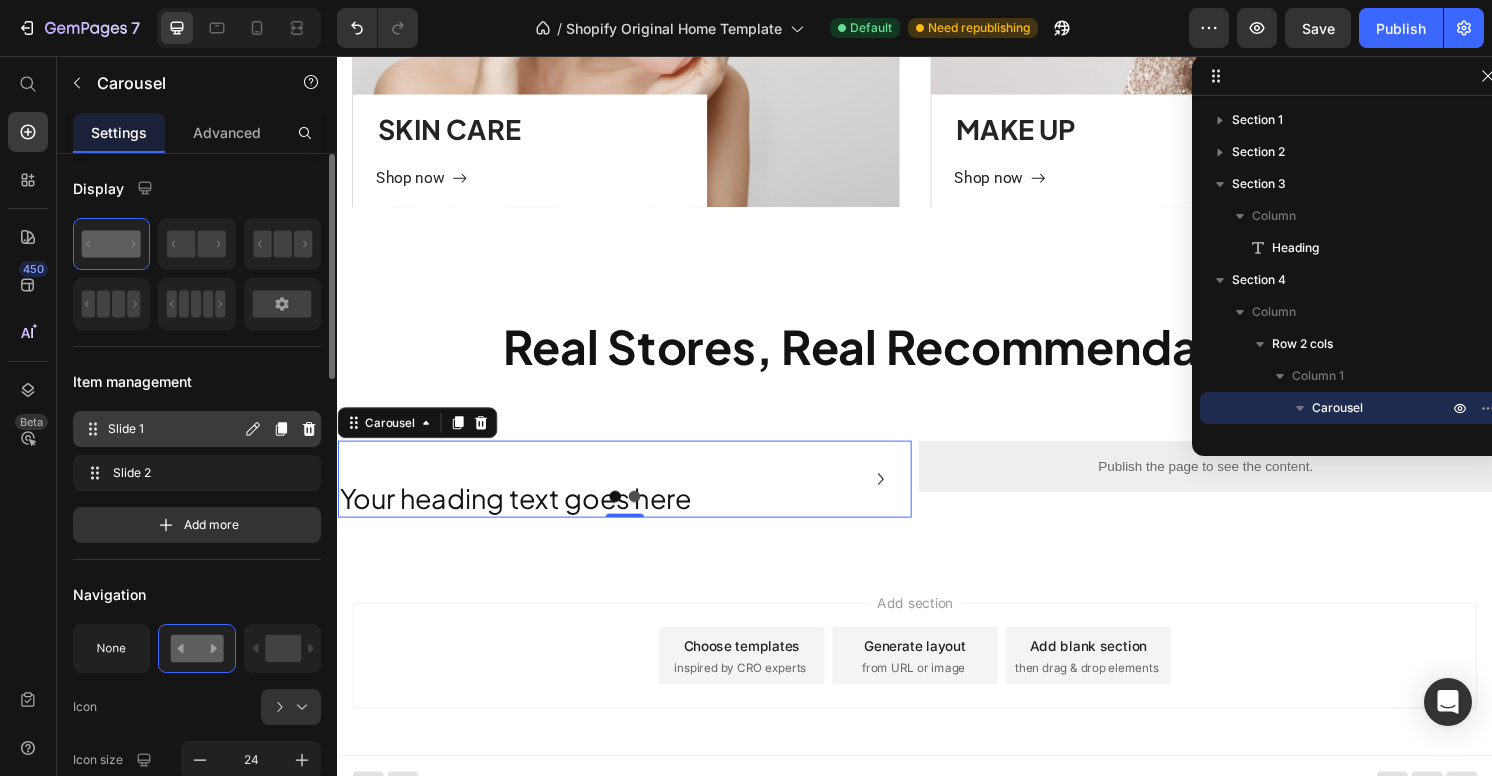click on "Slide 1" at bounding box center (174, 429) 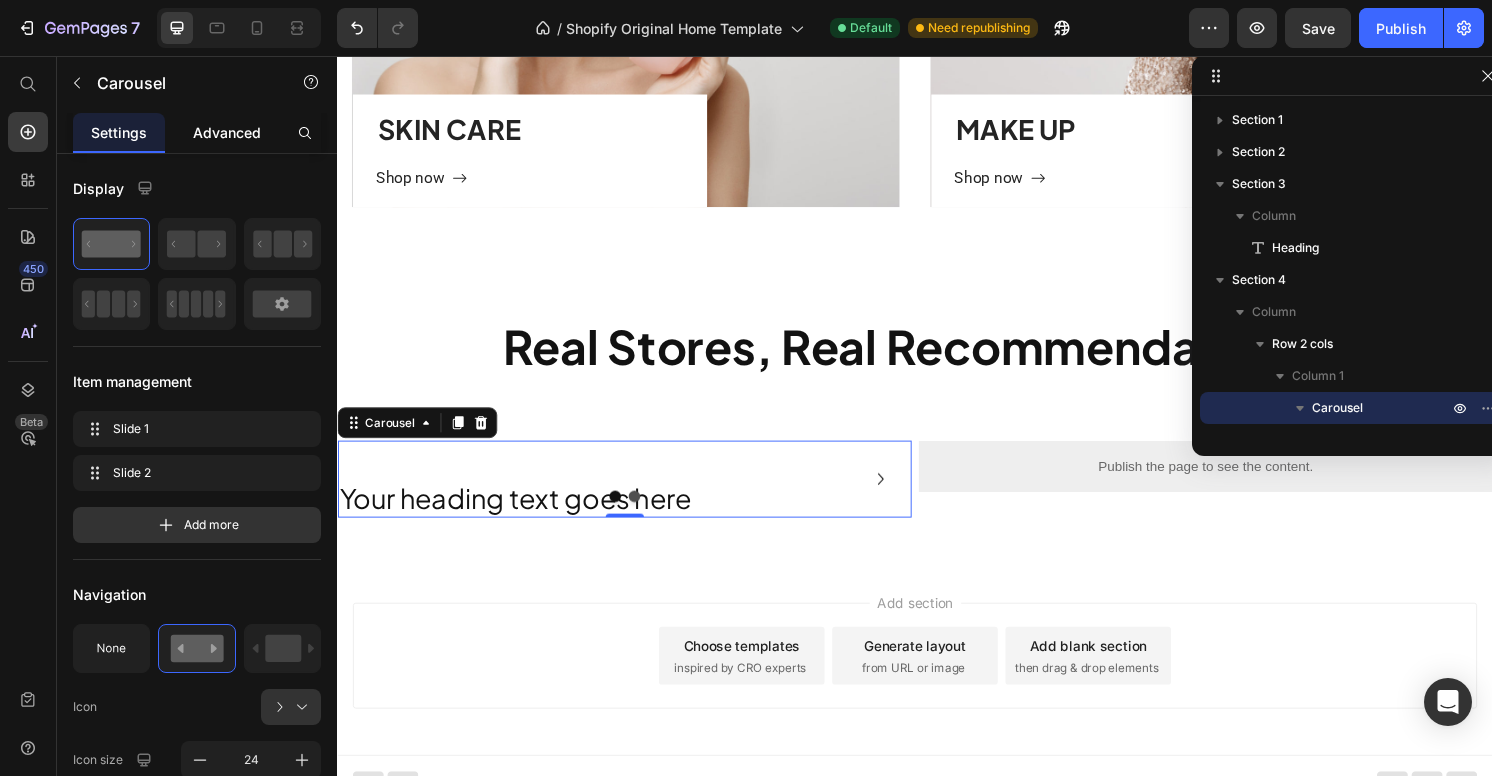 click on "Advanced" at bounding box center (227, 132) 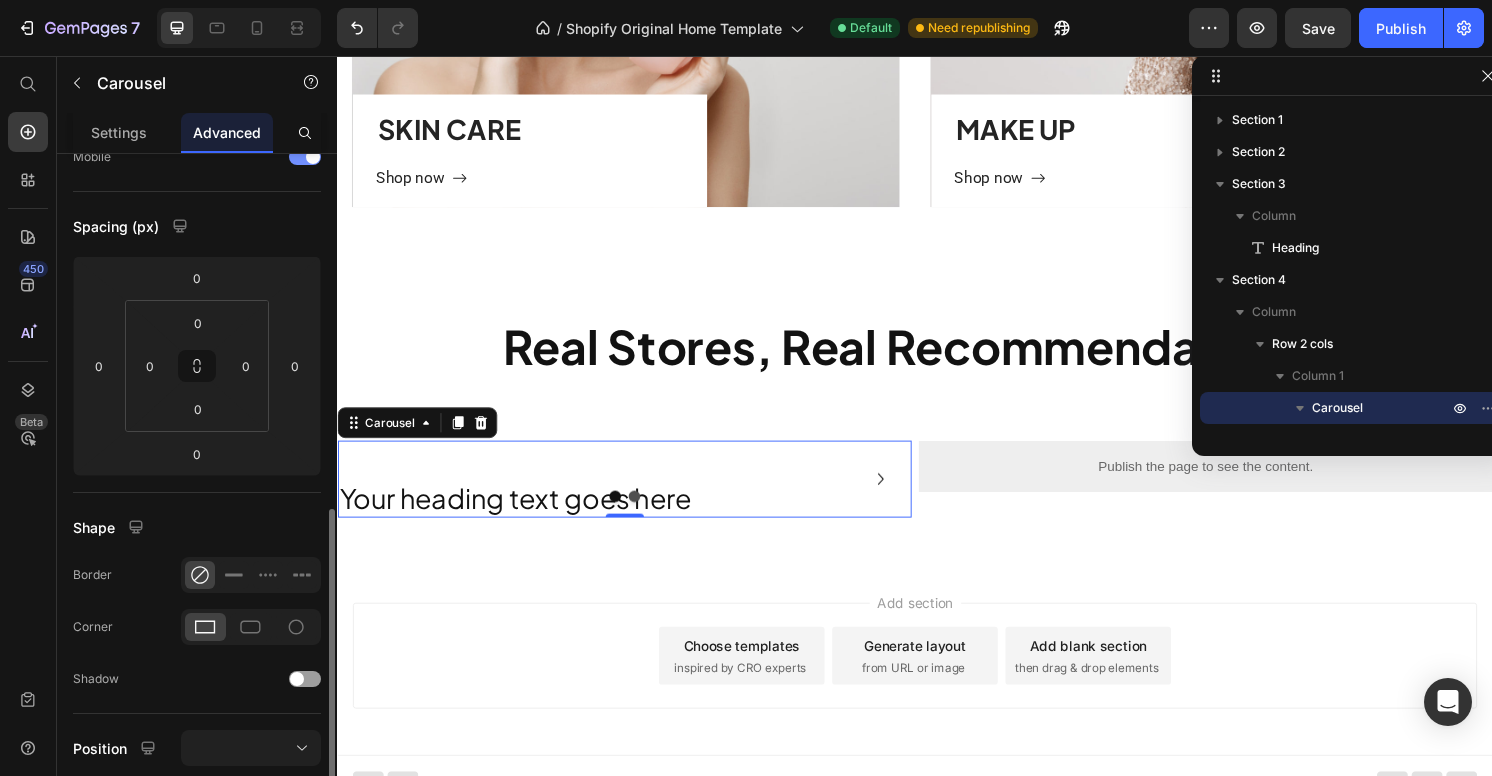 scroll, scrollTop: 0, scrollLeft: 0, axis: both 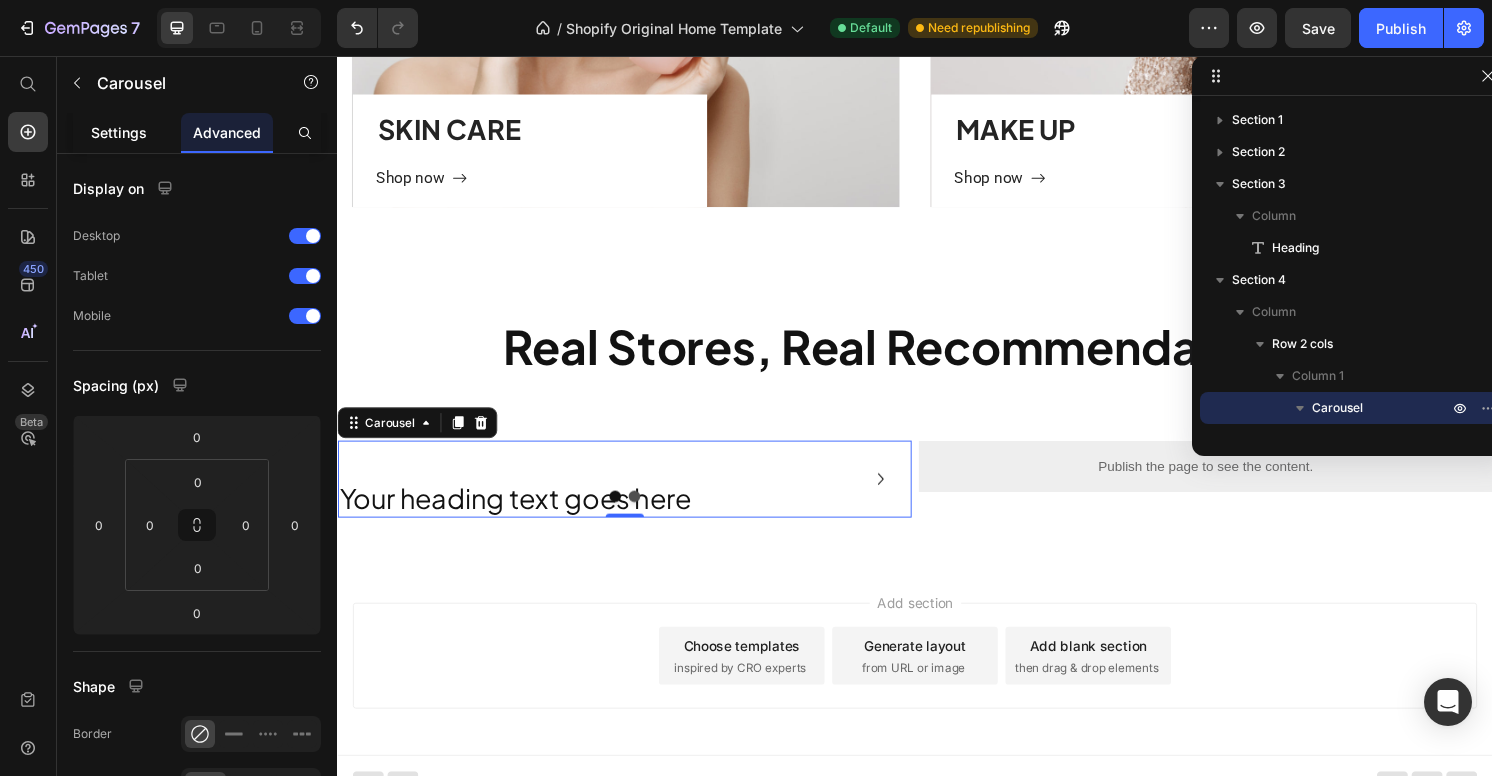 click on "Settings" at bounding box center (119, 132) 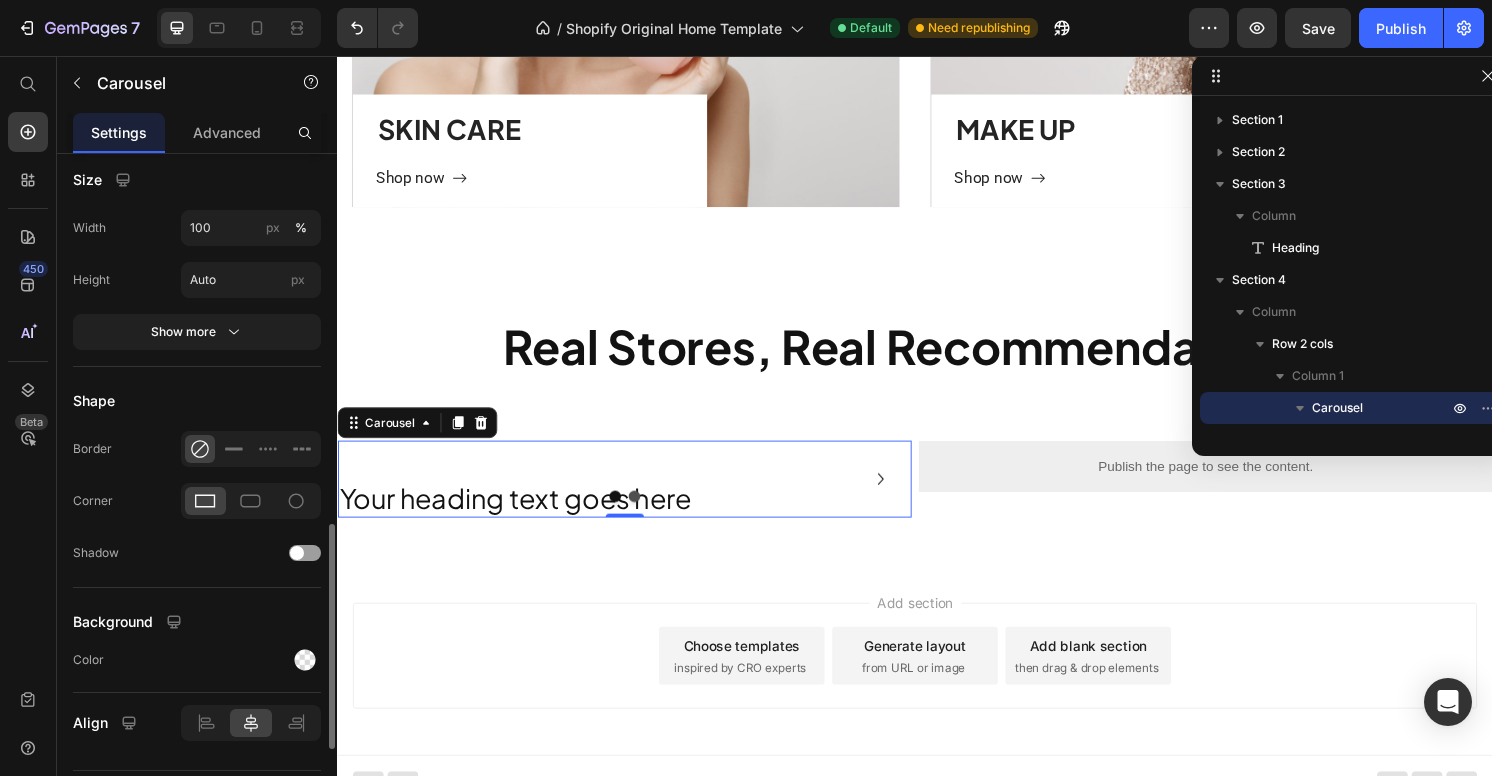 scroll, scrollTop: 1356, scrollLeft: 0, axis: vertical 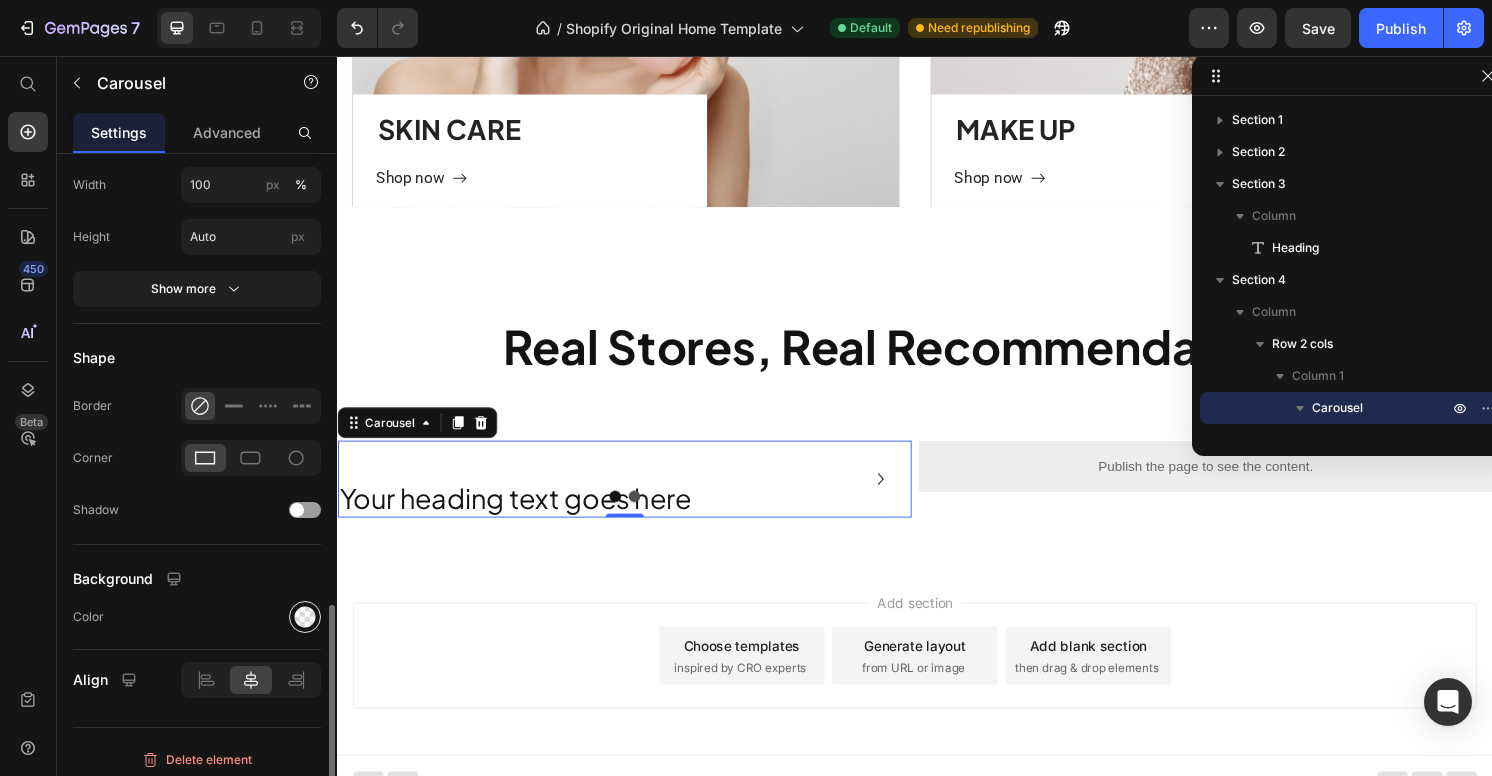 click at bounding box center [305, 617] 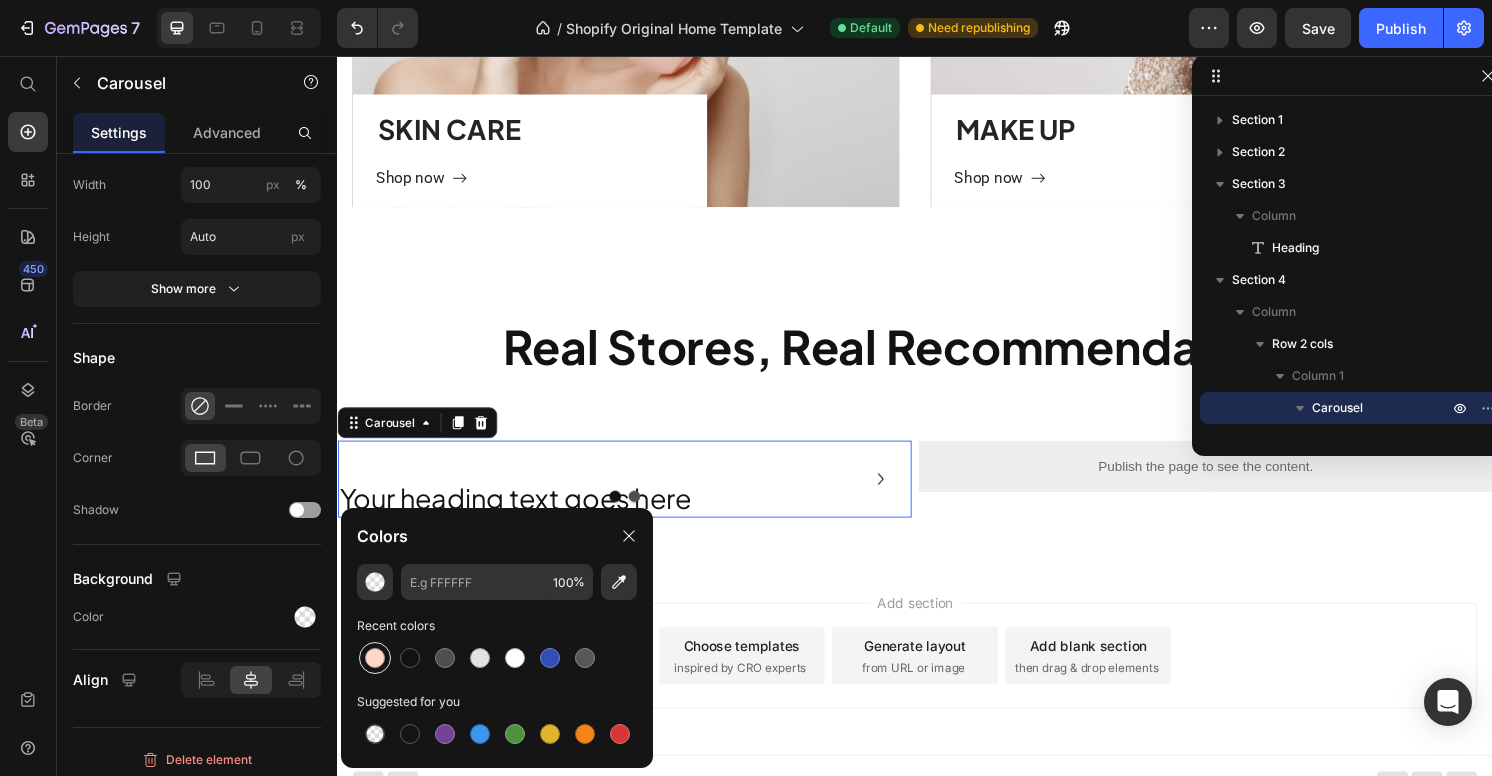 click at bounding box center (375, 658) 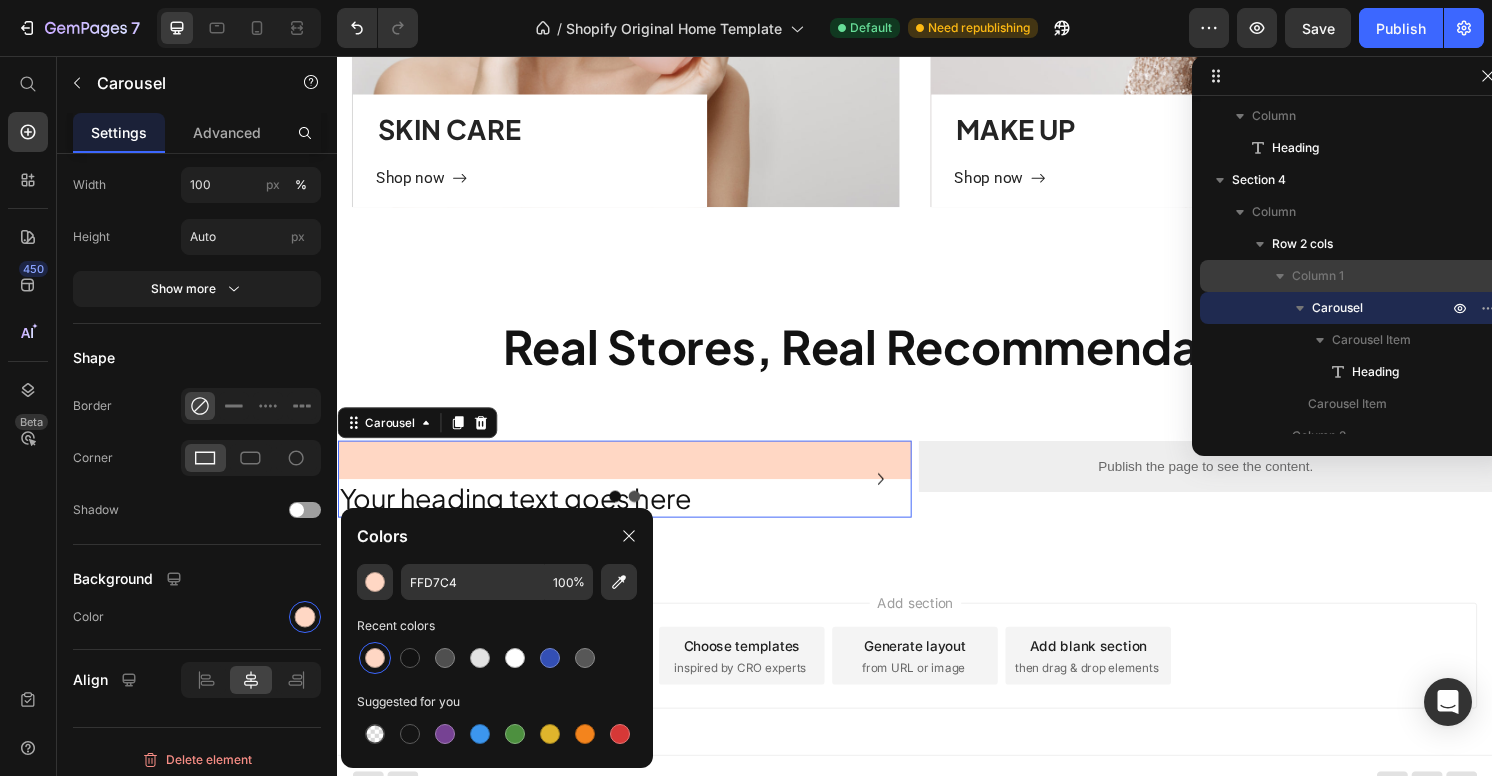 scroll, scrollTop: 145, scrollLeft: 0, axis: vertical 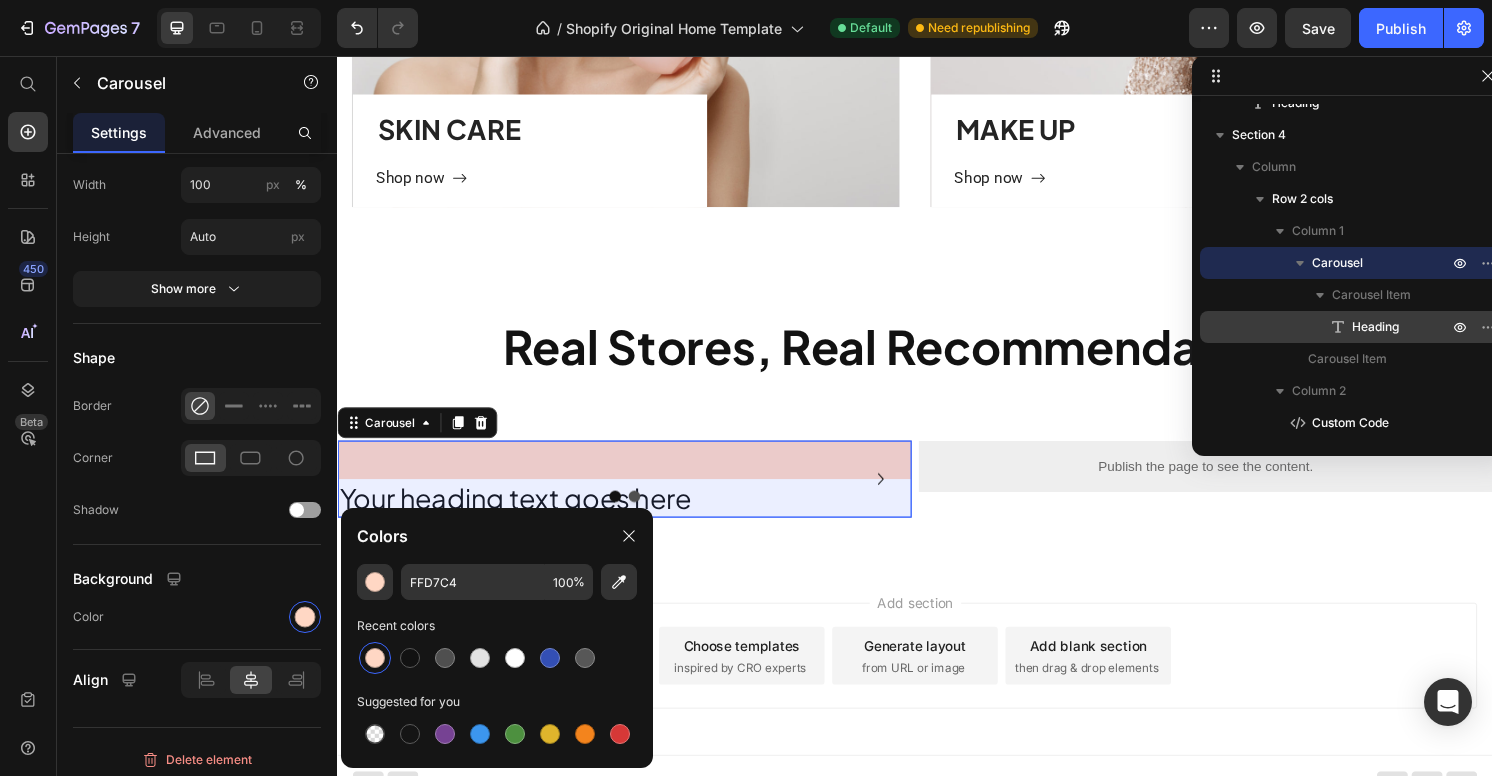 click on "Heading" at bounding box center (1375, 327) 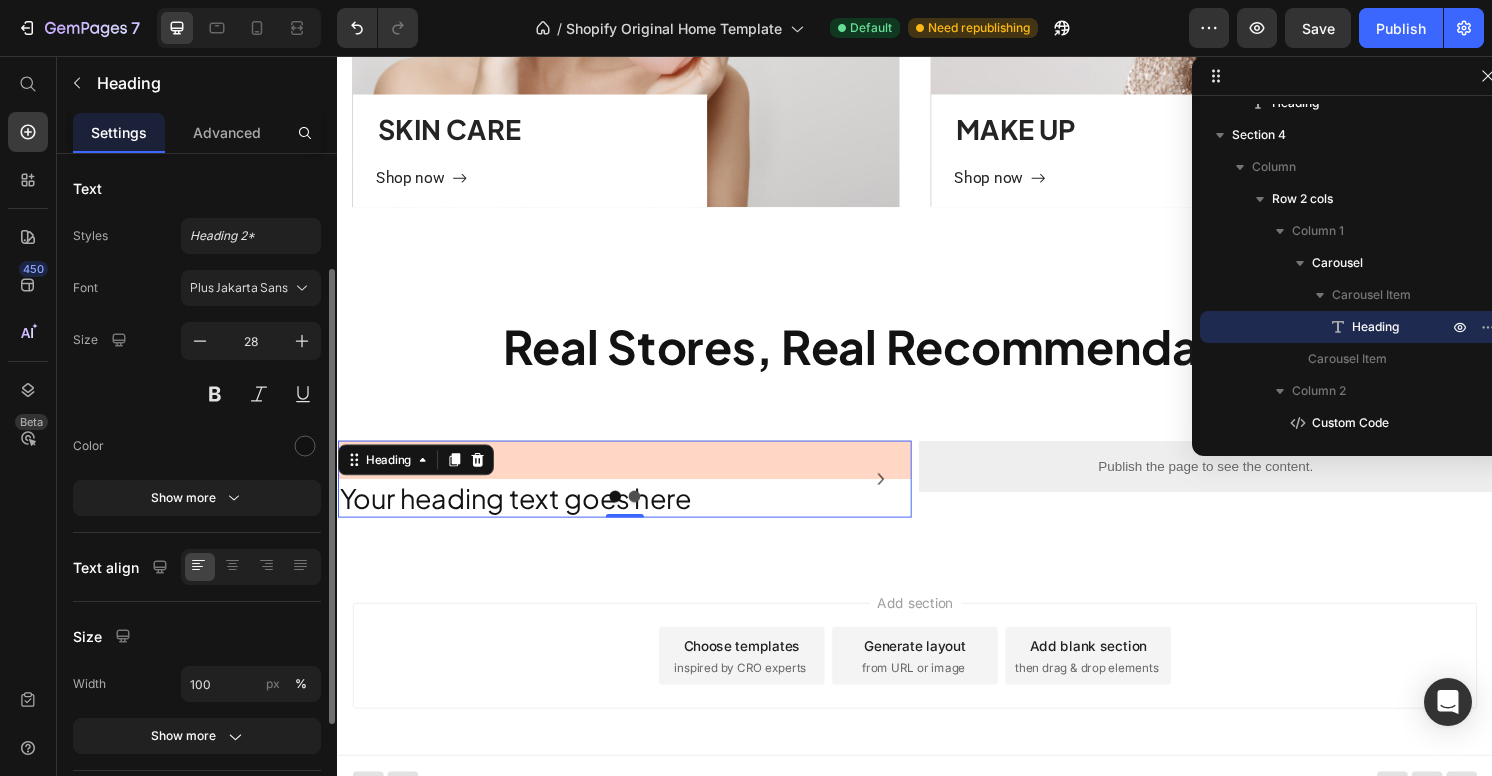 scroll, scrollTop: 333, scrollLeft: 0, axis: vertical 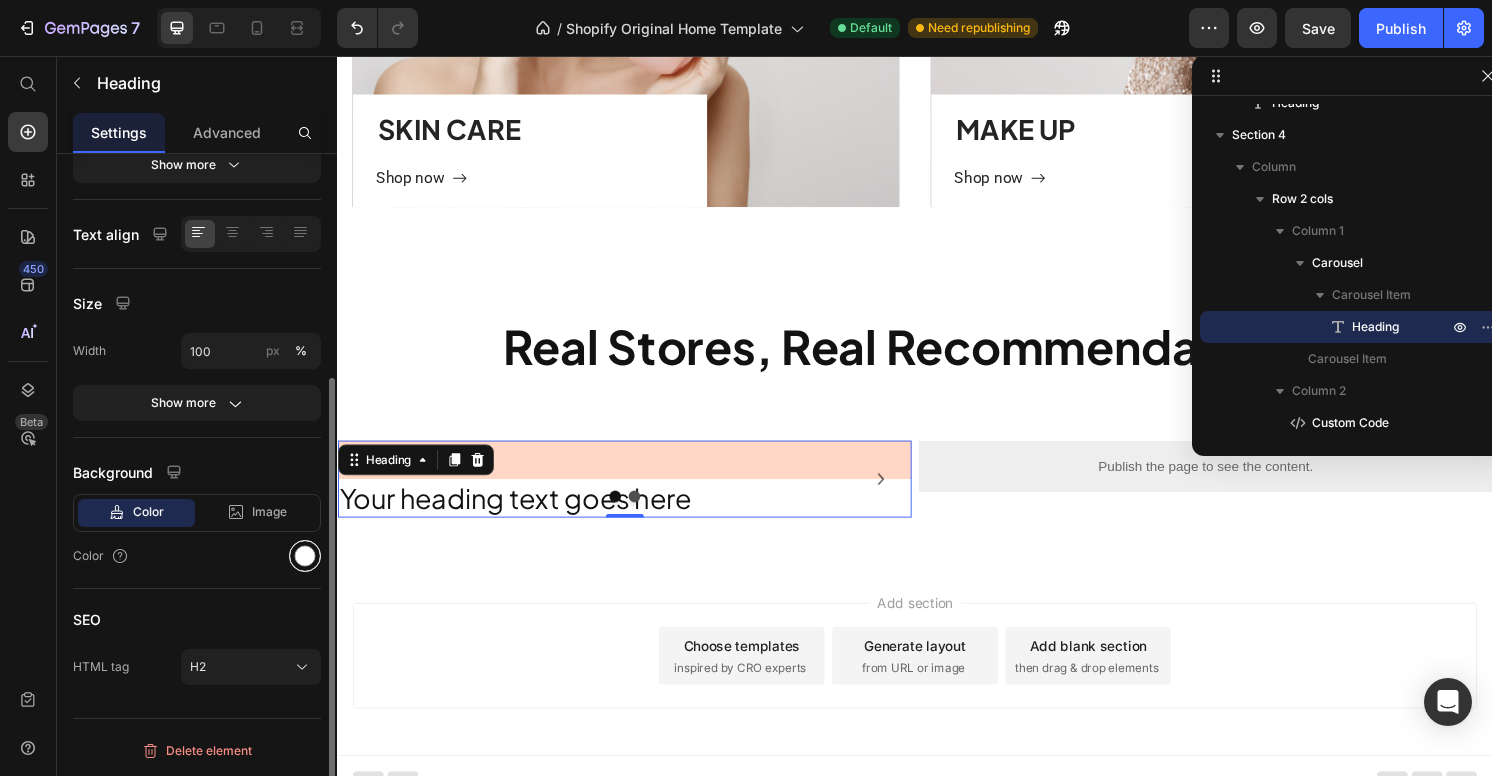 click at bounding box center (305, 556) 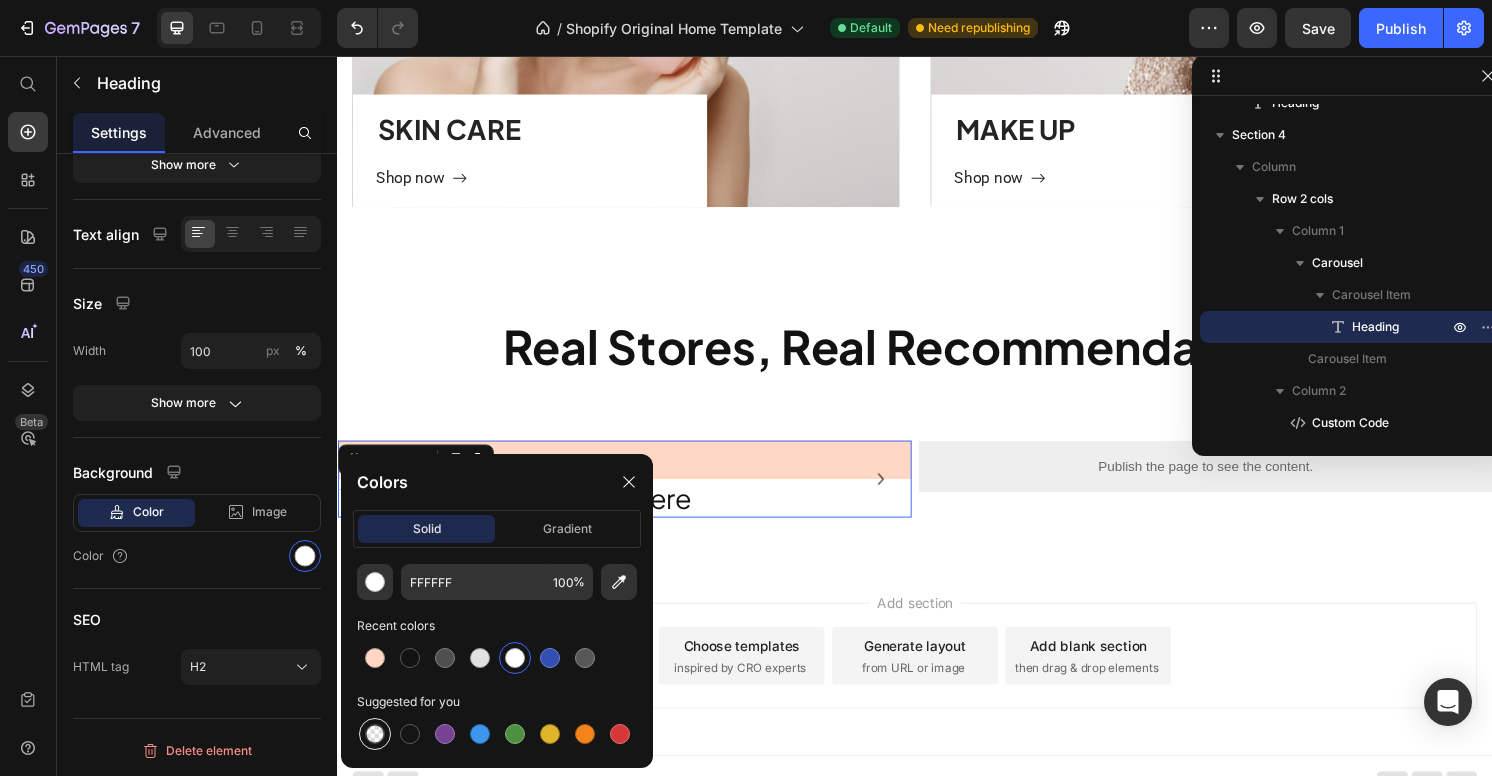 click at bounding box center (375, 734) 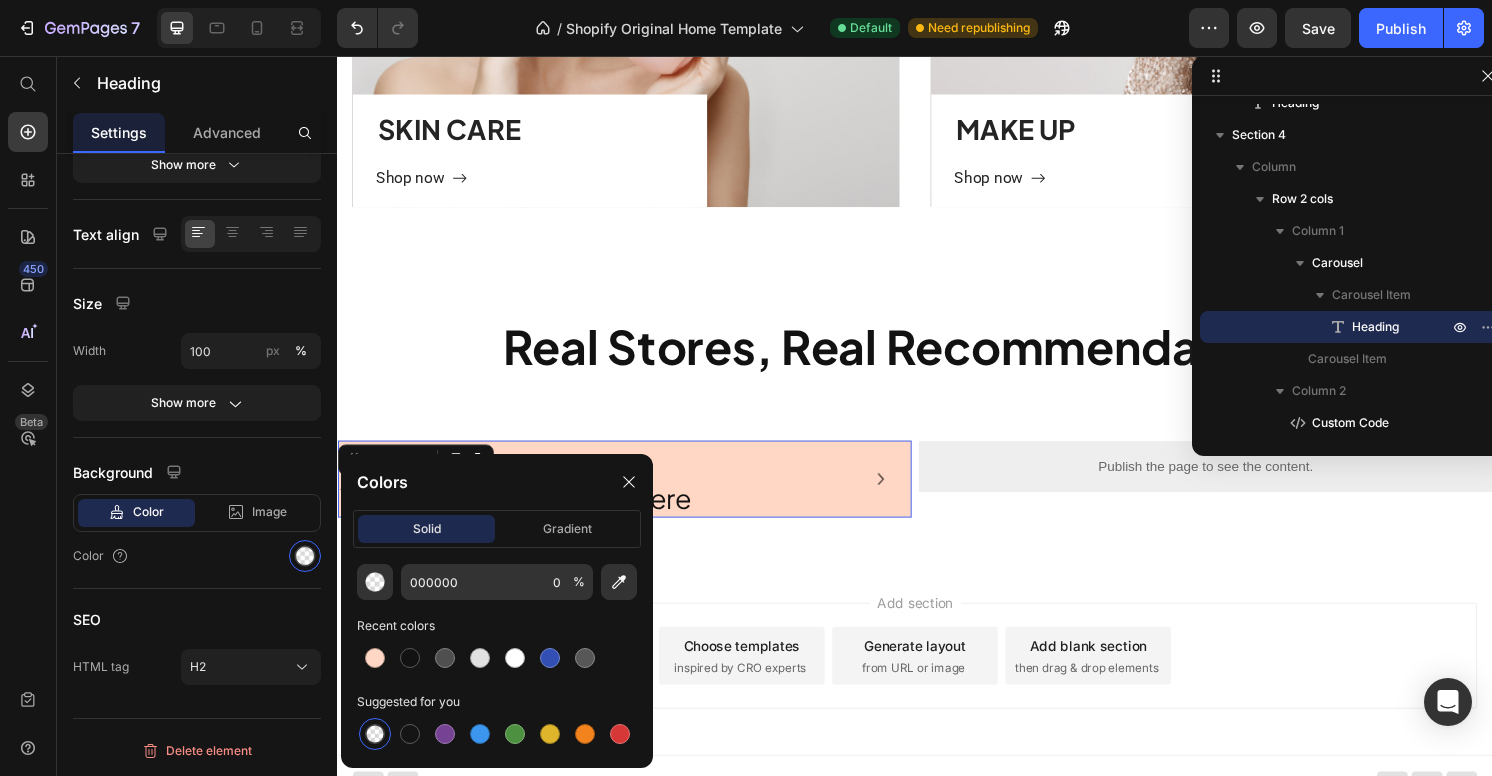 click on "Your heading text goes here Heading   0
Drop element here
Carousel
Publish the page to see the content.
Custom Code Row Section 4" at bounding box center (937, 504) 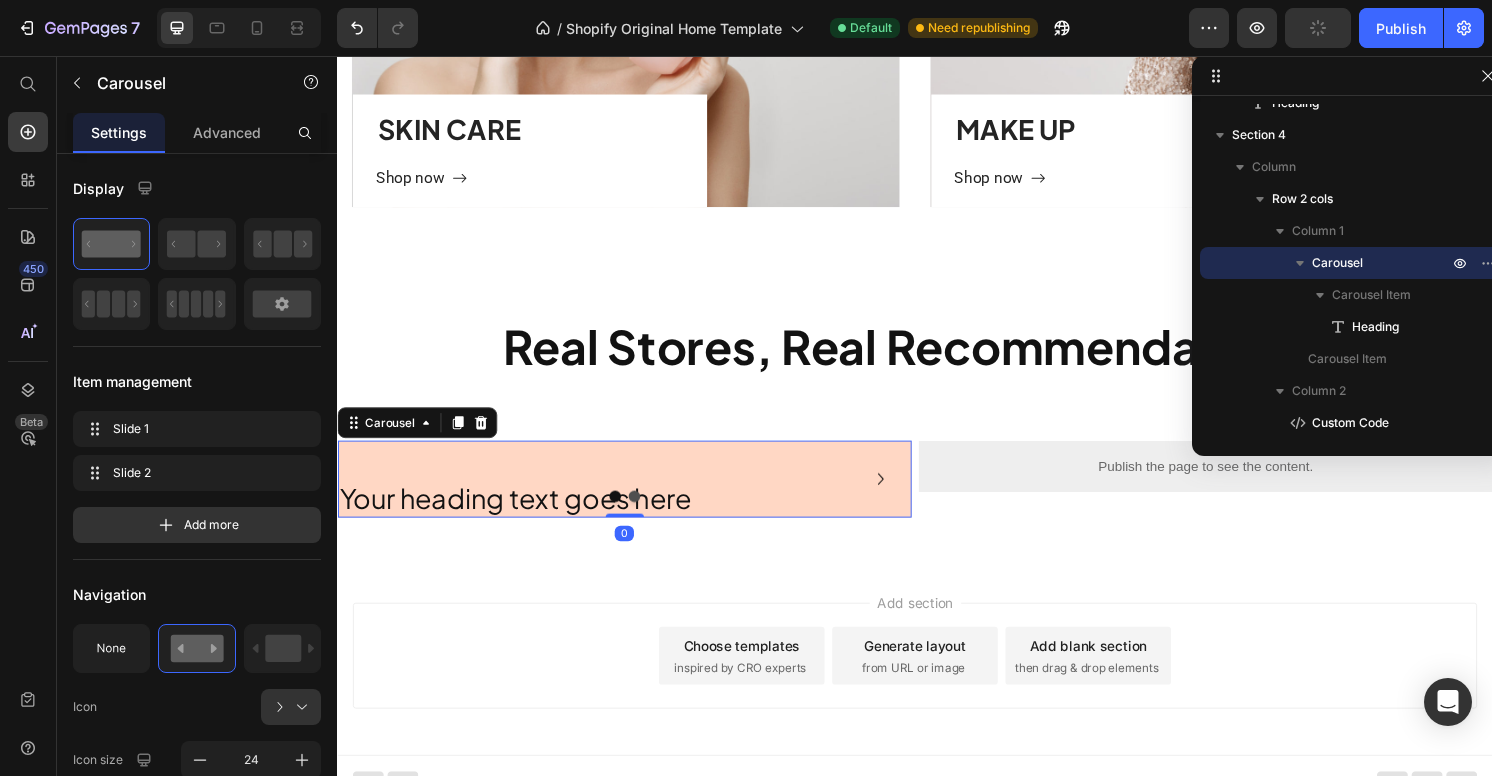 click at bounding box center [635, 514] 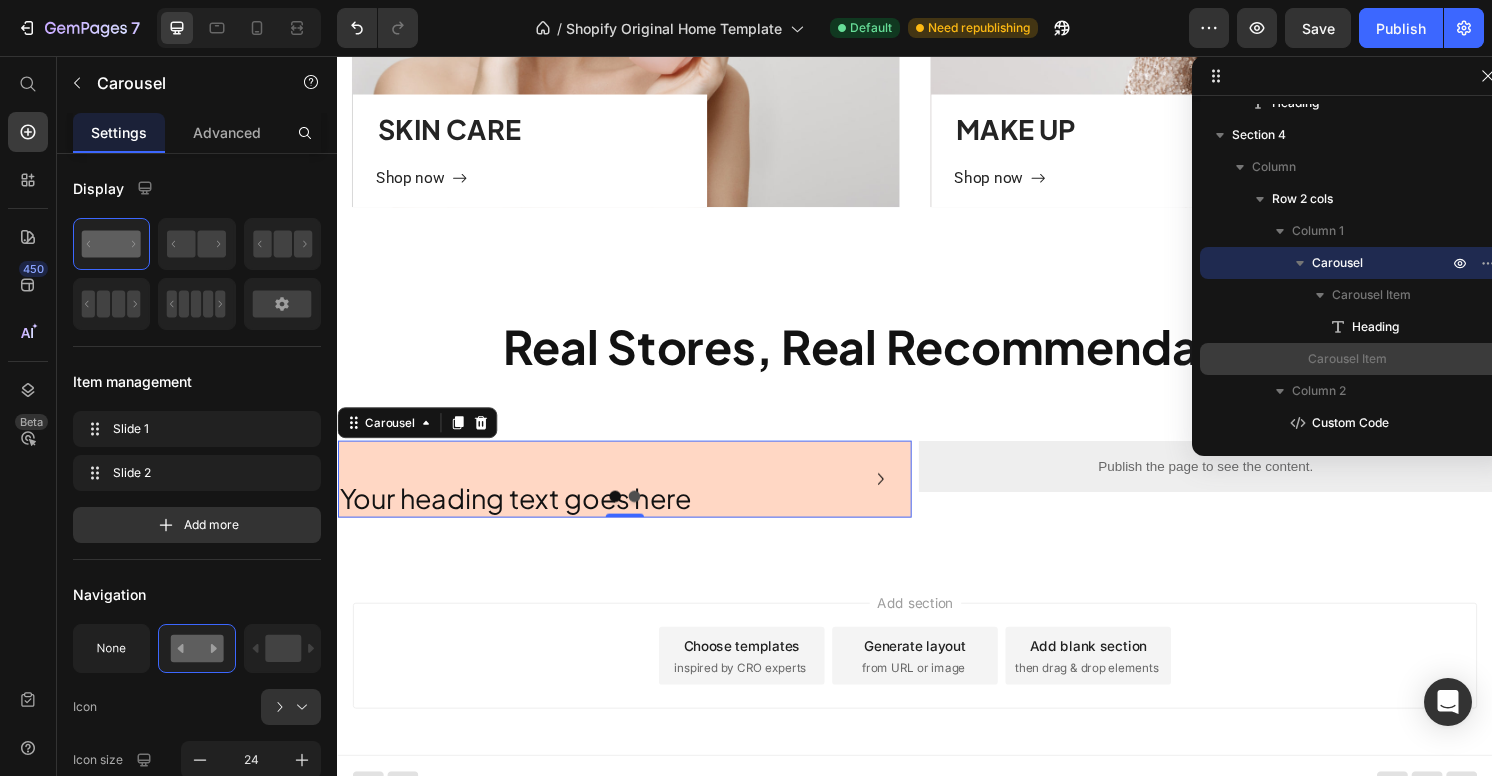 click on "Carousel Item" at bounding box center [1347, 359] 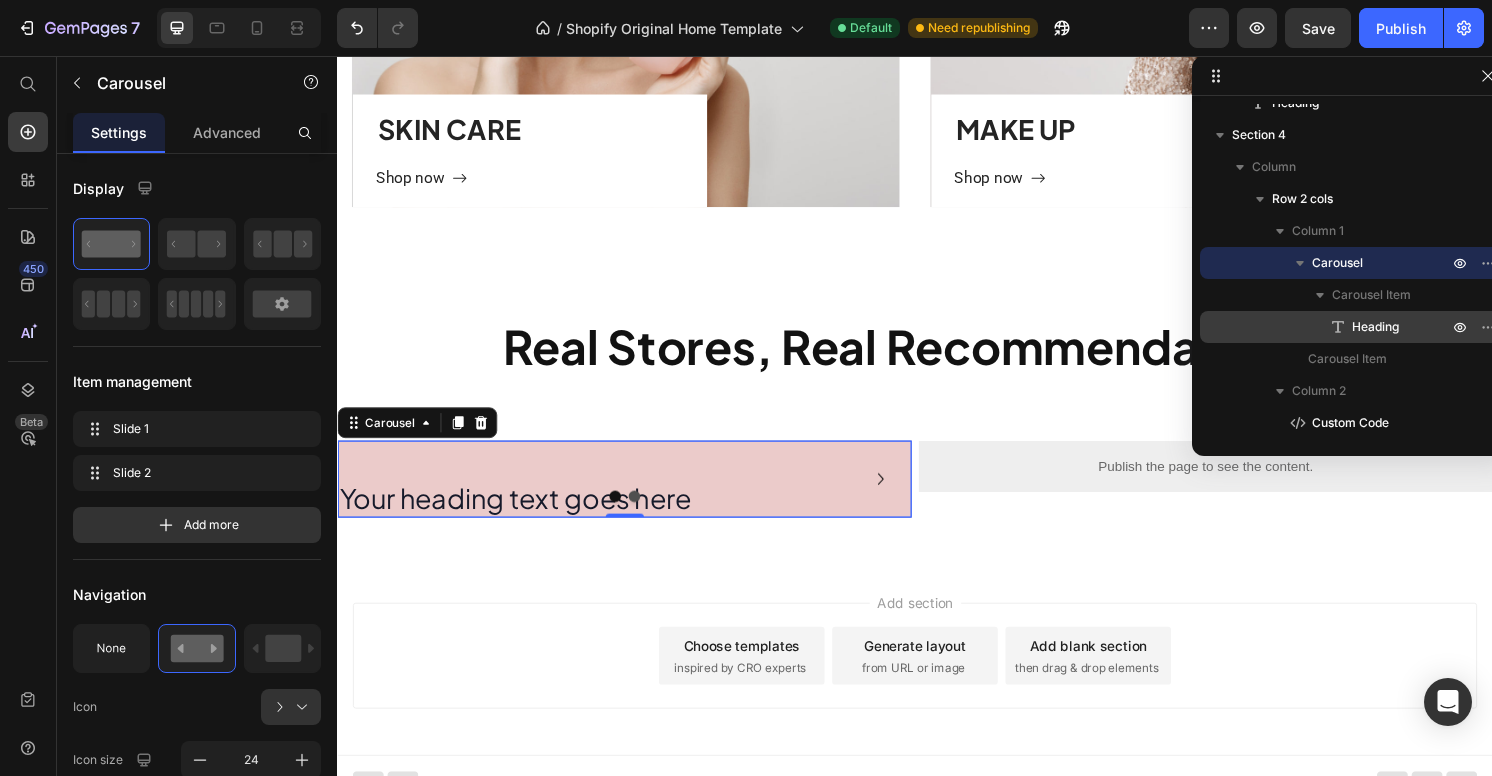click on "Heading" at bounding box center (1352, 327) 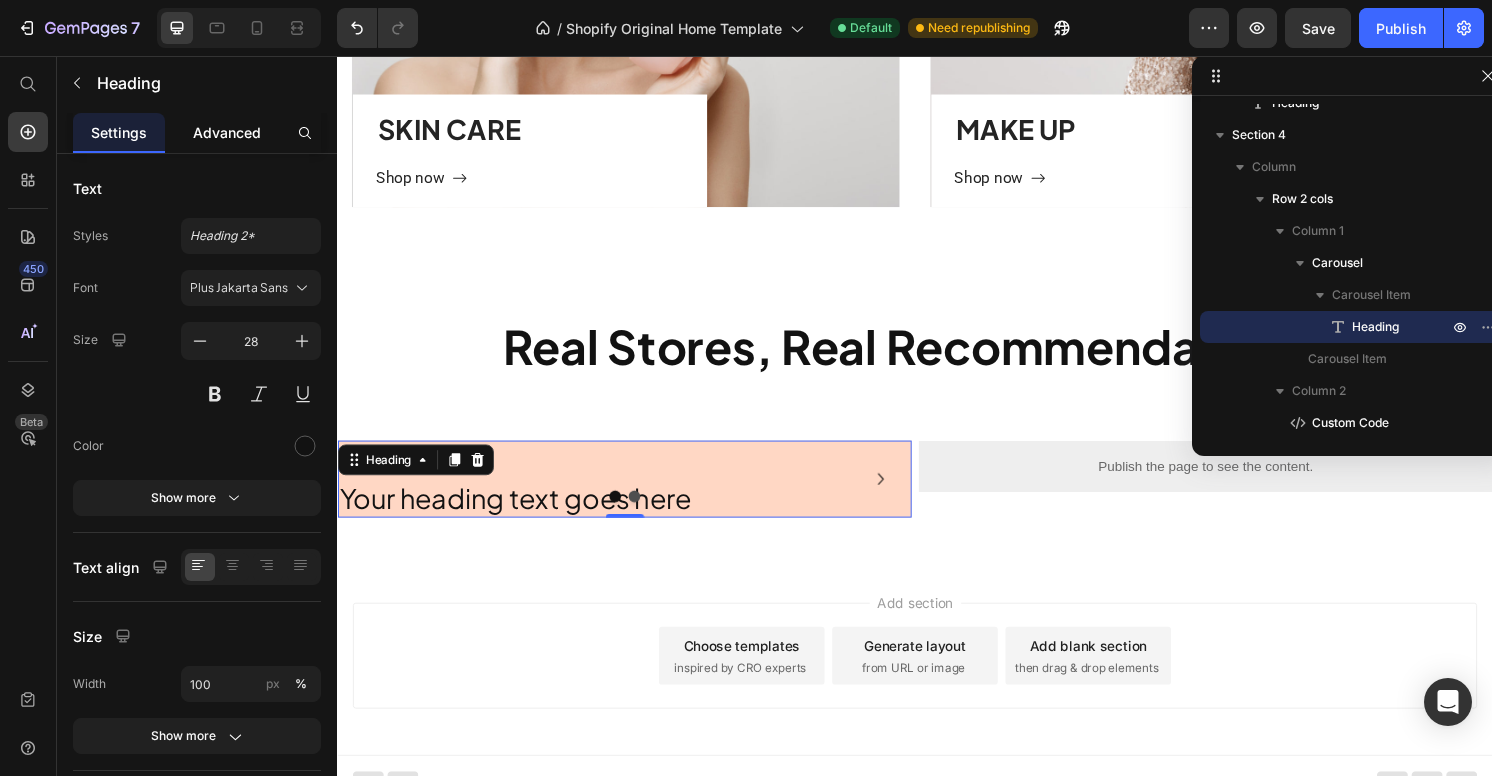 click on "Advanced" at bounding box center [227, 132] 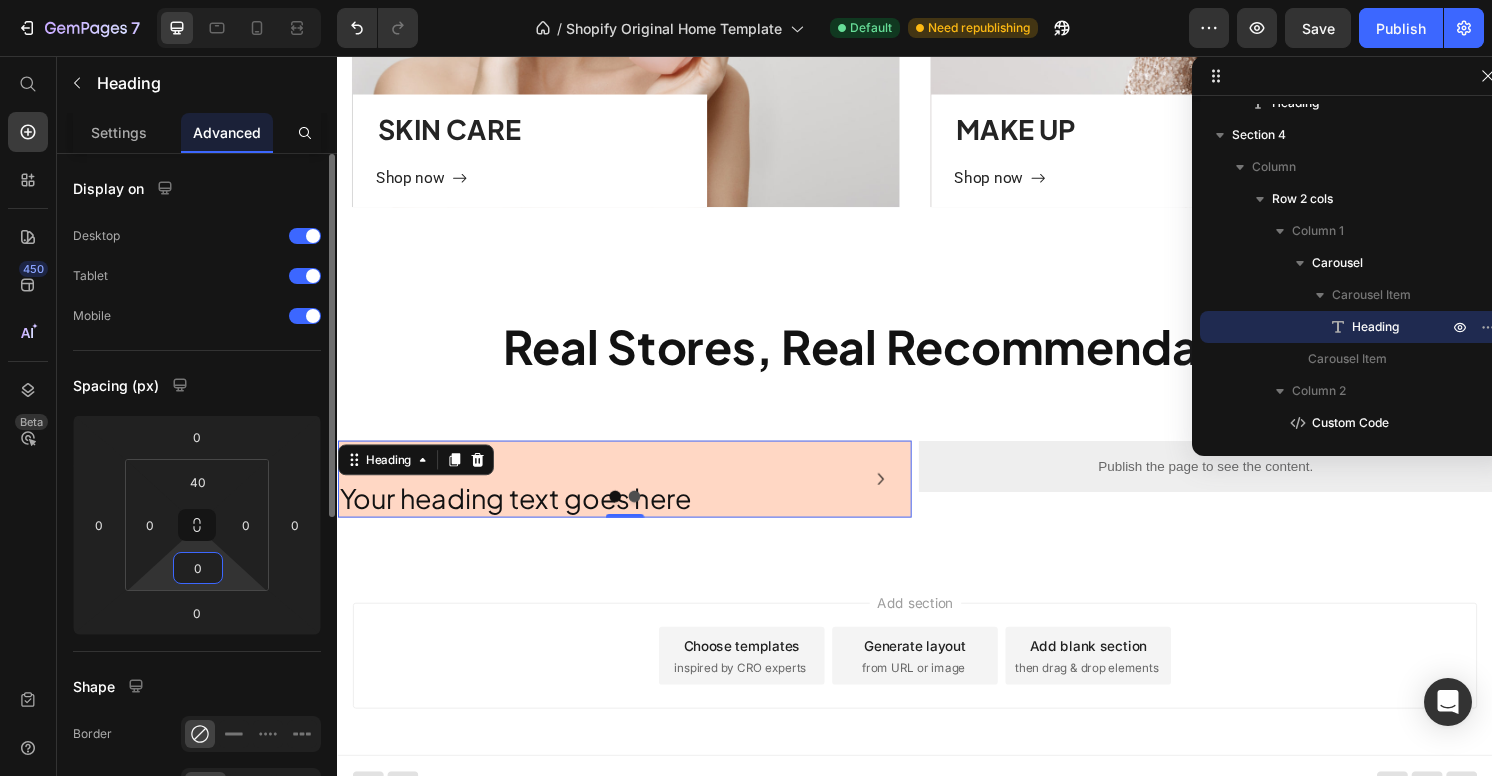 click on "0" at bounding box center (198, 568) 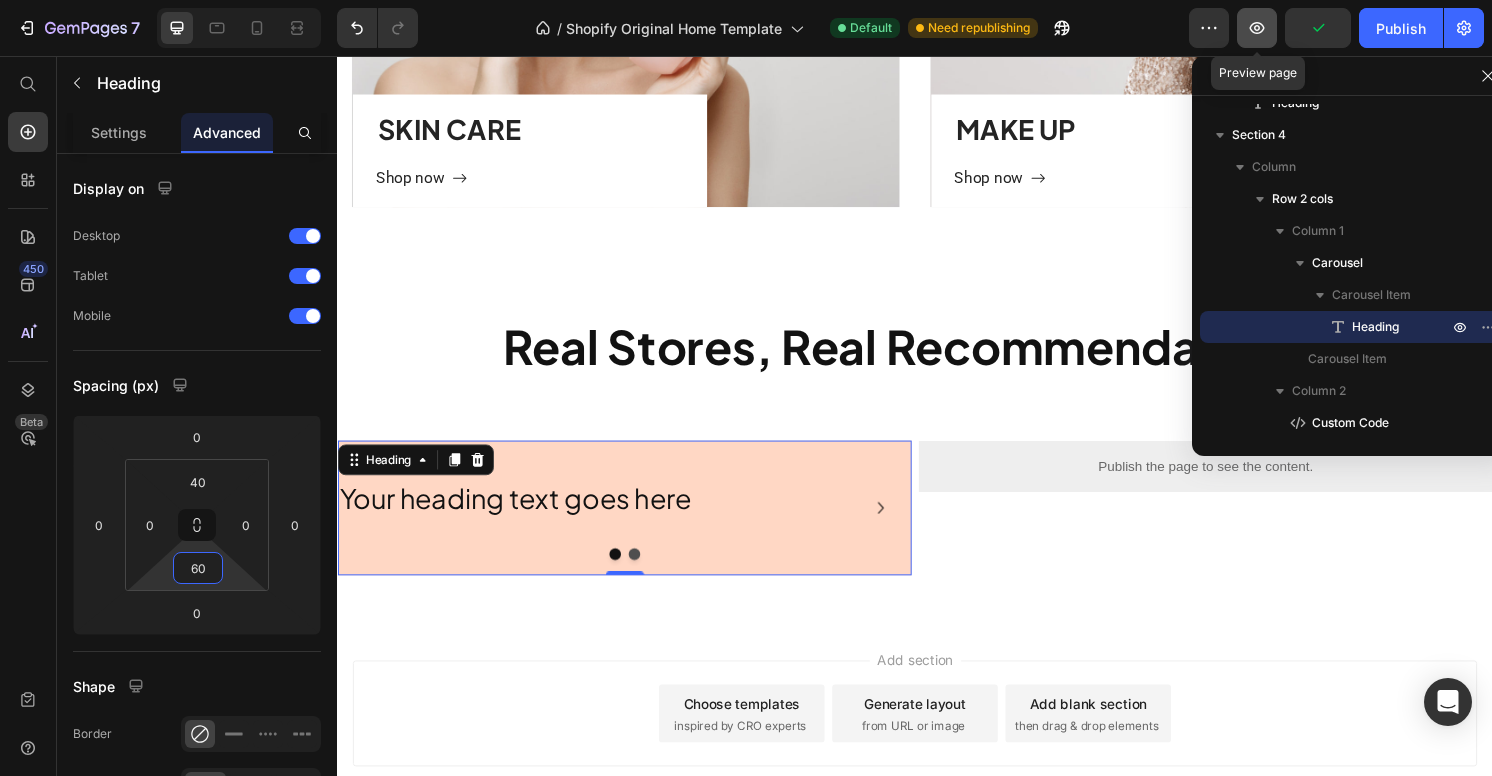 type on "60" 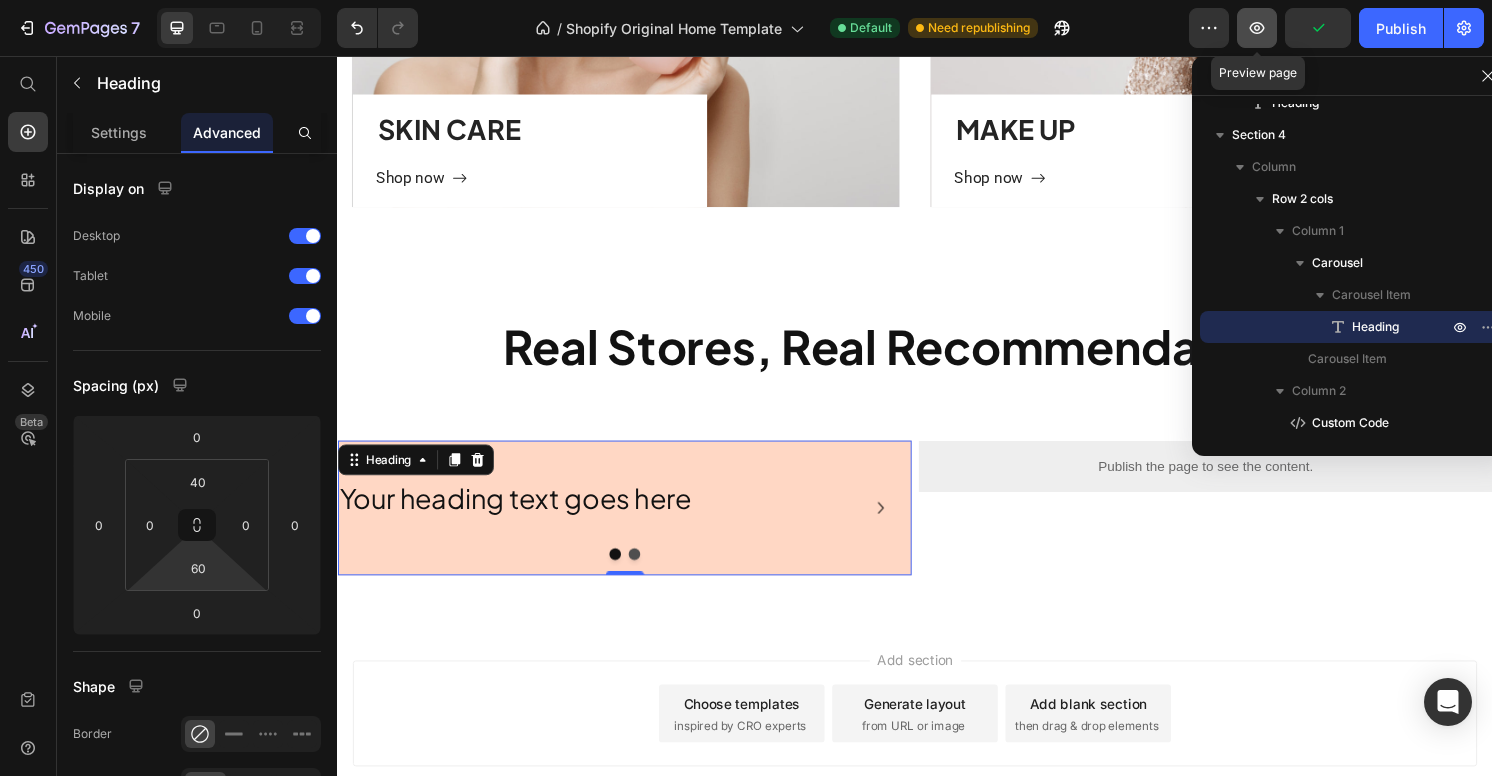 click 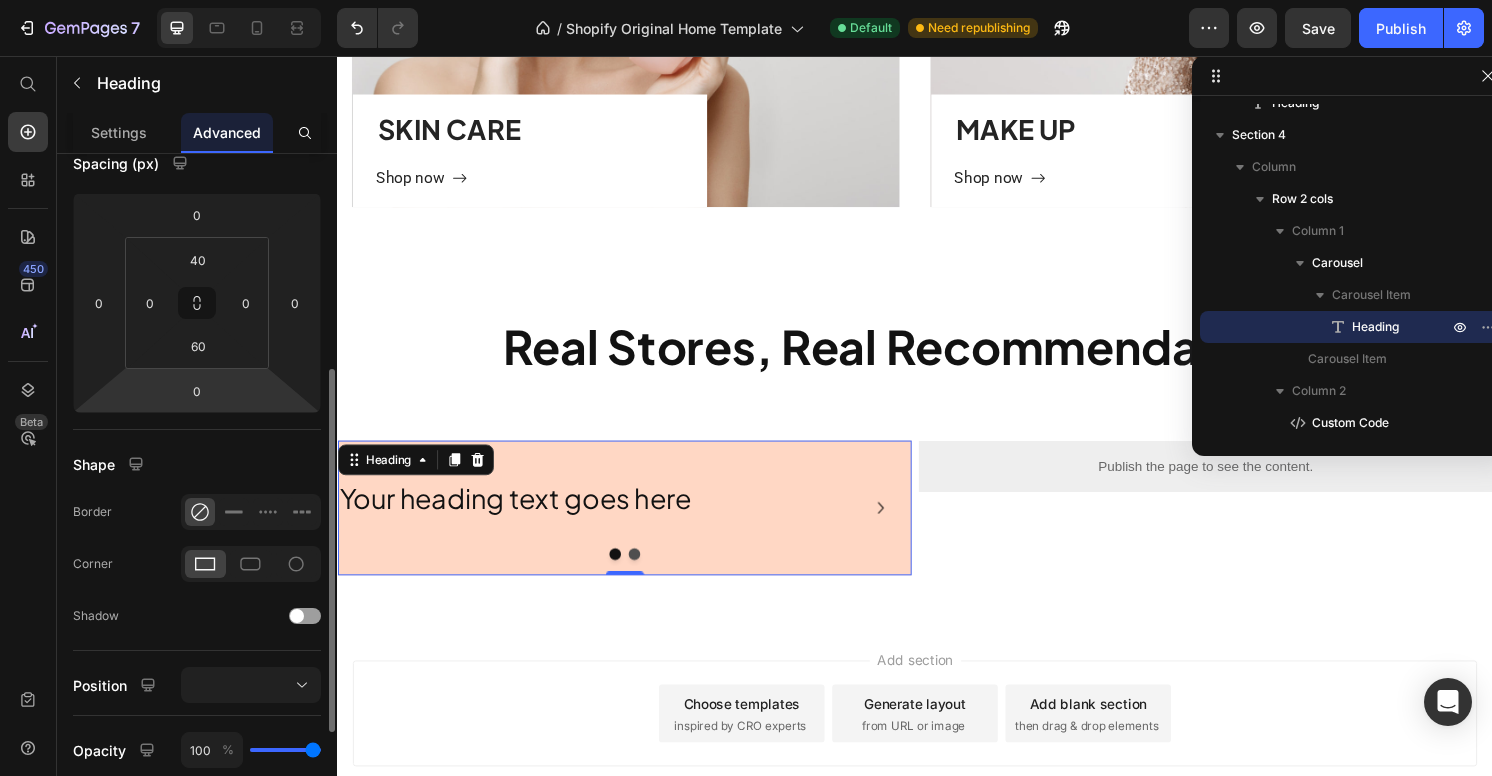 scroll, scrollTop: 0, scrollLeft: 0, axis: both 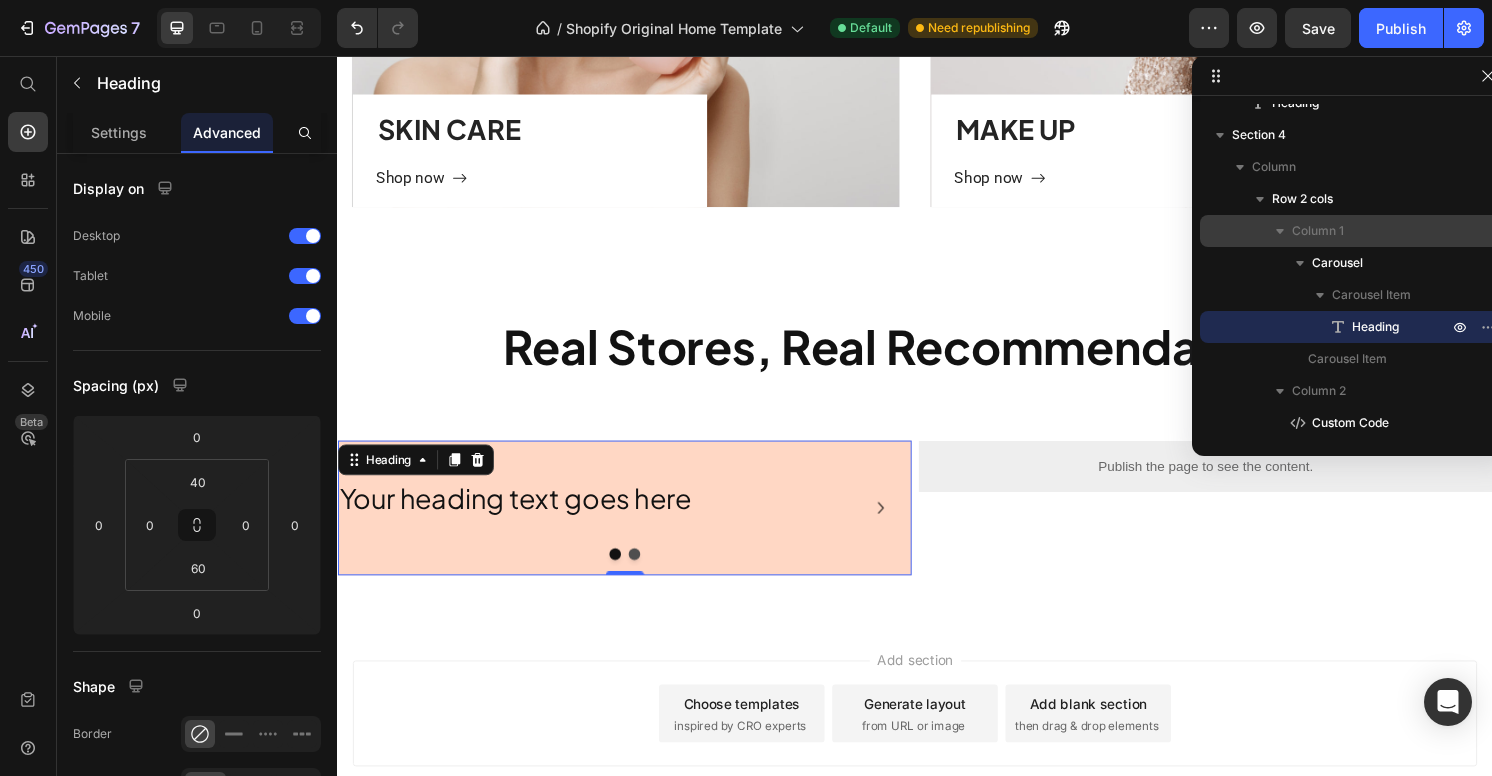 click on "Column 1" at bounding box center (1352, 231) 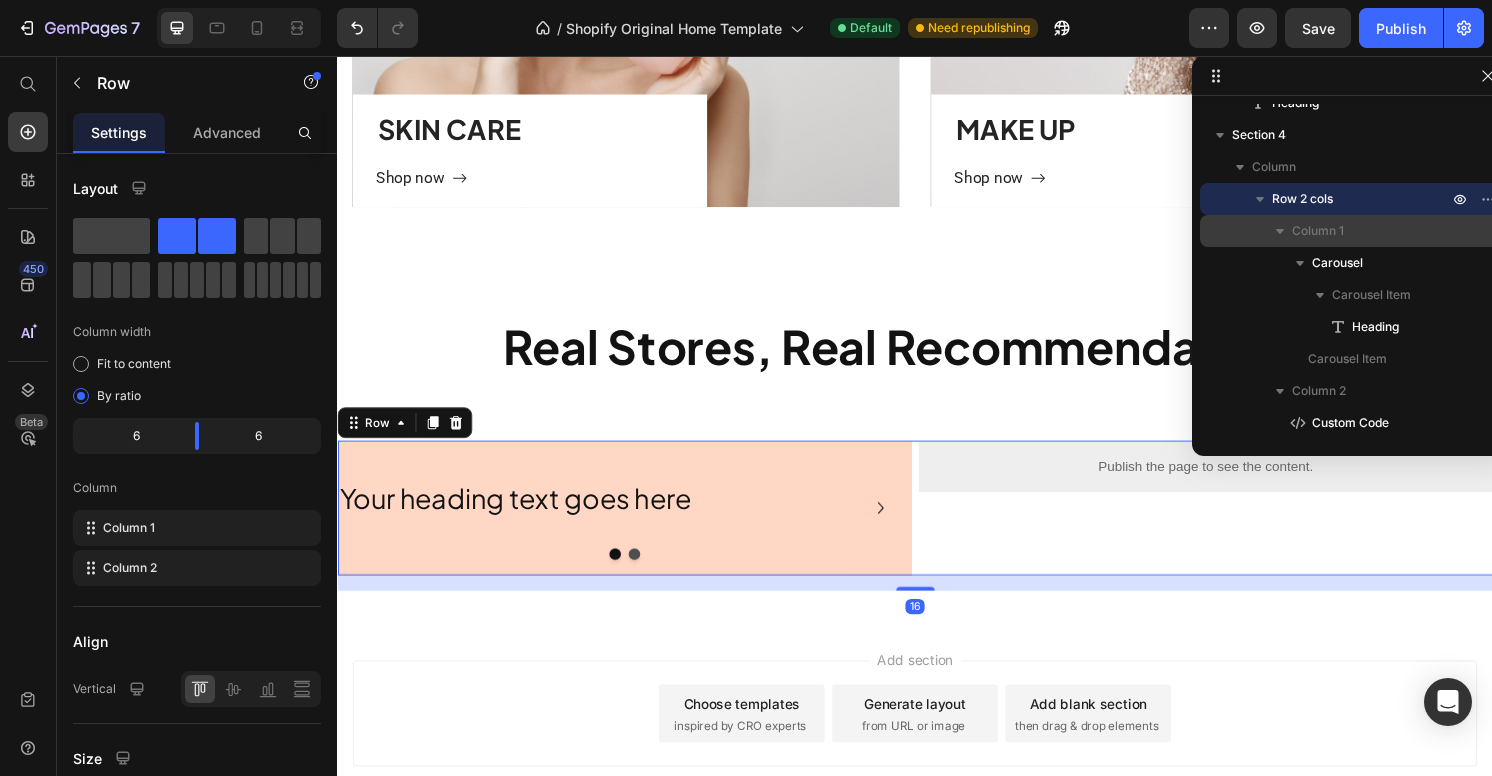 click on "Column 1" at bounding box center (1318, 231) 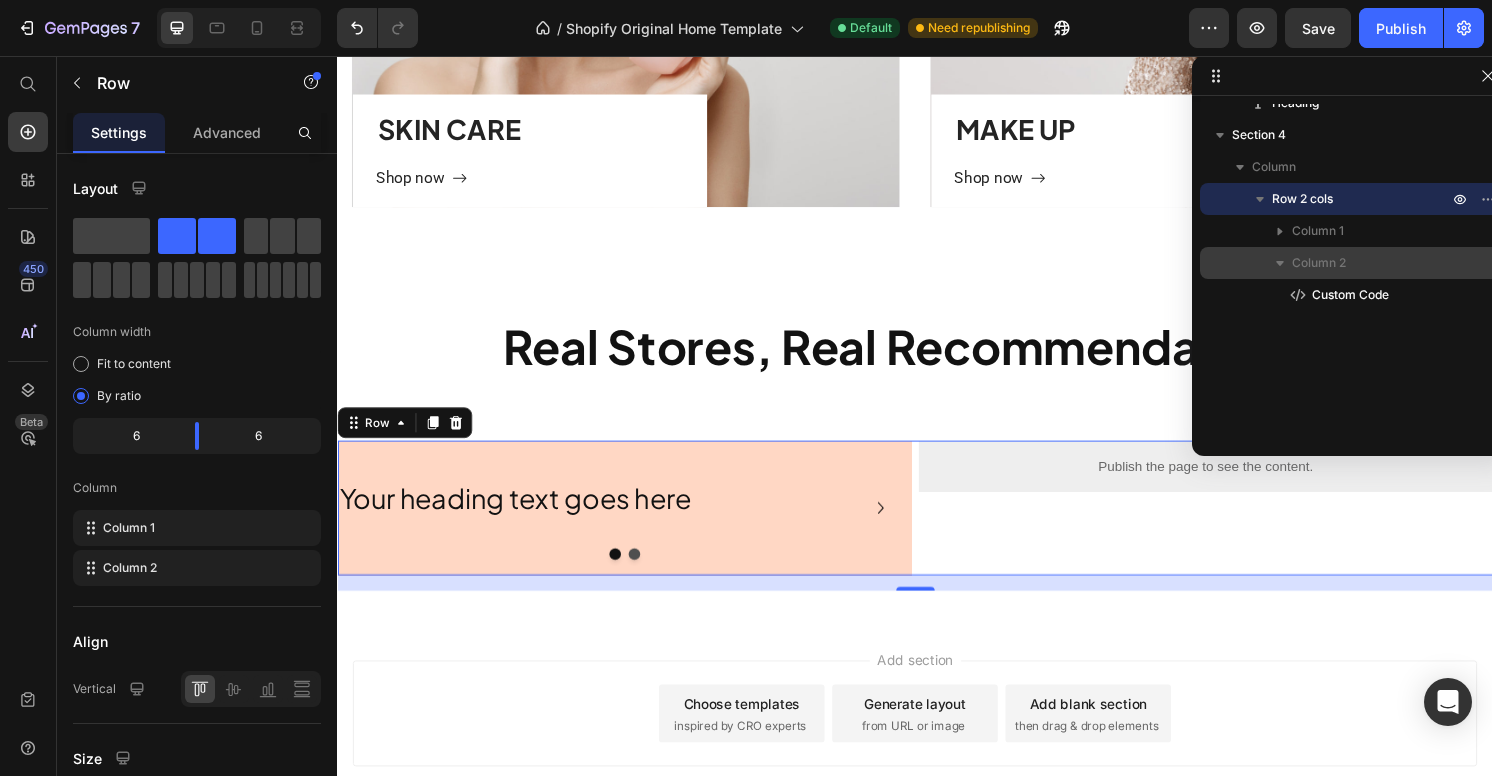 click 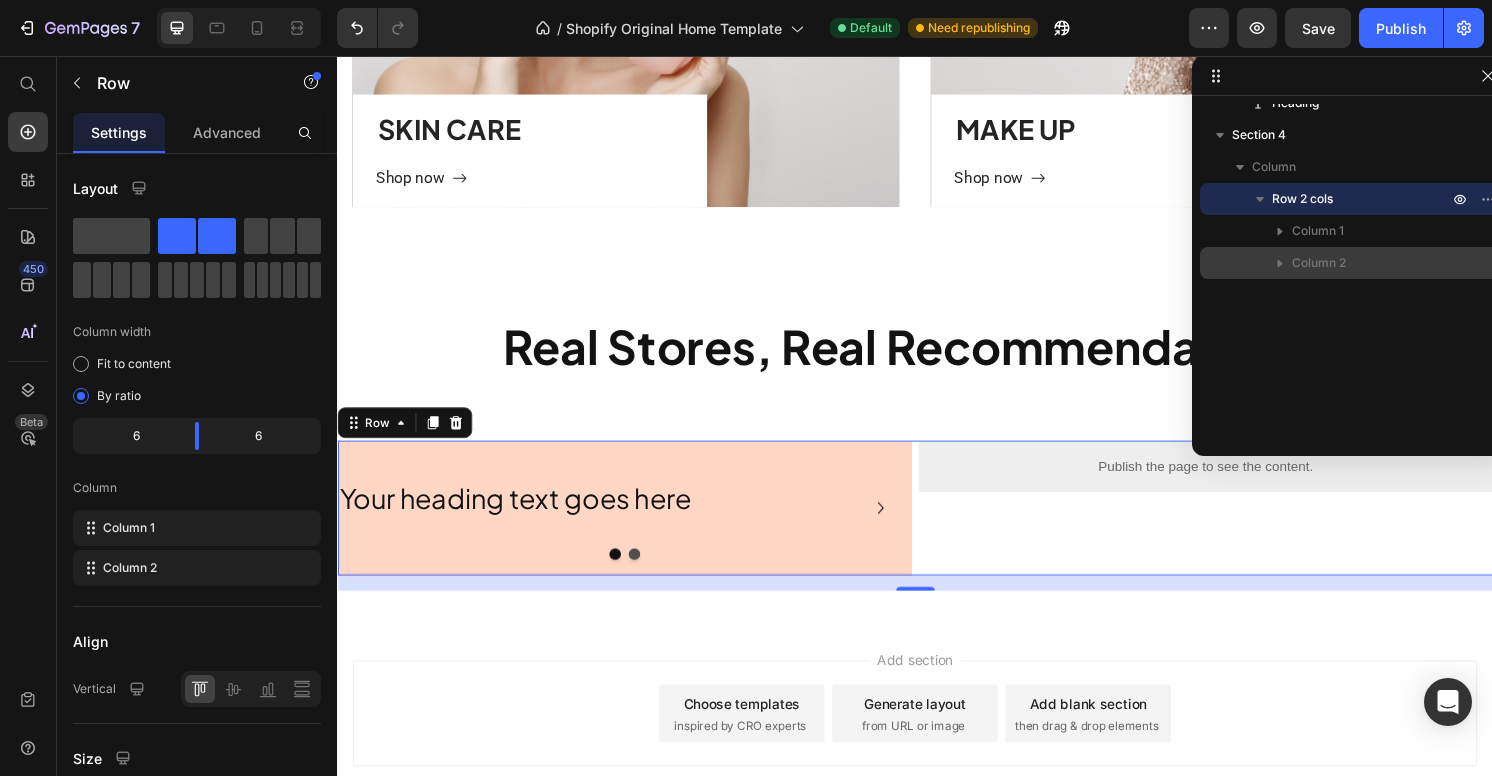 click 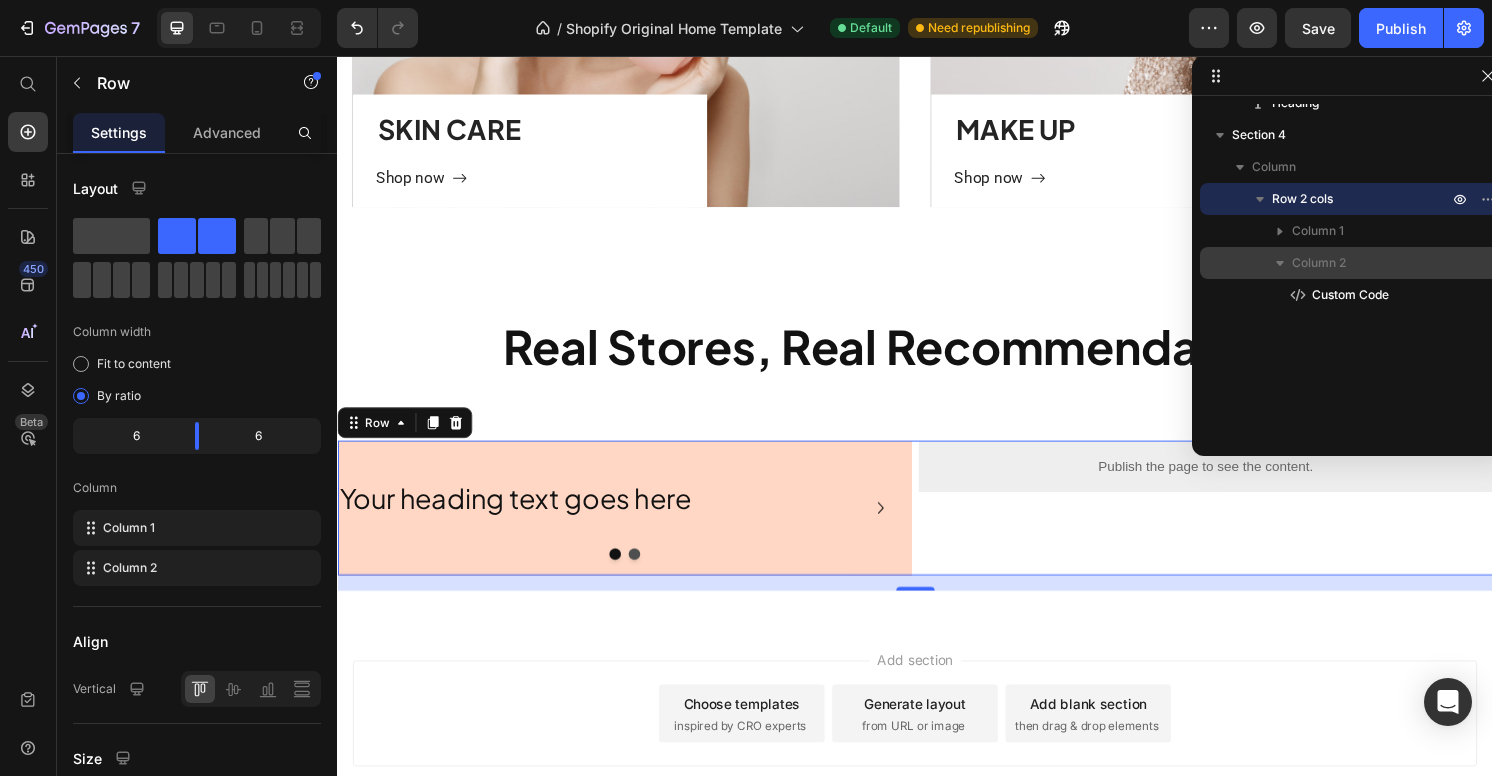 click 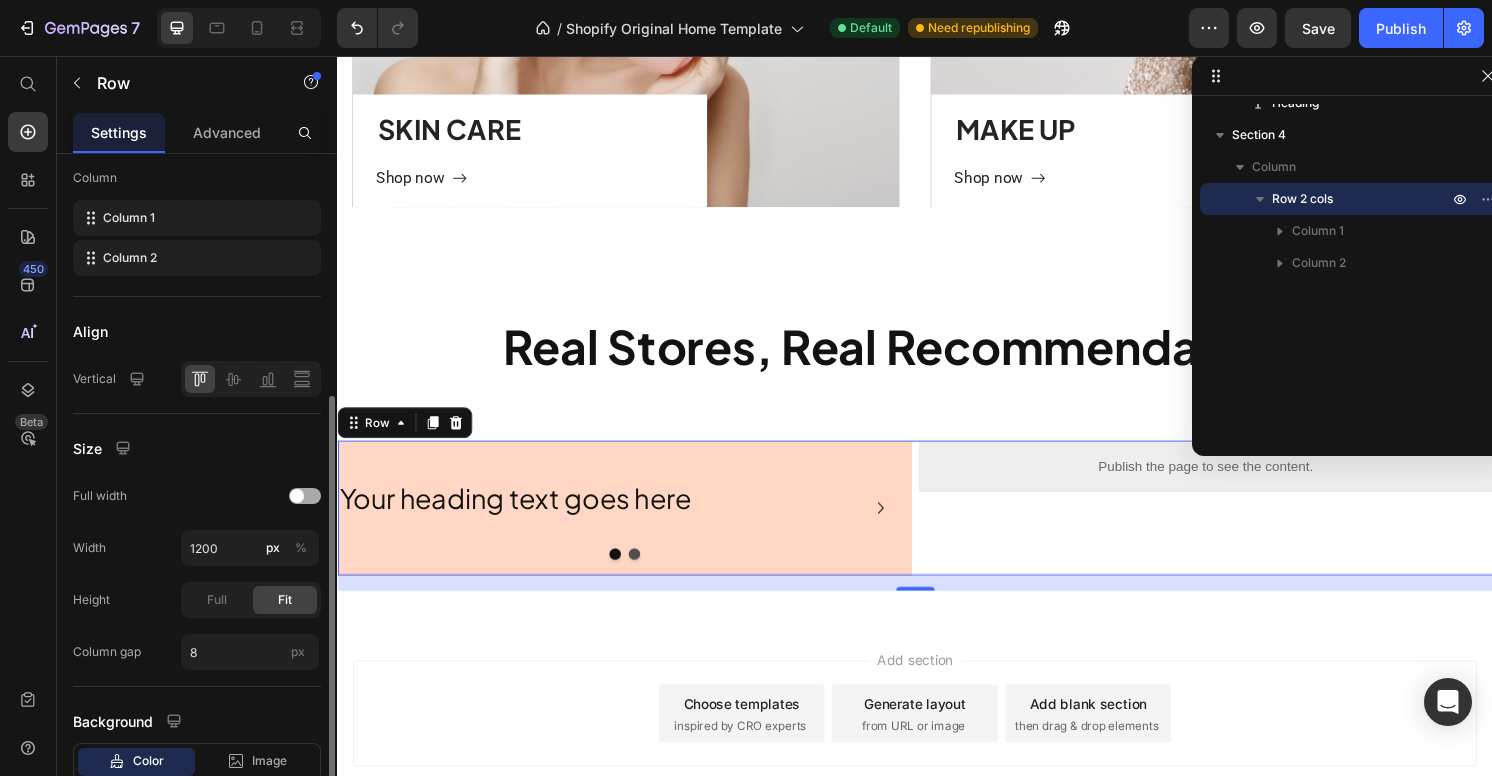scroll, scrollTop: 442, scrollLeft: 0, axis: vertical 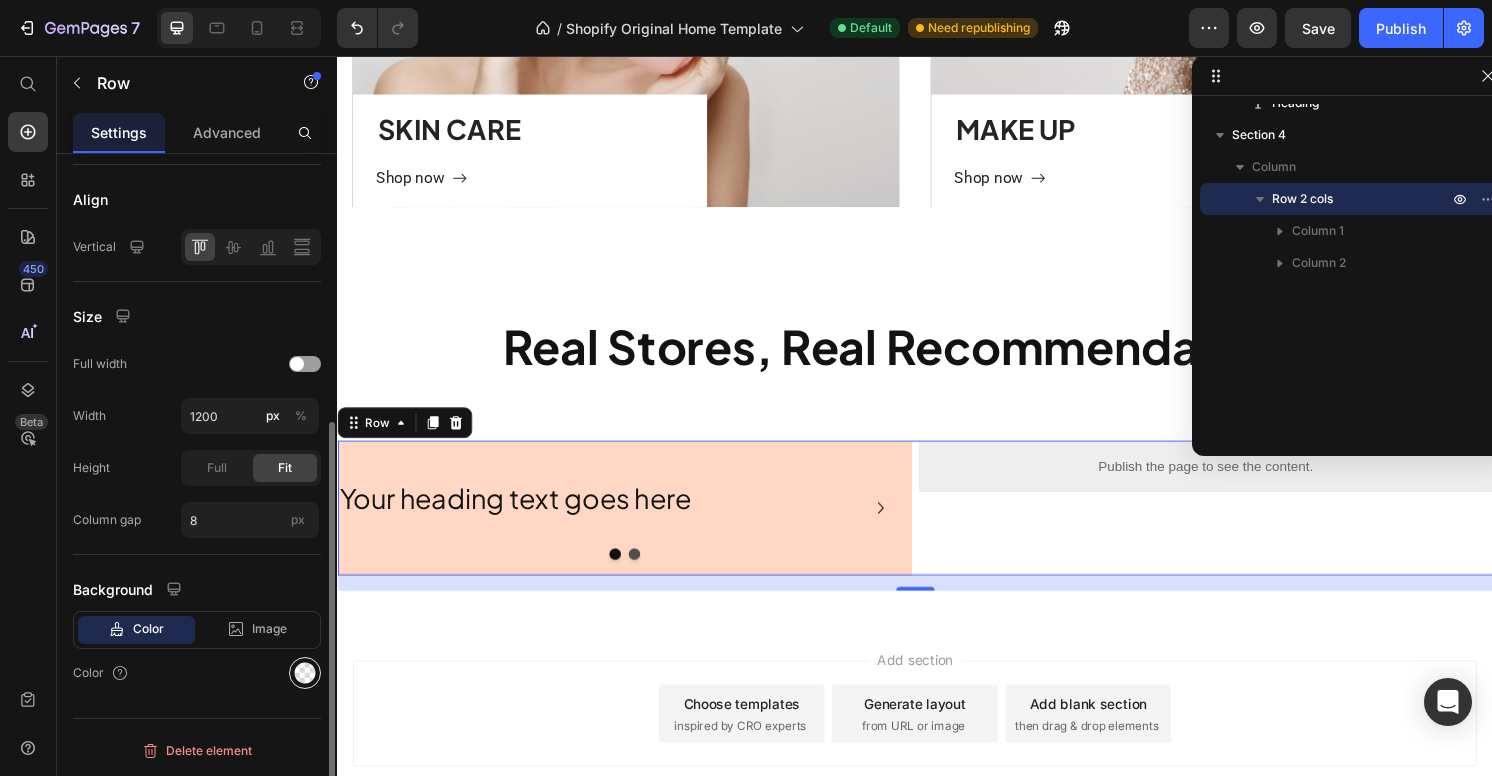 click at bounding box center [305, 673] 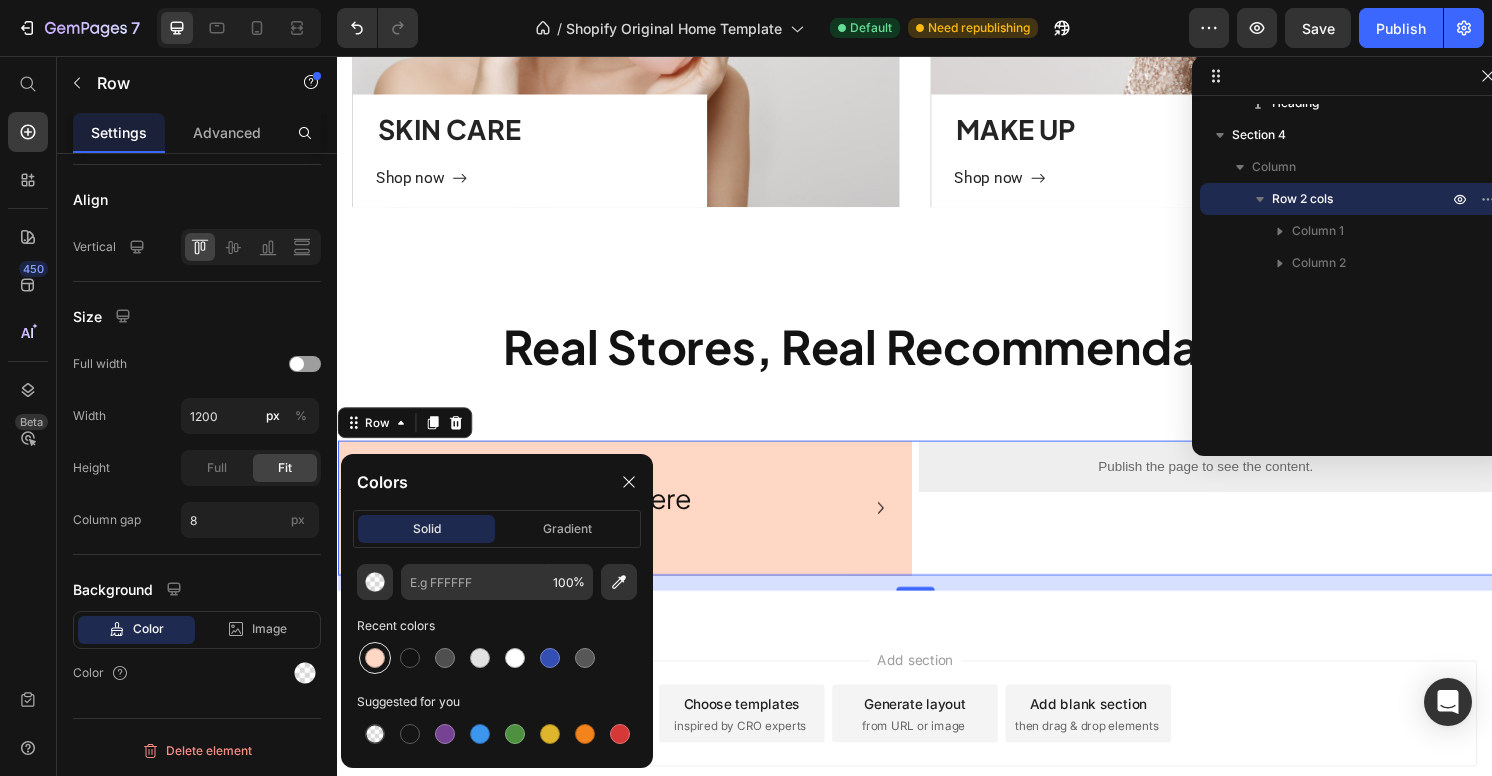 click at bounding box center (375, 658) 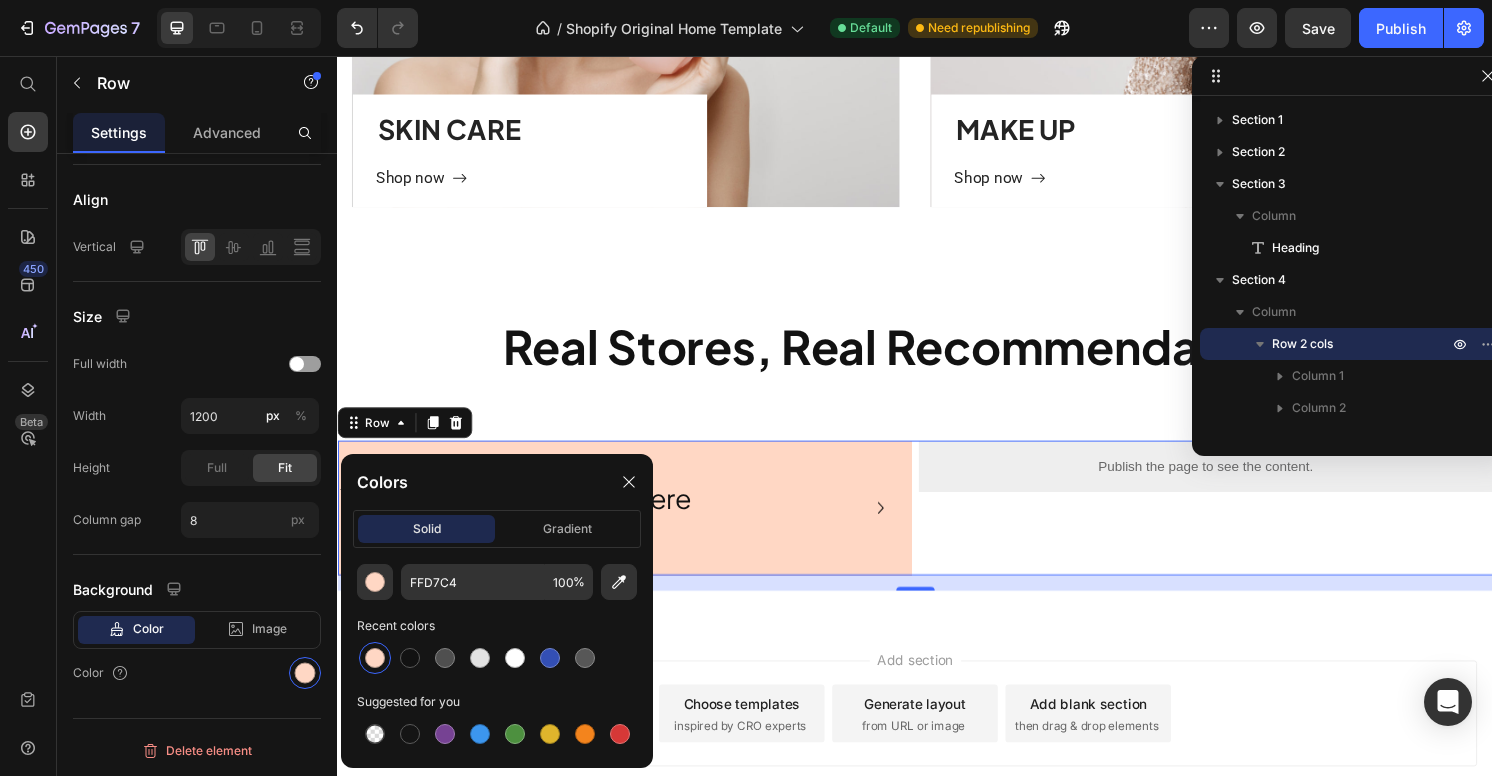 scroll, scrollTop: 0, scrollLeft: 0, axis: both 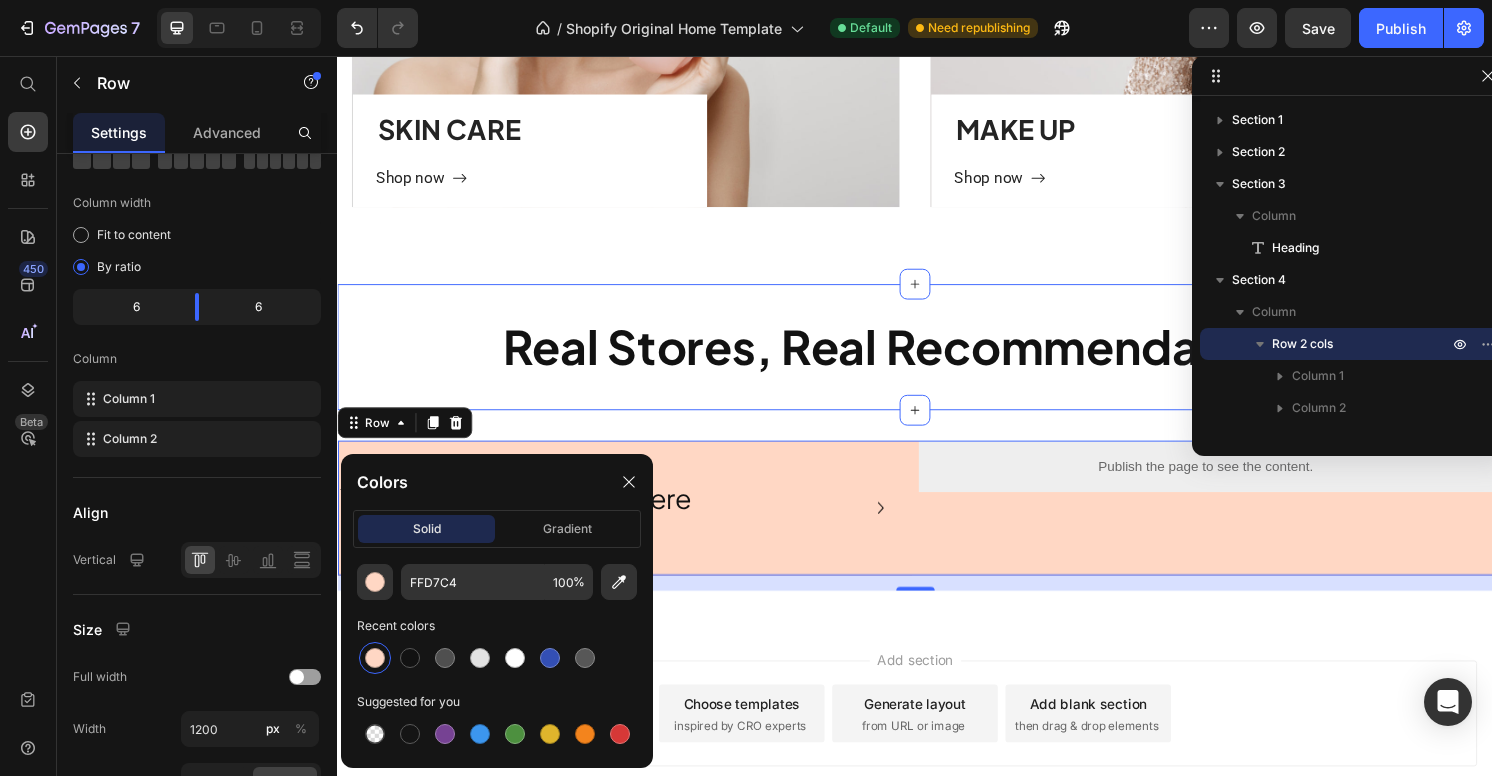 click on "Real Stores, Real Recommendations! Heading Section 3" at bounding box center (937, 358) 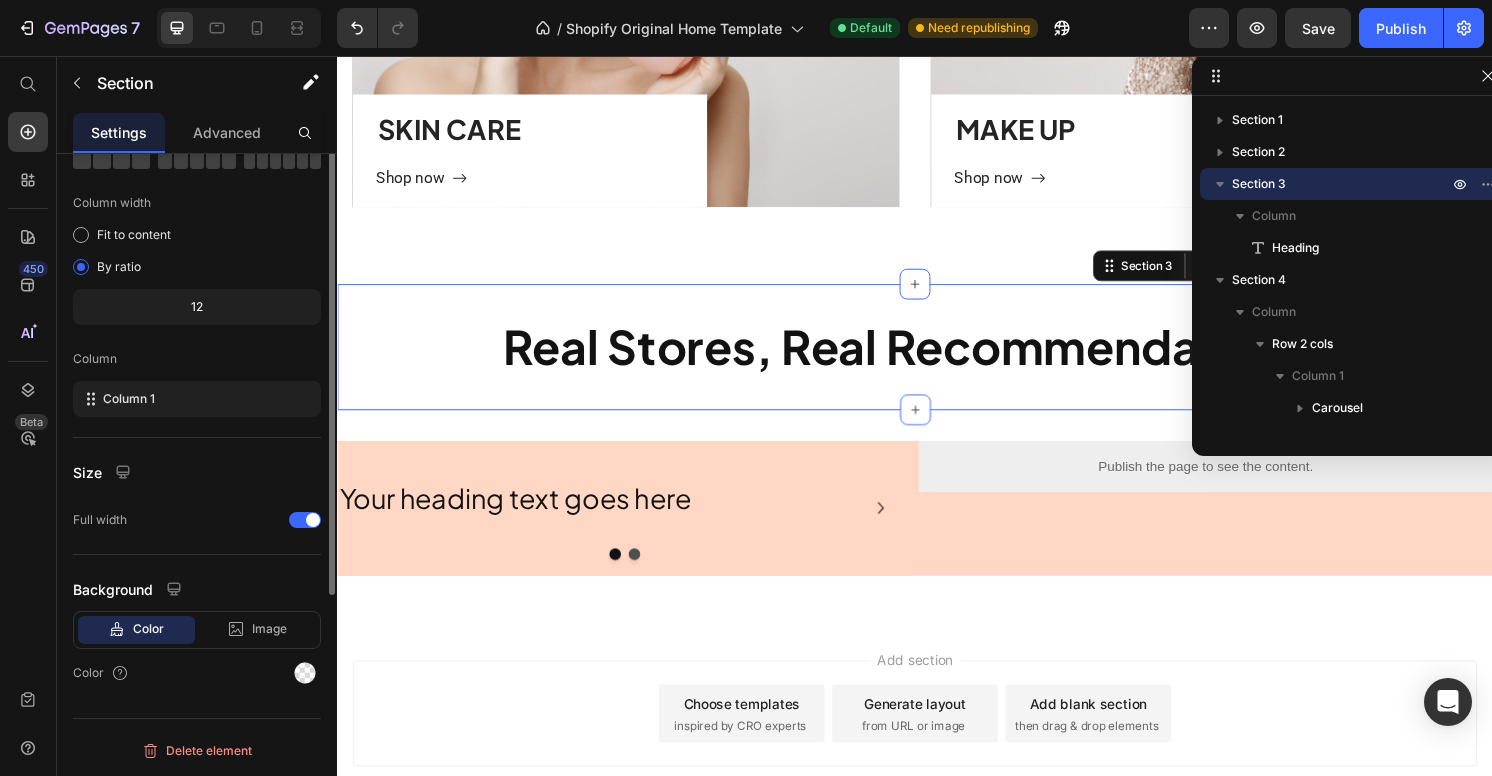 scroll, scrollTop: 0, scrollLeft: 0, axis: both 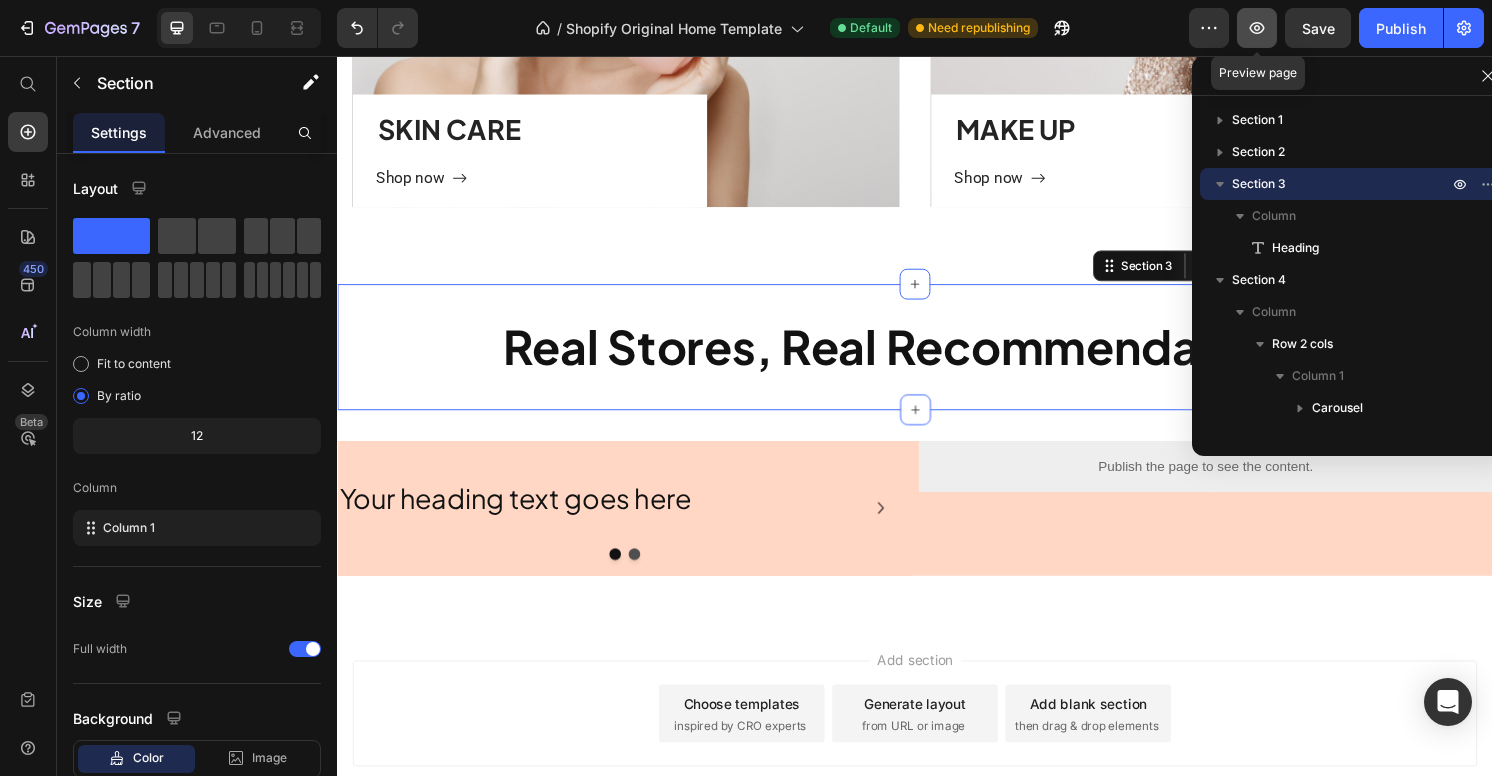 click 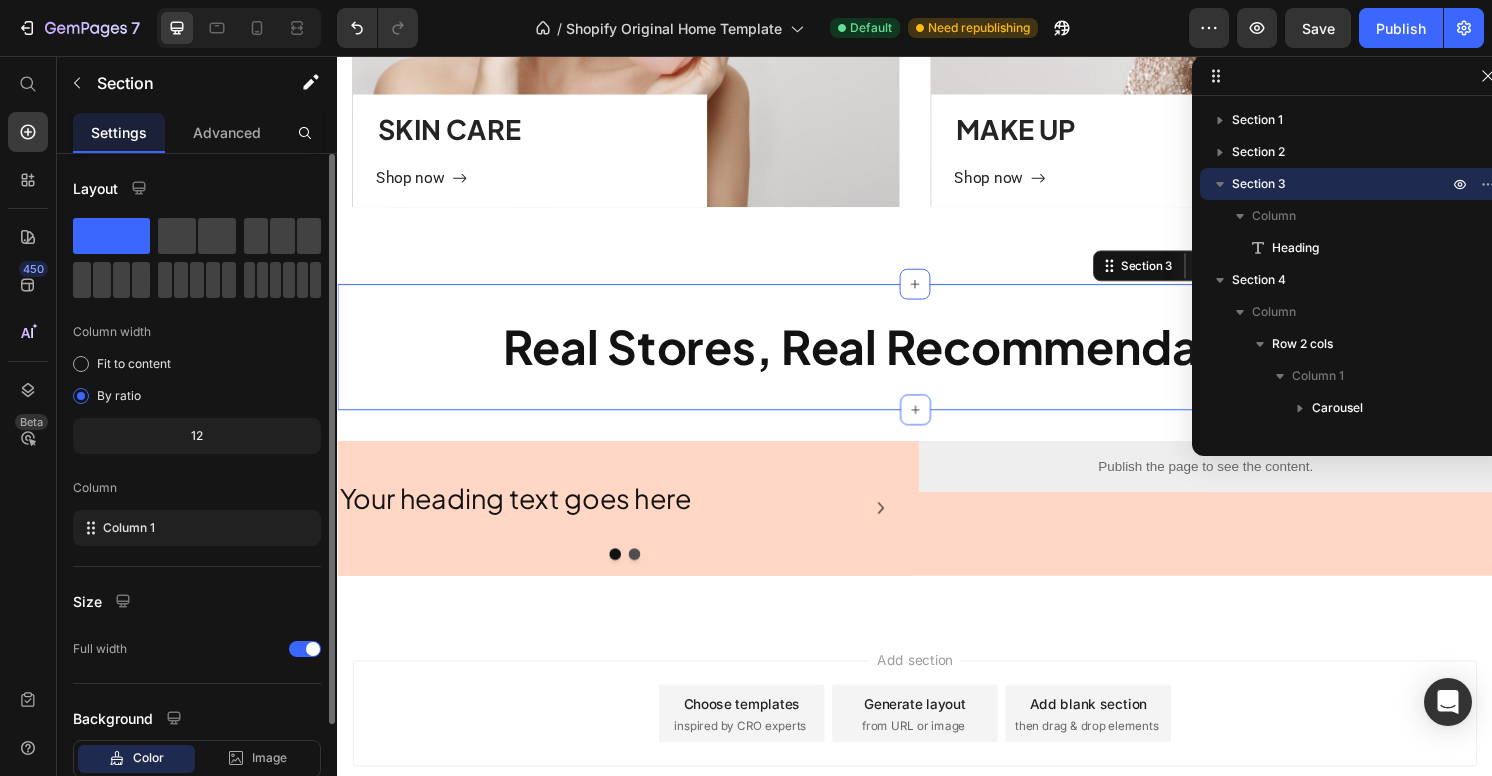 scroll, scrollTop: 129, scrollLeft: 0, axis: vertical 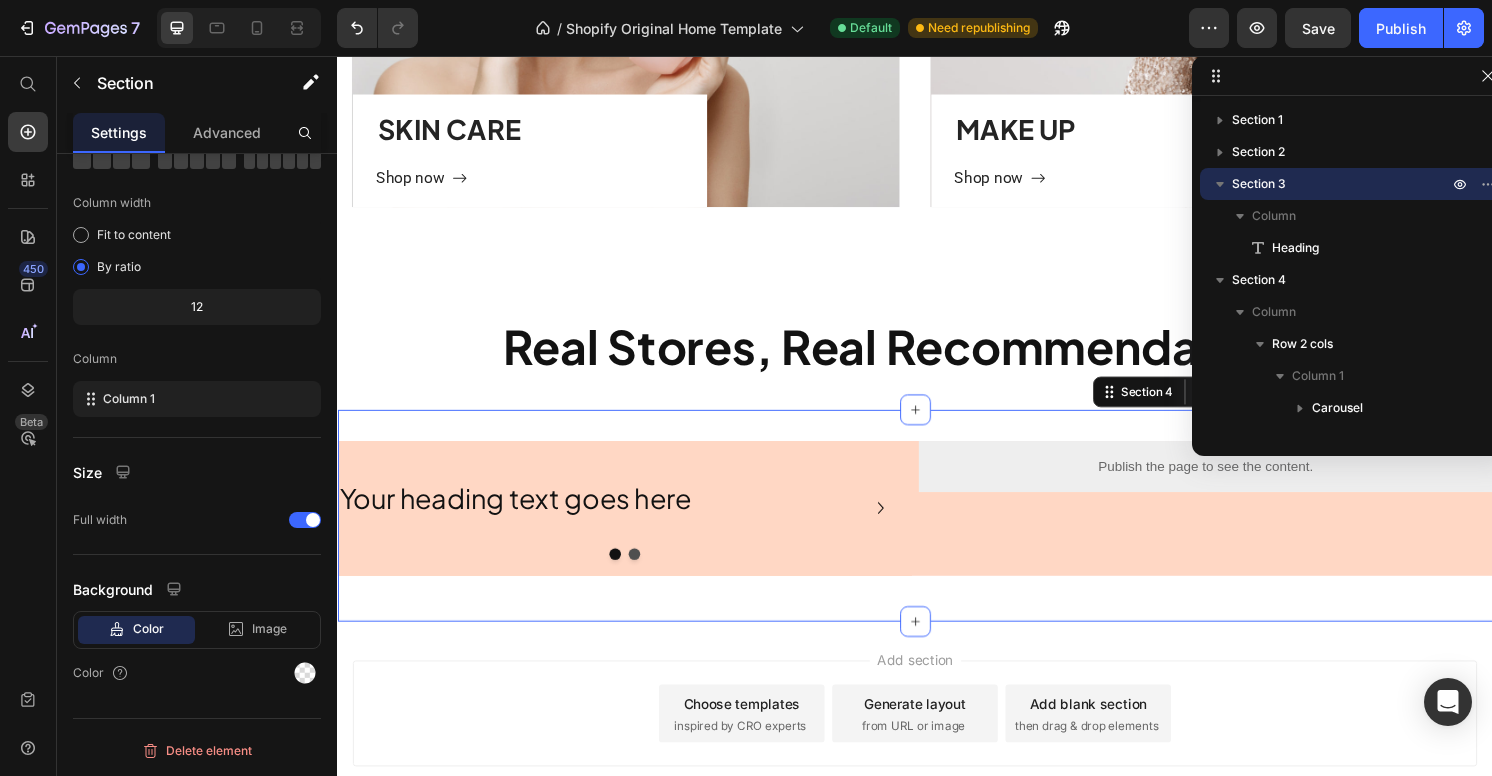 click on "Your heading text goes here Heading
Drop element here
Carousel
Publish the page to see the content.
Custom Code Row Section 4   You can create reusable sections Create Theme Section AI Content Write with GemAI What would you like to describe here? Tone and Voice Persuasive Product Mini Bluetooth Game Controller & Remote Show more Generate" at bounding box center (937, 534) 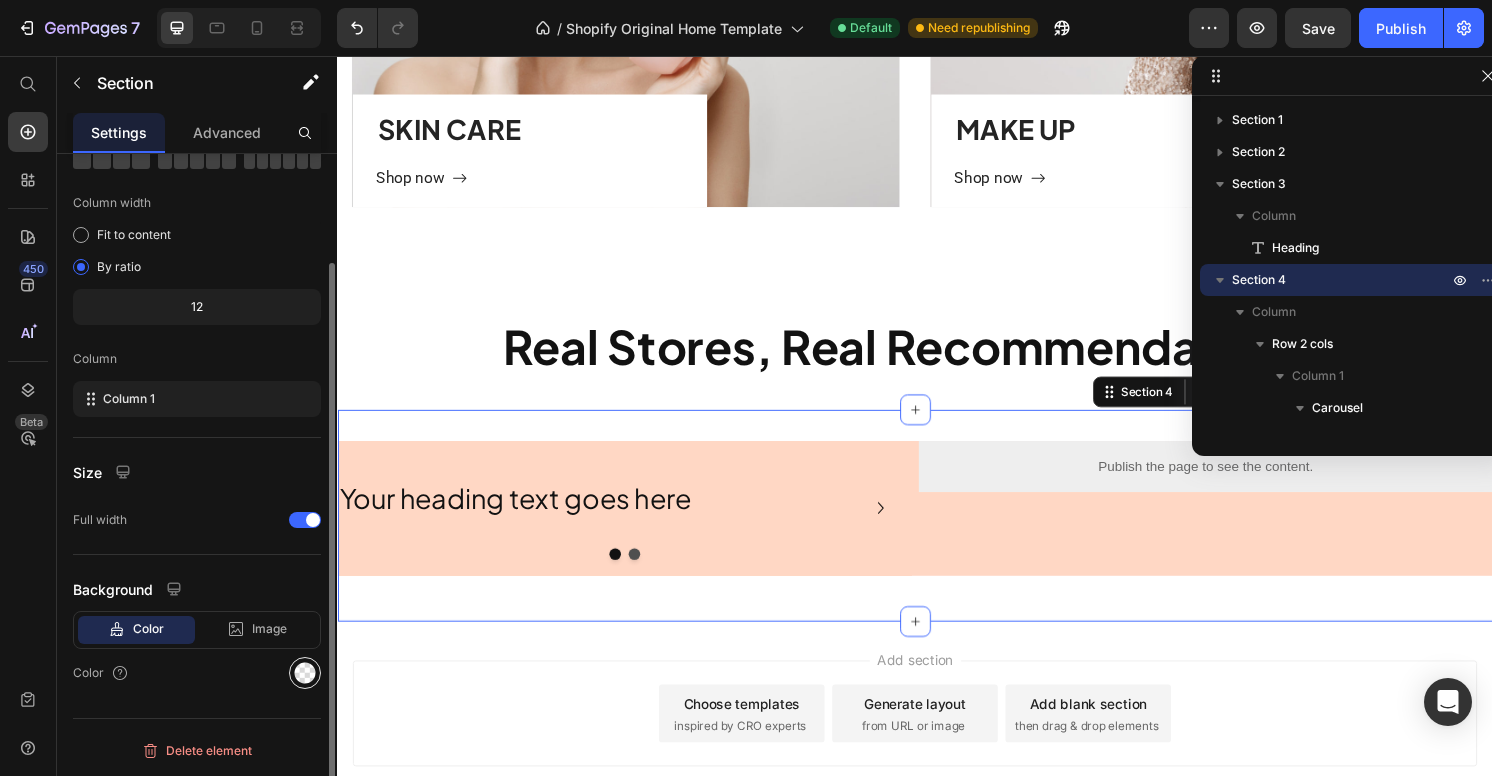 click at bounding box center [305, 673] 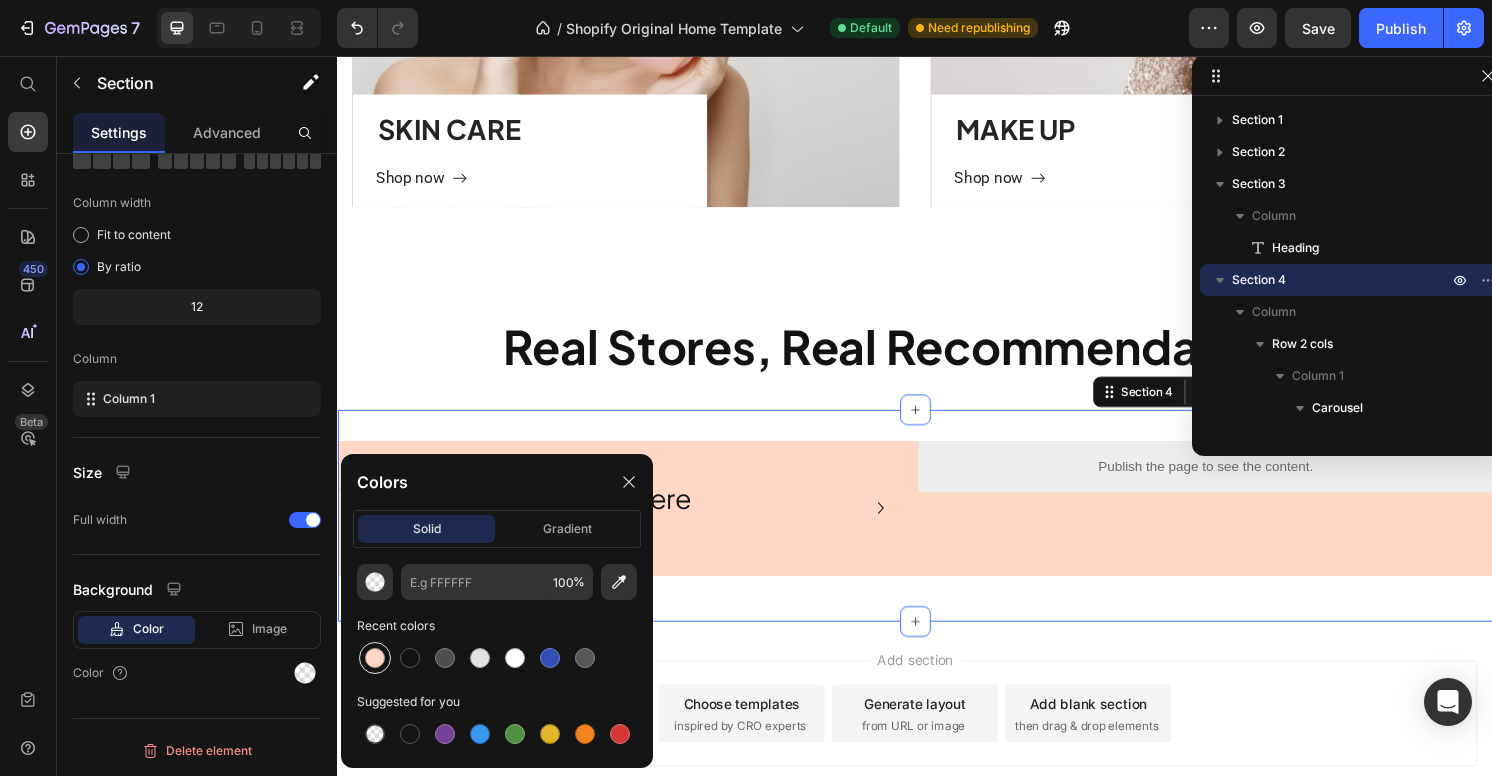 click at bounding box center (375, 658) 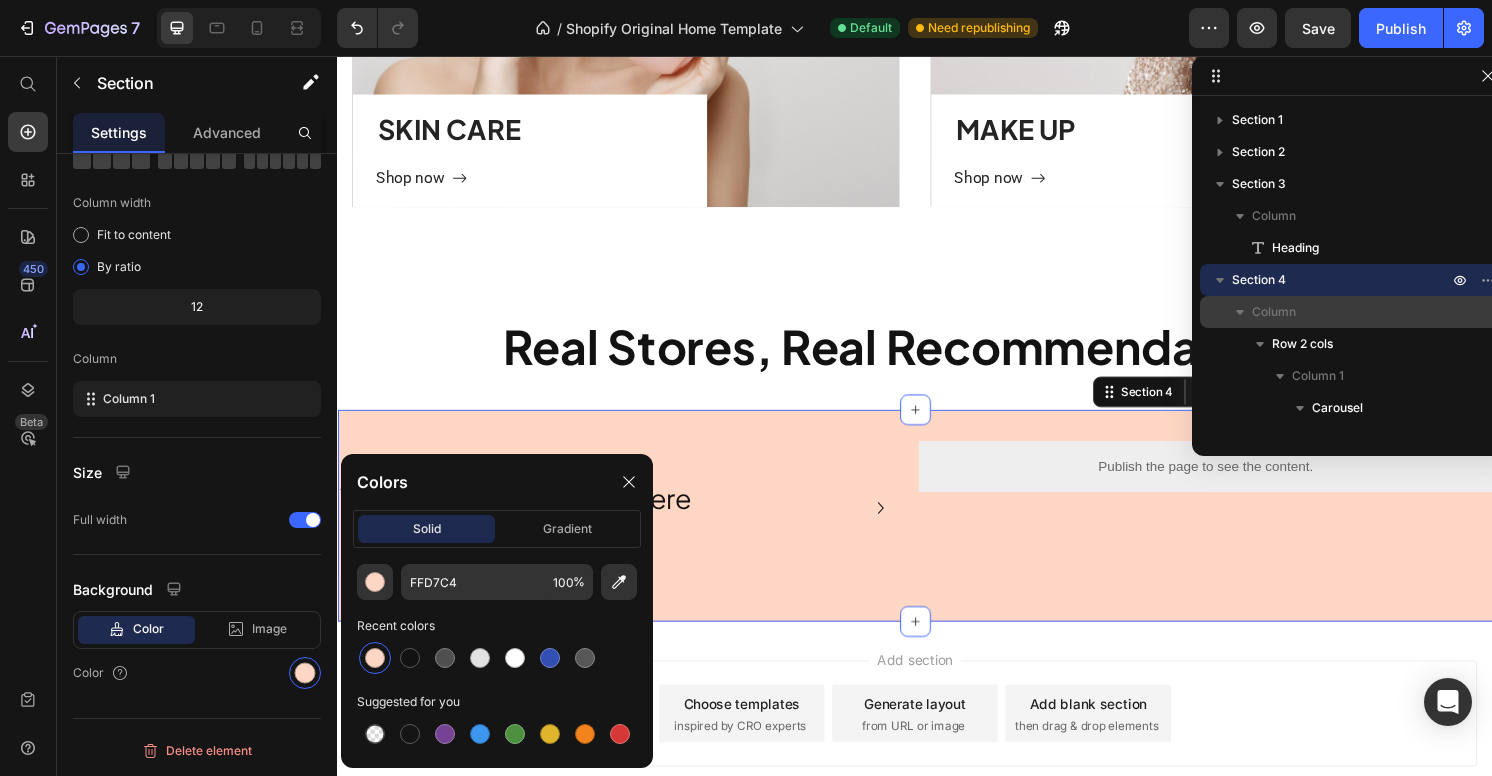 click on "Column" at bounding box center (1352, 312) 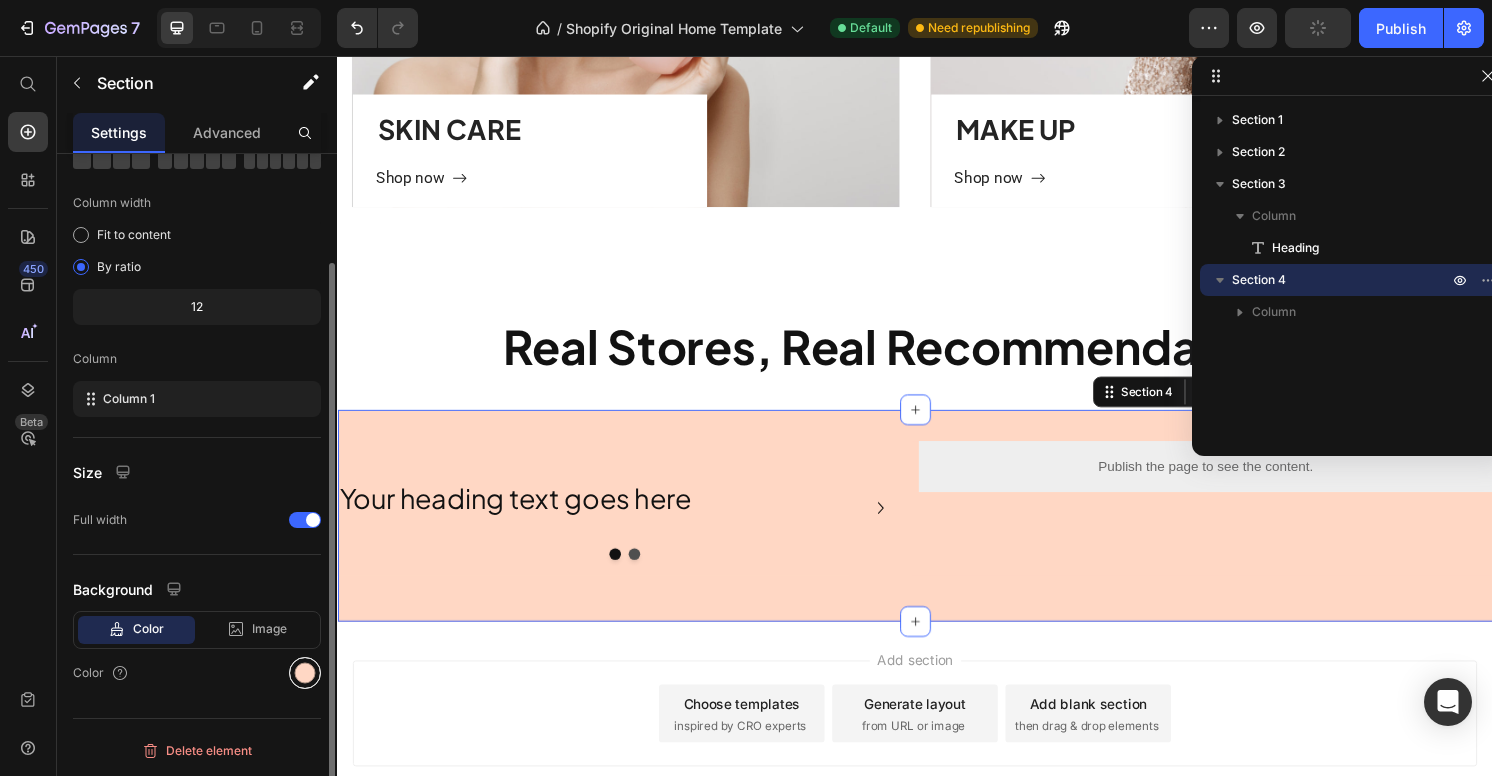 click at bounding box center [305, 673] 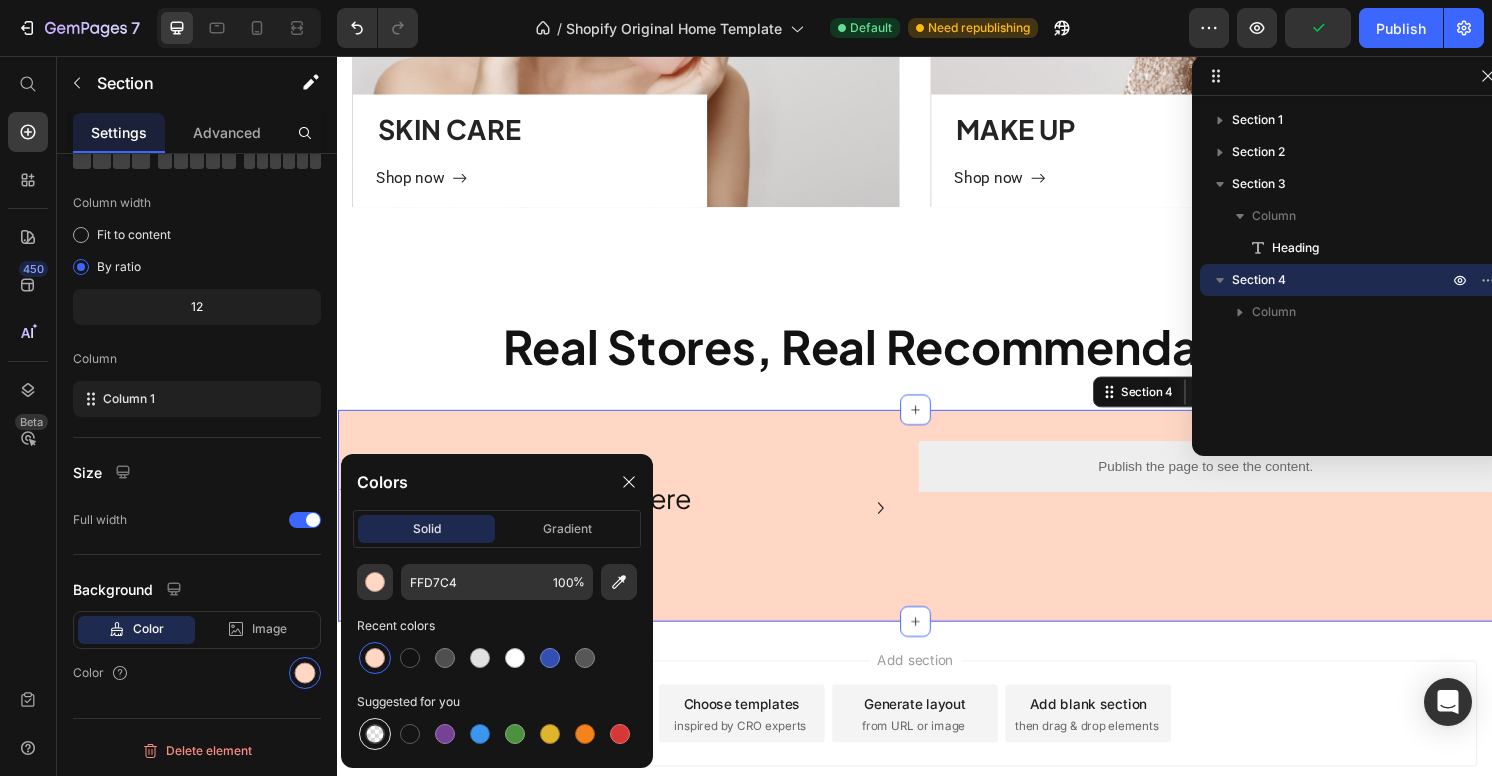 click at bounding box center (375, 734) 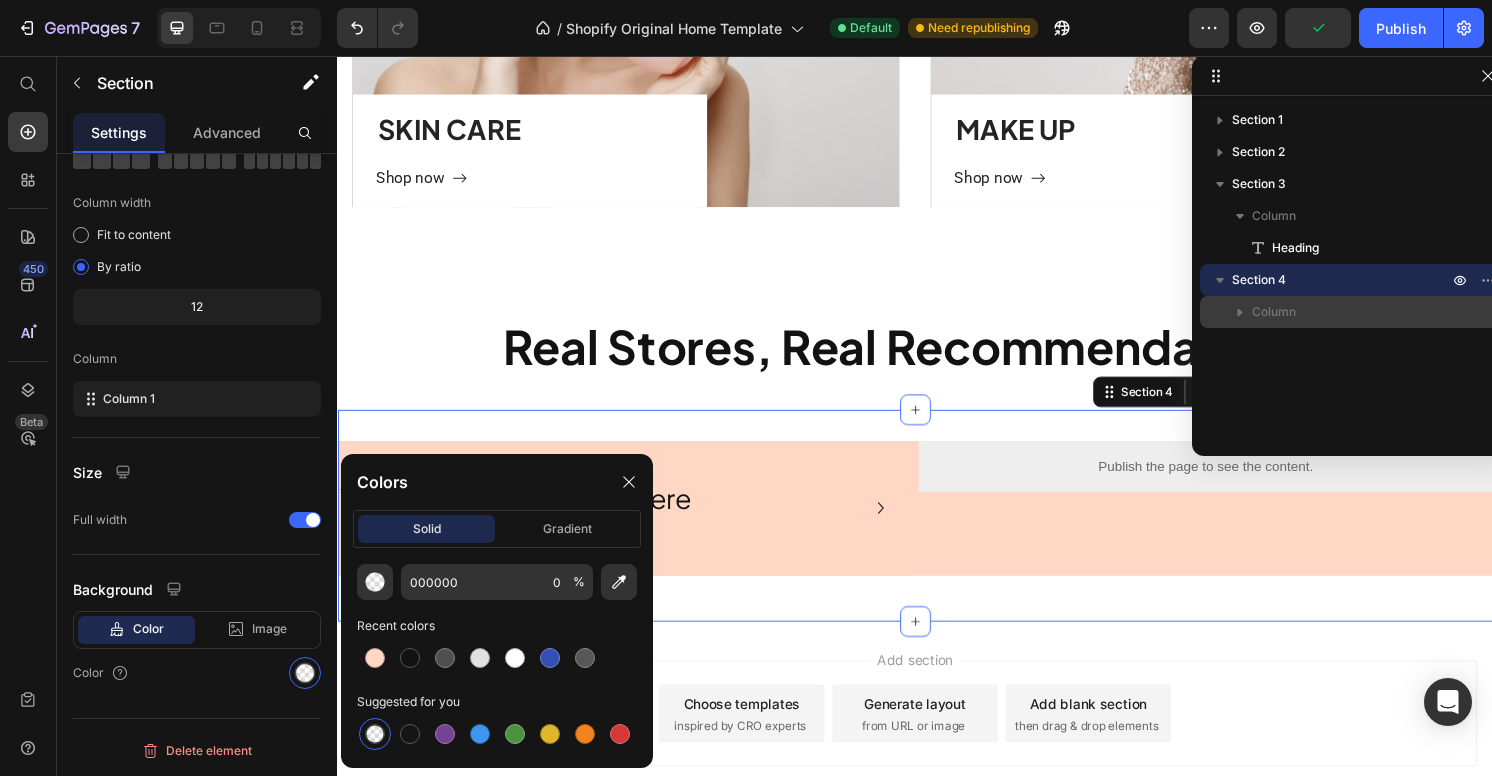 click on "Column" at bounding box center [1274, 312] 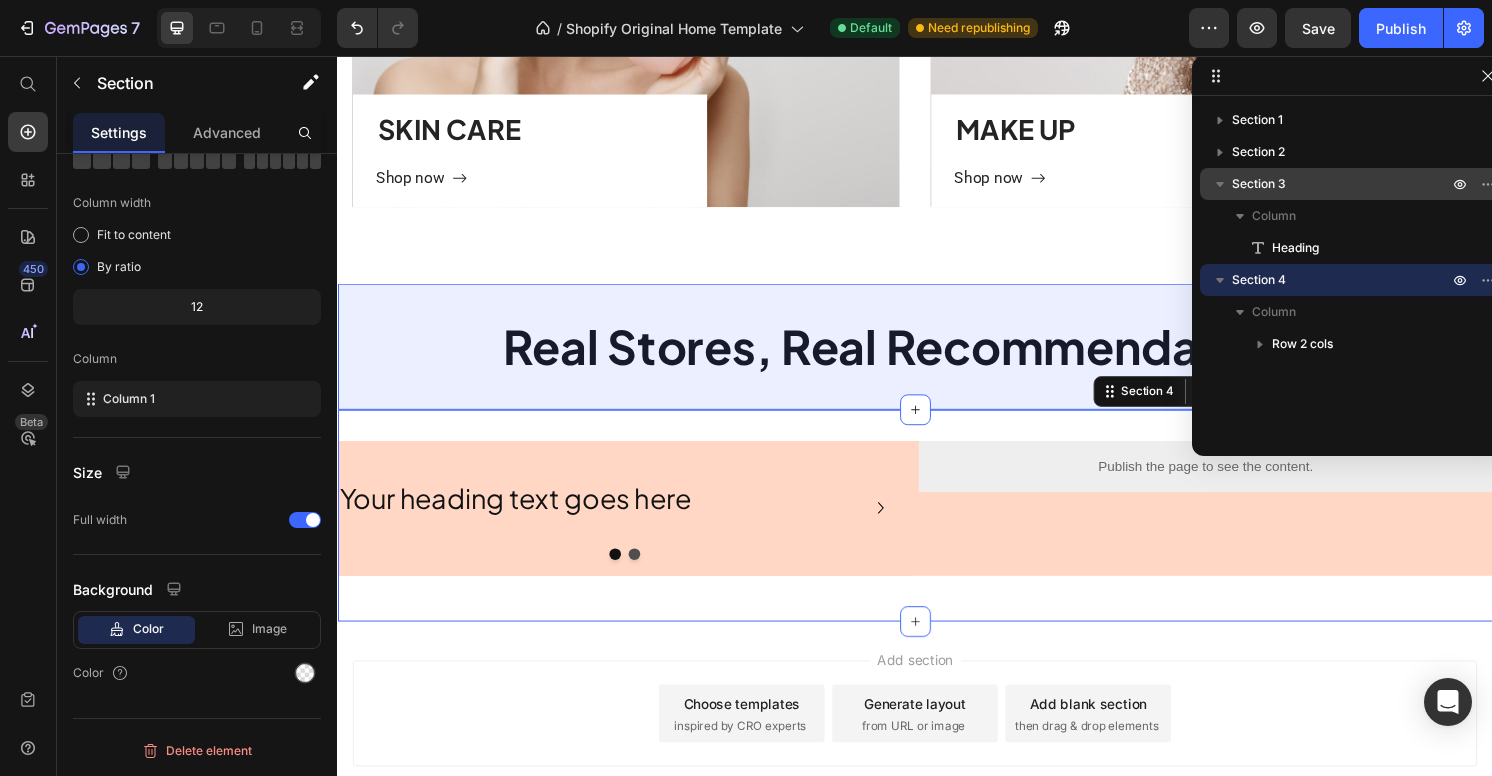 click on "Section 3" at bounding box center (1259, 184) 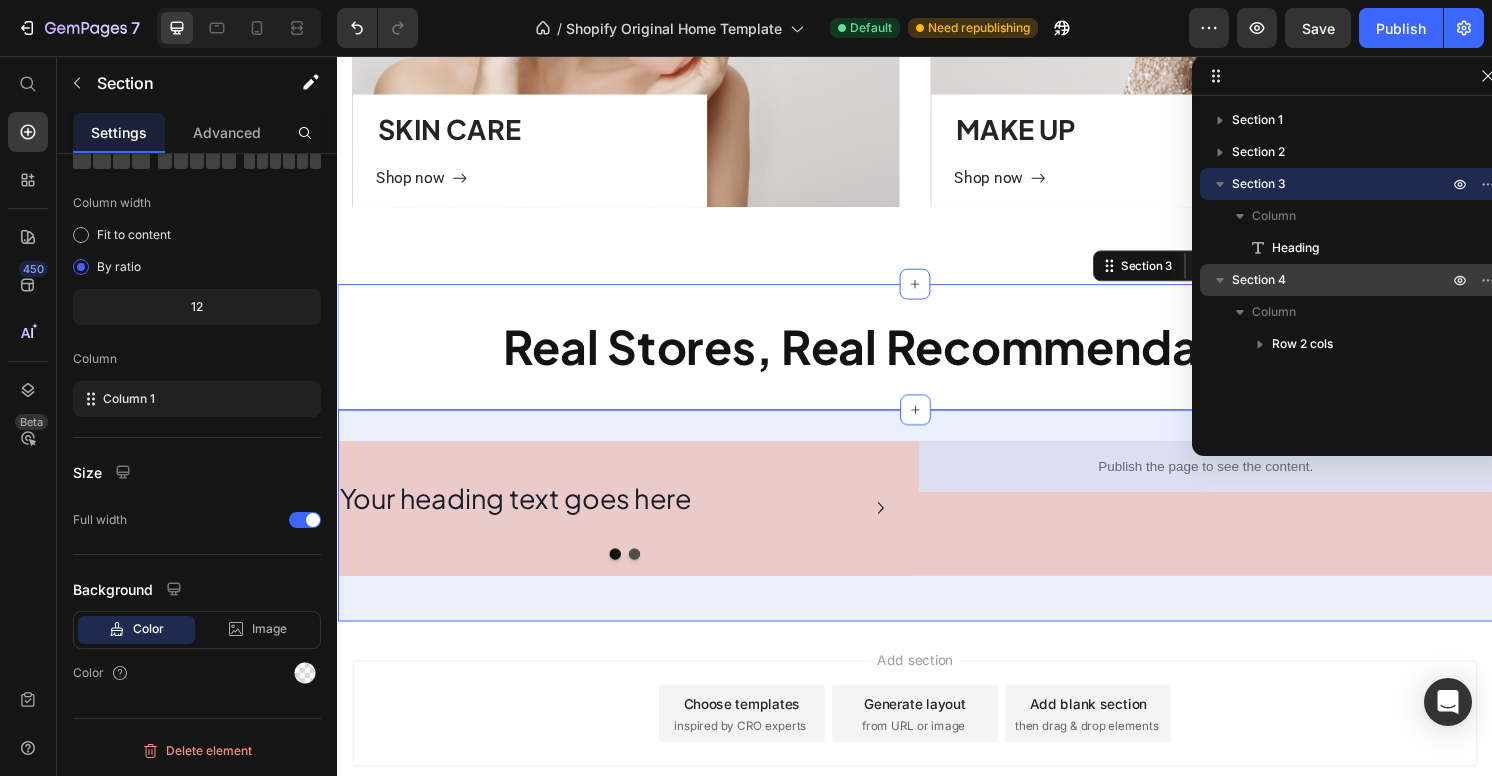 click on "Section 4" at bounding box center (1259, 280) 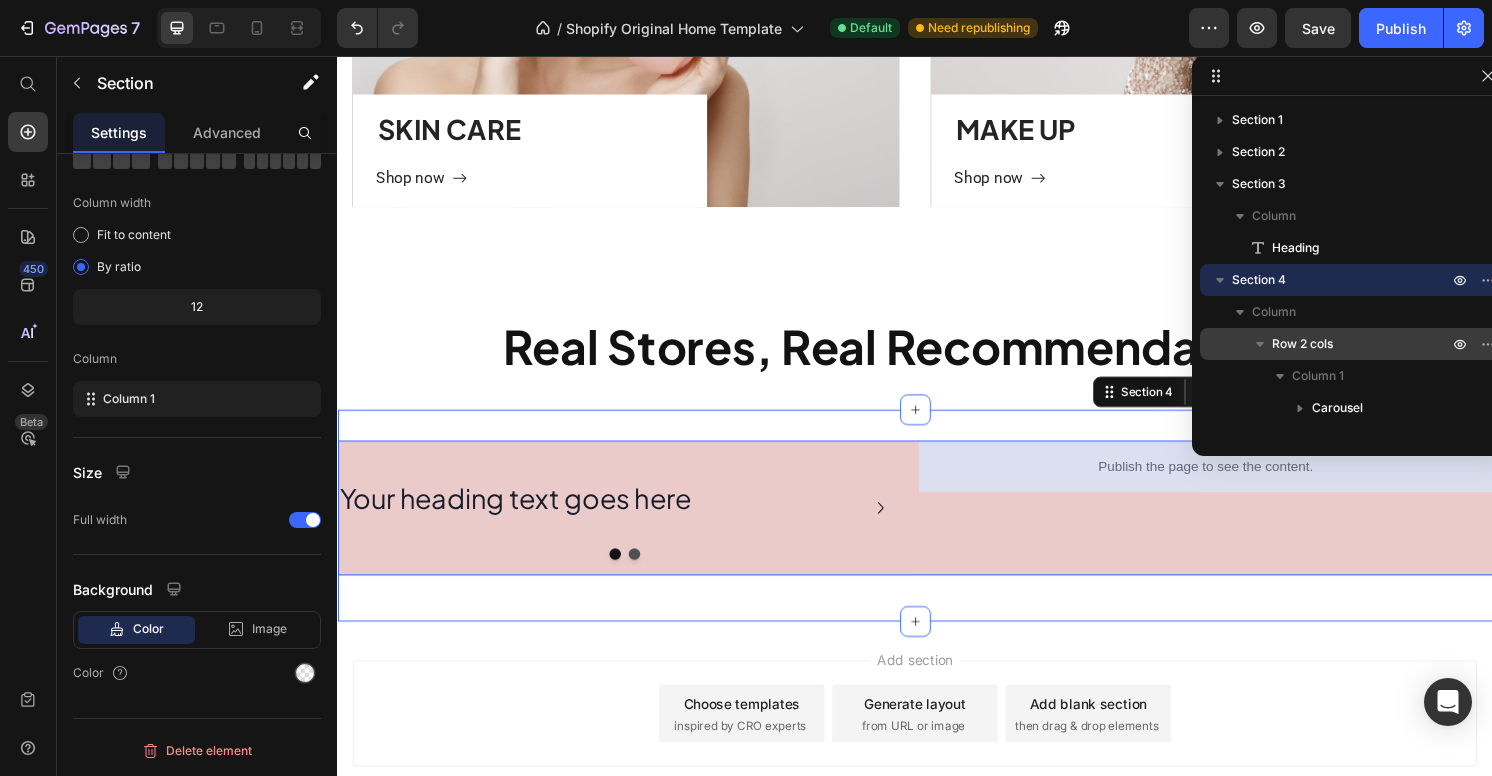 click on "Row 2 cols" at bounding box center [1302, 344] 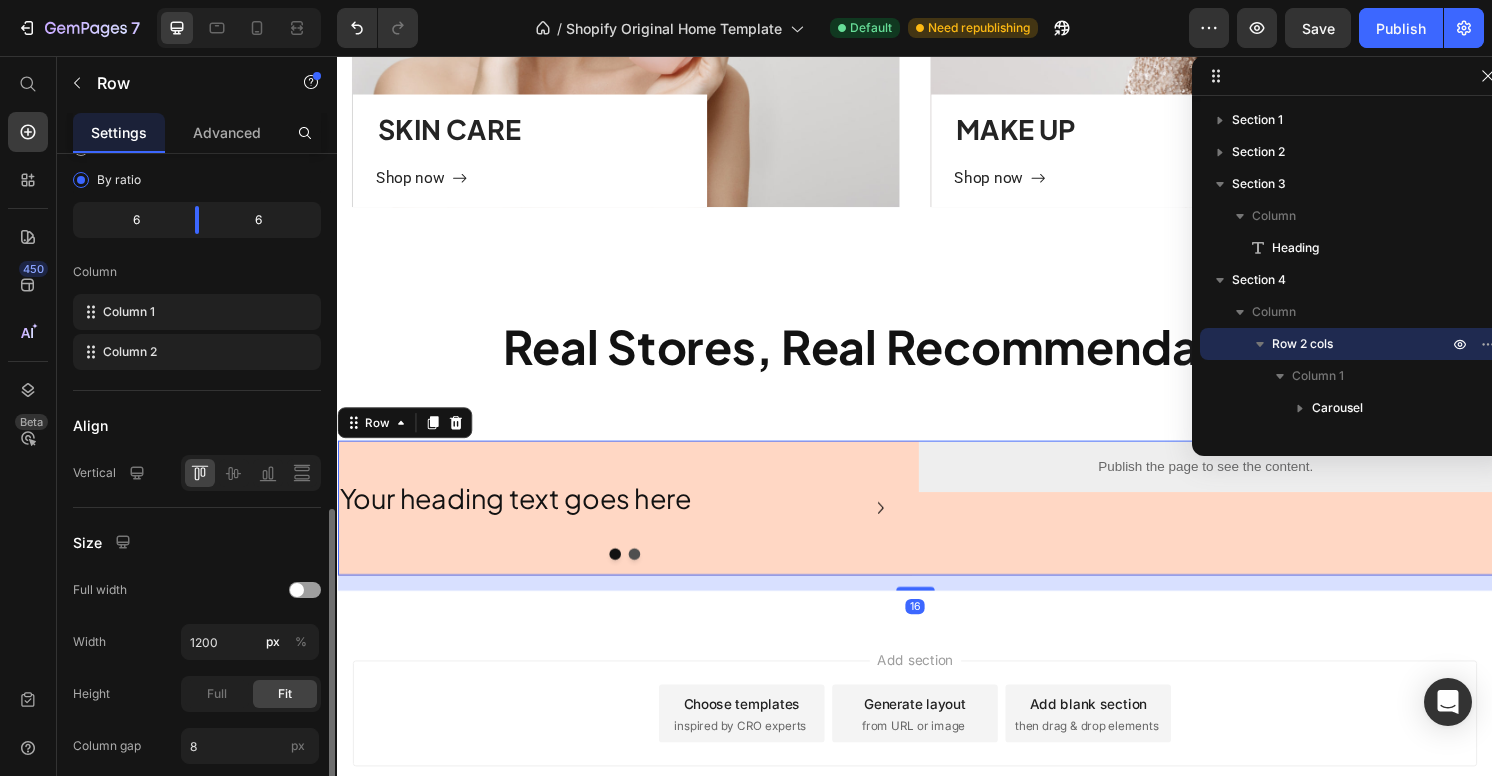 scroll, scrollTop: 442, scrollLeft: 0, axis: vertical 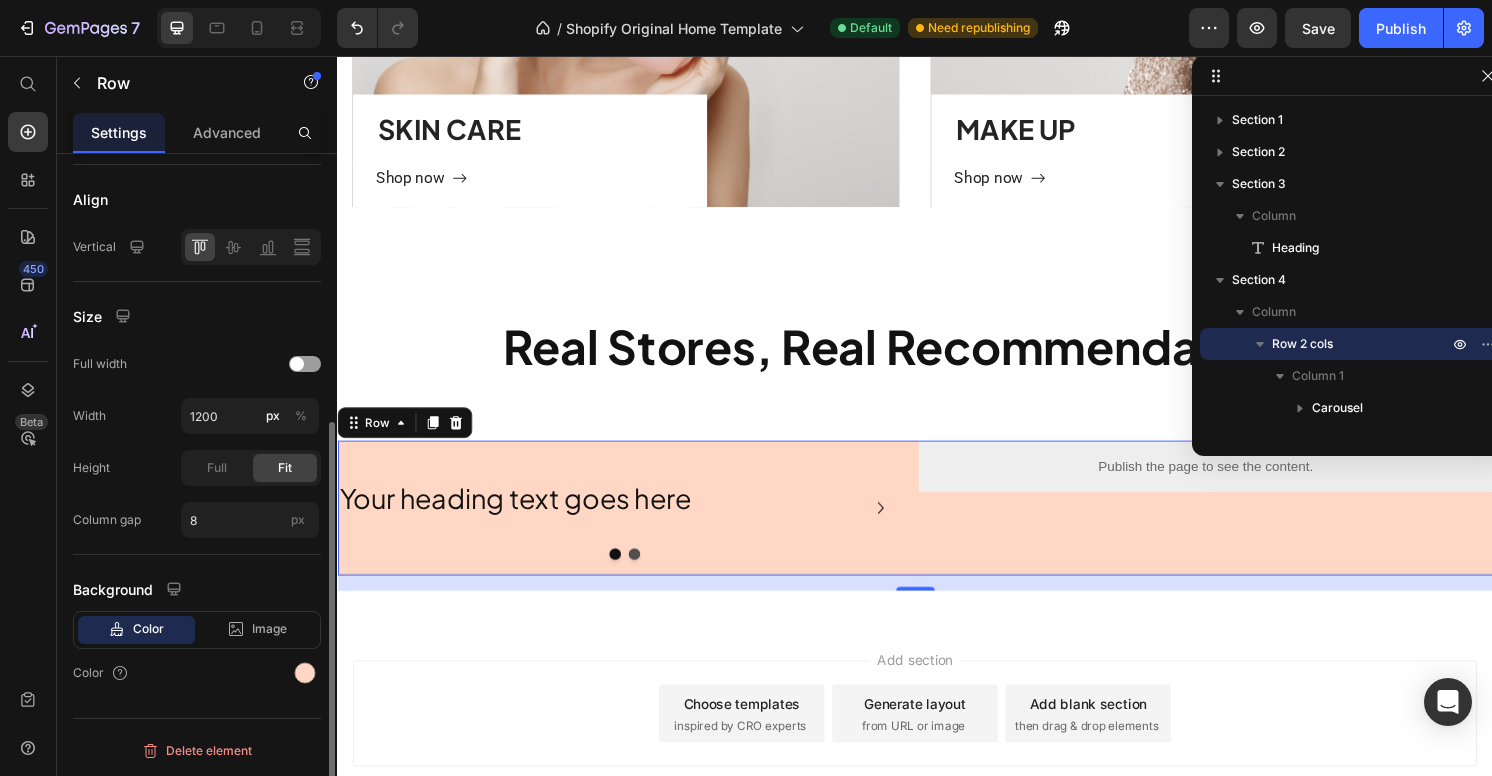click on "Background Color Image Video  Color" 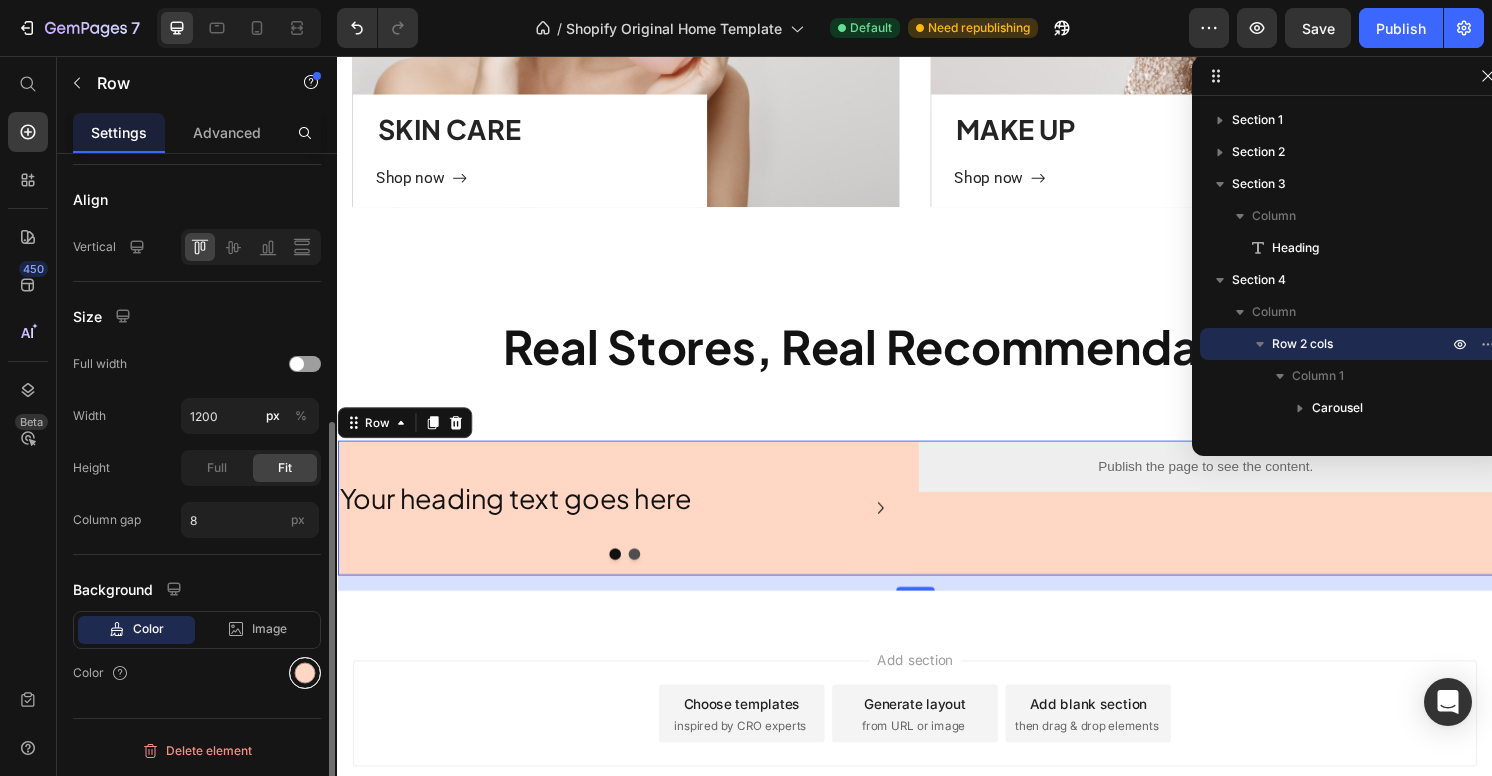 click at bounding box center (305, 673) 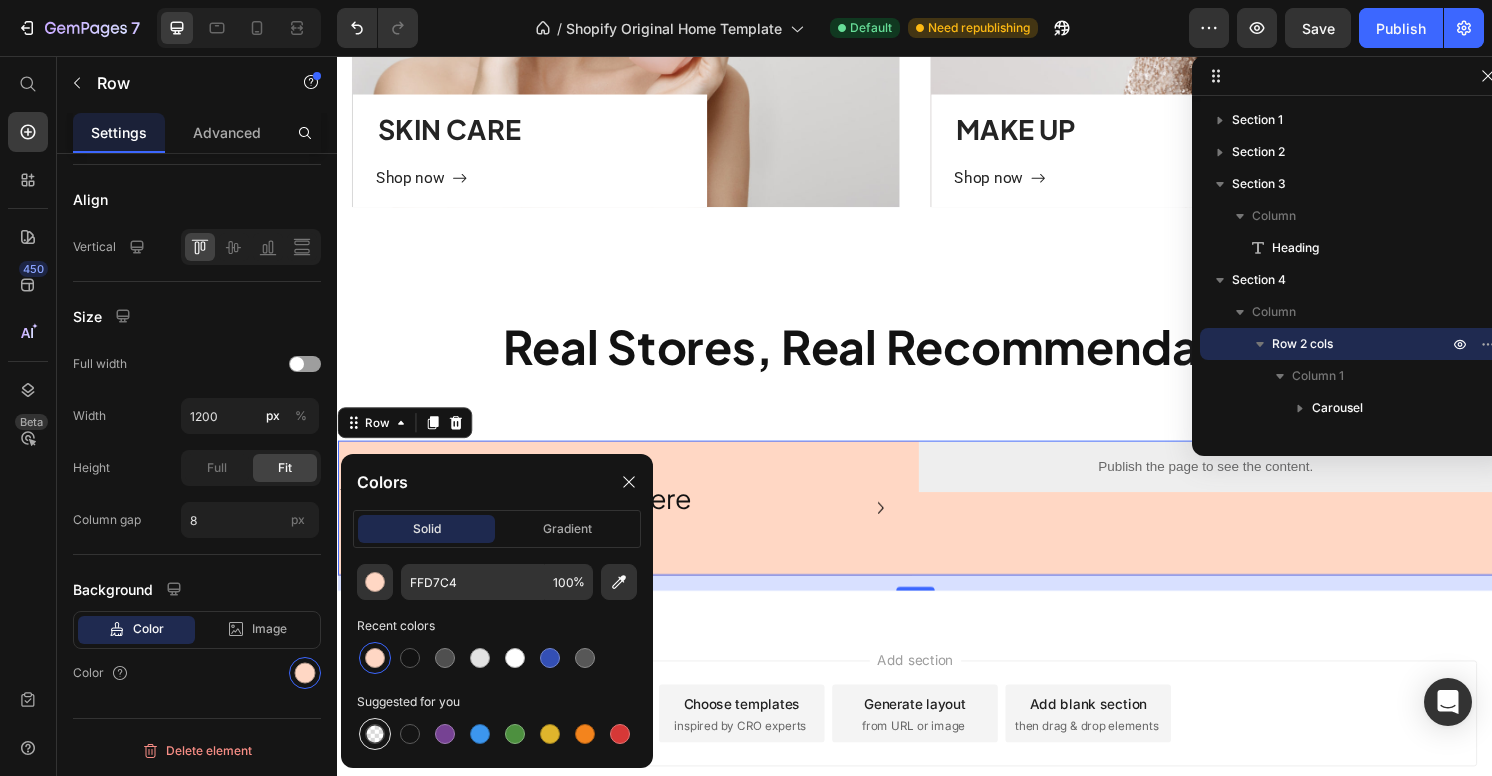 click at bounding box center (375, 734) 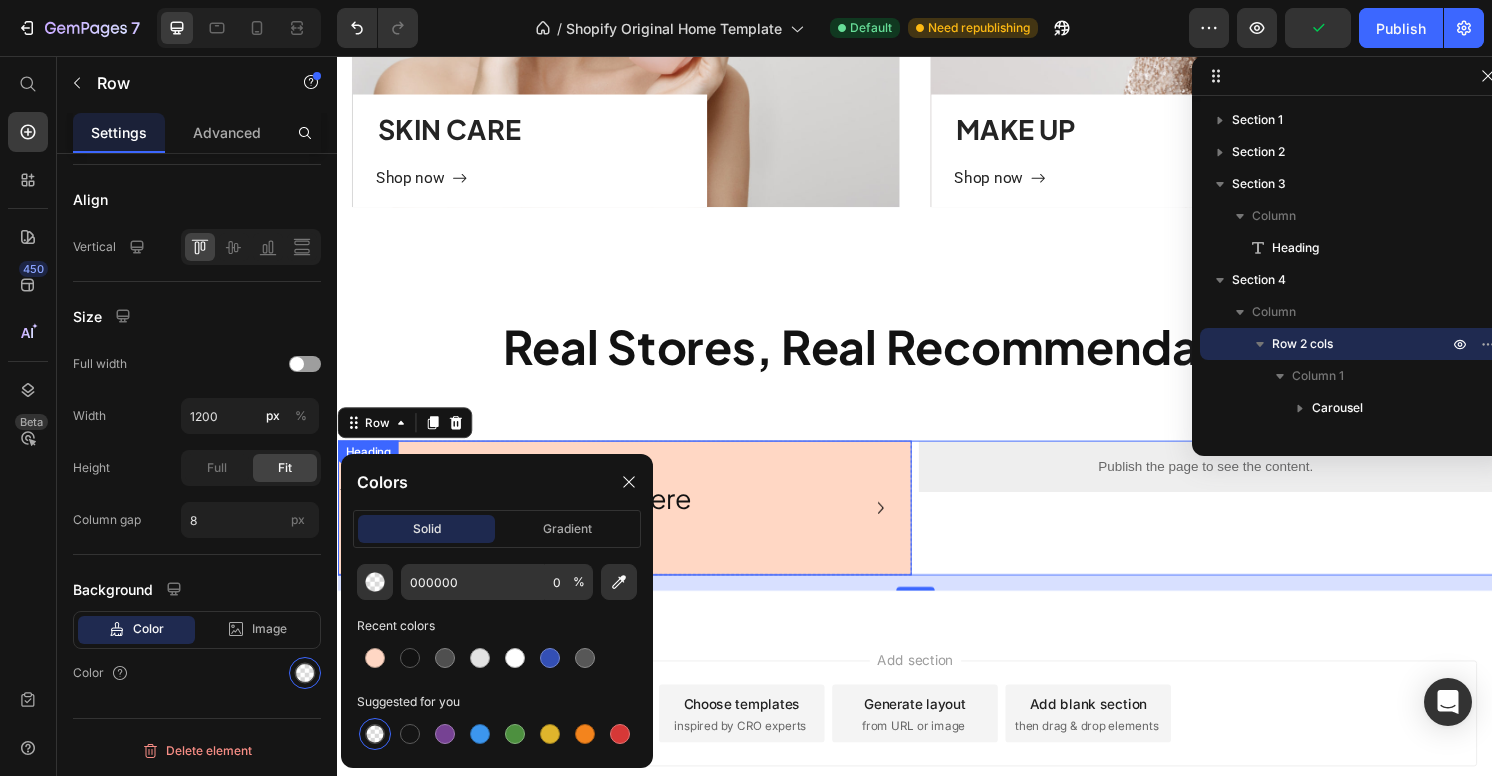 click on "Your heading text goes here Heading" at bounding box center [635, 526] 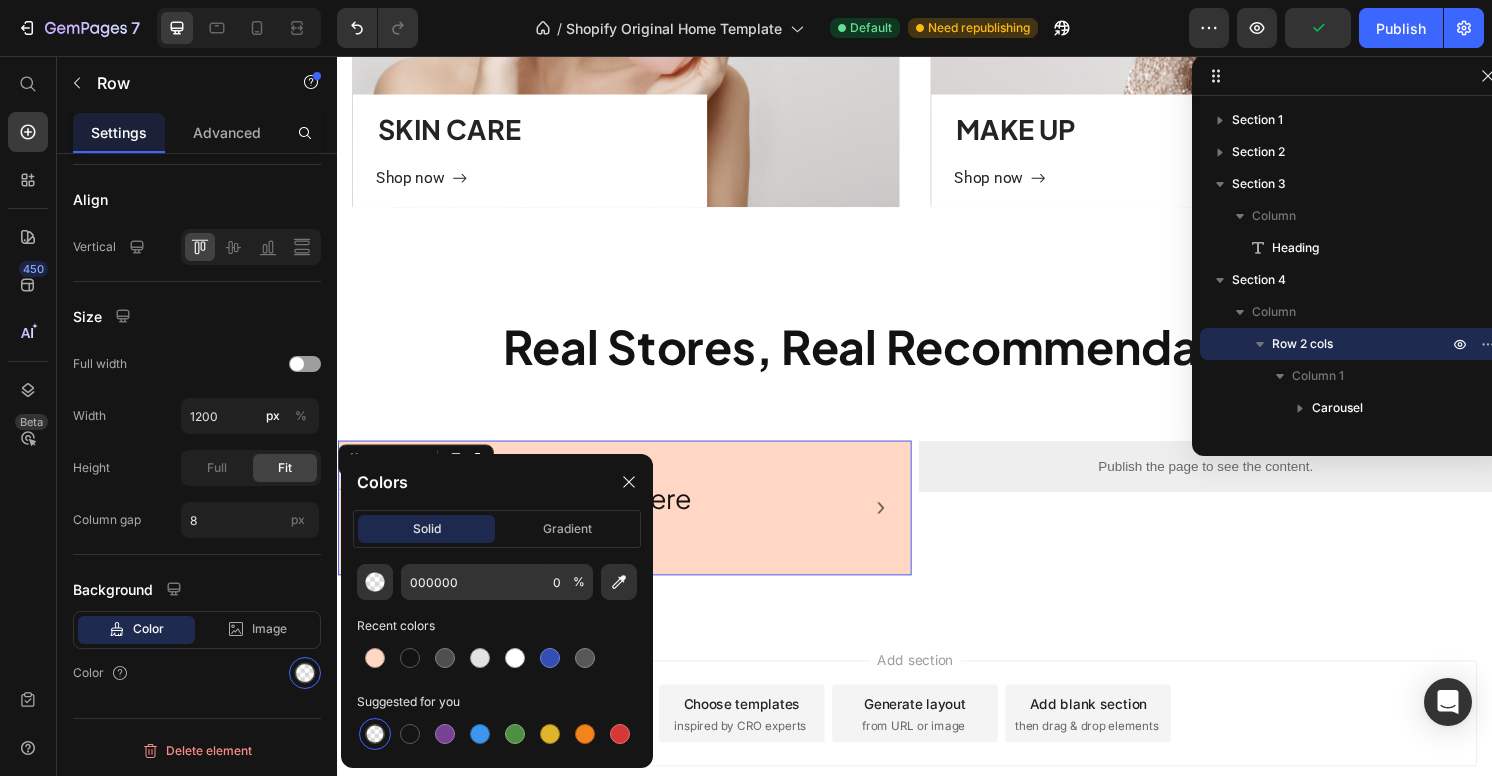 scroll, scrollTop: 150, scrollLeft: 0, axis: vertical 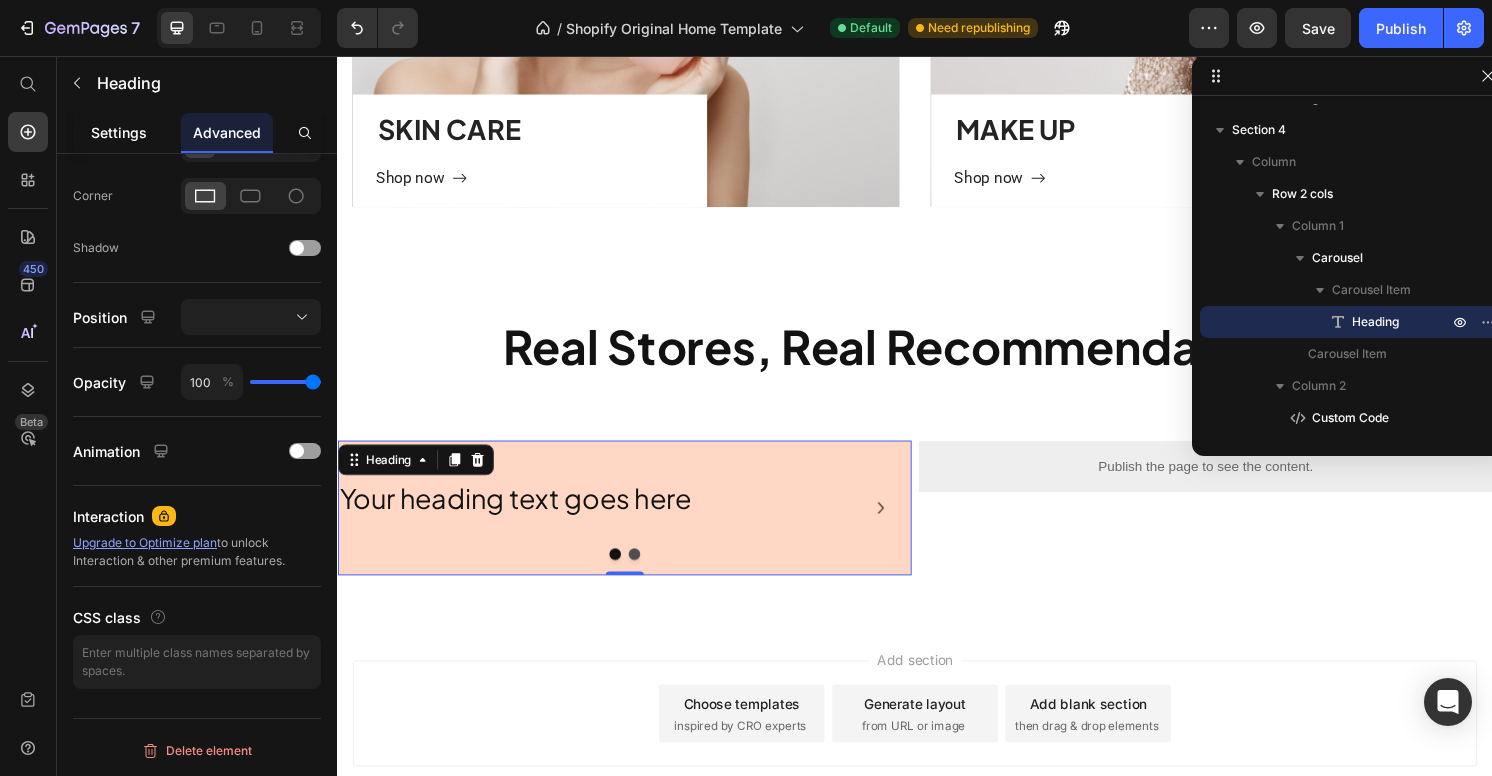 click on "Settings" at bounding box center (119, 132) 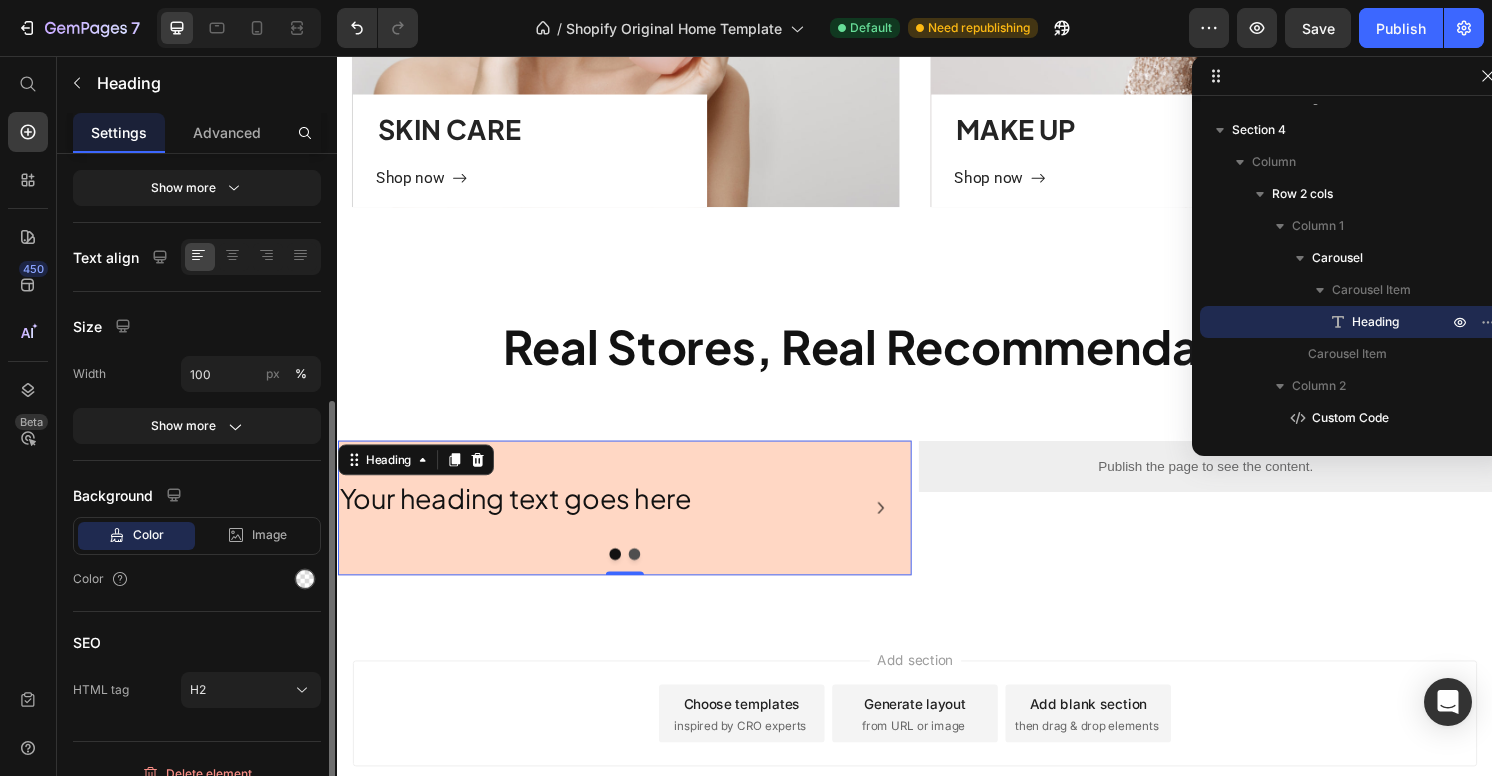 scroll, scrollTop: 333, scrollLeft: 0, axis: vertical 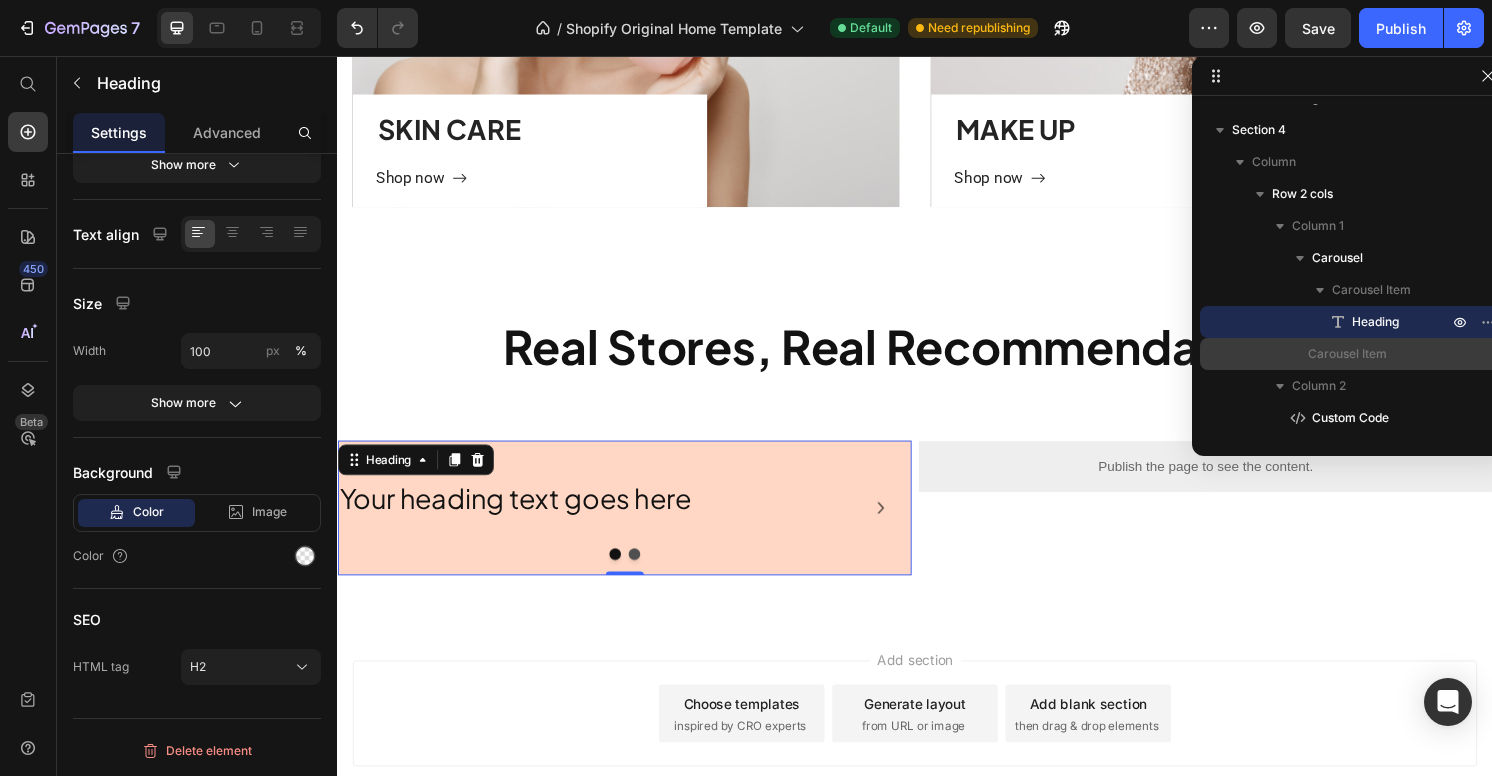 click on "Carousel Item" at bounding box center (1347, 354) 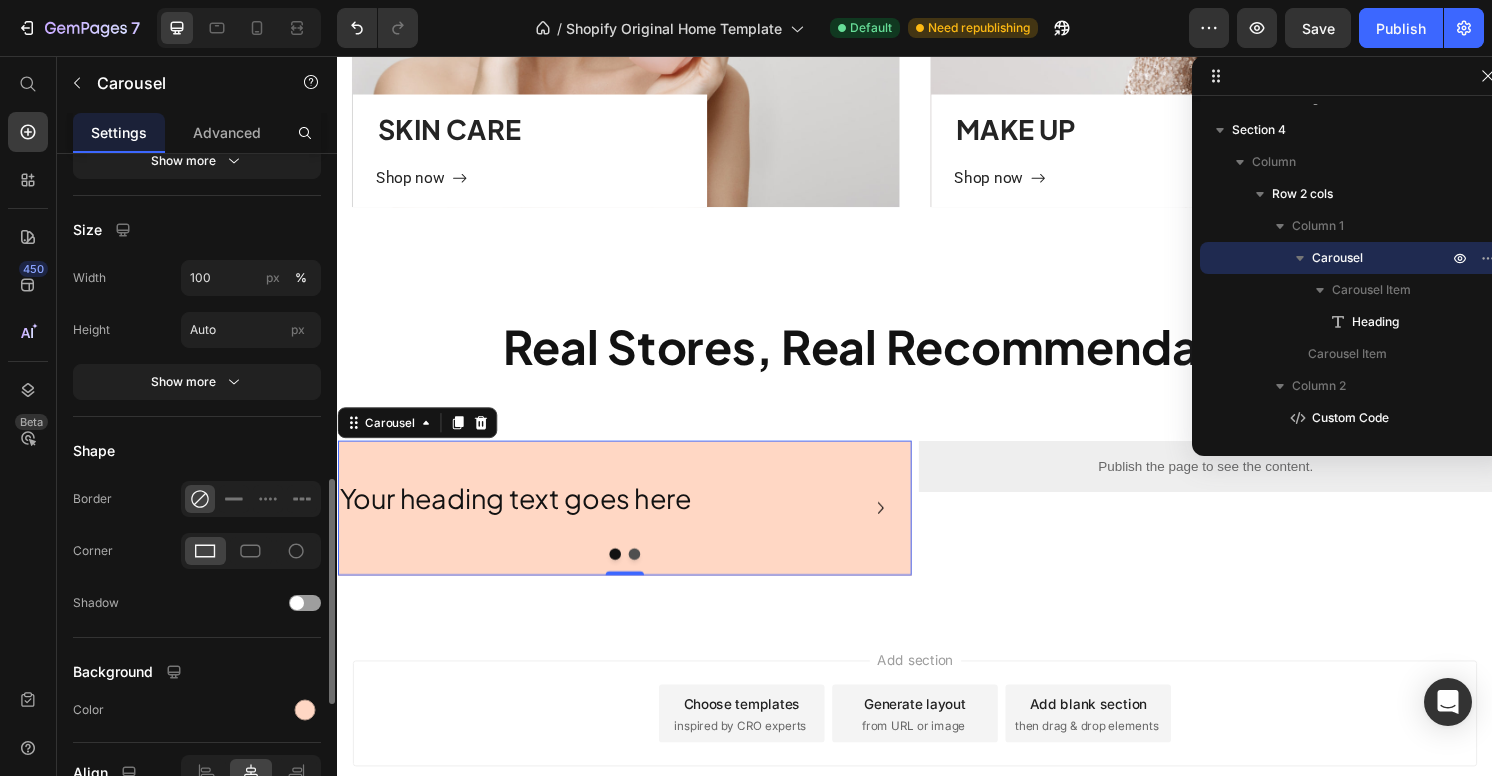 scroll, scrollTop: 1365, scrollLeft: 0, axis: vertical 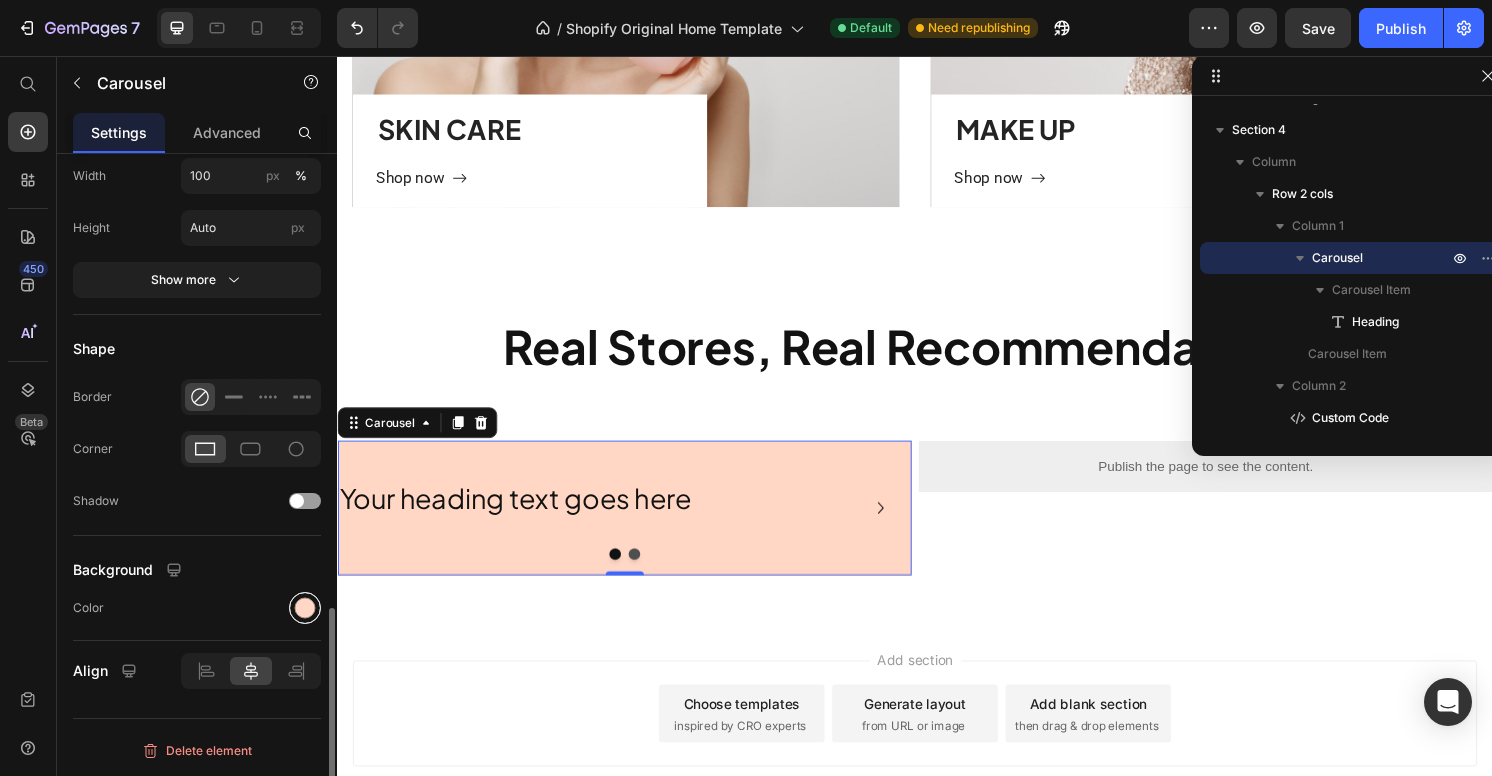 click at bounding box center (305, 607) 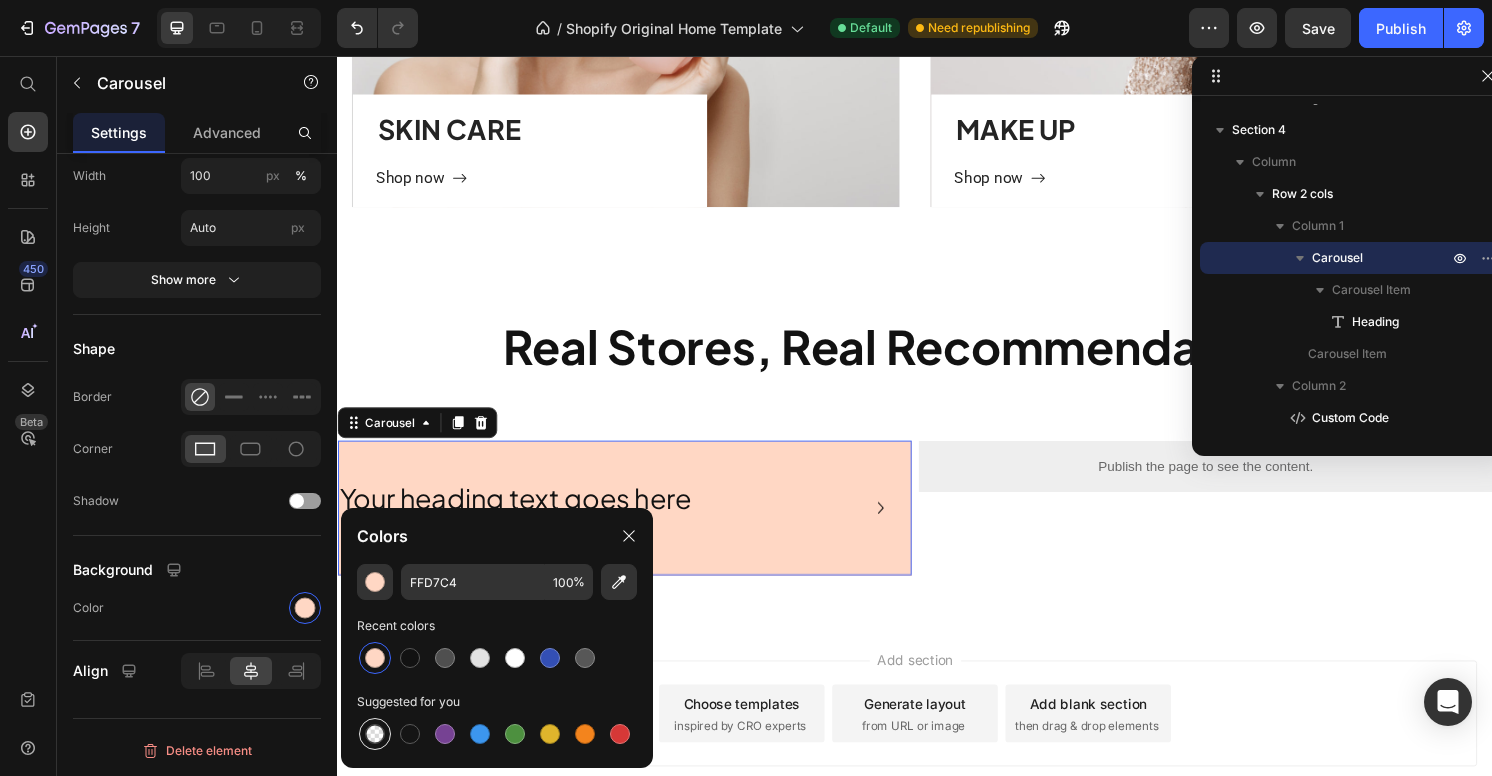 click at bounding box center (375, 734) 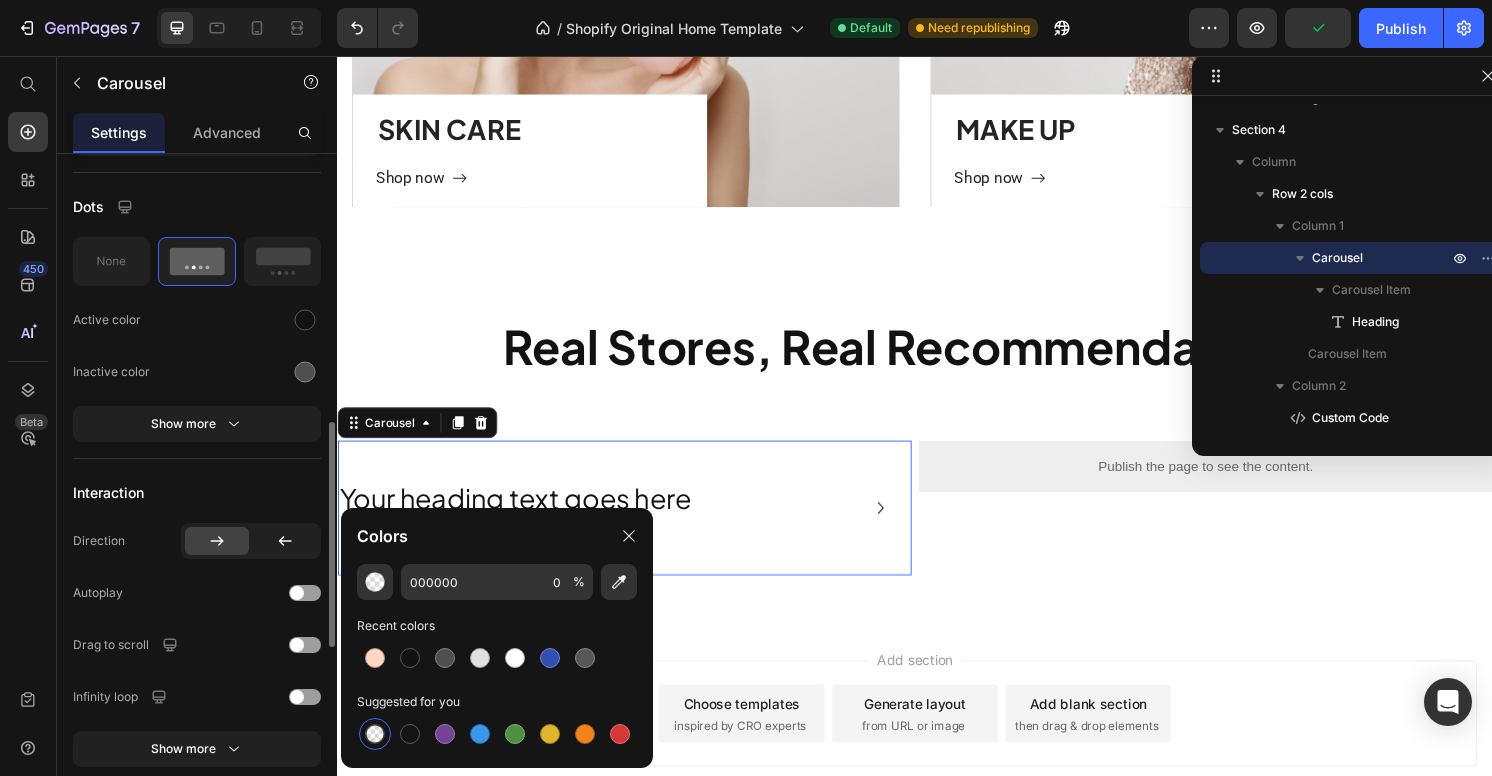 scroll, scrollTop: 595, scrollLeft: 0, axis: vertical 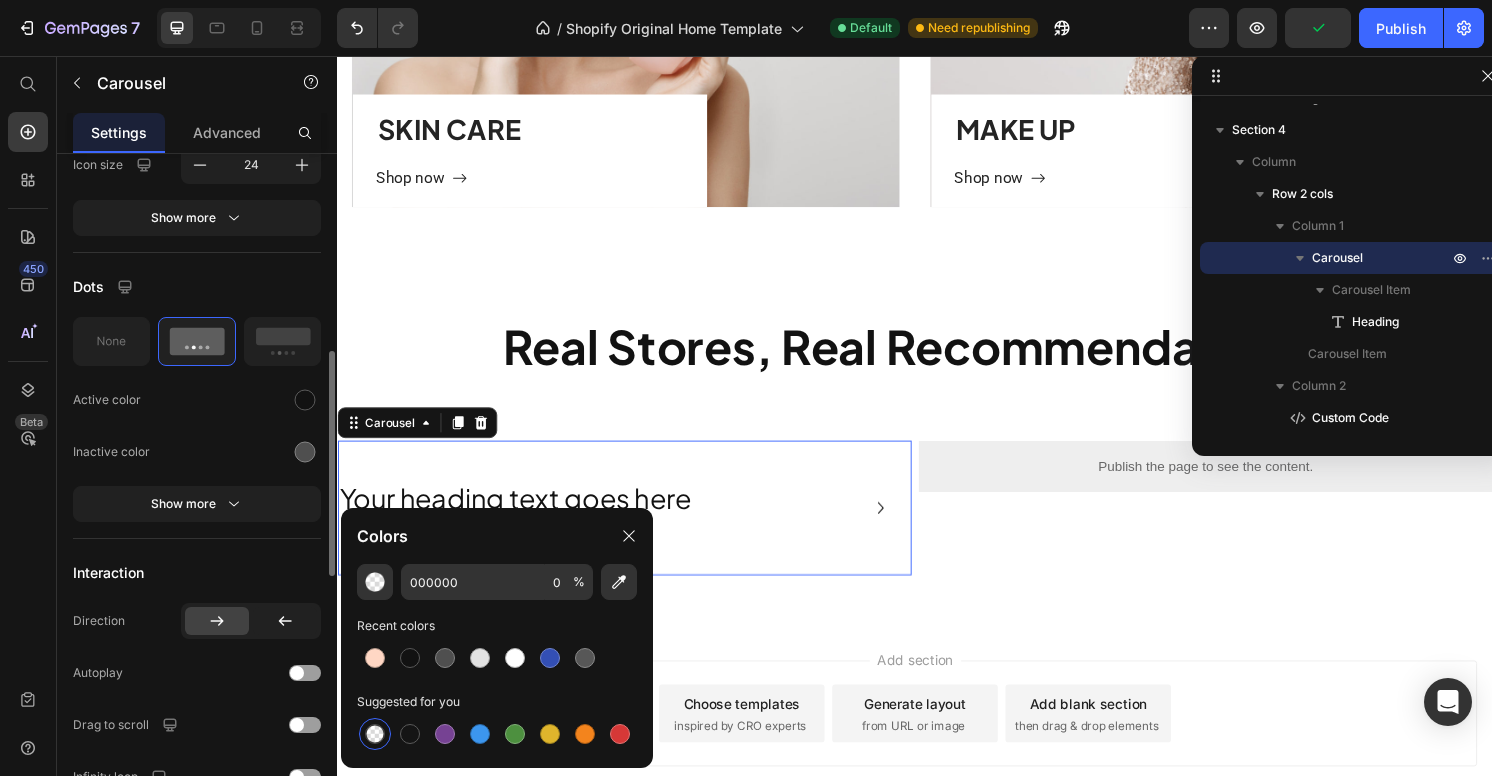 click on "Dots Active color Inactive color Show more" 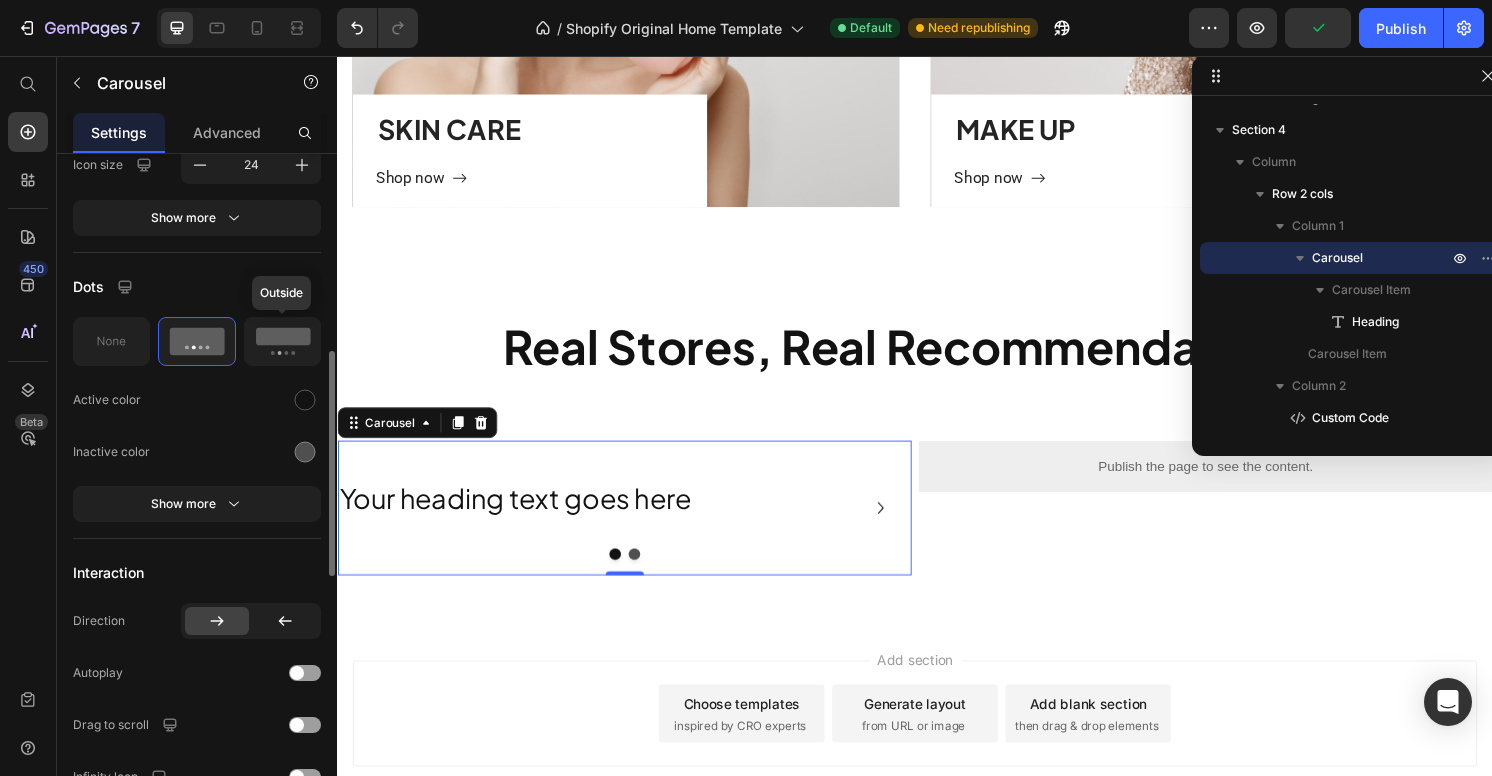 click 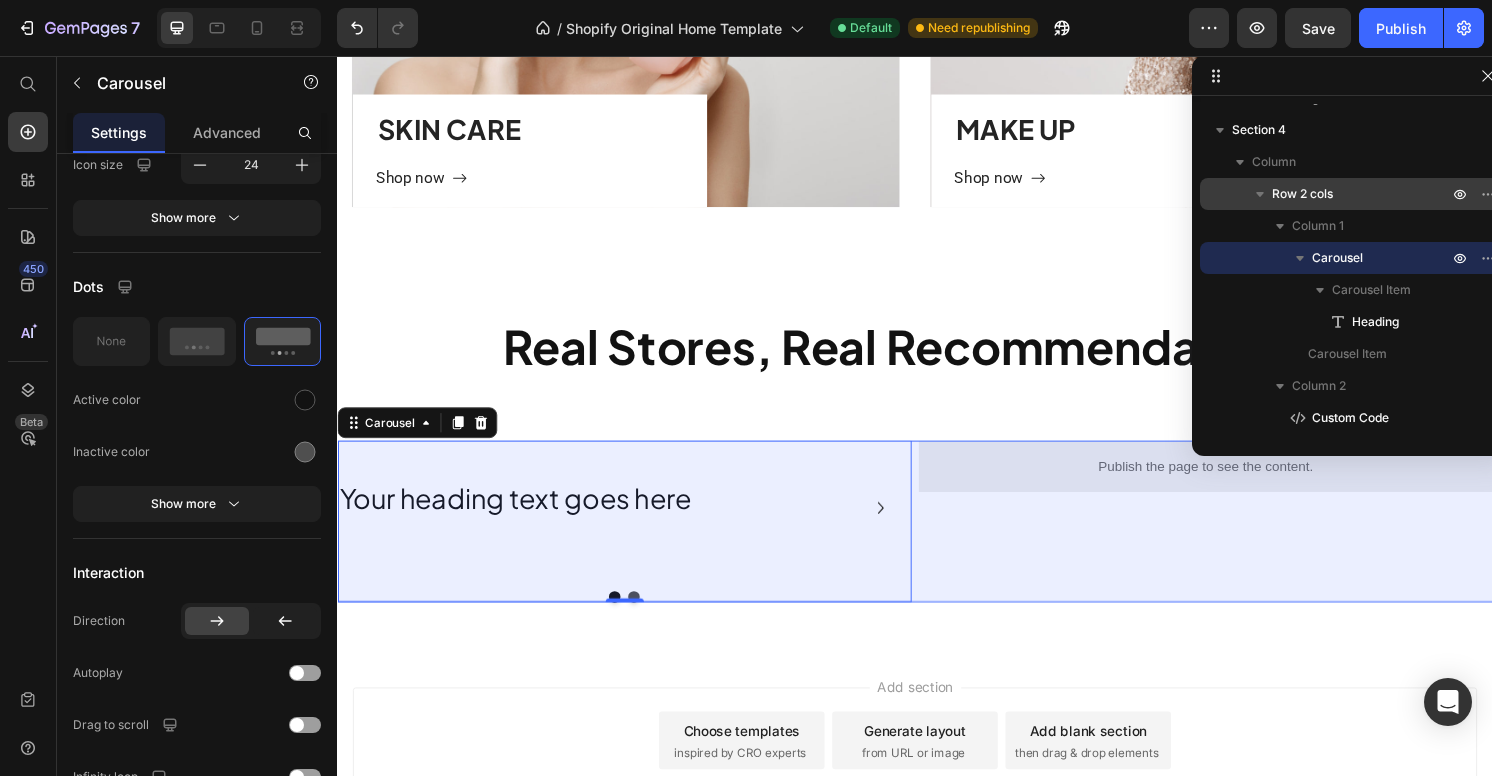 click on "Row 2 cols" at bounding box center [1302, 194] 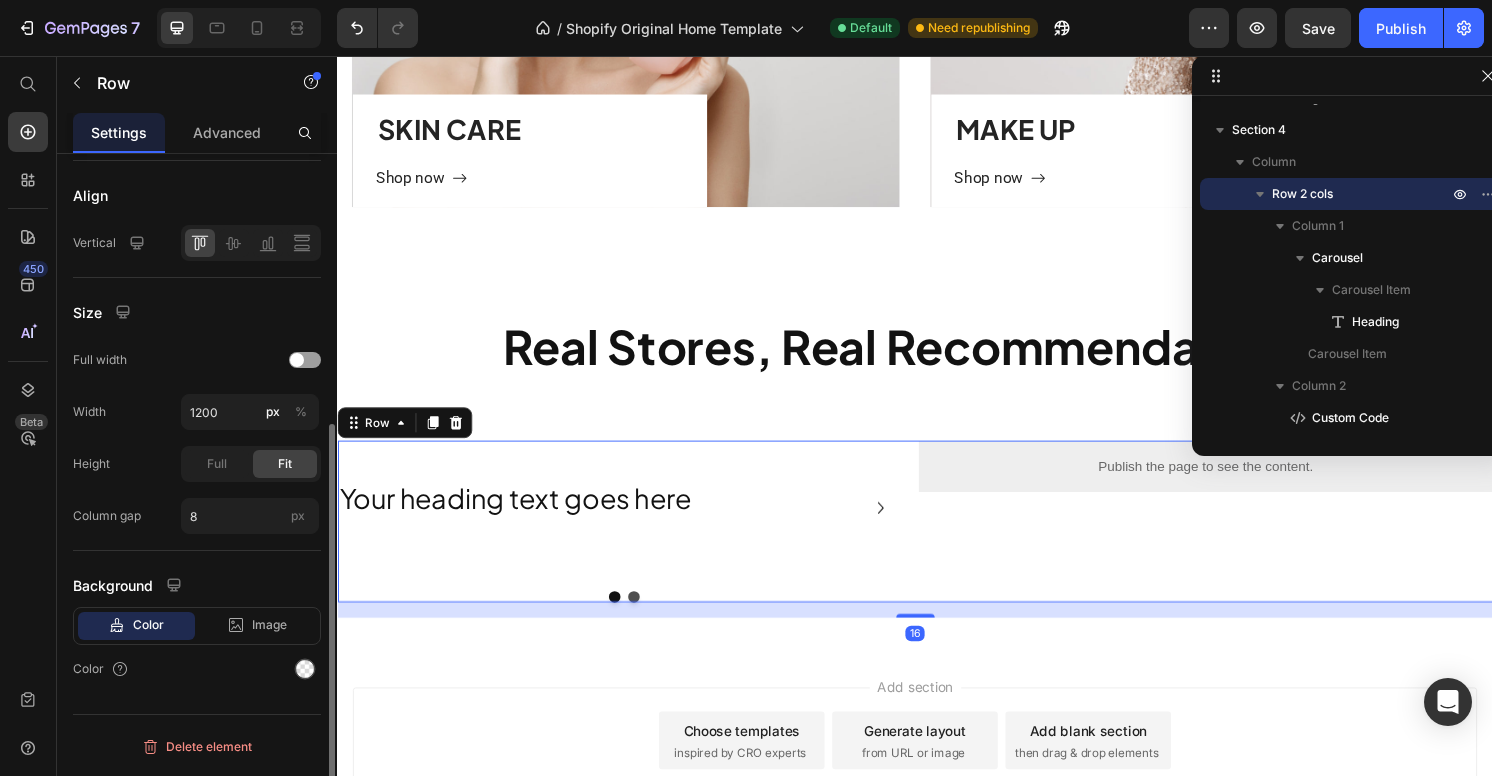 scroll, scrollTop: 0, scrollLeft: 0, axis: both 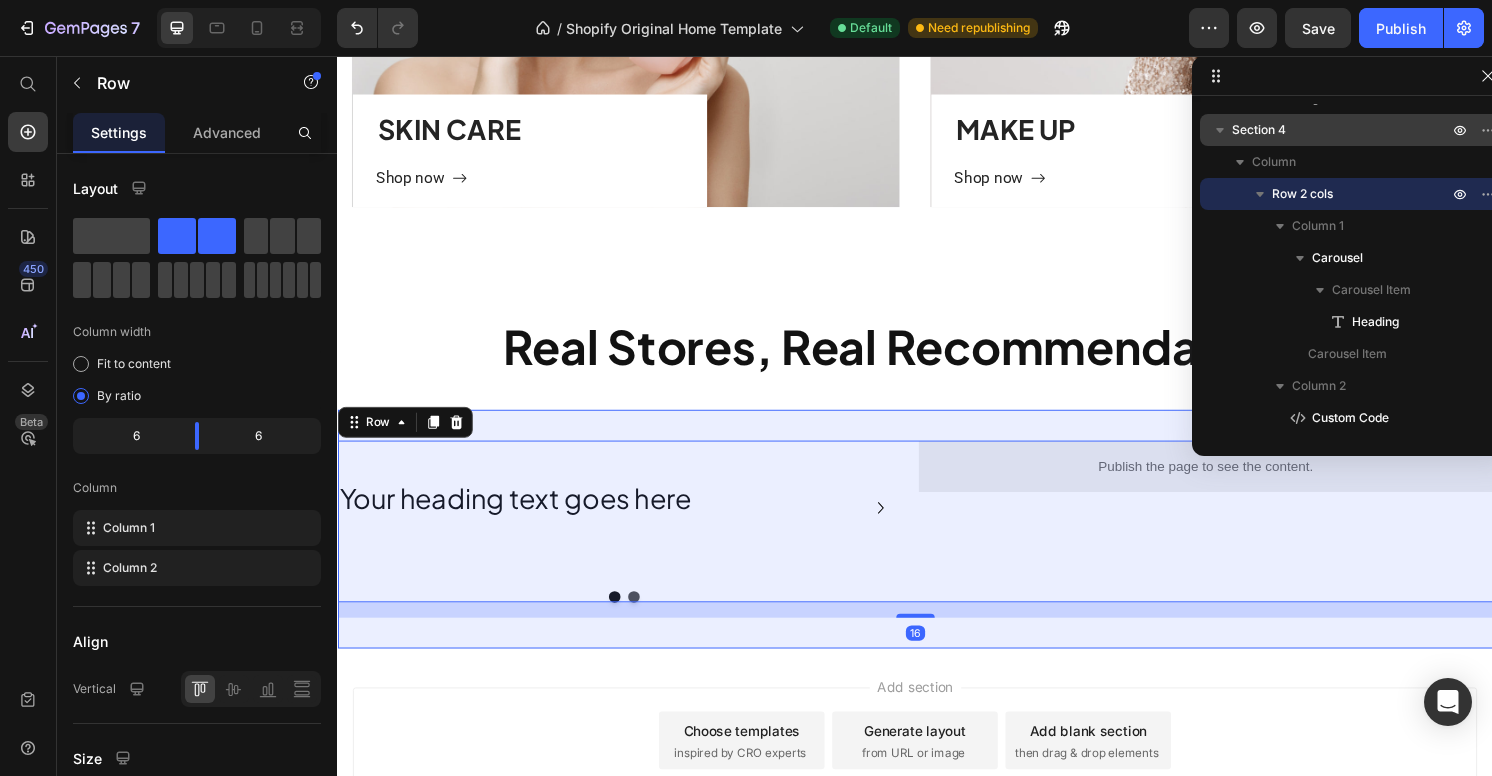 click on "Section 4" at bounding box center (1352, 130) 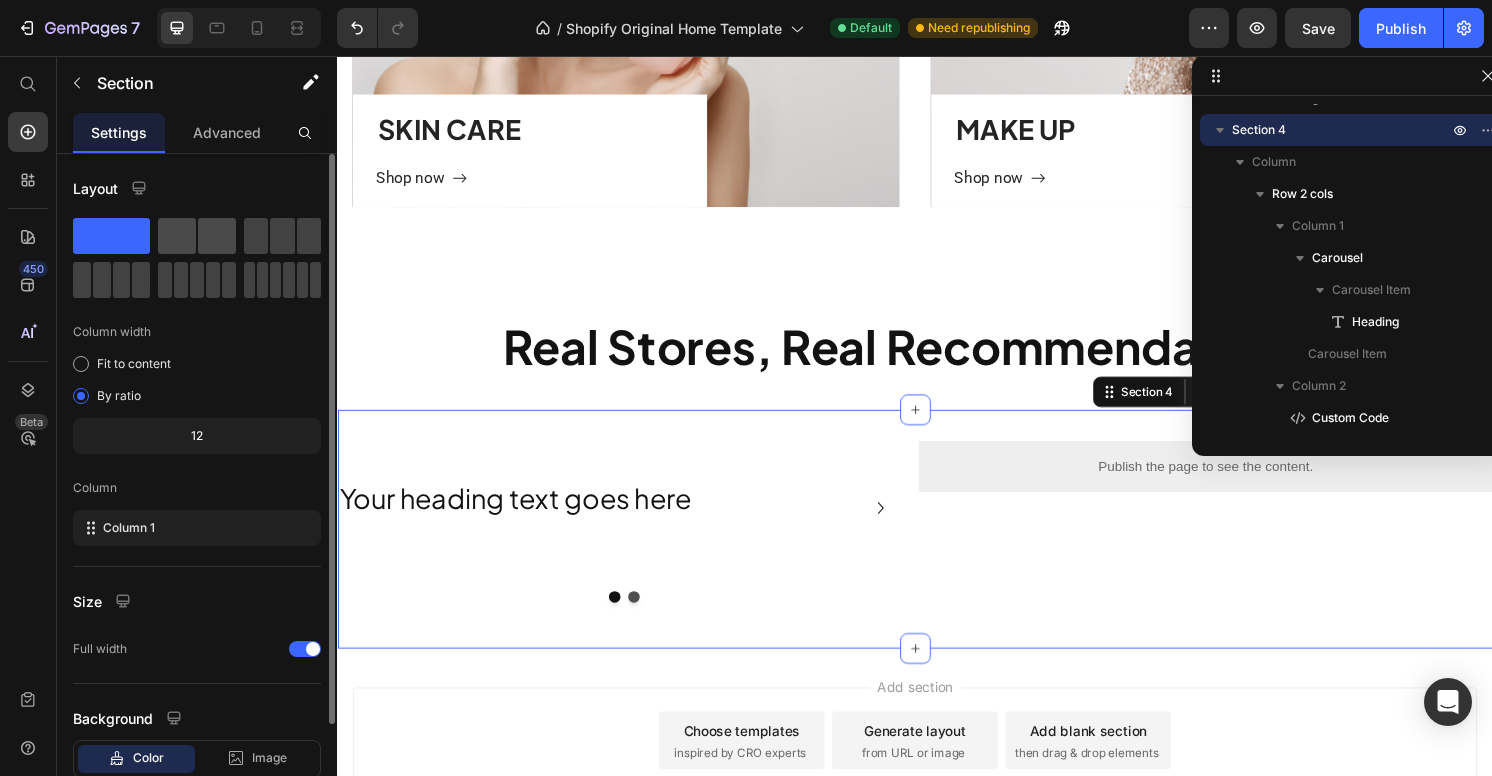 click 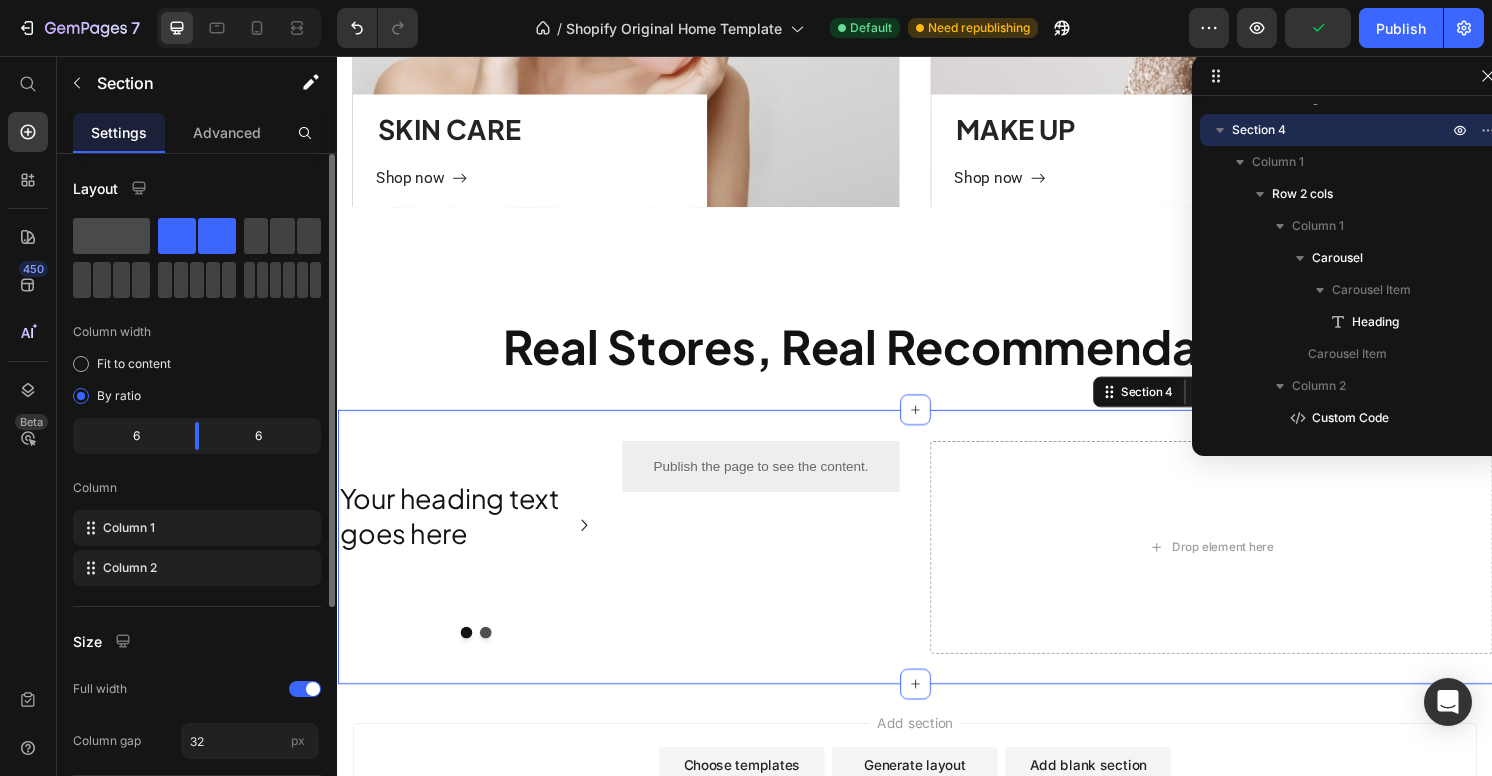 click 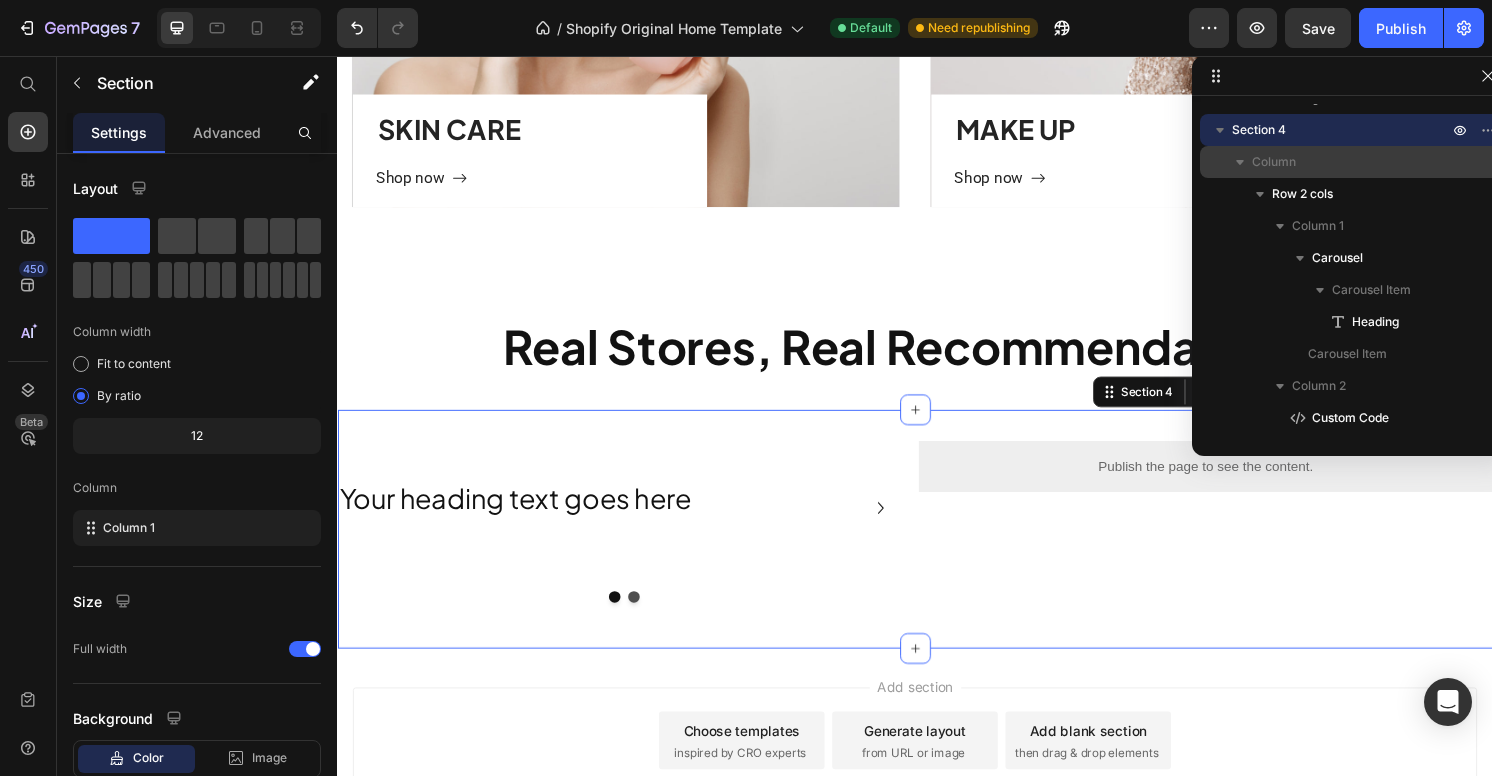 click on "Column" at bounding box center [1352, 162] 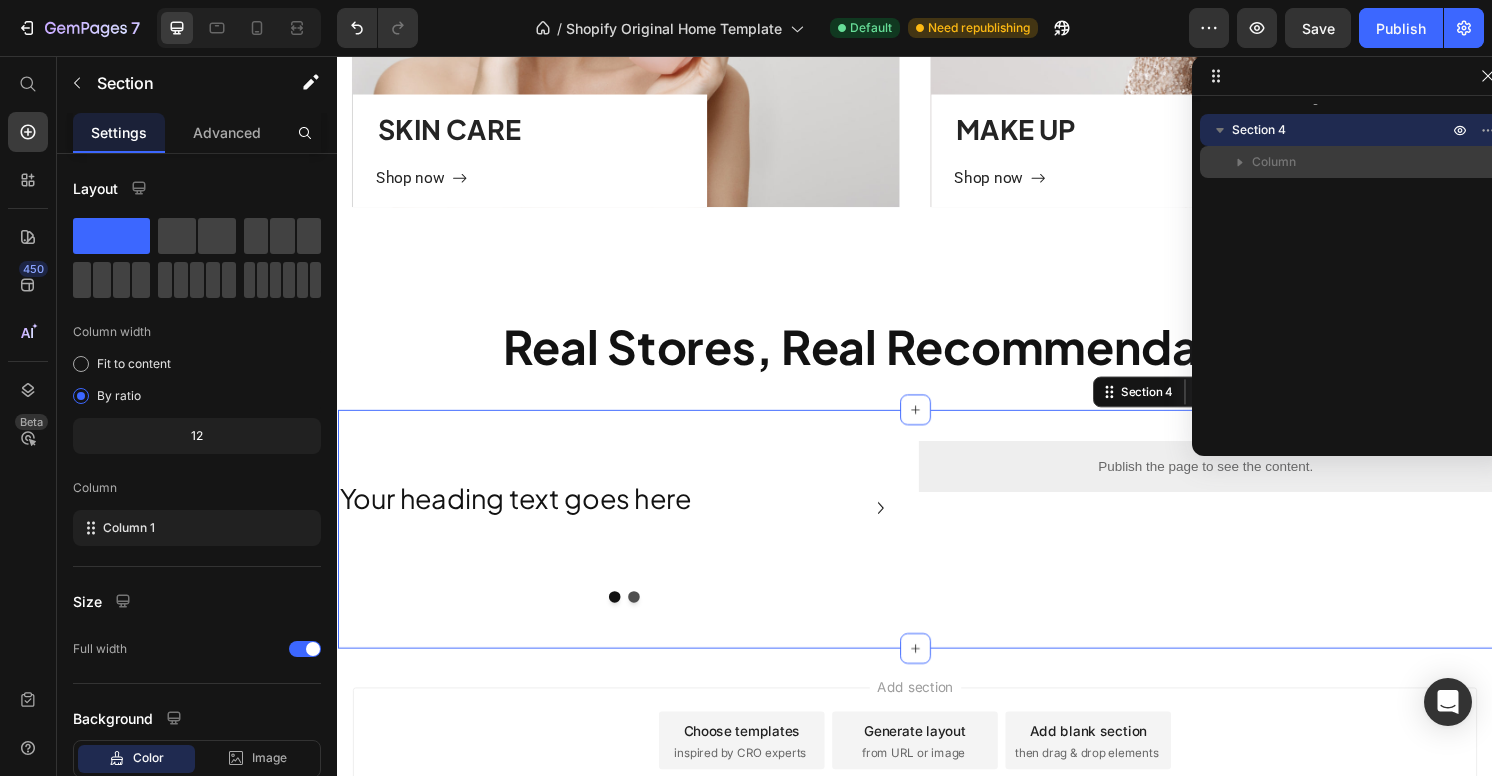 click on "Column" at bounding box center [1352, 162] 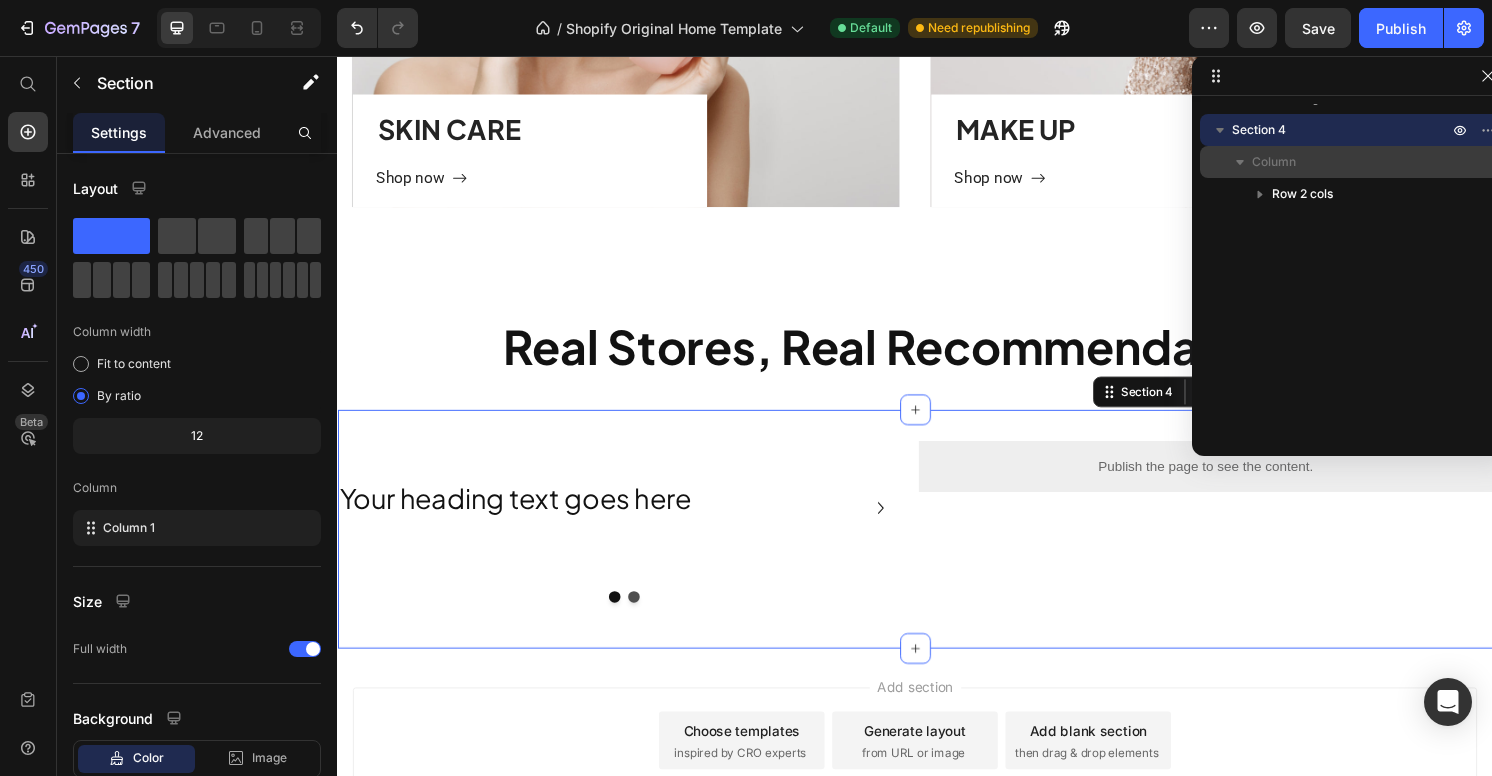 click on "Column" at bounding box center [1352, 162] 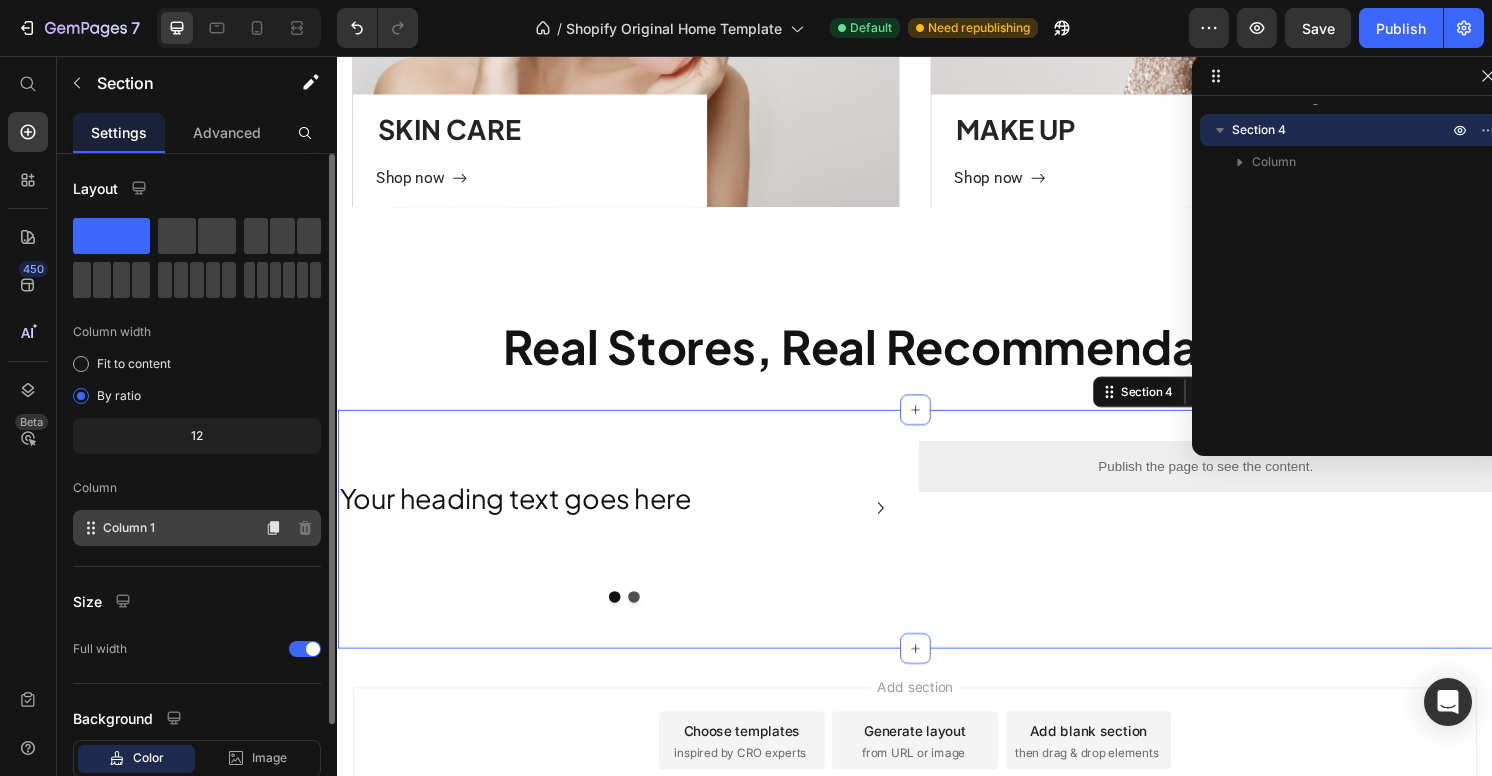 scroll, scrollTop: 129, scrollLeft: 0, axis: vertical 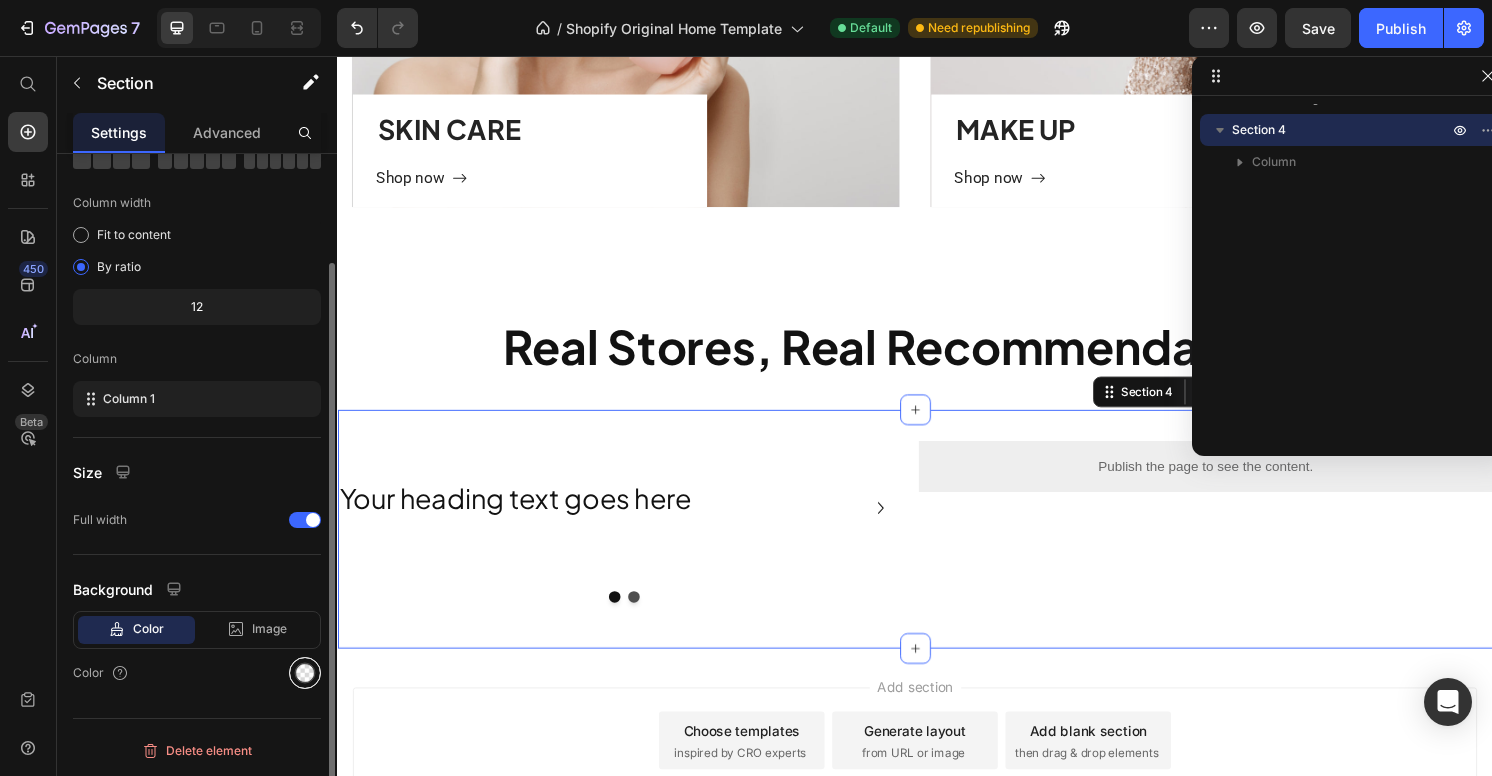 click at bounding box center (305, 673) 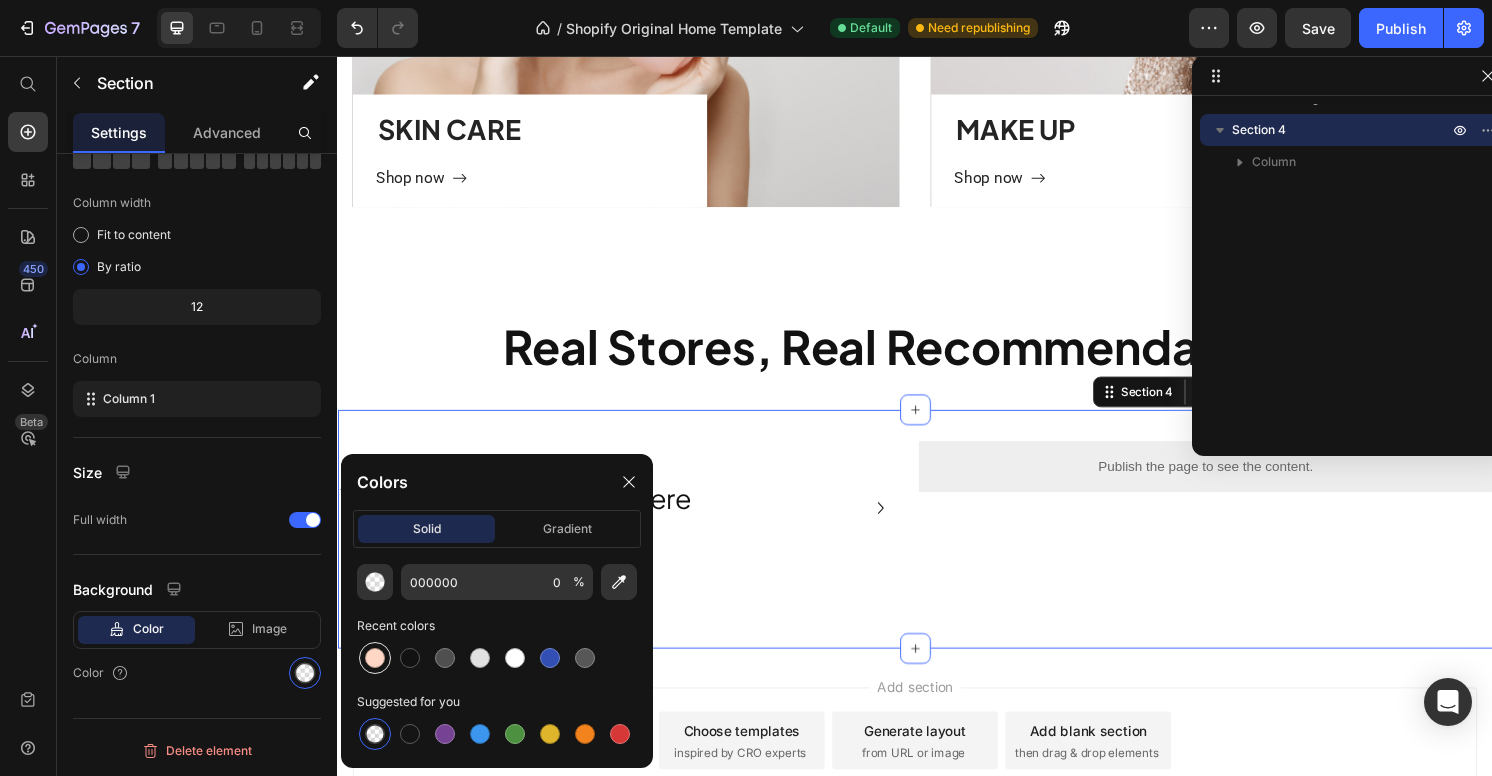 click at bounding box center [375, 658] 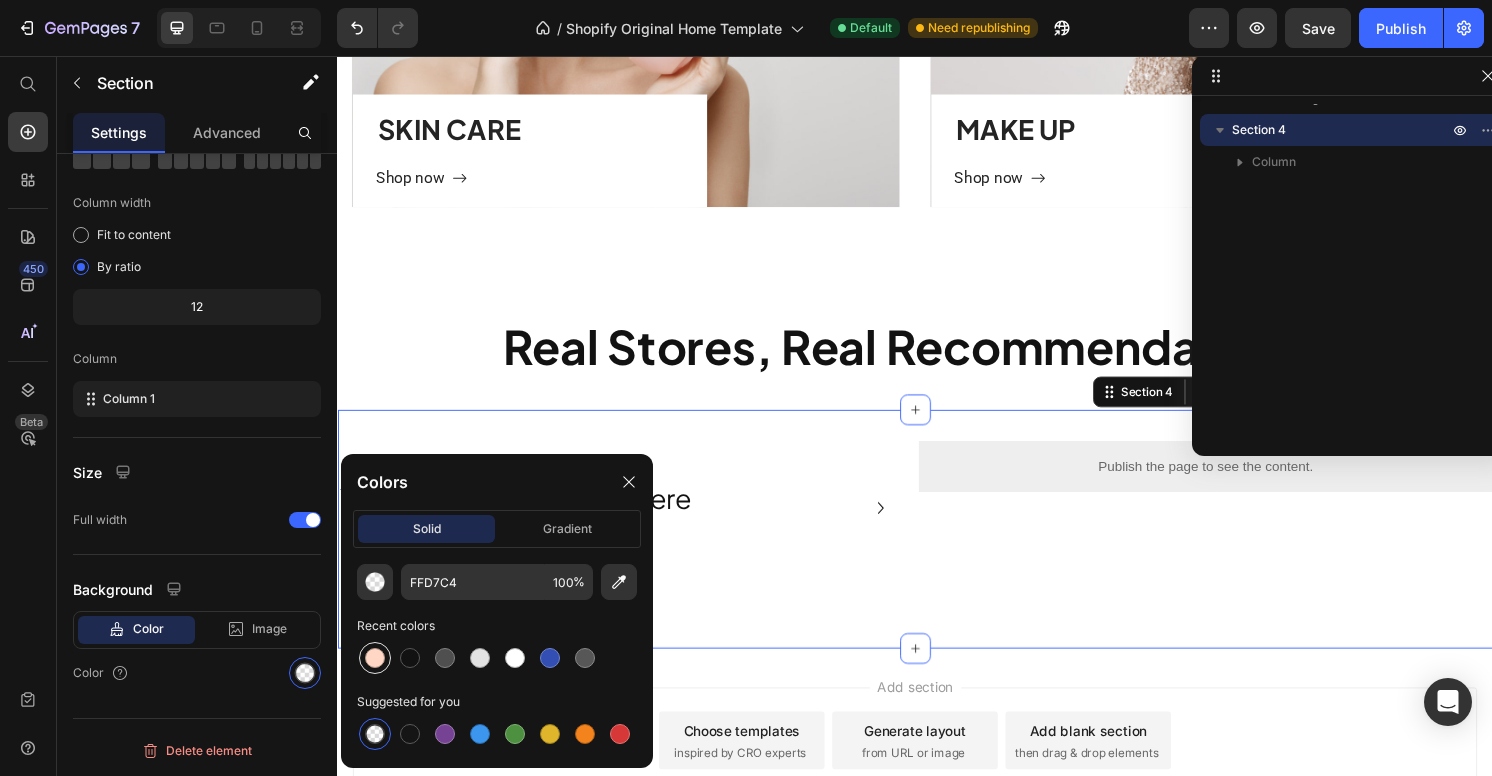 scroll, scrollTop: 0, scrollLeft: 0, axis: both 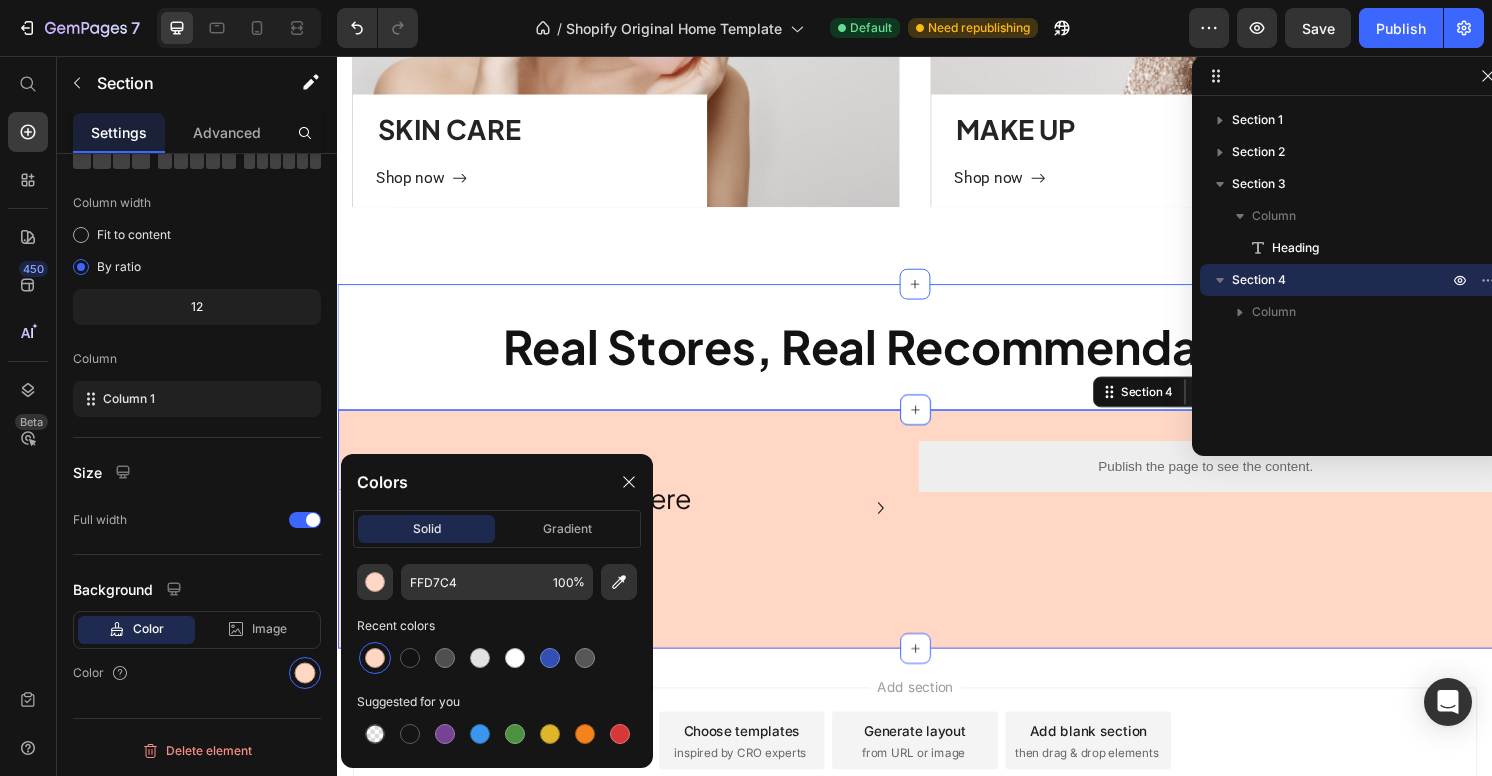 click on "Real Stores, Real Recommendations! Heading Section 3" at bounding box center [937, 358] 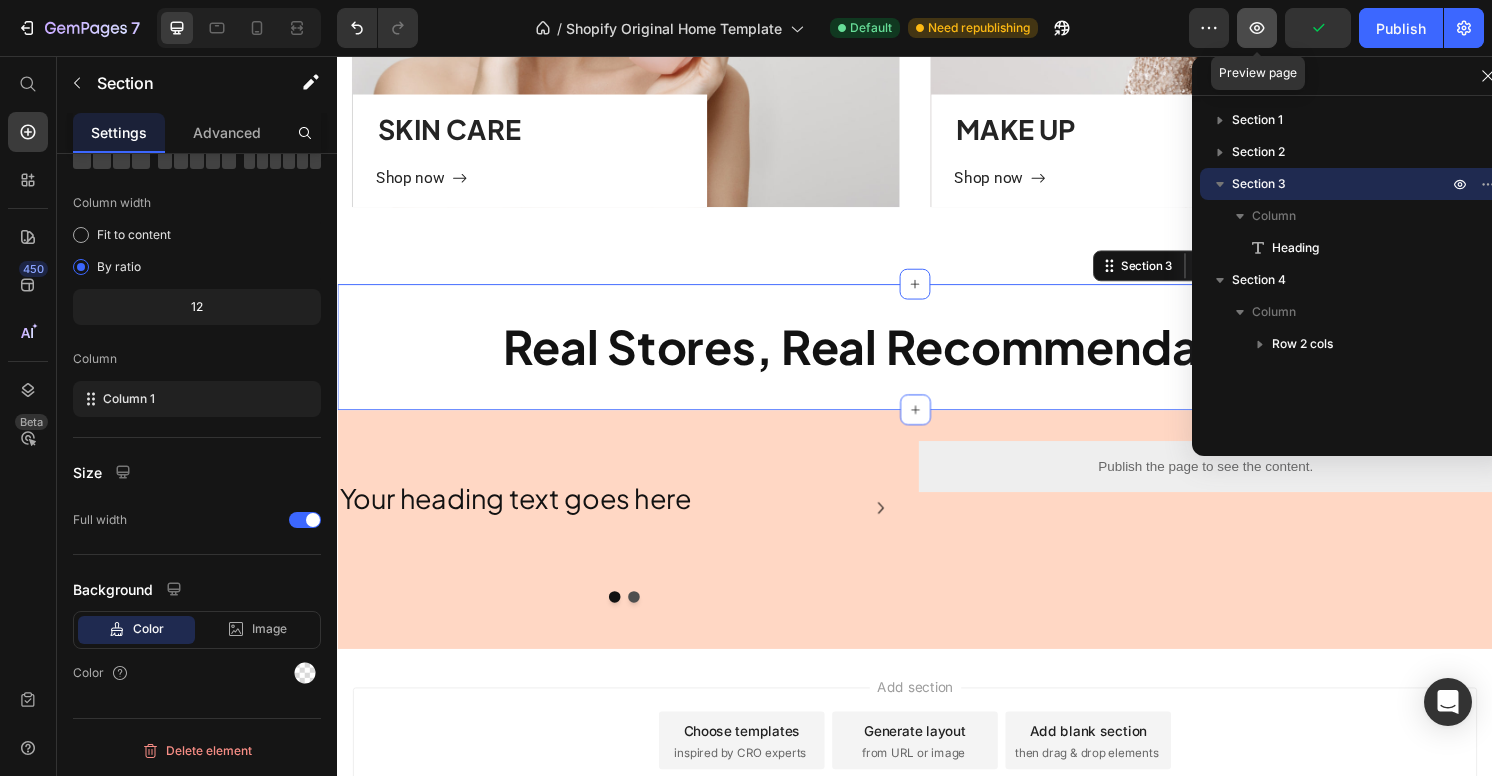 click 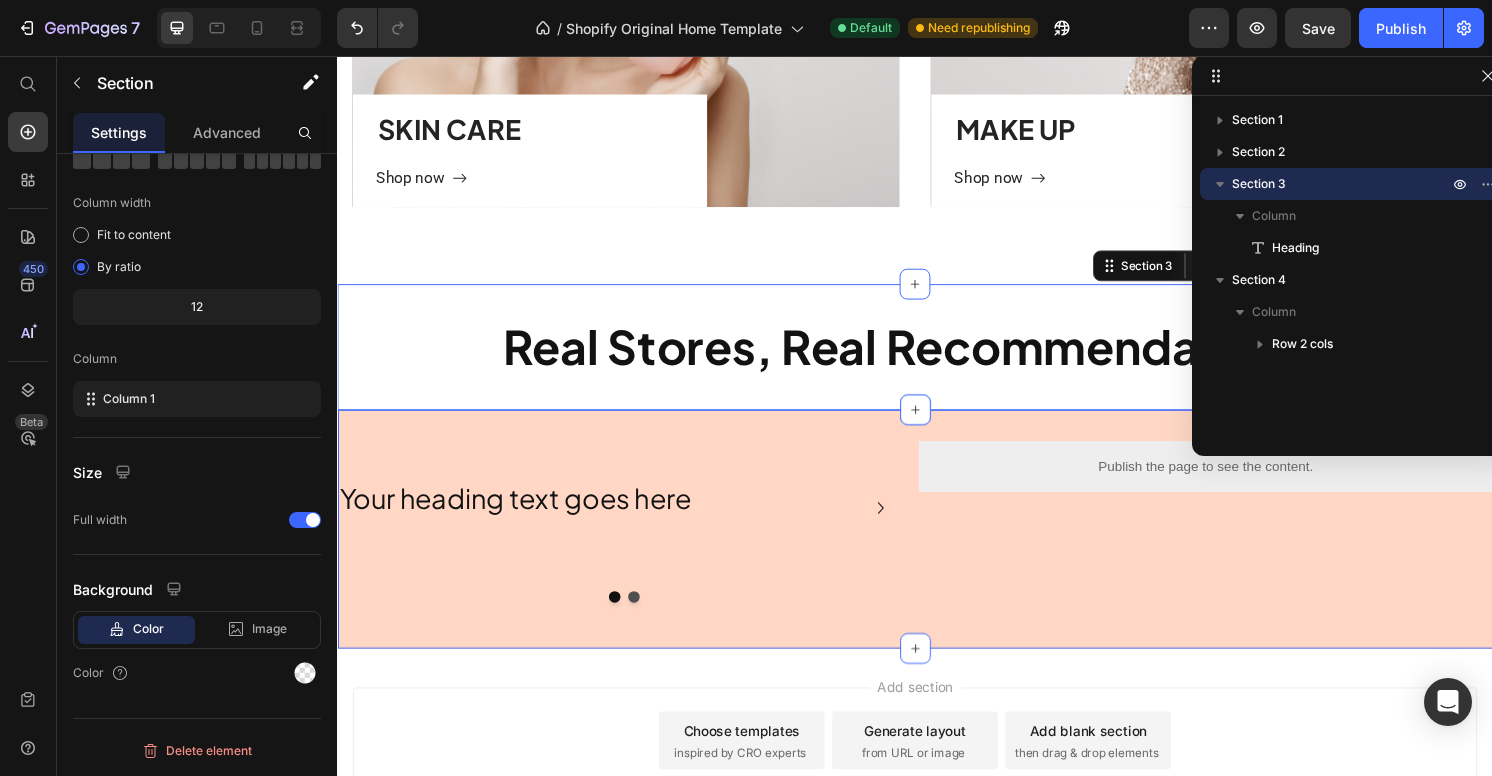click on "Your heading text goes here Heading
Drop element here
Carousel
Publish the page to see the content.
Custom Code Row Section 4" at bounding box center (937, 548) 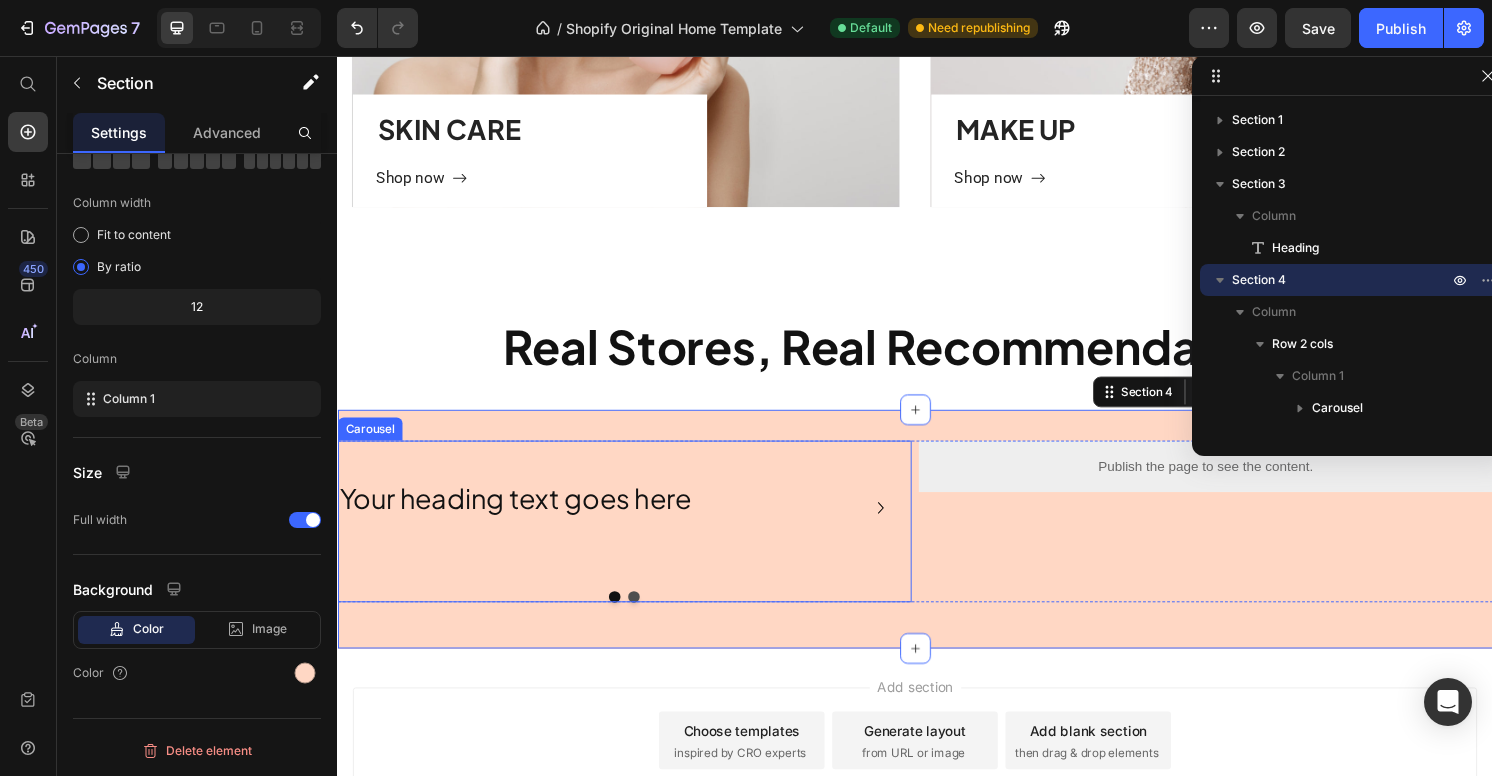 click 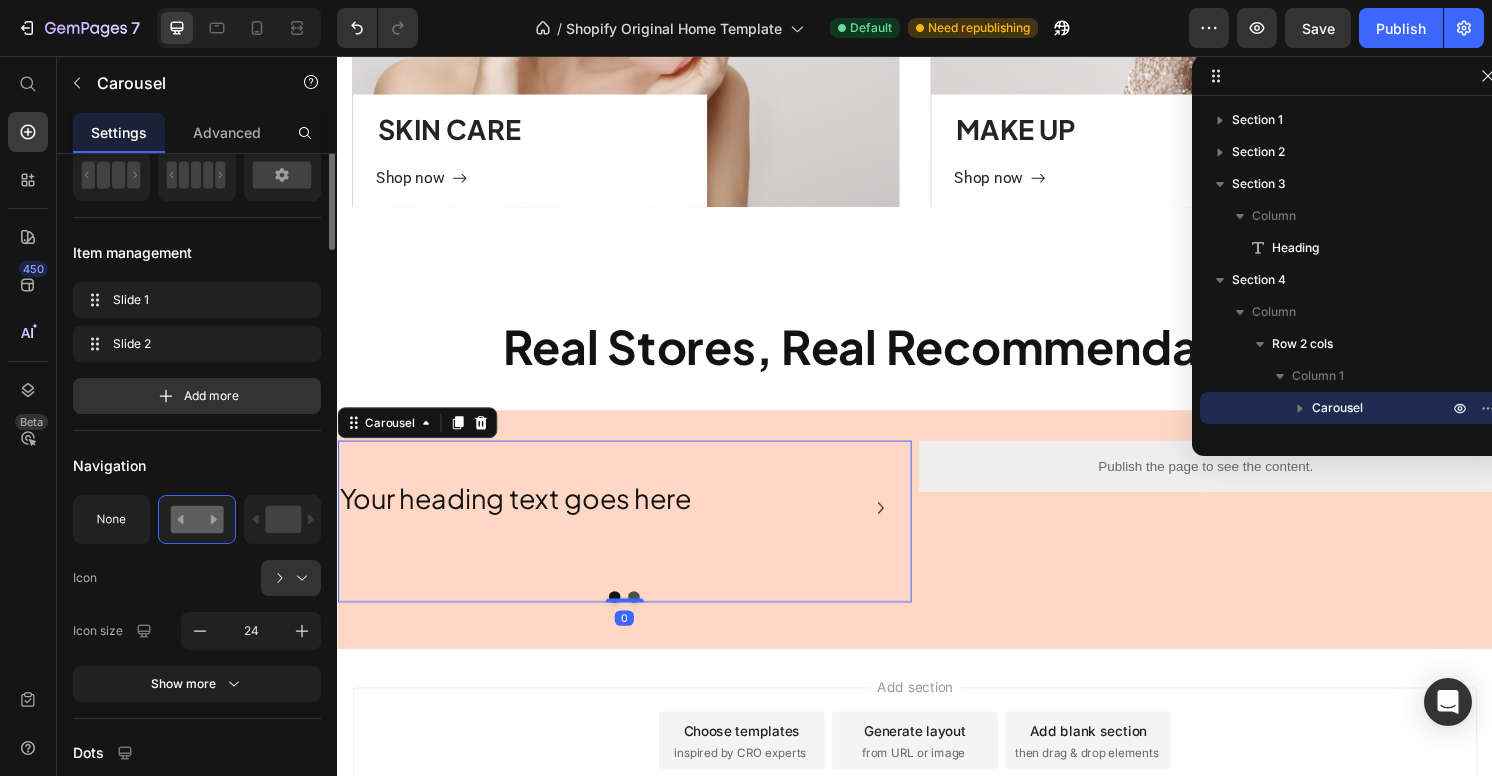 scroll, scrollTop: 0, scrollLeft: 0, axis: both 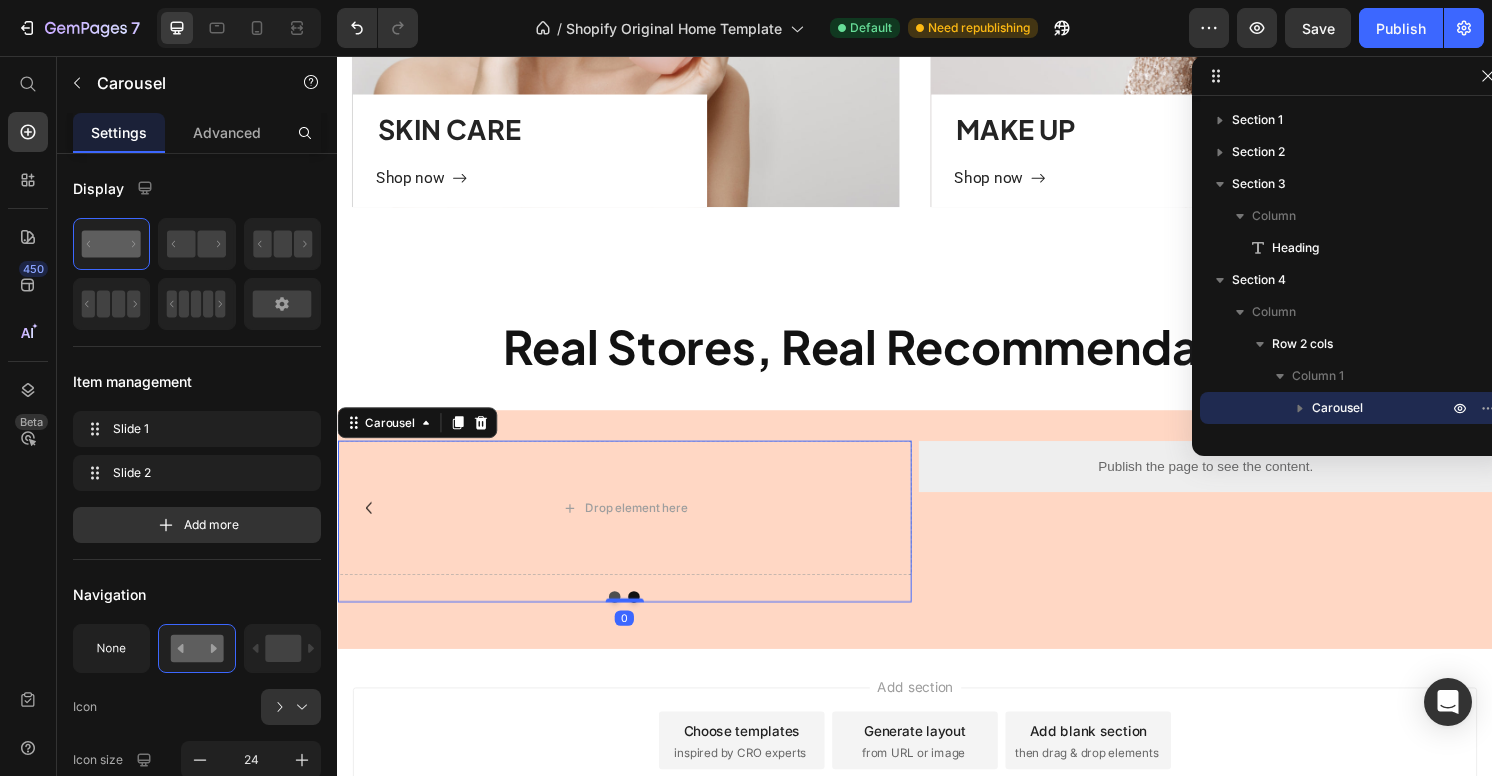 click 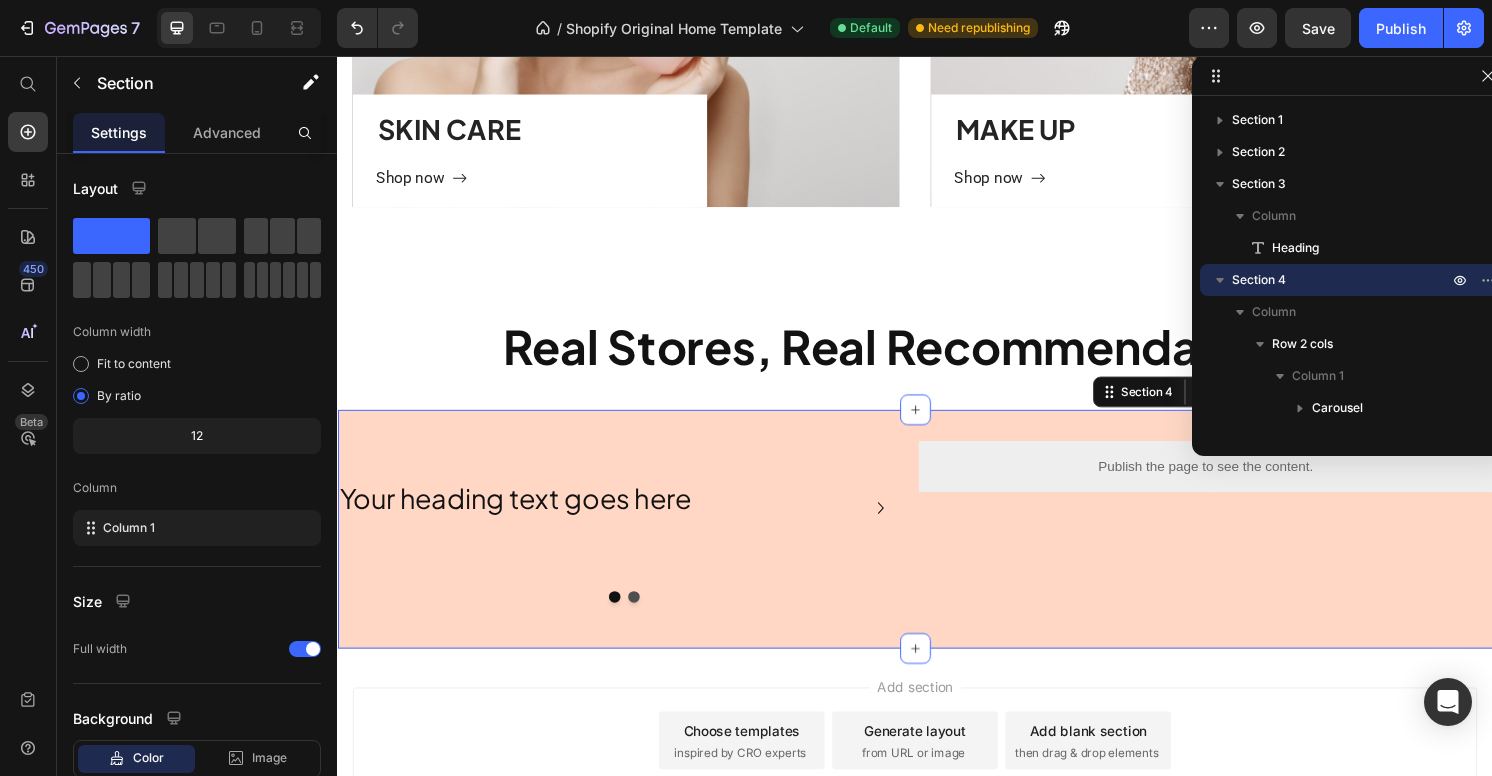 click on "Your heading text goes here Heading
Drop element here
Carousel
Publish the page to see the content.
Custom Code Row Section 4   You can create reusable sections Create Theme Section AI Content Write with GemAI What would you like to describe here? Tone and Voice Persuasive Product Mini Bluetooth Game Controller & Remote Show more Generate" at bounding box center [937, 548] 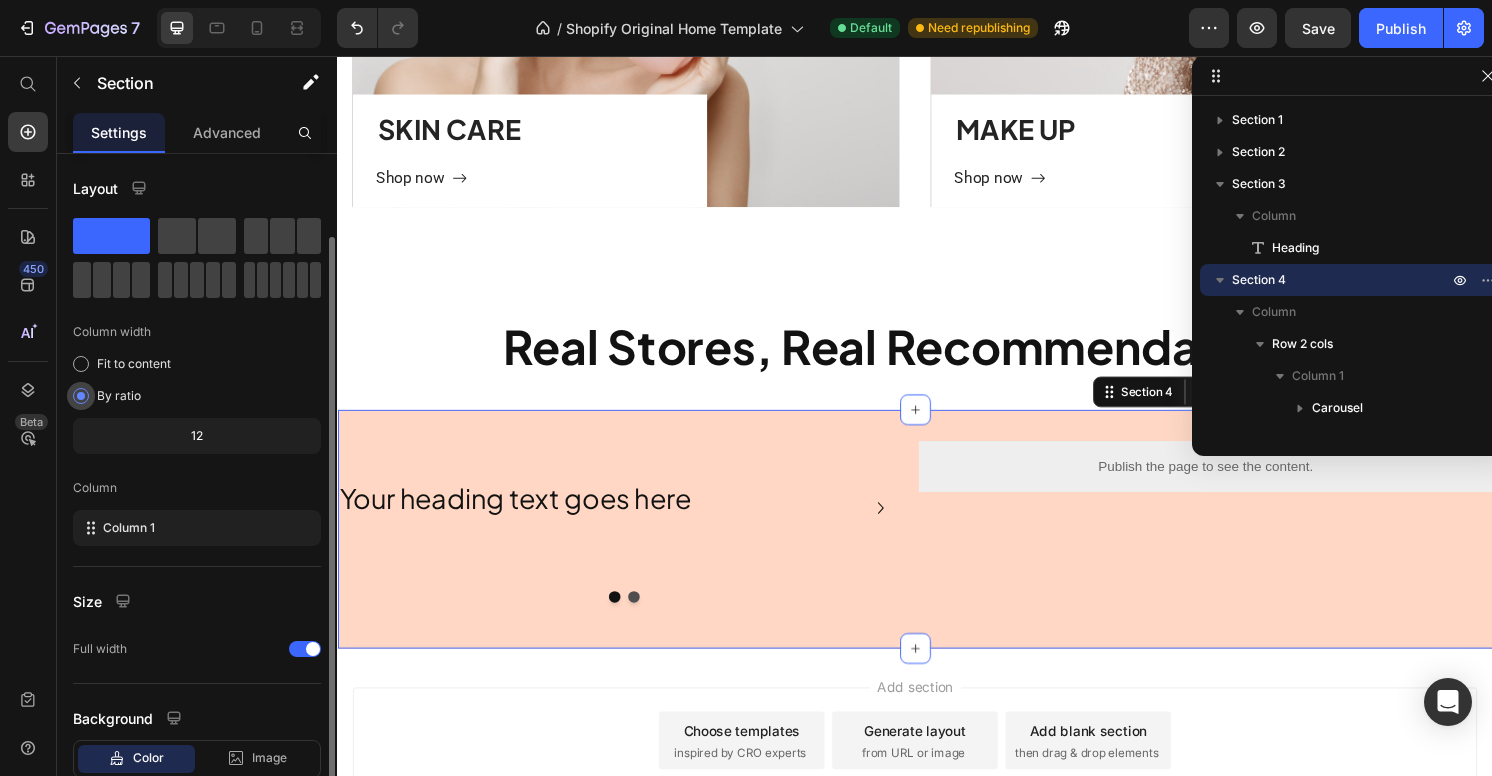 scroll, scrollTop: 129, scrollLeft: 0, axis: vertical 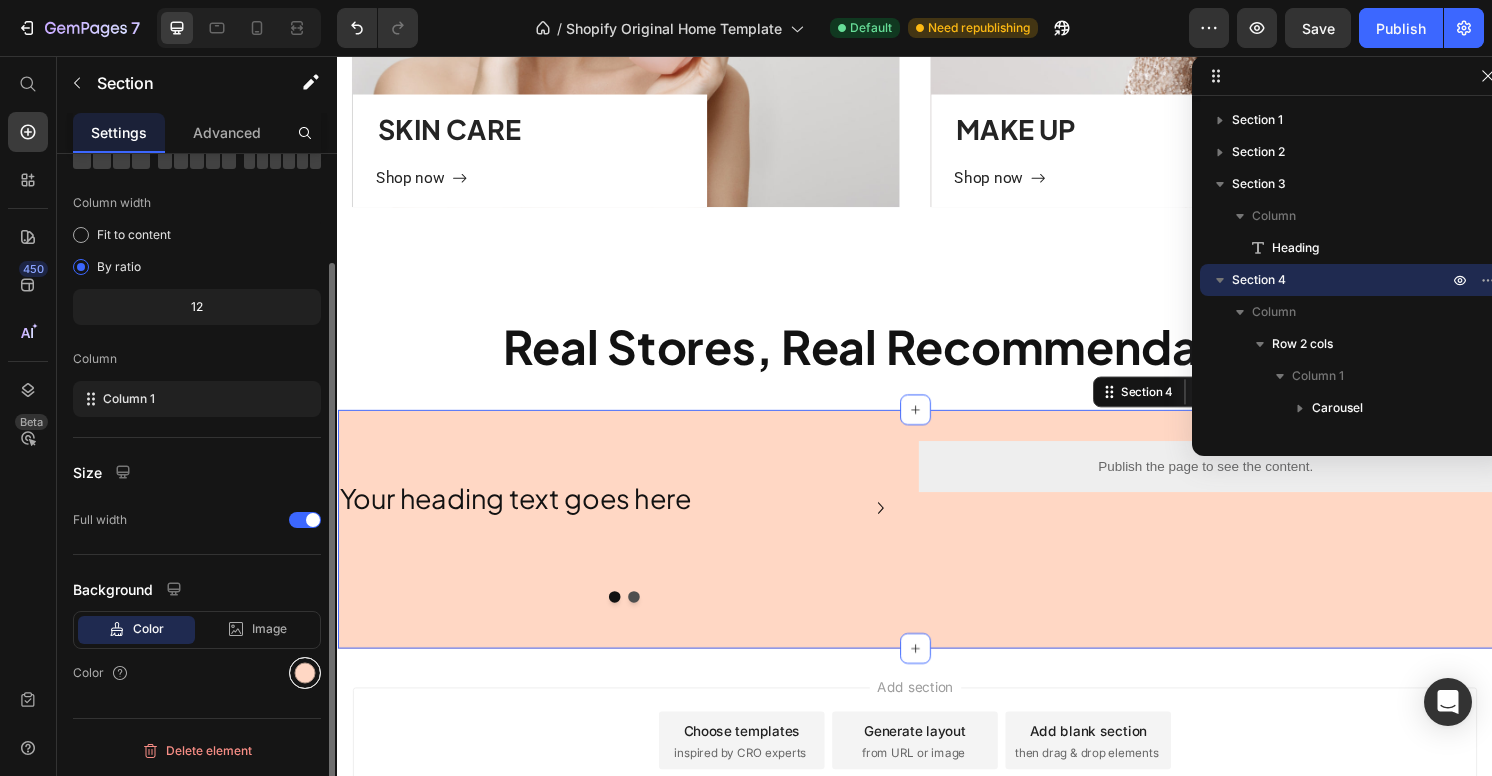click at bounding box center (305, 673) 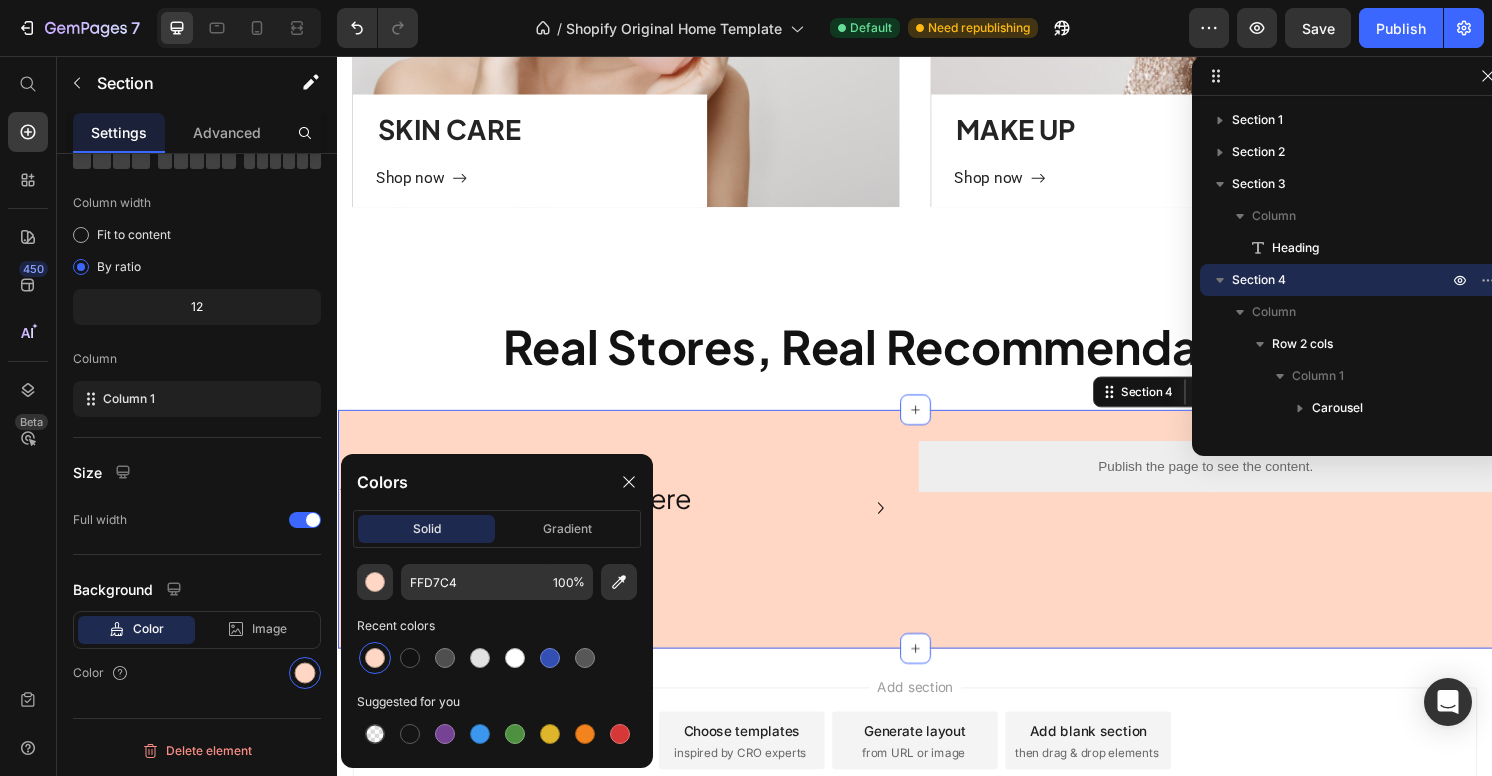 click at bounding box center (375, 658) 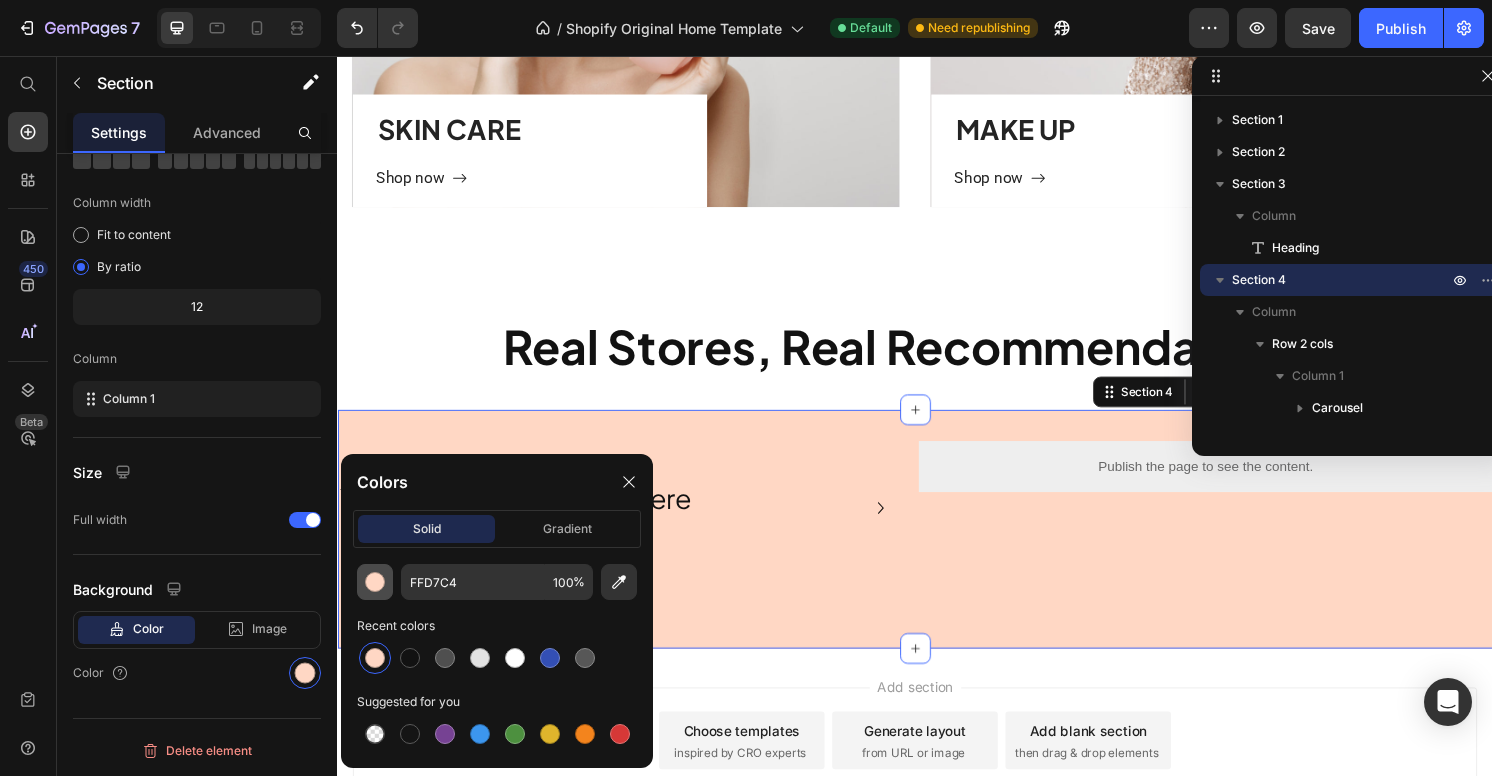 click at bounding box center [375, 582] 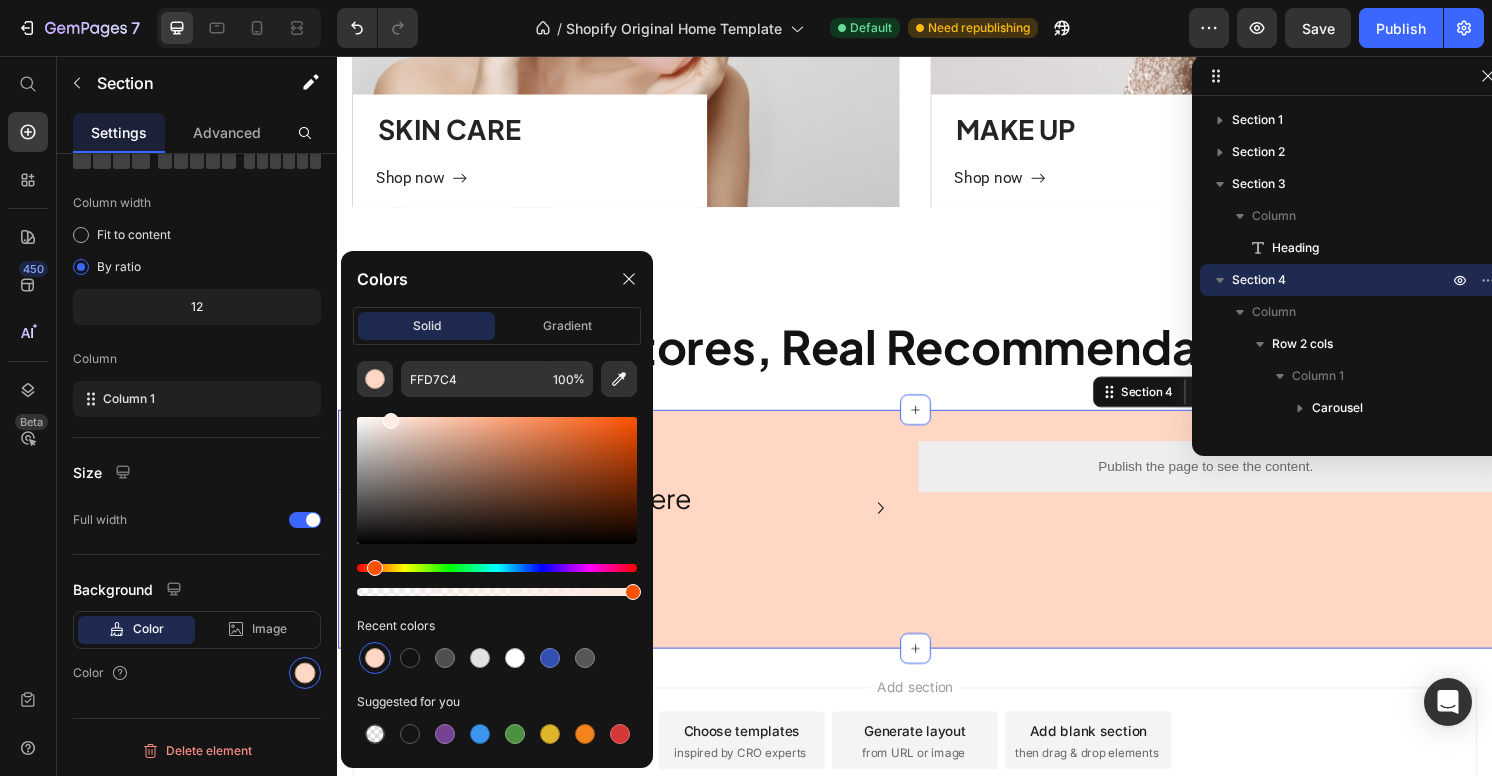 type on "FFEBE2" 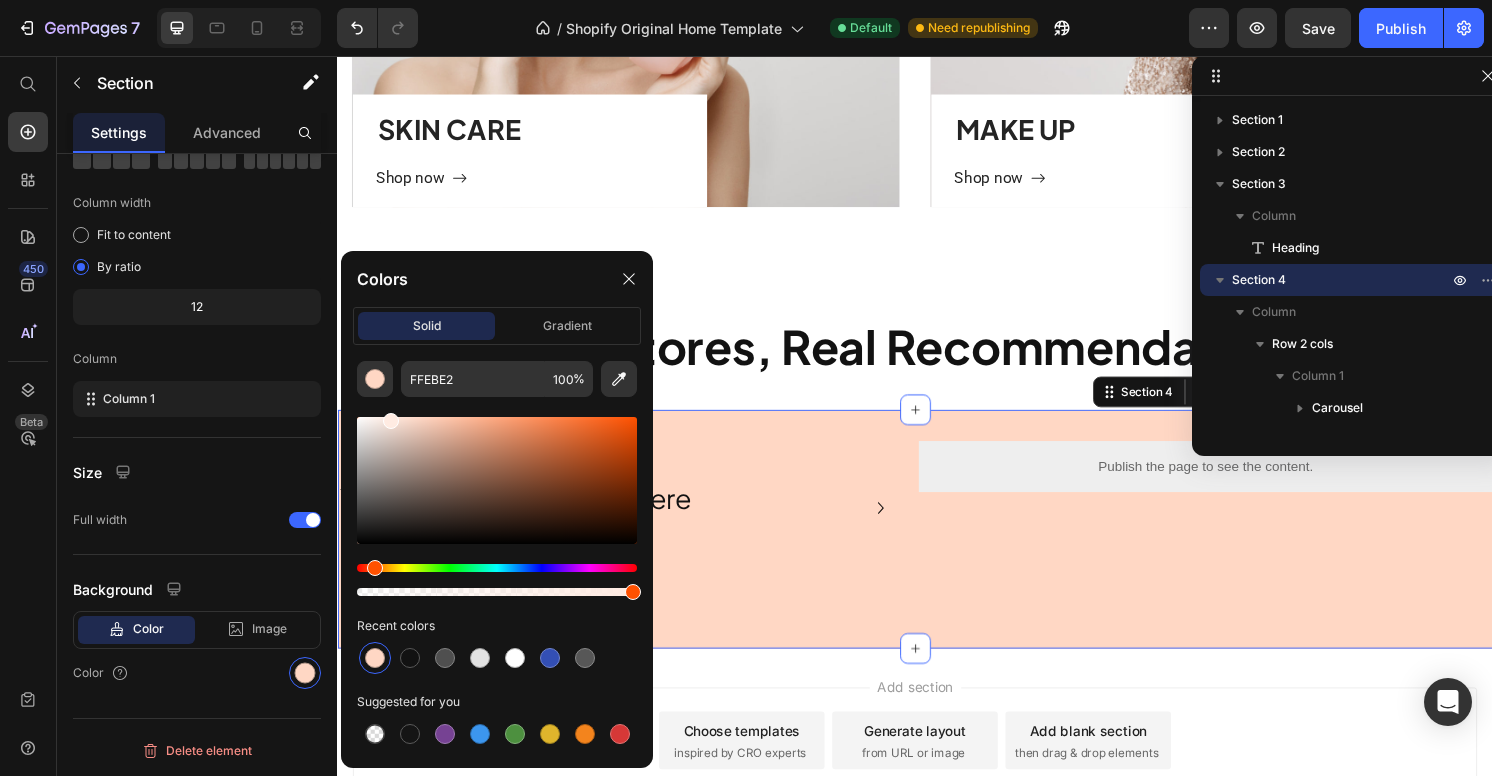 drag, startPoint x: 415, startPoint y: 433, endPoint x: 389, endPoint y: 398, distance: 43.60046 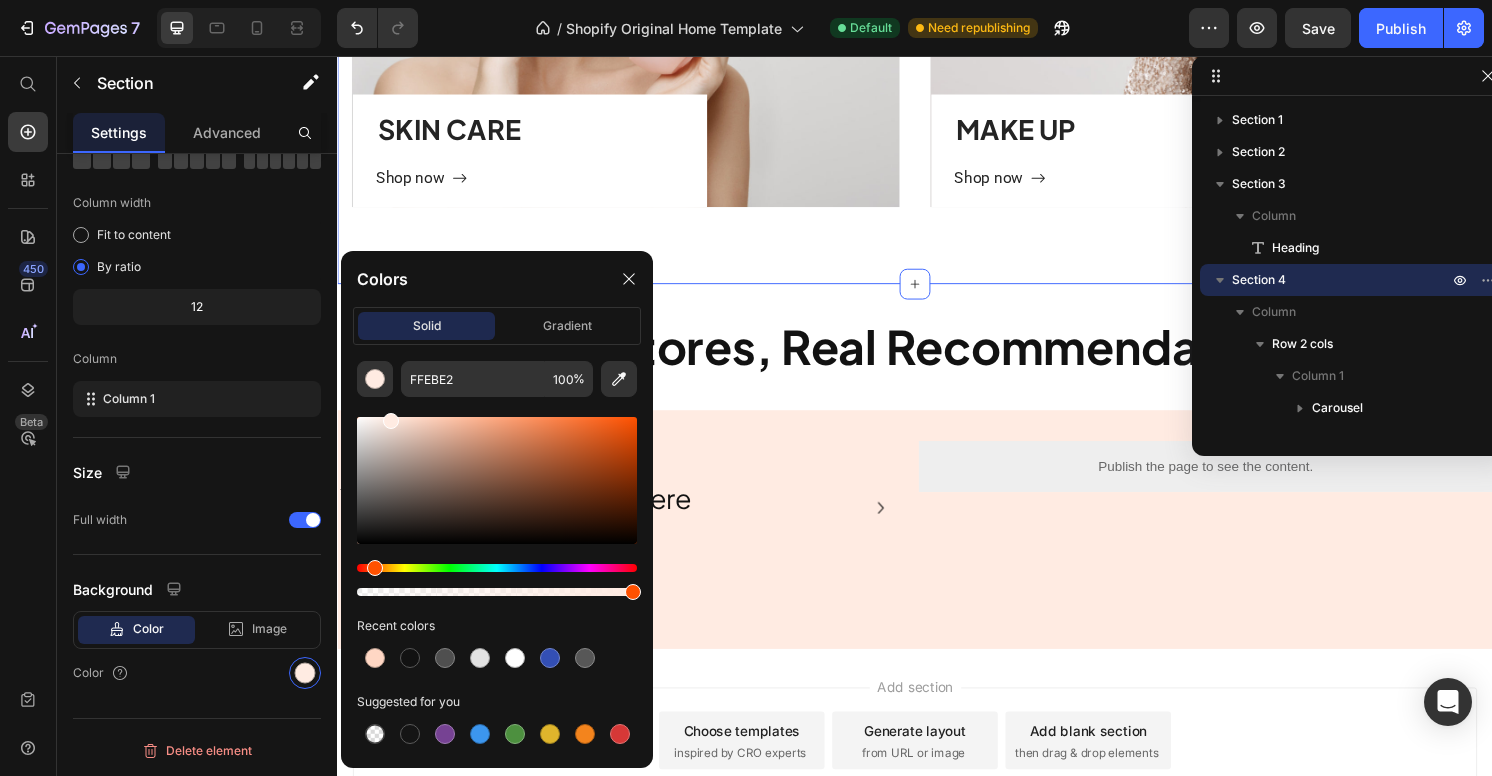 click on "Categories Heading Experience our prestigious after-sales service Text block Row SKIN CARE Heading
Shop now Button Row Hero Banner MAKE UP Heading
Shop now Button Row Hero Banner Row Section 2   You can create reusable sections Create Theme Section AI Content Write with GemAI What would you like to describe here? Tone and Voice Persuasive Product Mini Bluetooth Game Controller & Remote Show more Generate" at bounding box center [937, -101] 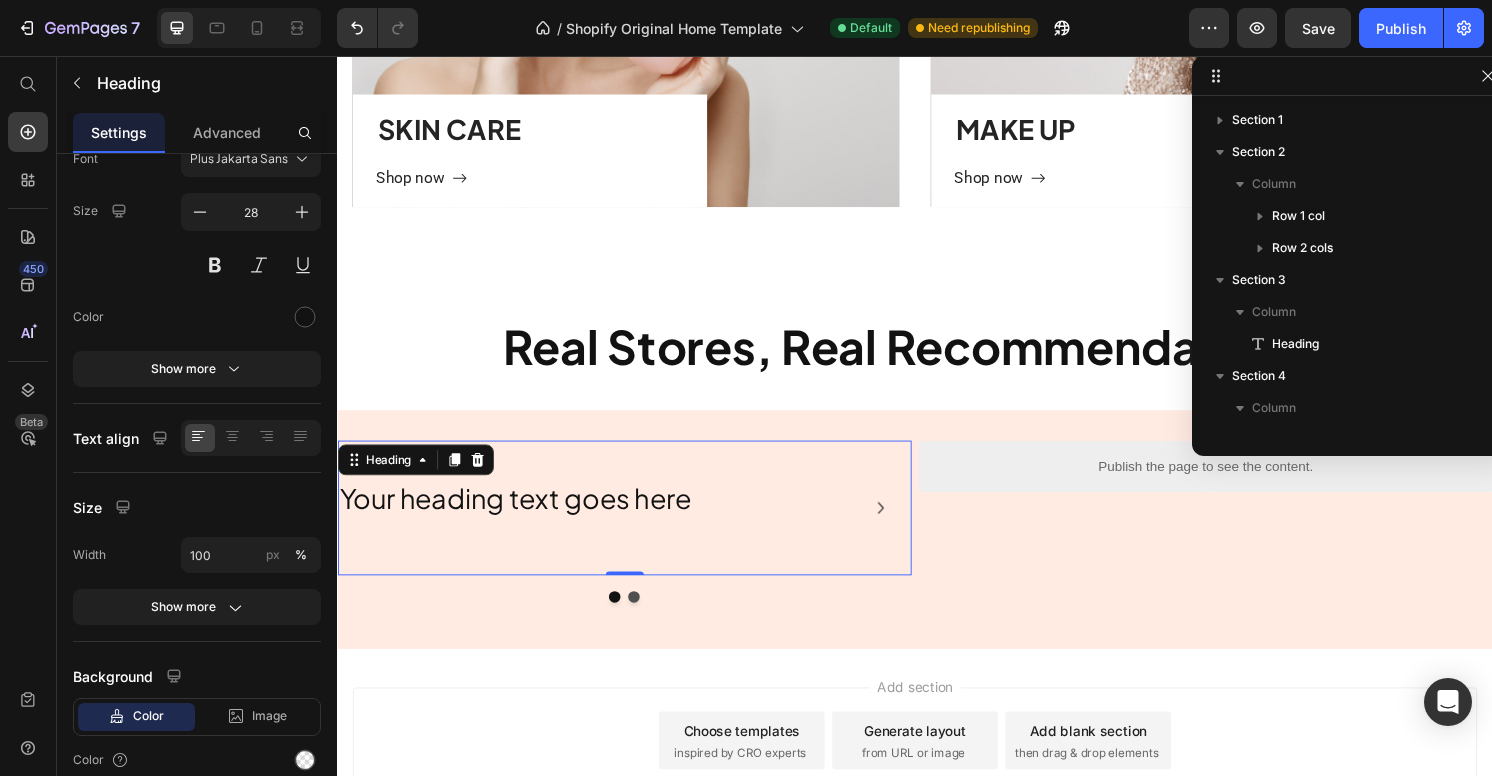 click on "Your heading text goes here" at bounding box center (635, 516) 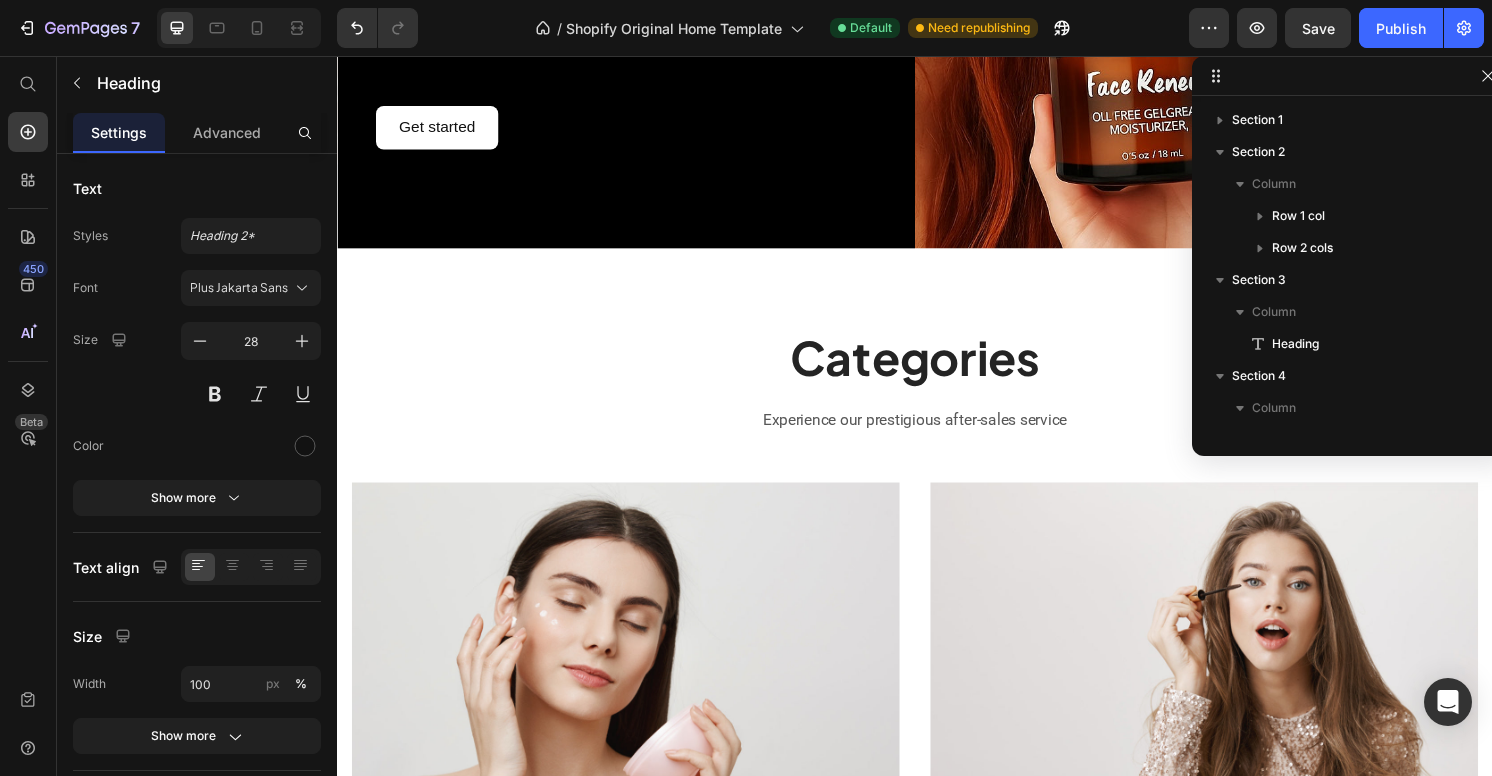 scroll, scrollTop: 0, scrollLeft: 0, axis: both 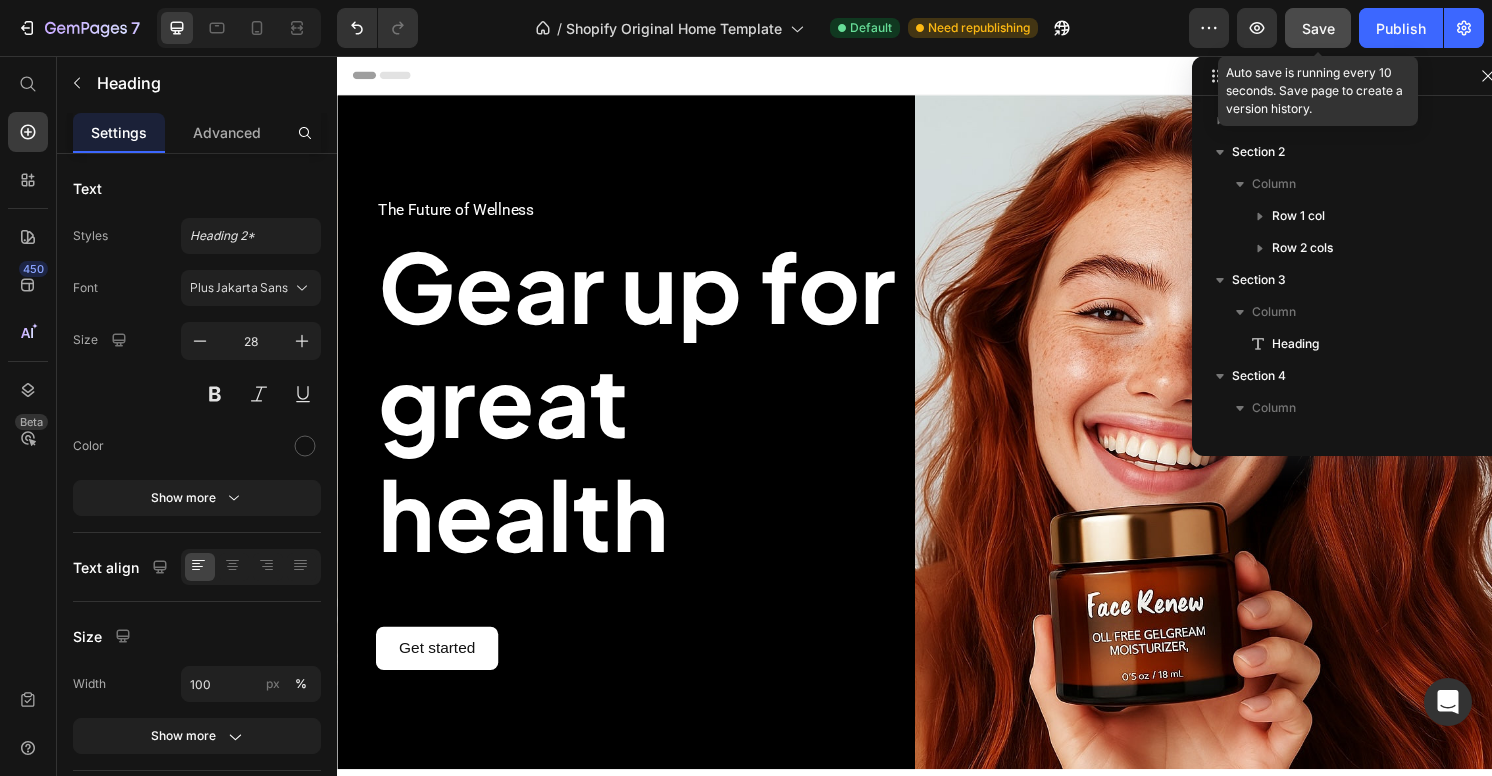 click on "Save" at bounding box center [1318, 28] 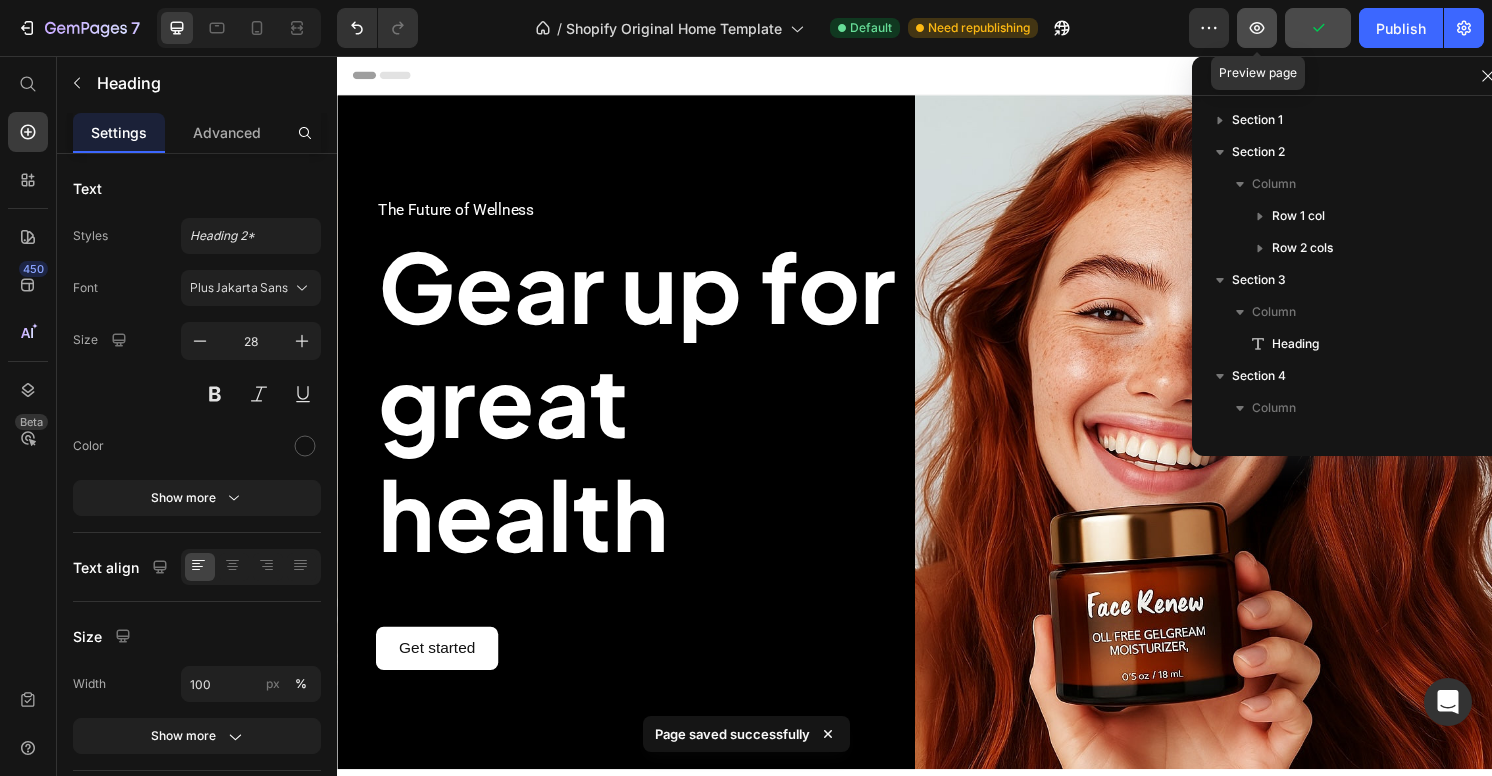 click 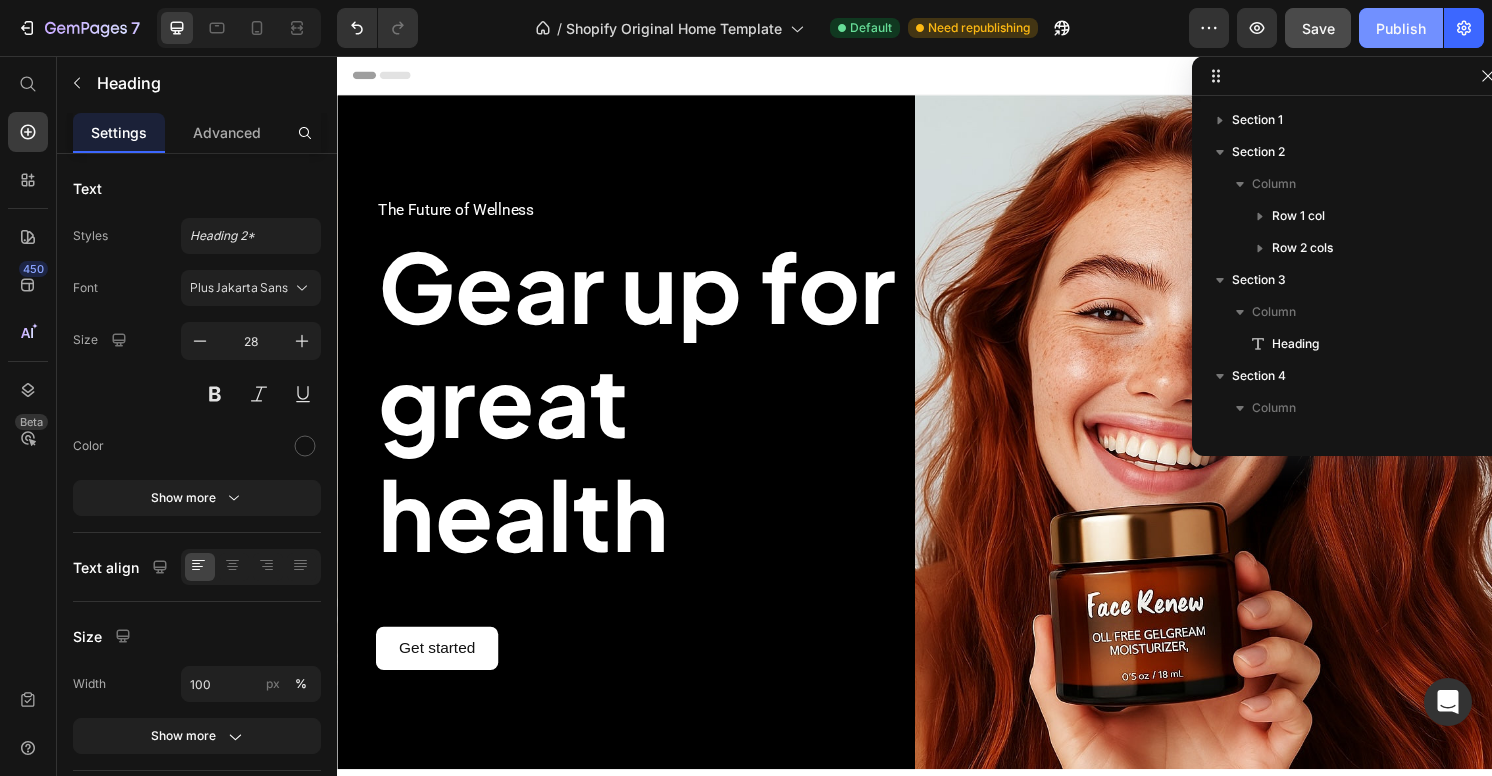 click on "Publish" at bounding box center [1401, 28] 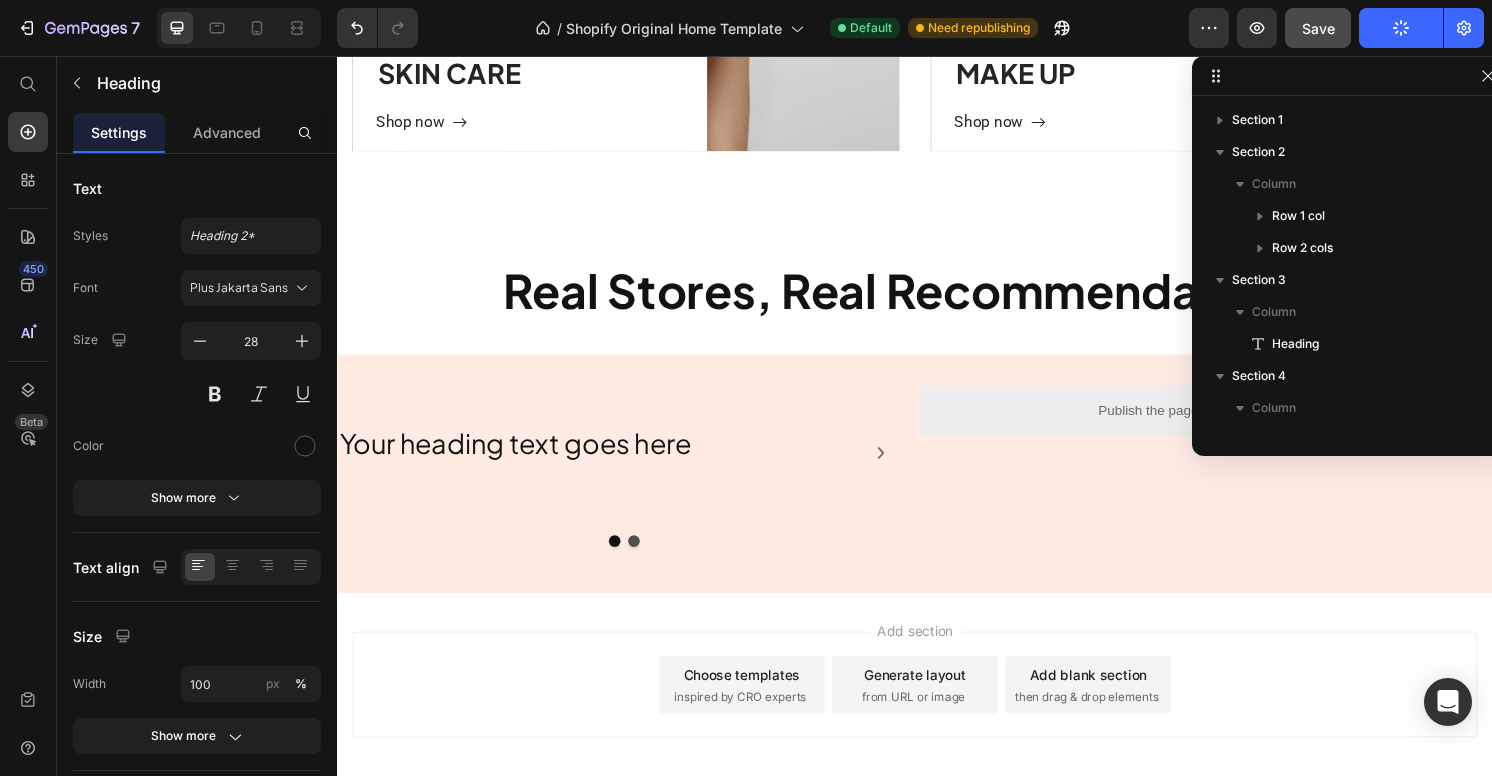 scroll, scrollTop: 1399, scrollLeft: 0, axis: vertical 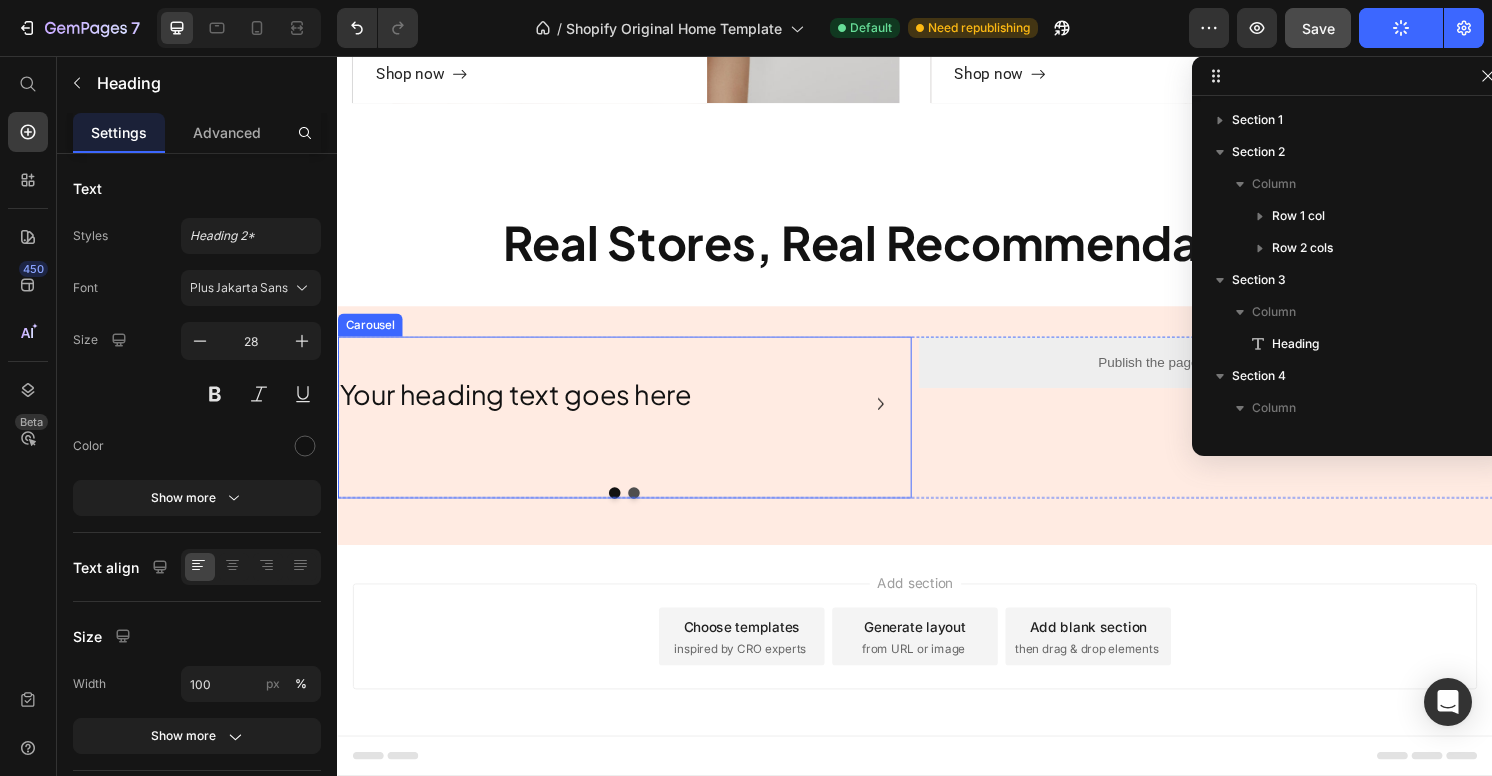click at bounding box center [635, 510] 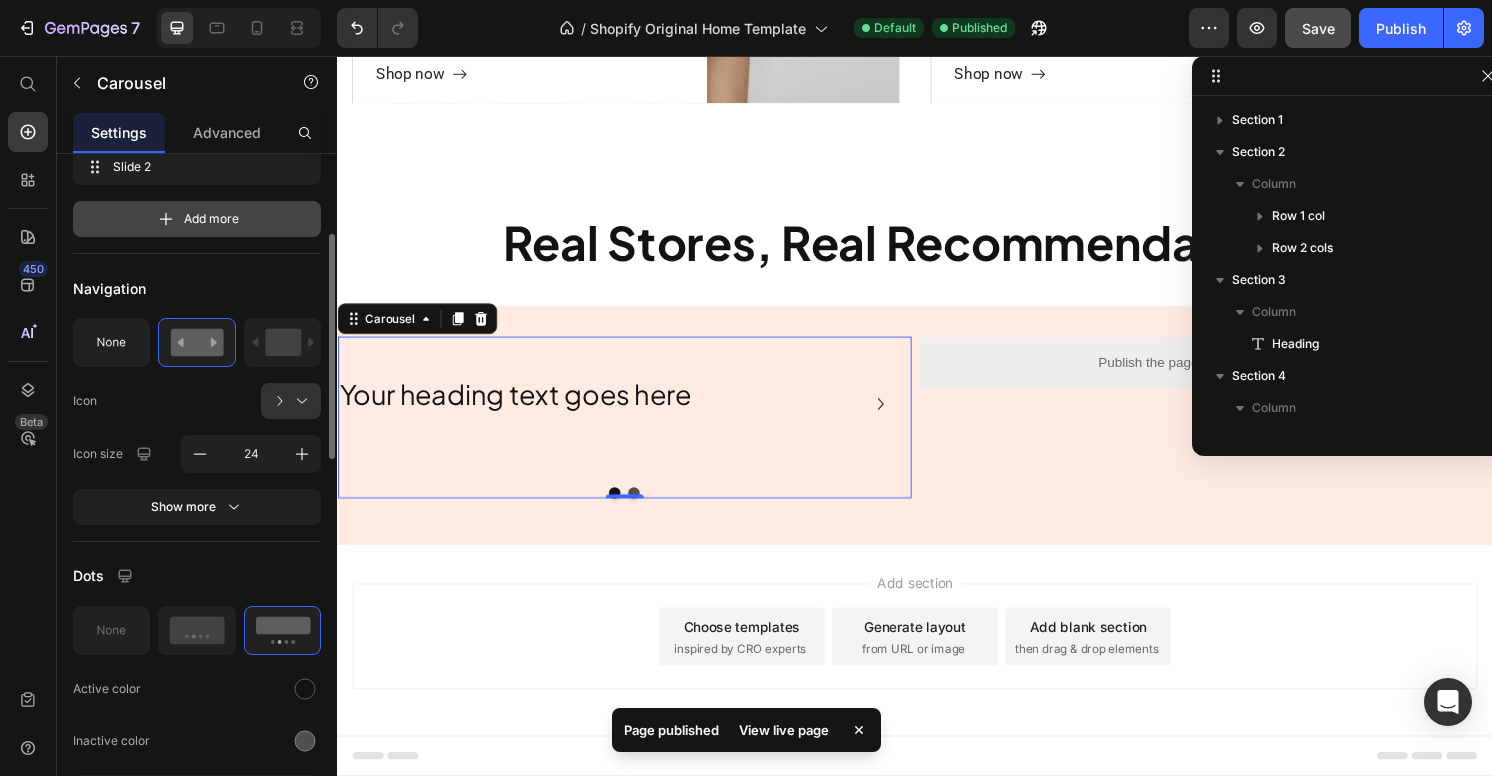 scroll, scrollTop: 340, scrollLeft: 0, axis: vertical 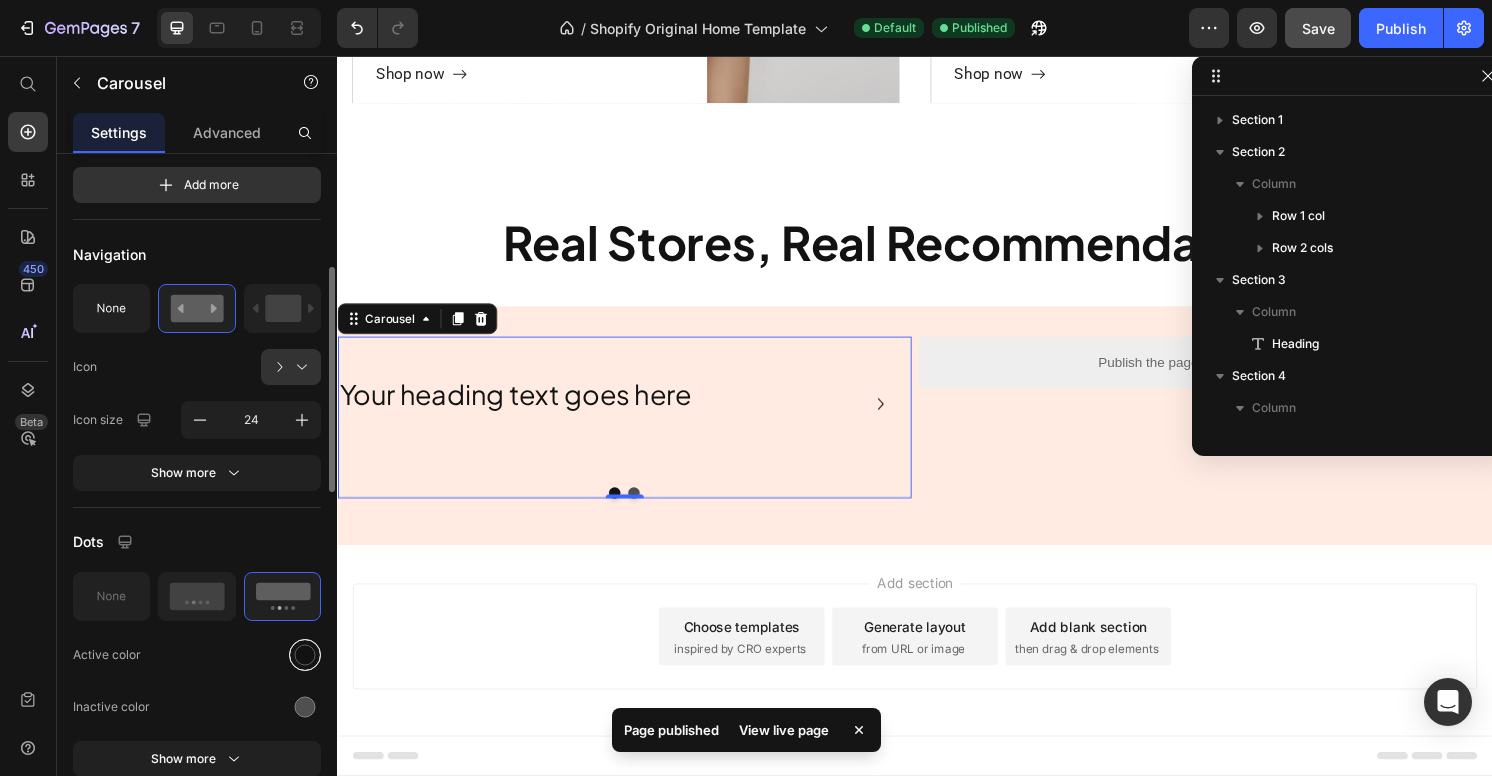 click at bounding box center (305, 654) 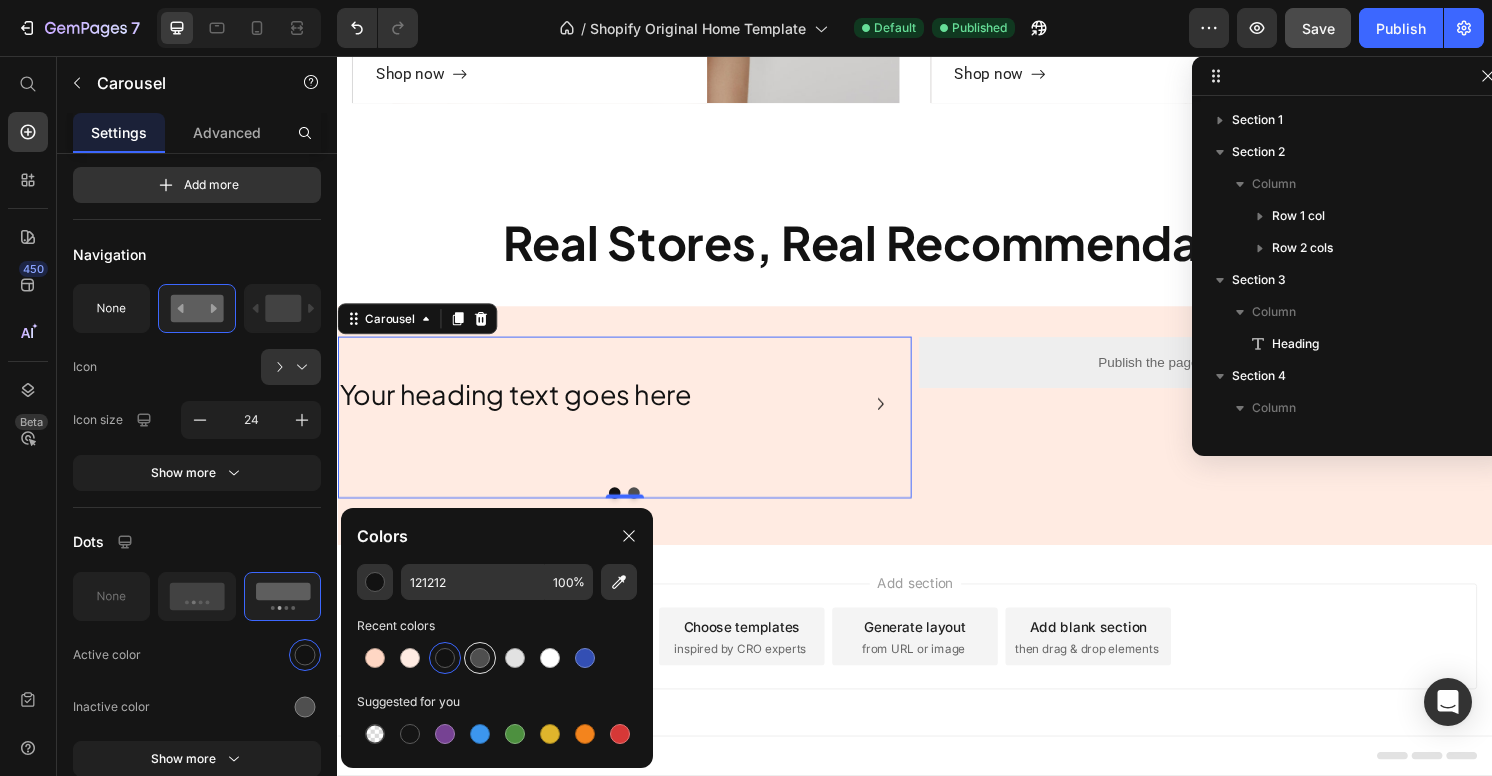 click at bounding box center [480, 658] 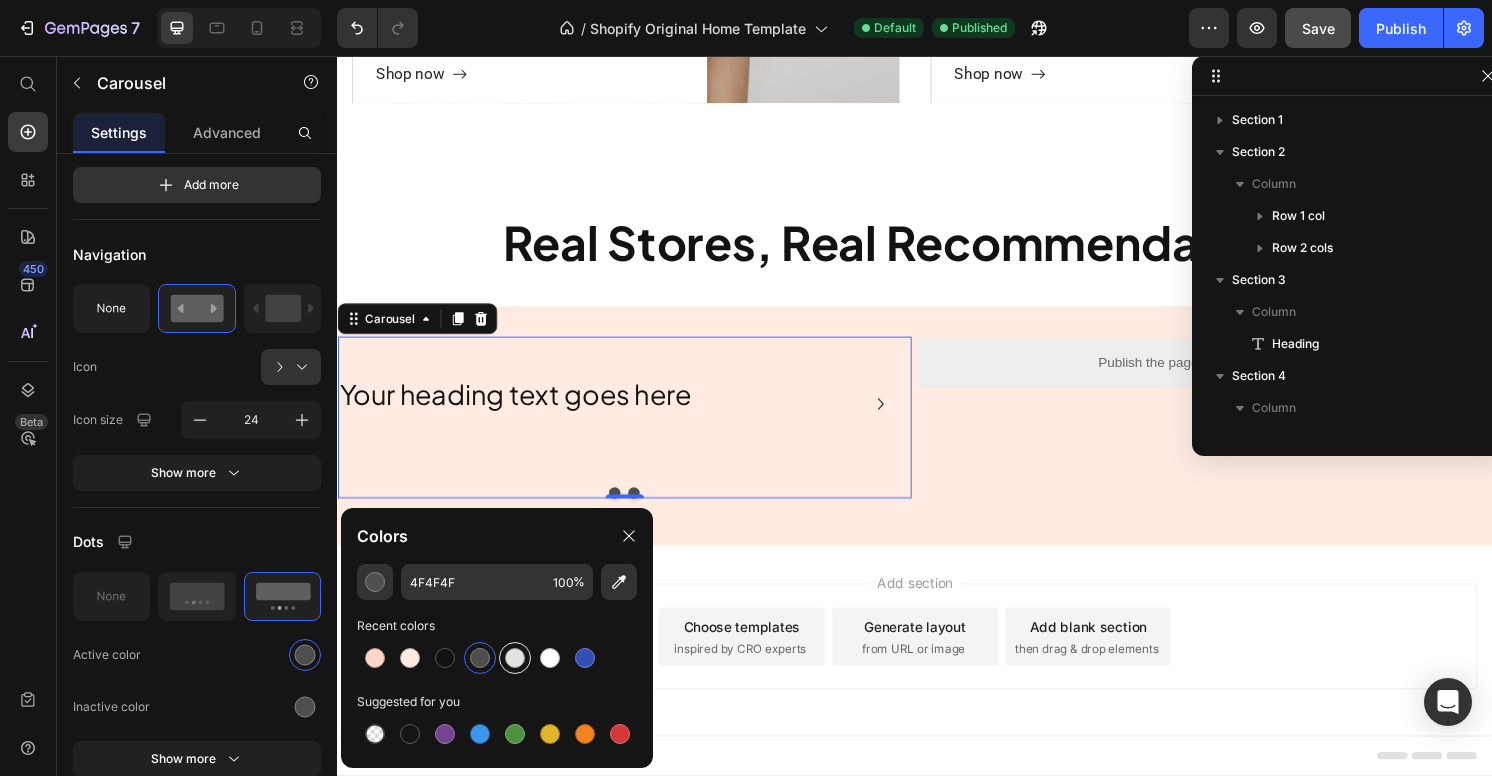 click at bounding box center [515, 658] 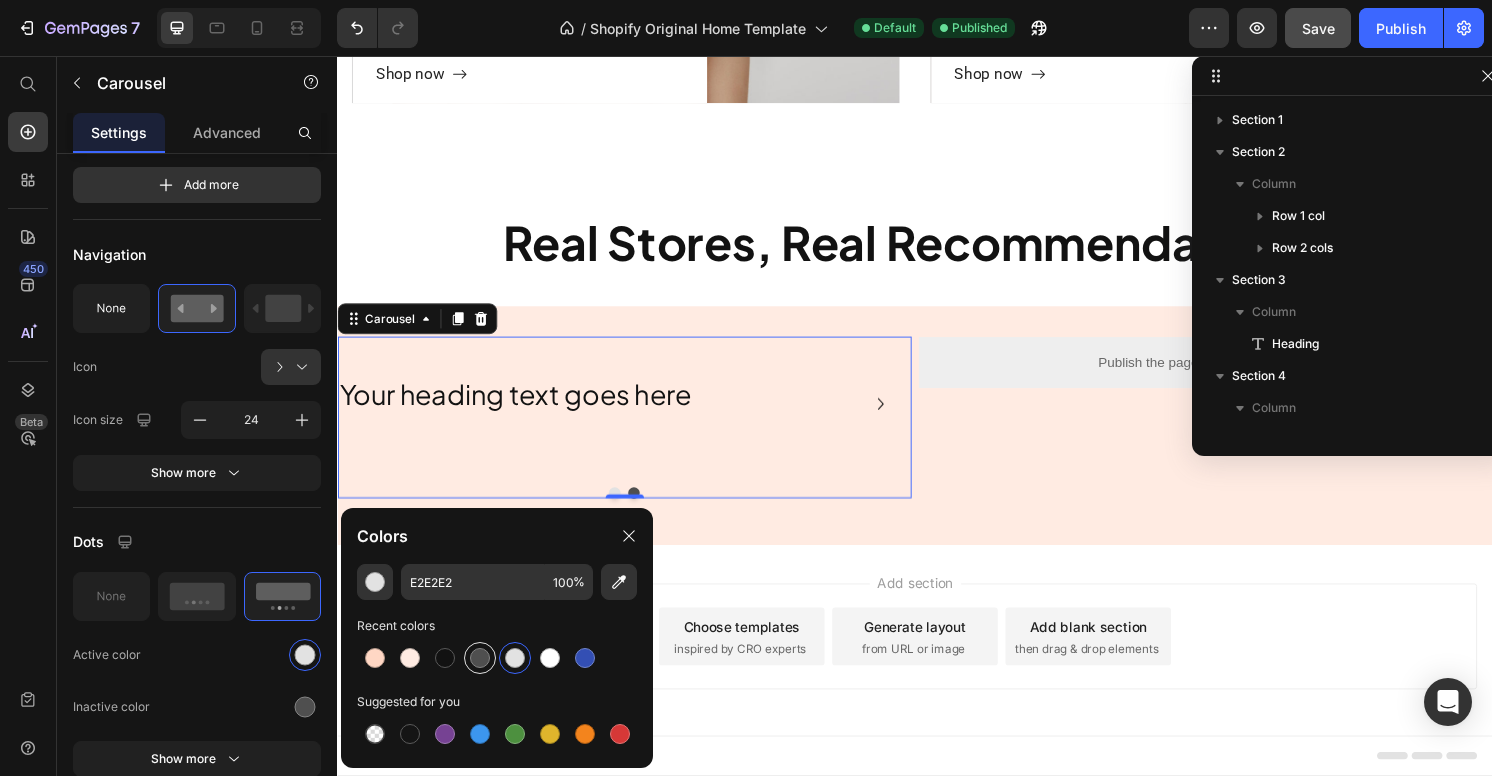 click at bounding box center (480, 658) 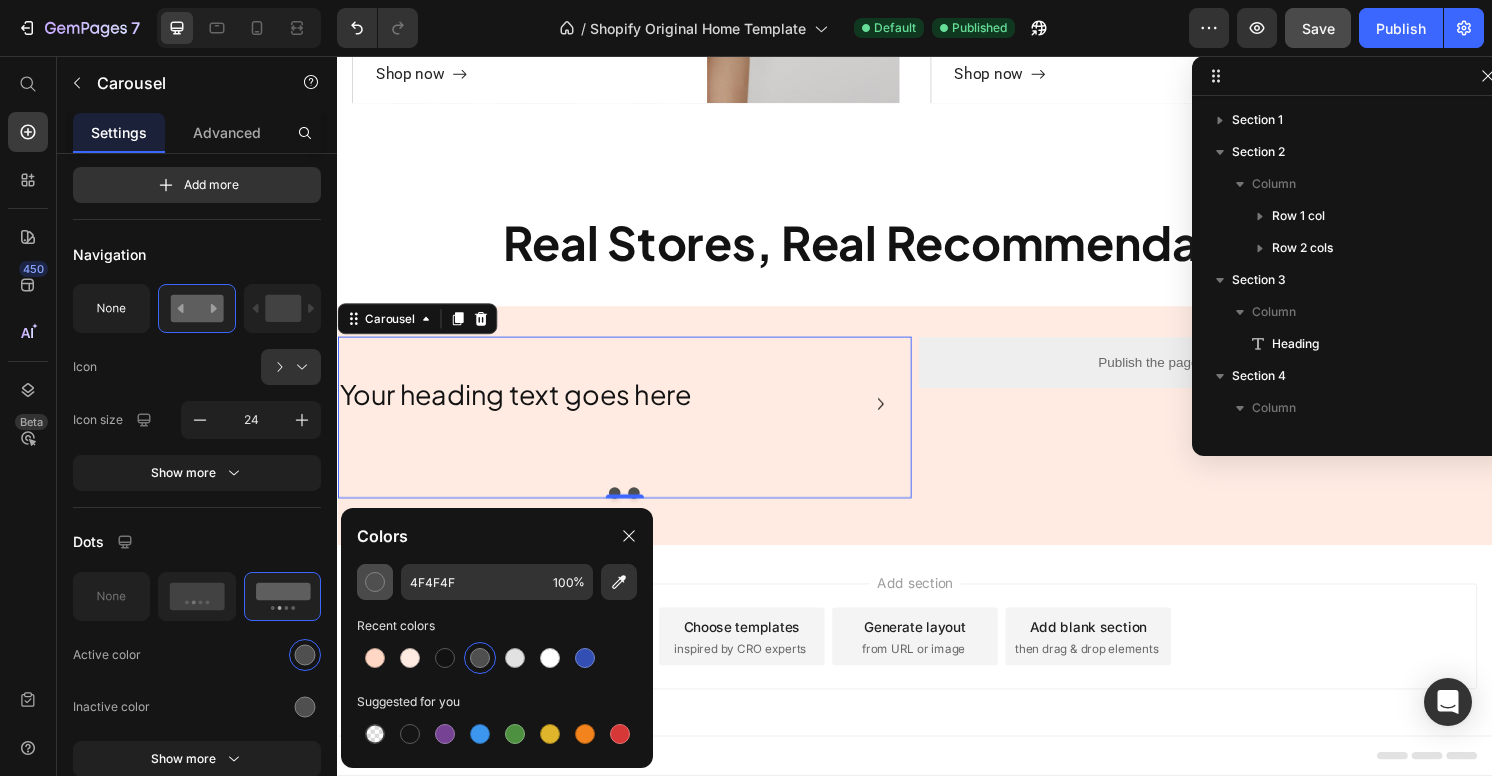 click at bounding box center [375, 582] 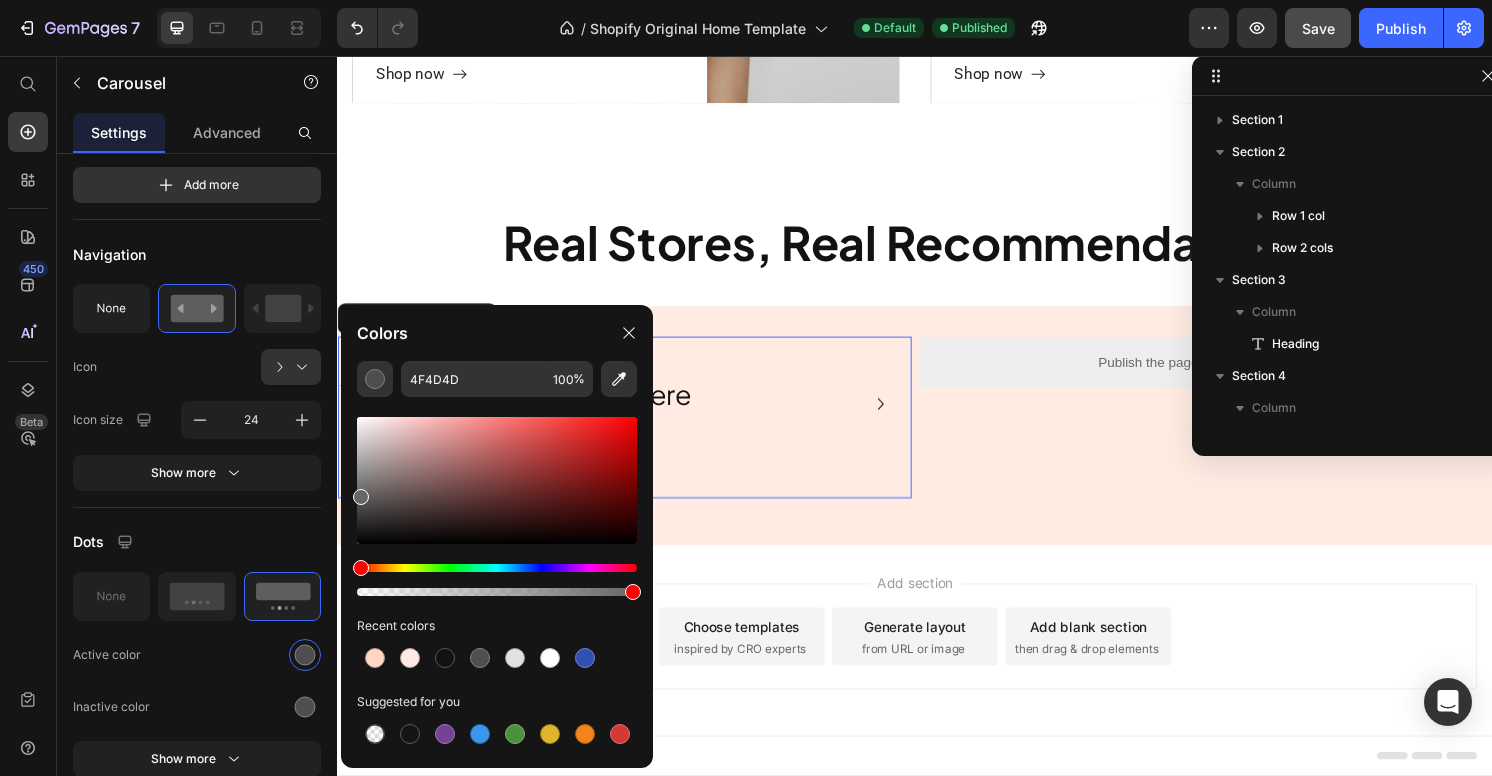 drag, startPoint x: 364, startPoint y: 504, endPoint x: 352, endPoint y: 490, distance: 18.439089 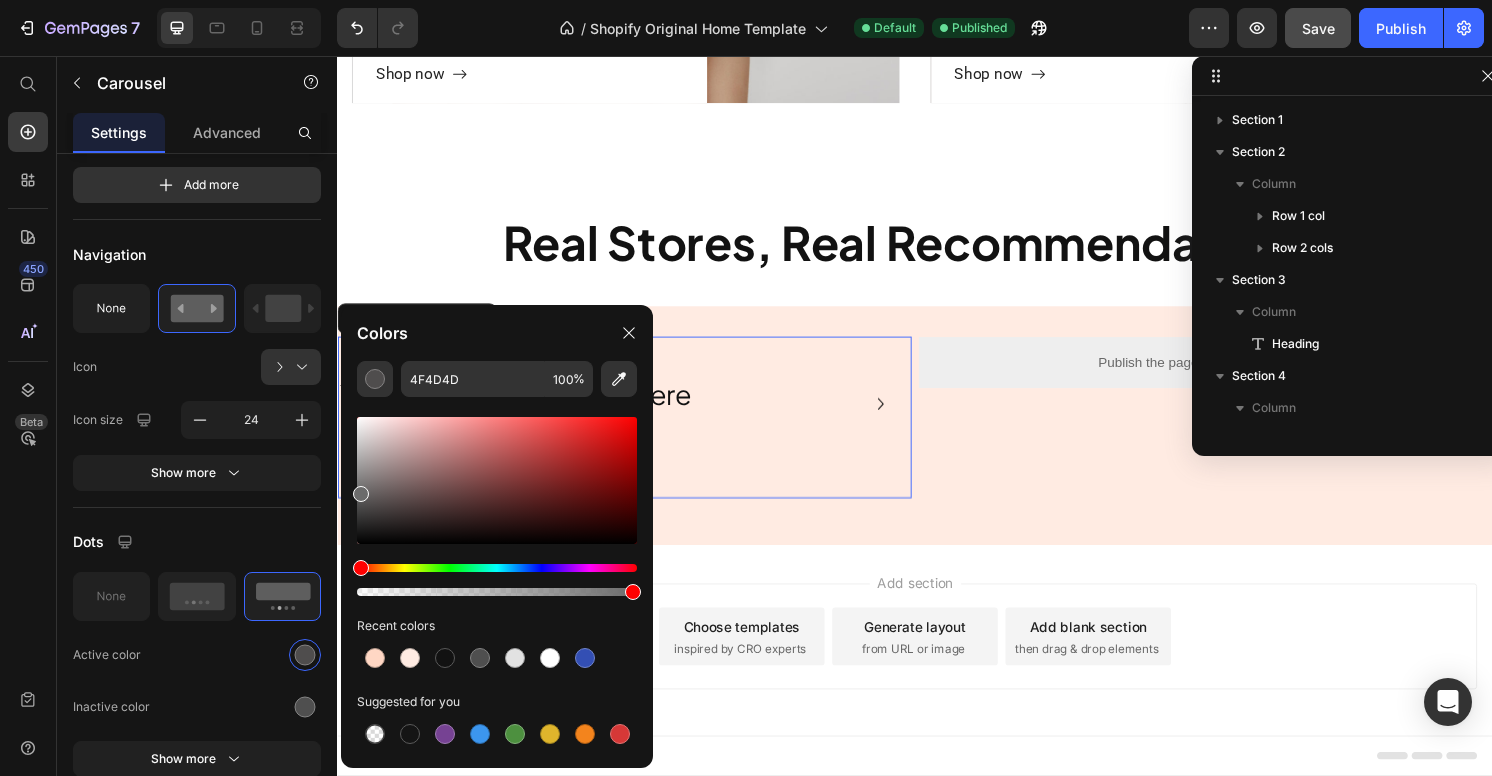 type on "6B6B6B" 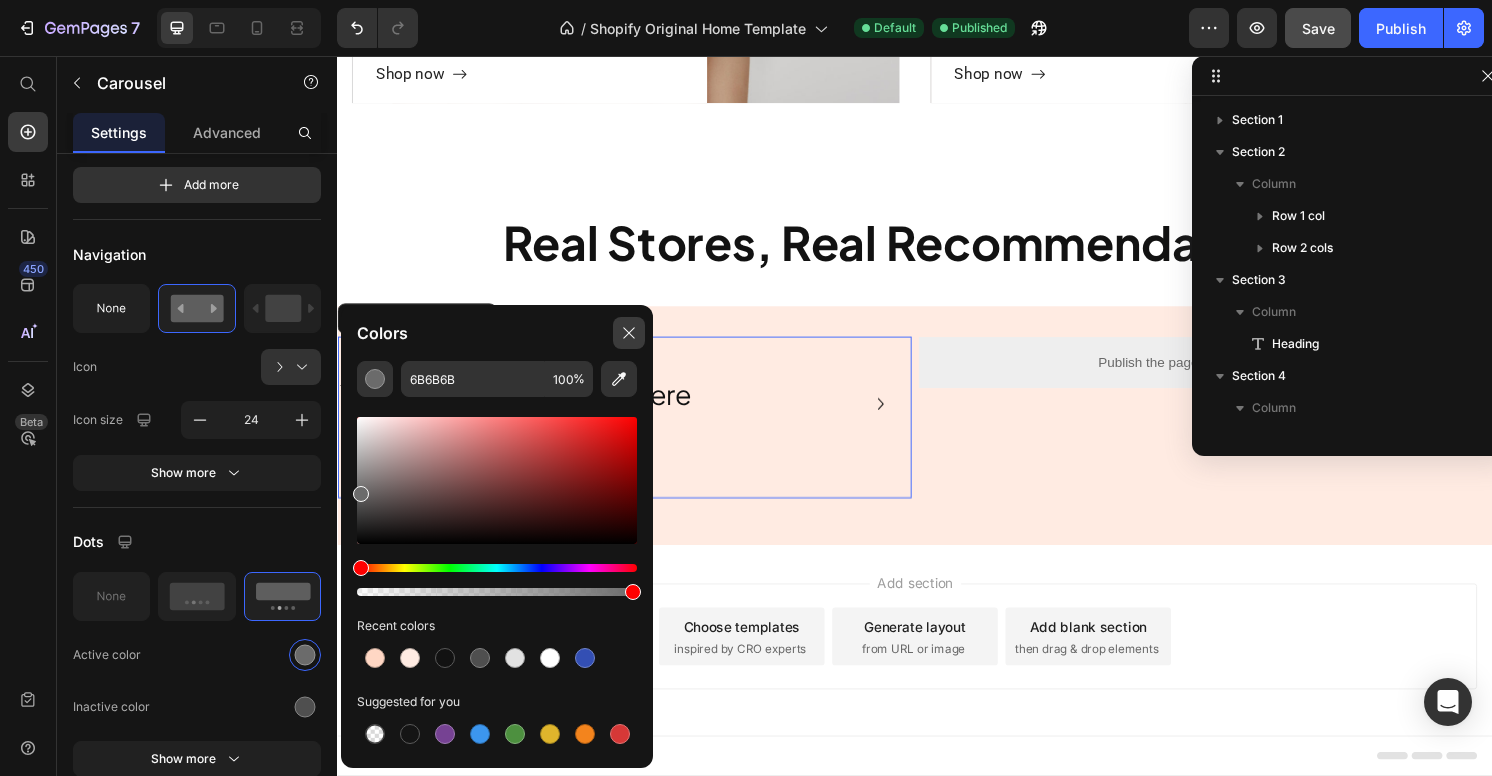 click 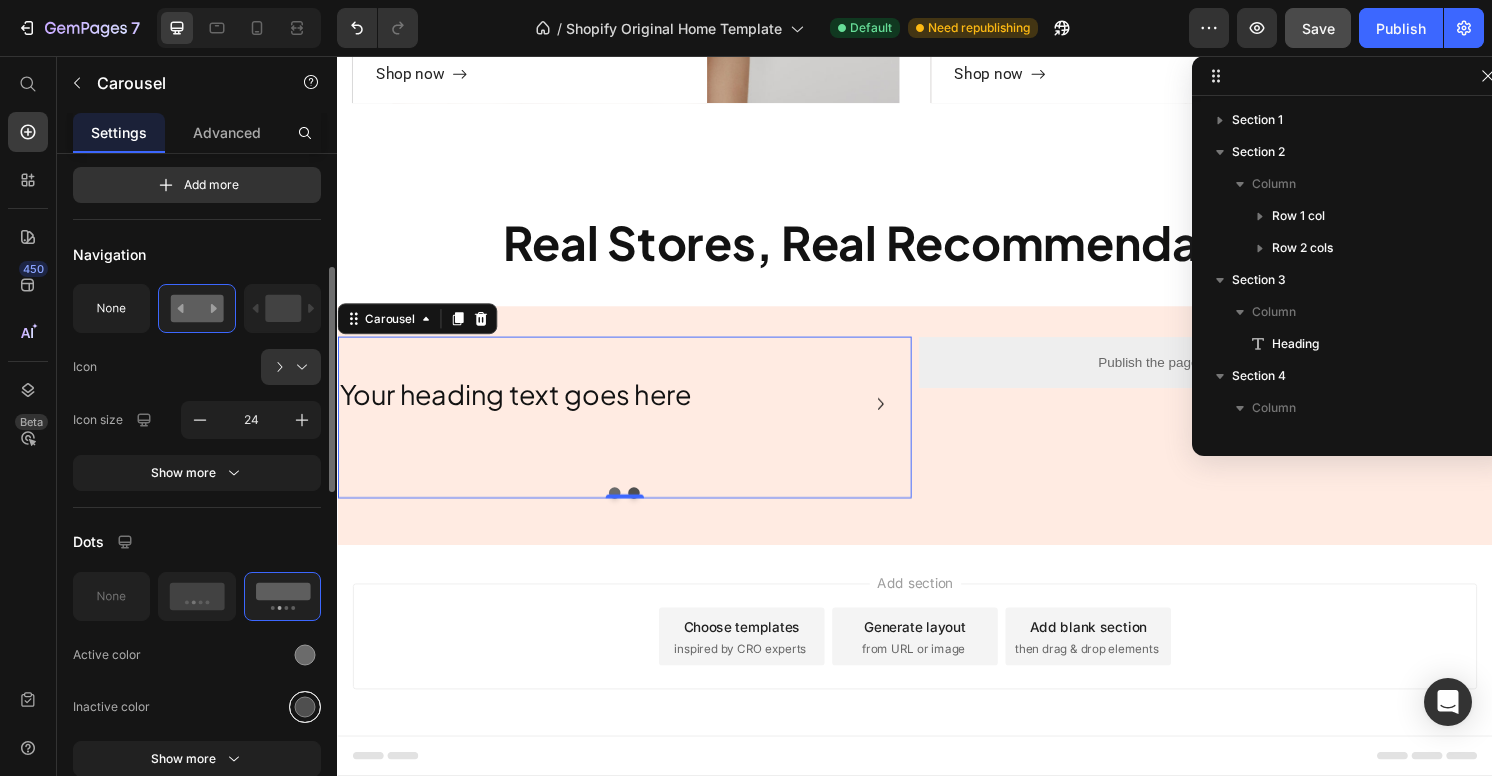 click at bounding box center (305, 706) 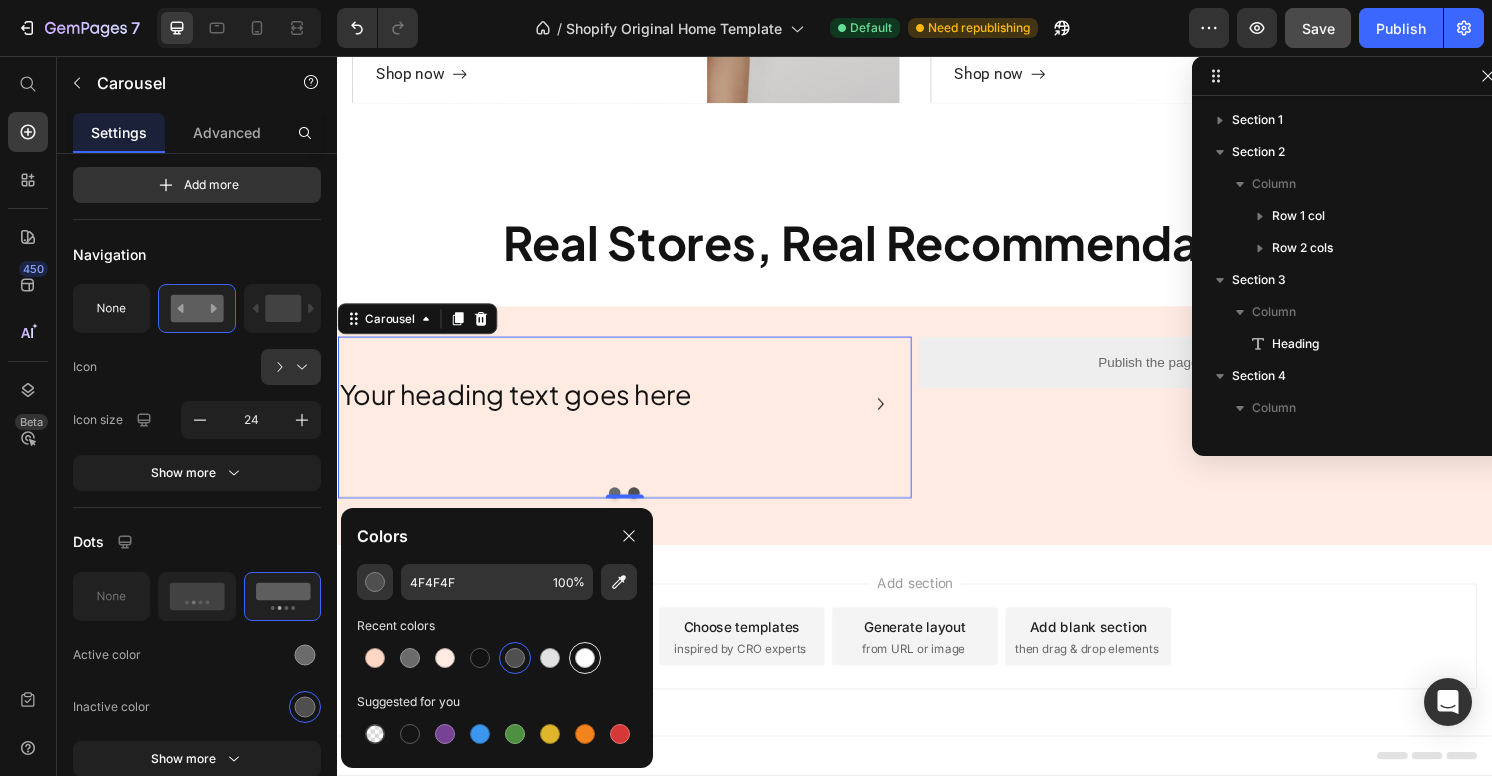 click at bounding box center (585, 658) 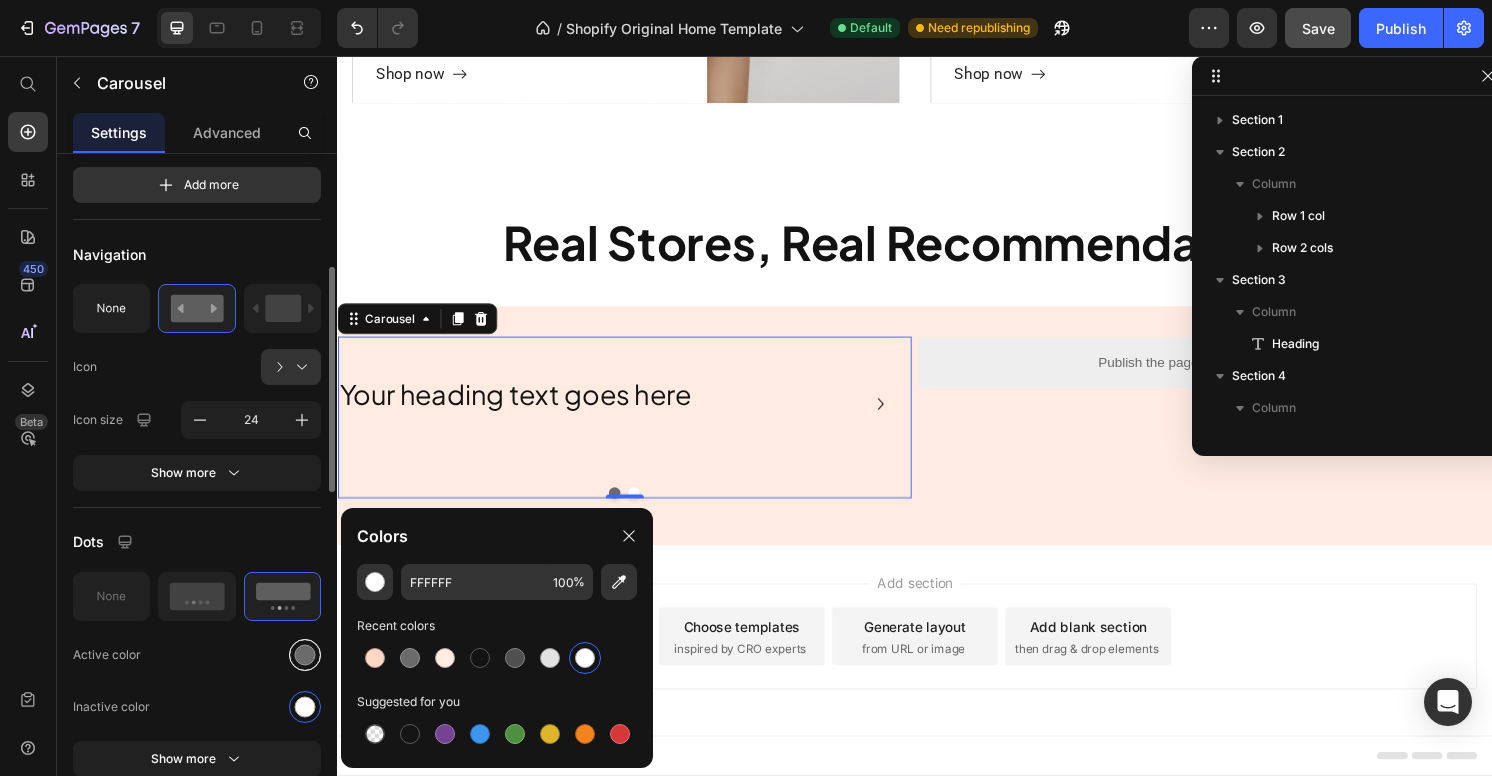 click at bounding box center (305, 655) 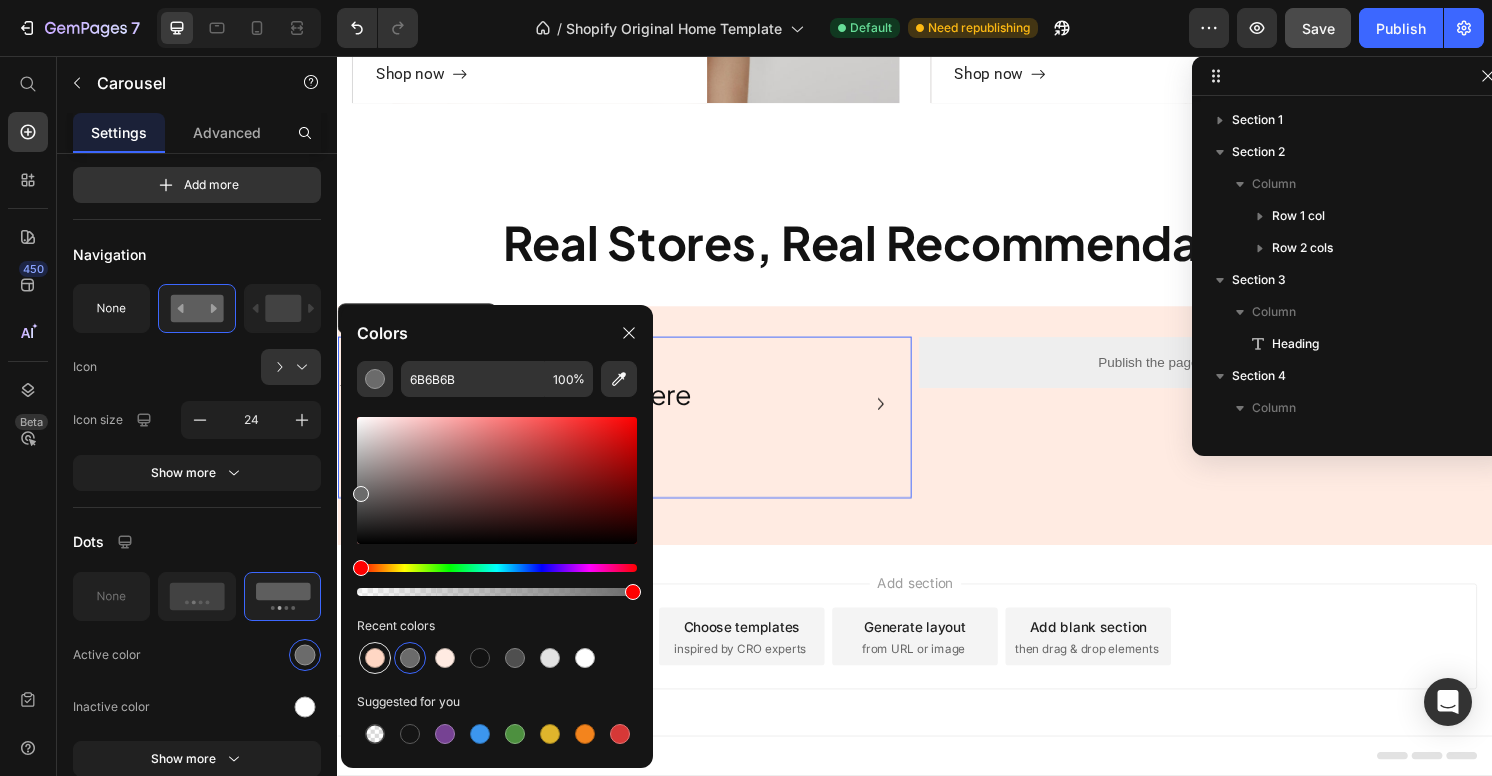 click at bounding box center [375, 658] 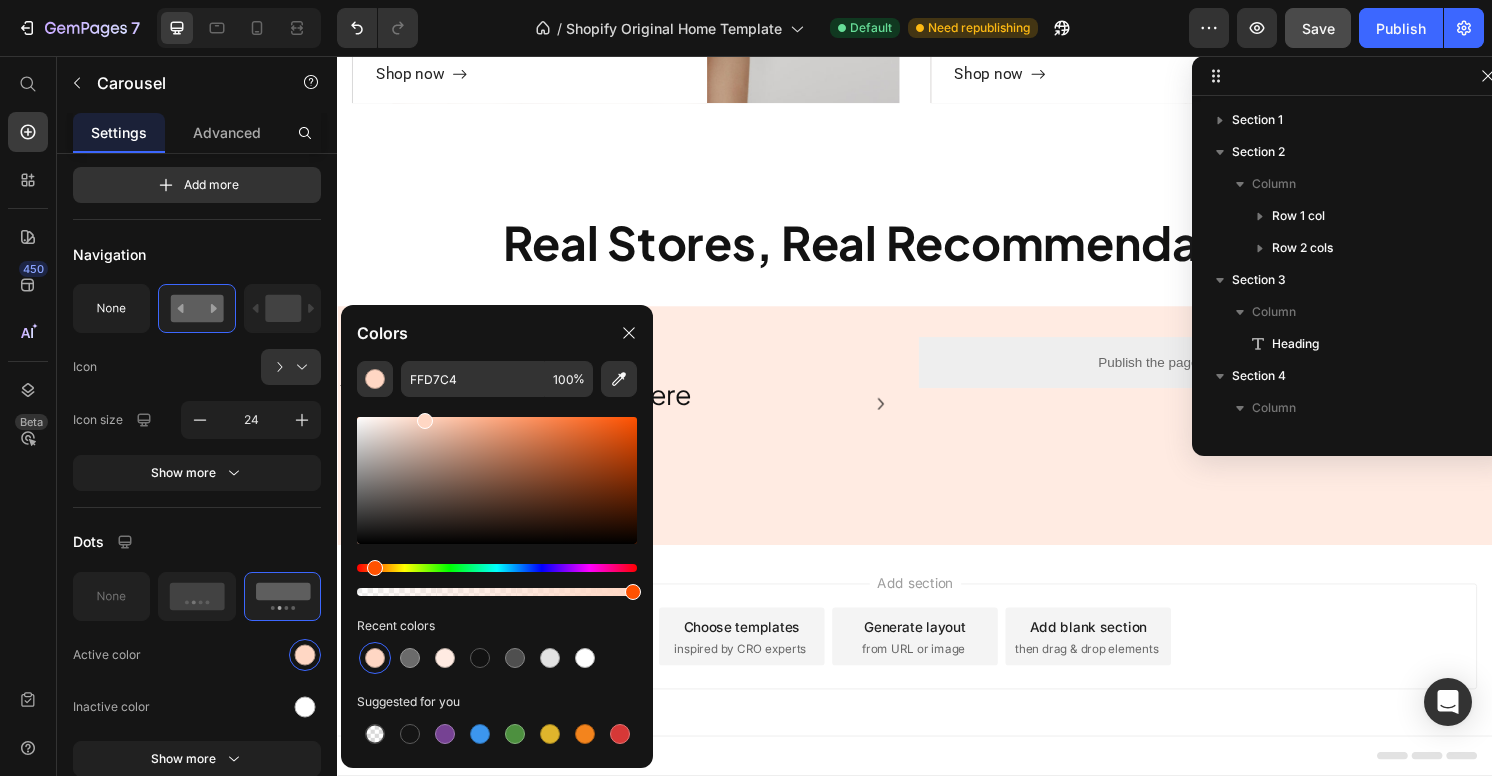 click on "Add section Choose templates inspired by CRO experts Generate layout from URL or image Add blank section then drag & drop elements" at bounding box center [937, 663] 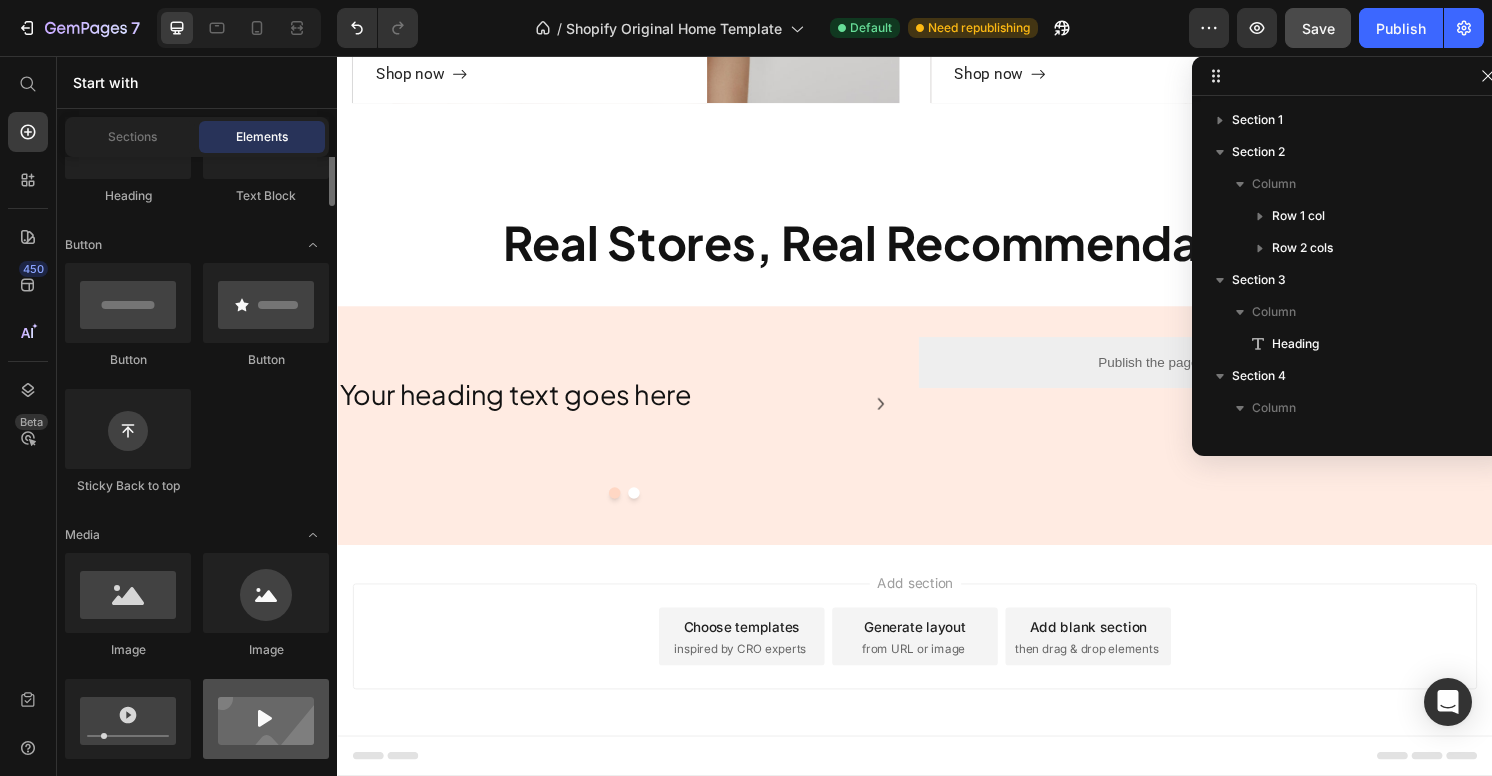 scroll, scrollTop: 127, scrollLeft: 0, axis: vertical 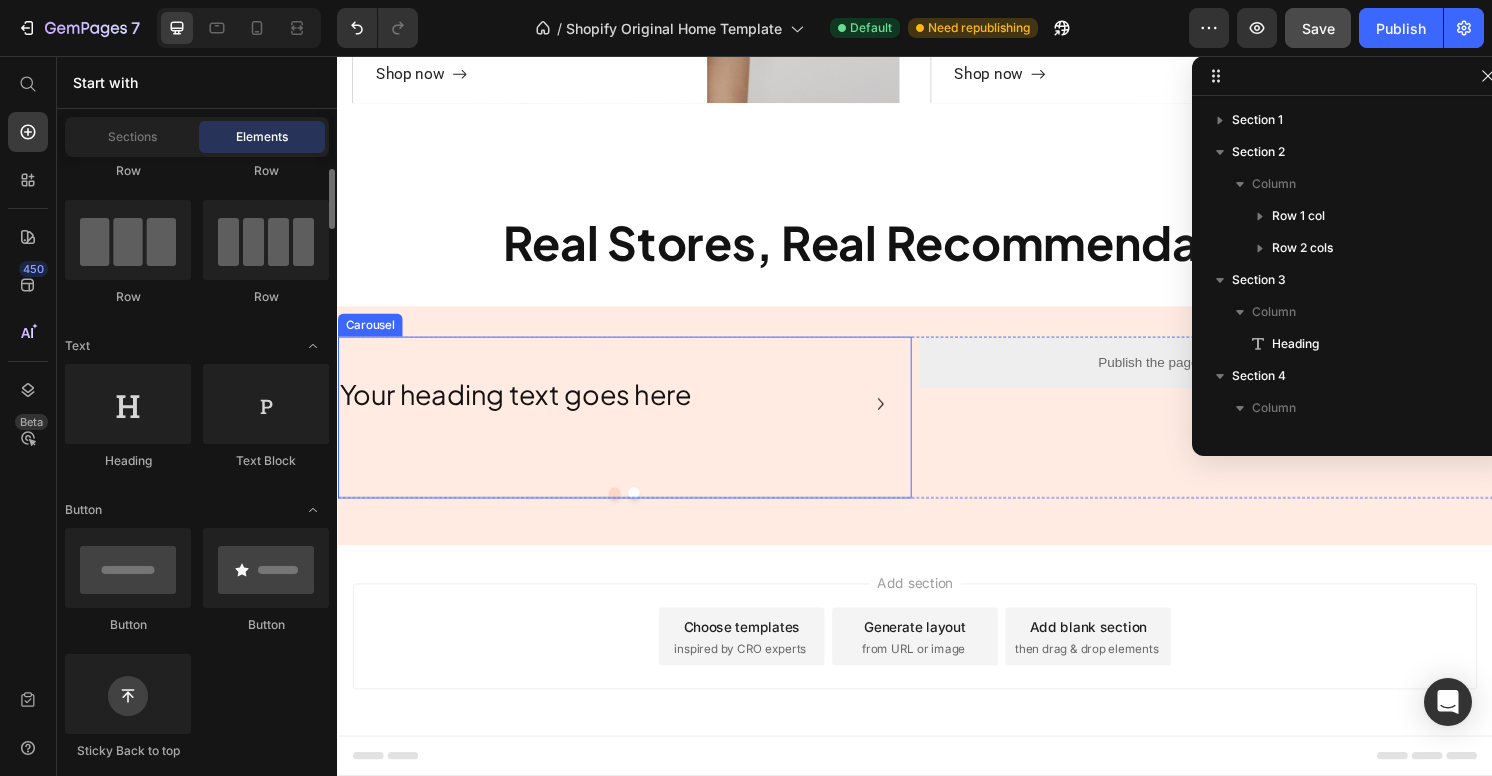 click at bounding box center [645, 510] 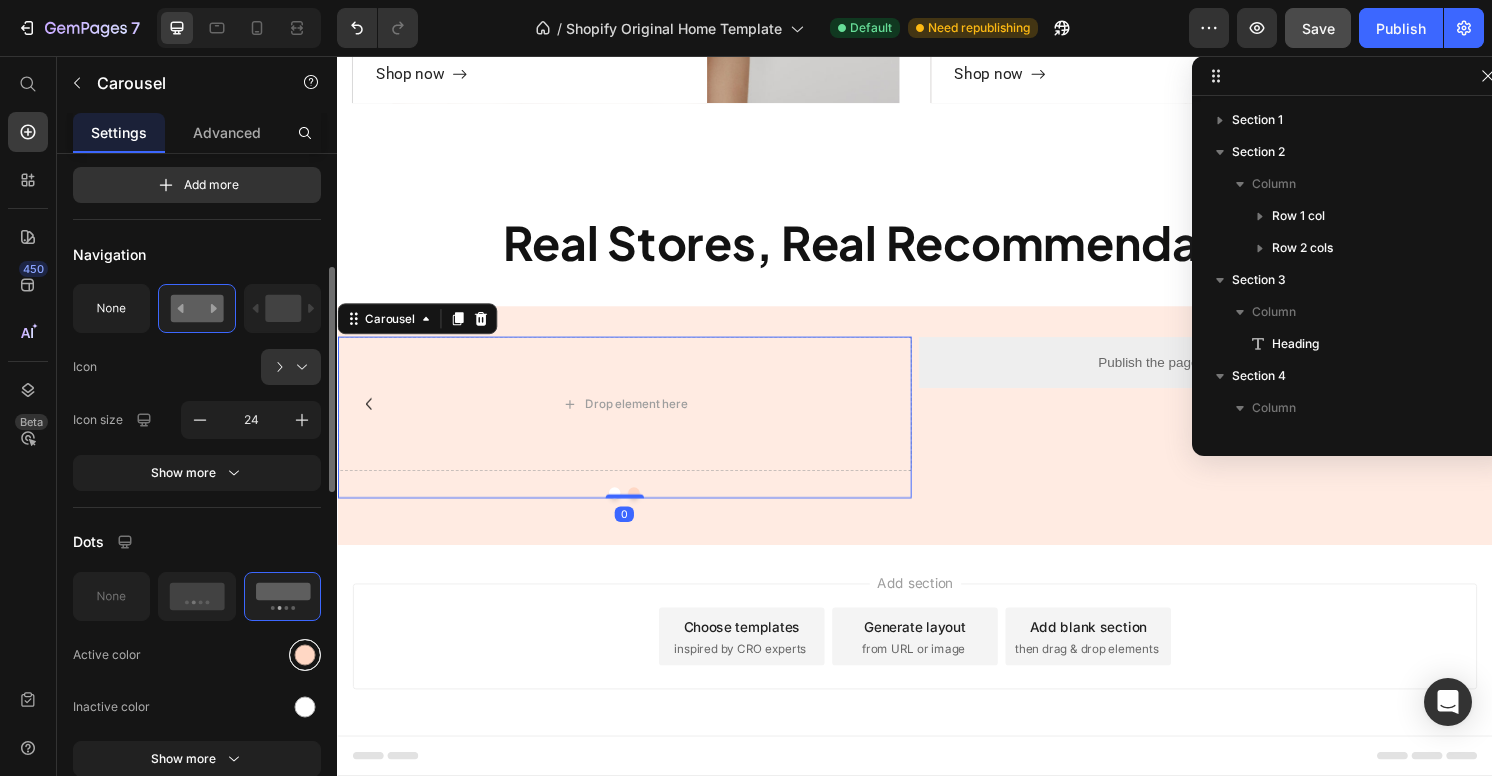 click at bounding box center (305, 654) 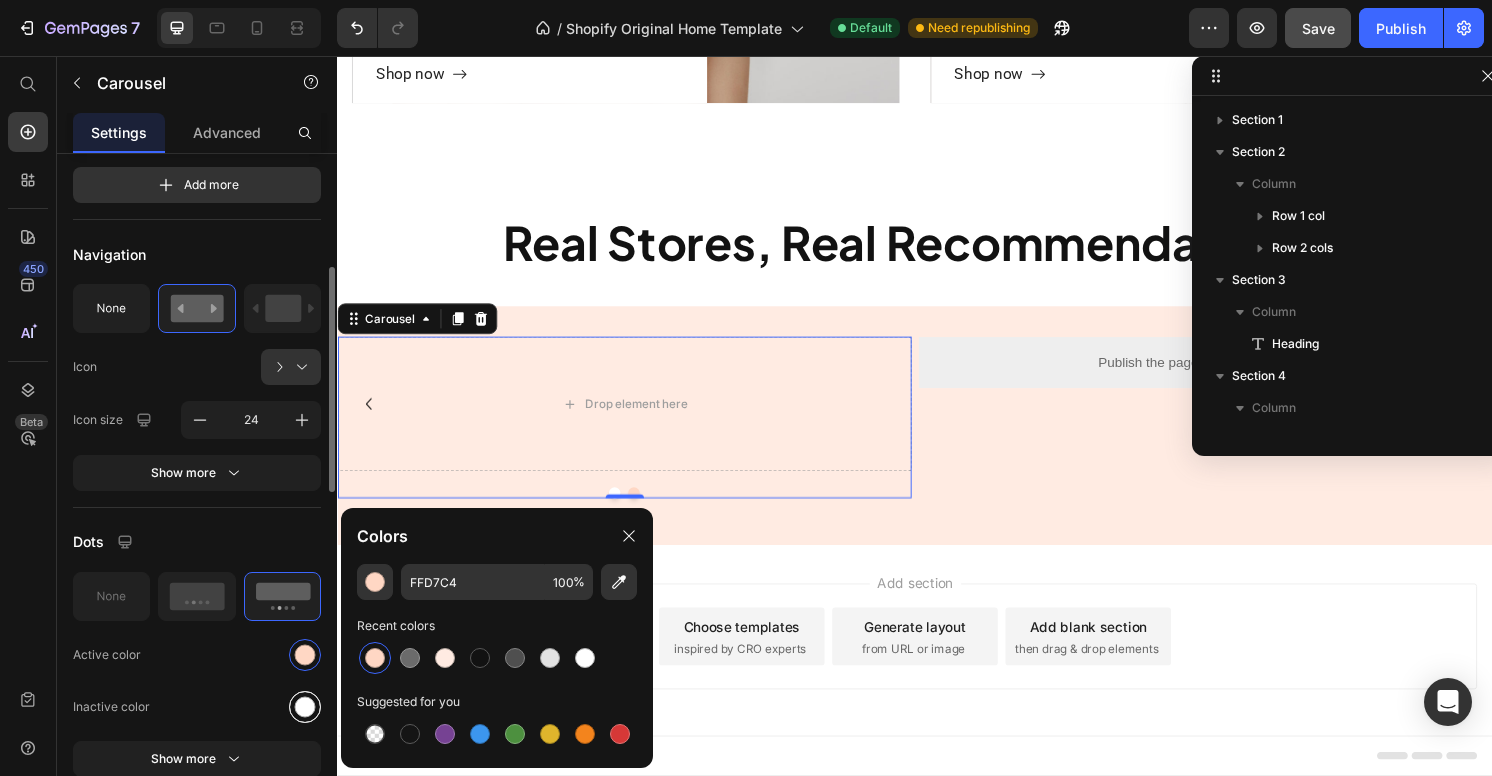 click at bounding box center (305, 706) 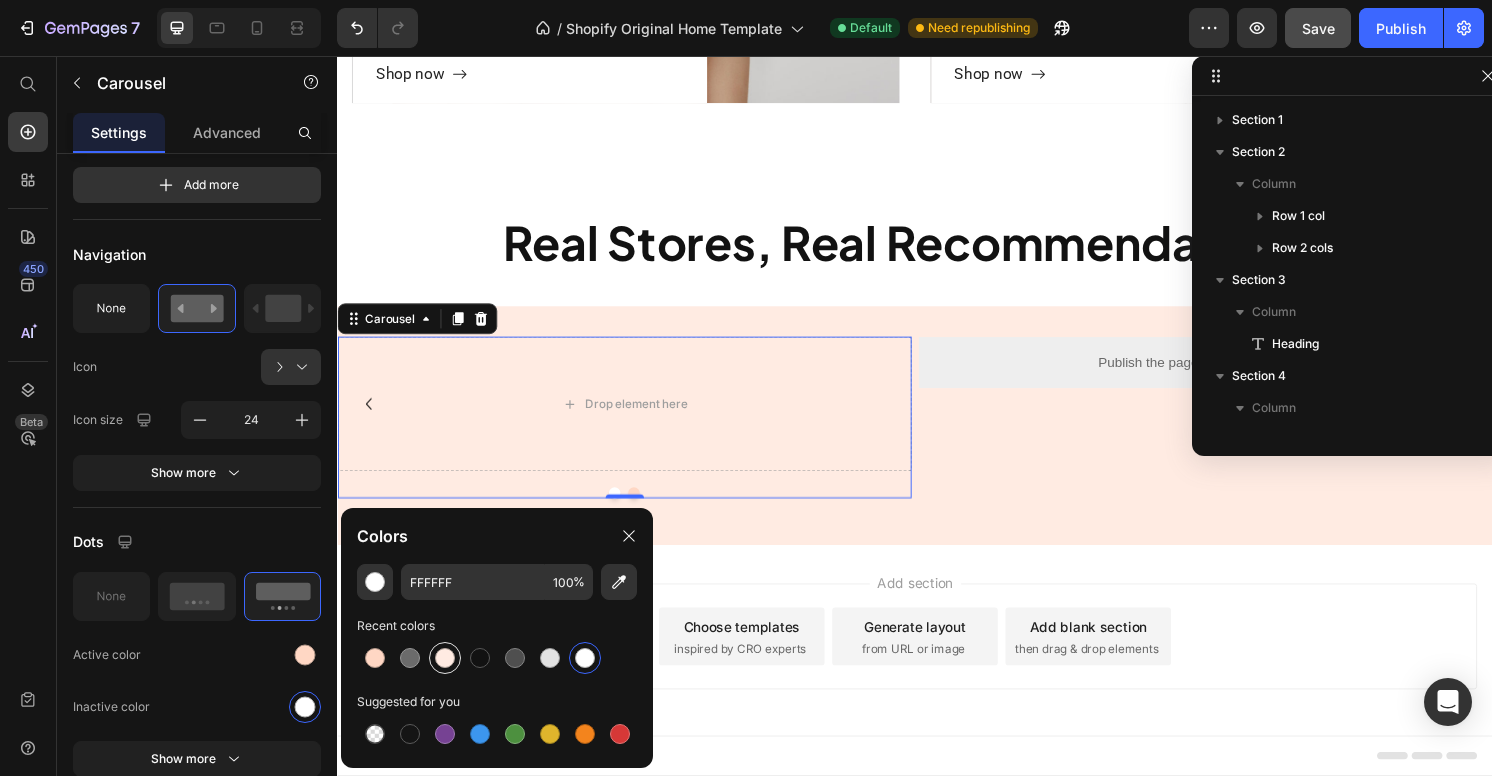 click at bounding box center (445, 658) 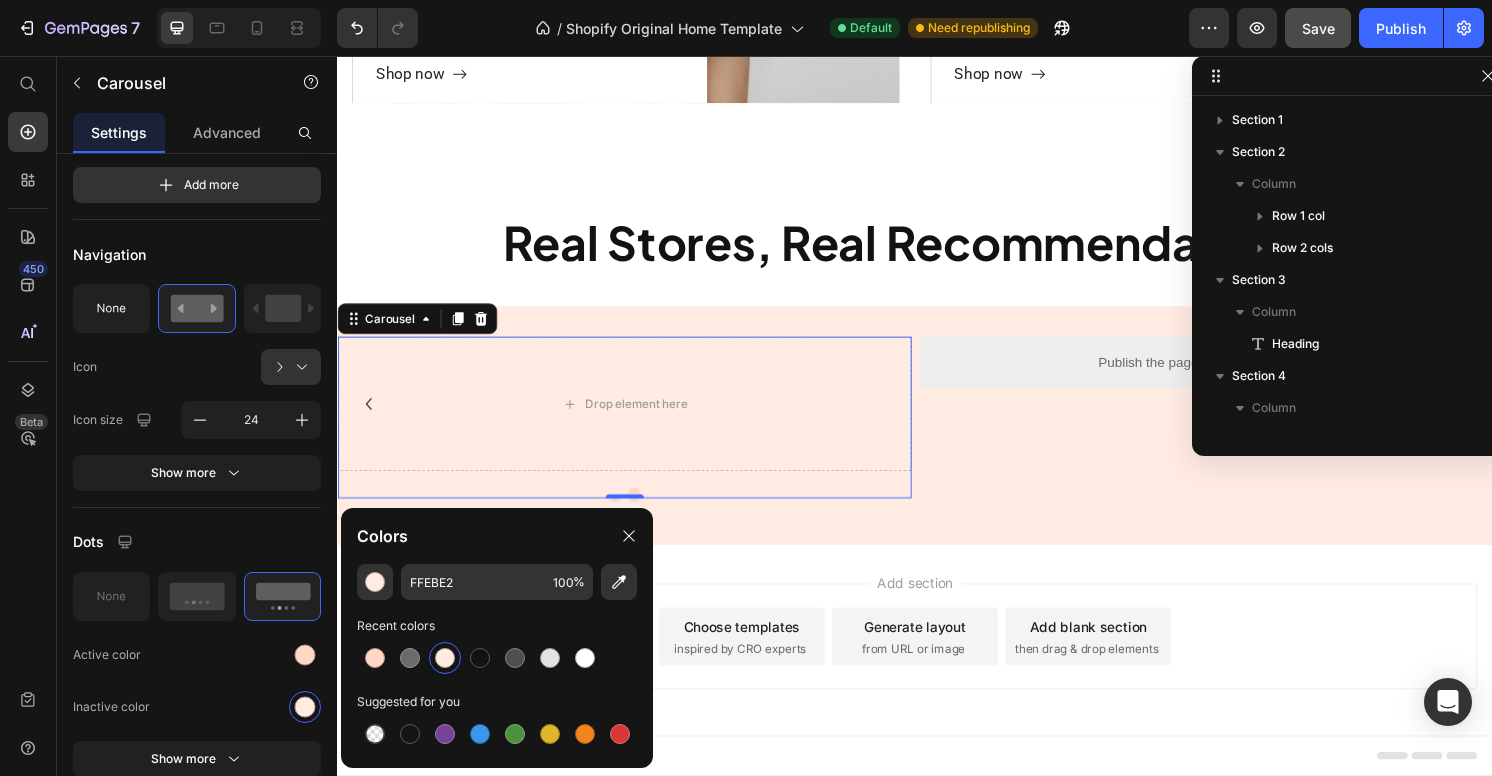 click at bounding box center (445, 658) 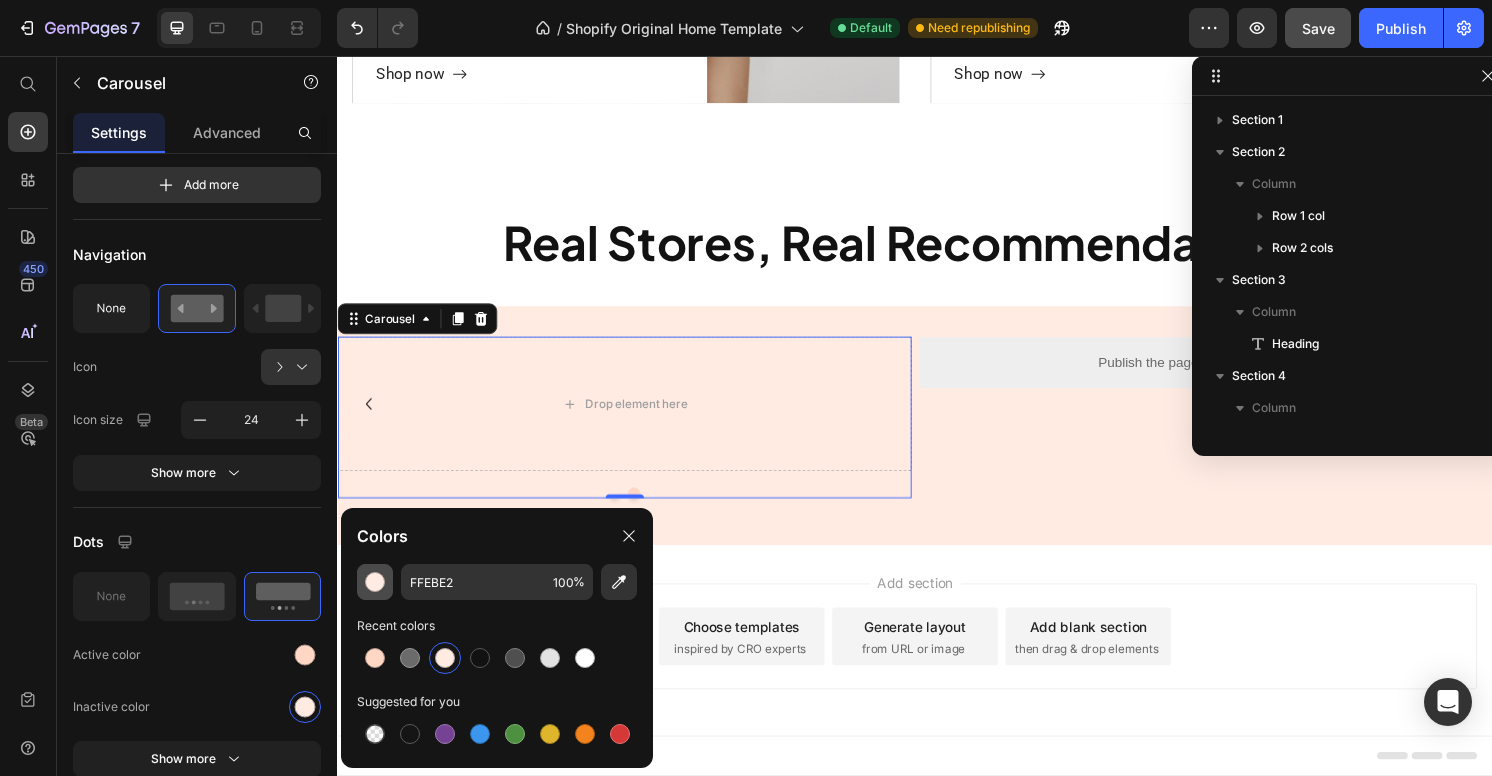 click at bounding box center (375, 582) 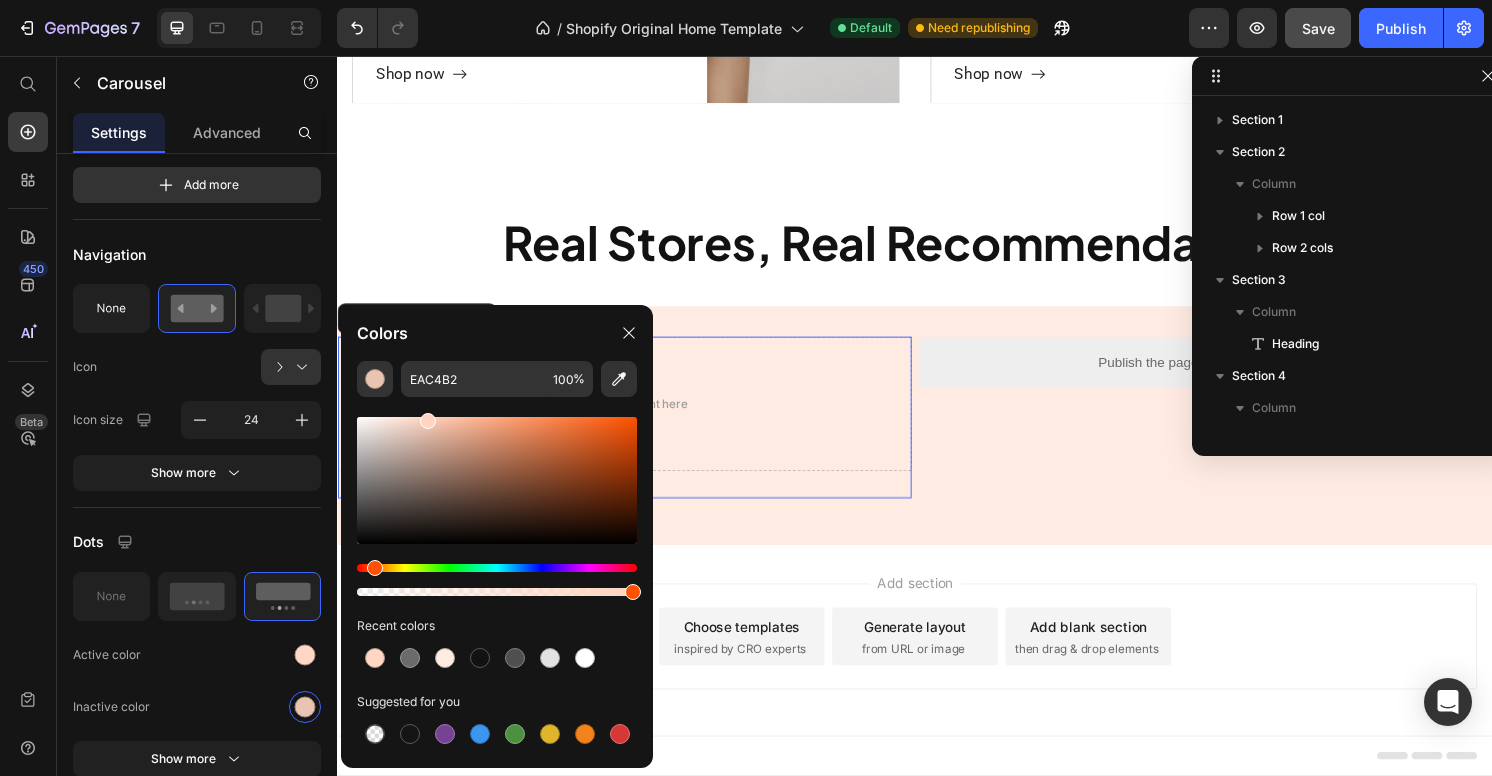 drag, startPoint x: 425, startPoint y: 427, endPoint x: 425, endPoint y: 408, distance: 19 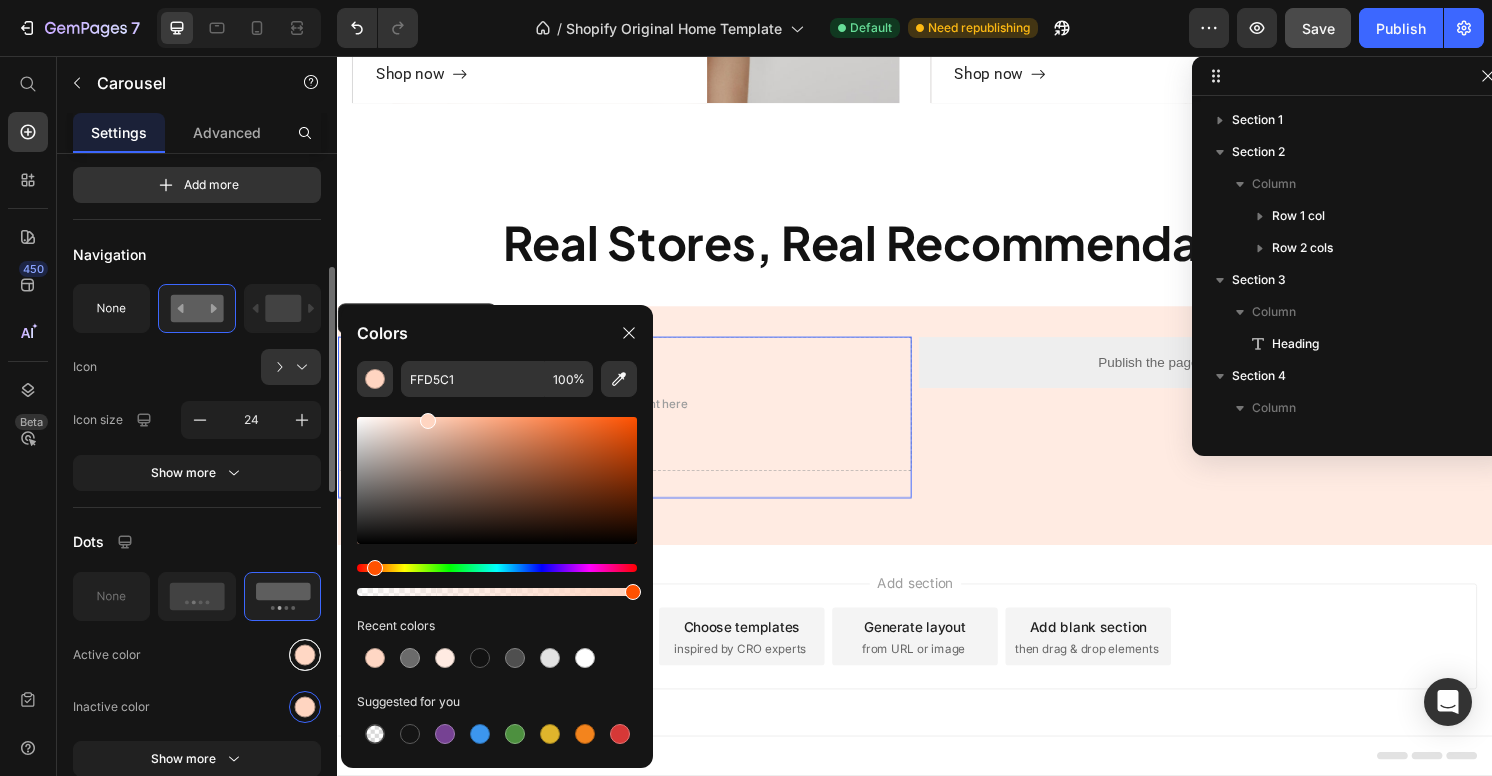 click at bounding box center [305, 654] 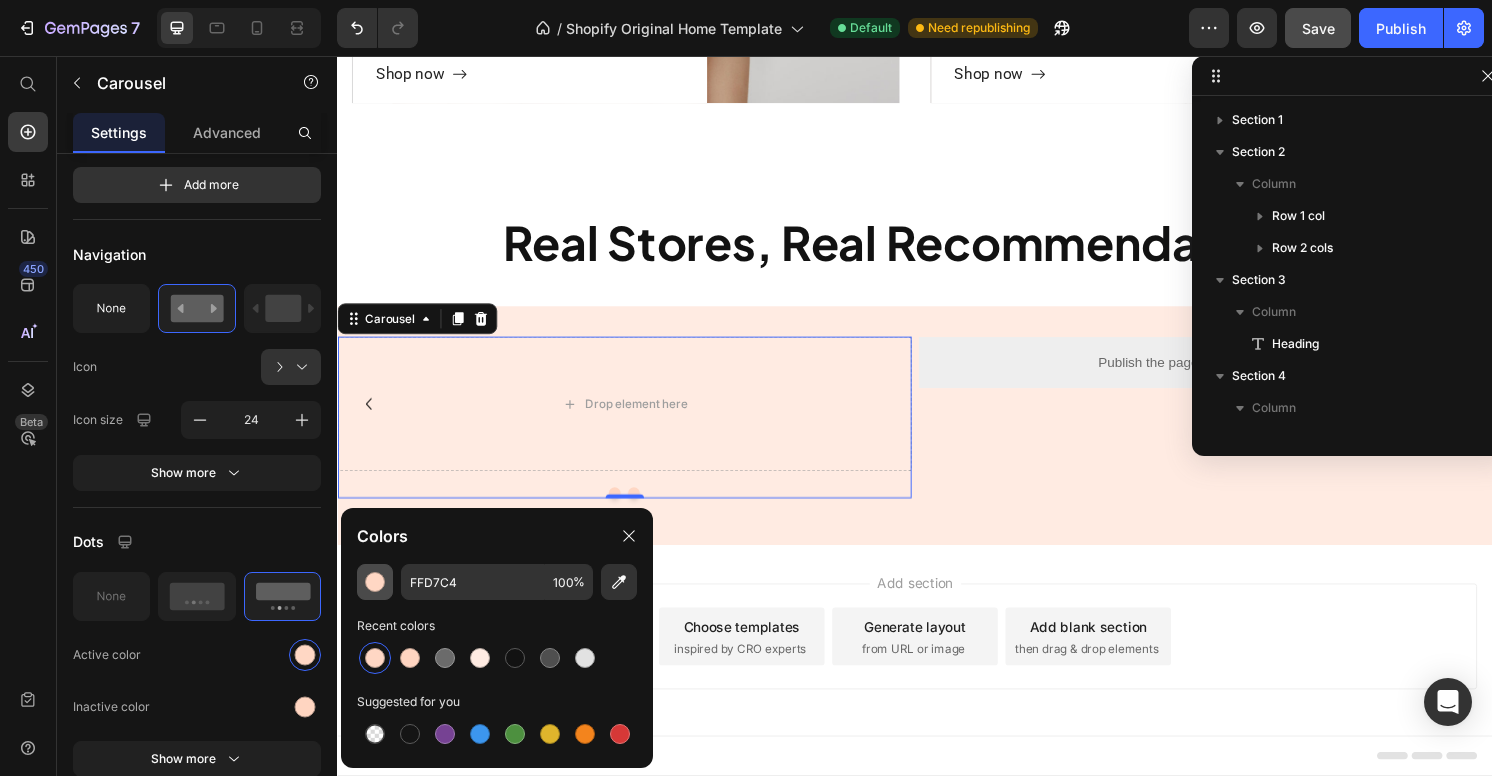 click at bounding box center (375, 582) 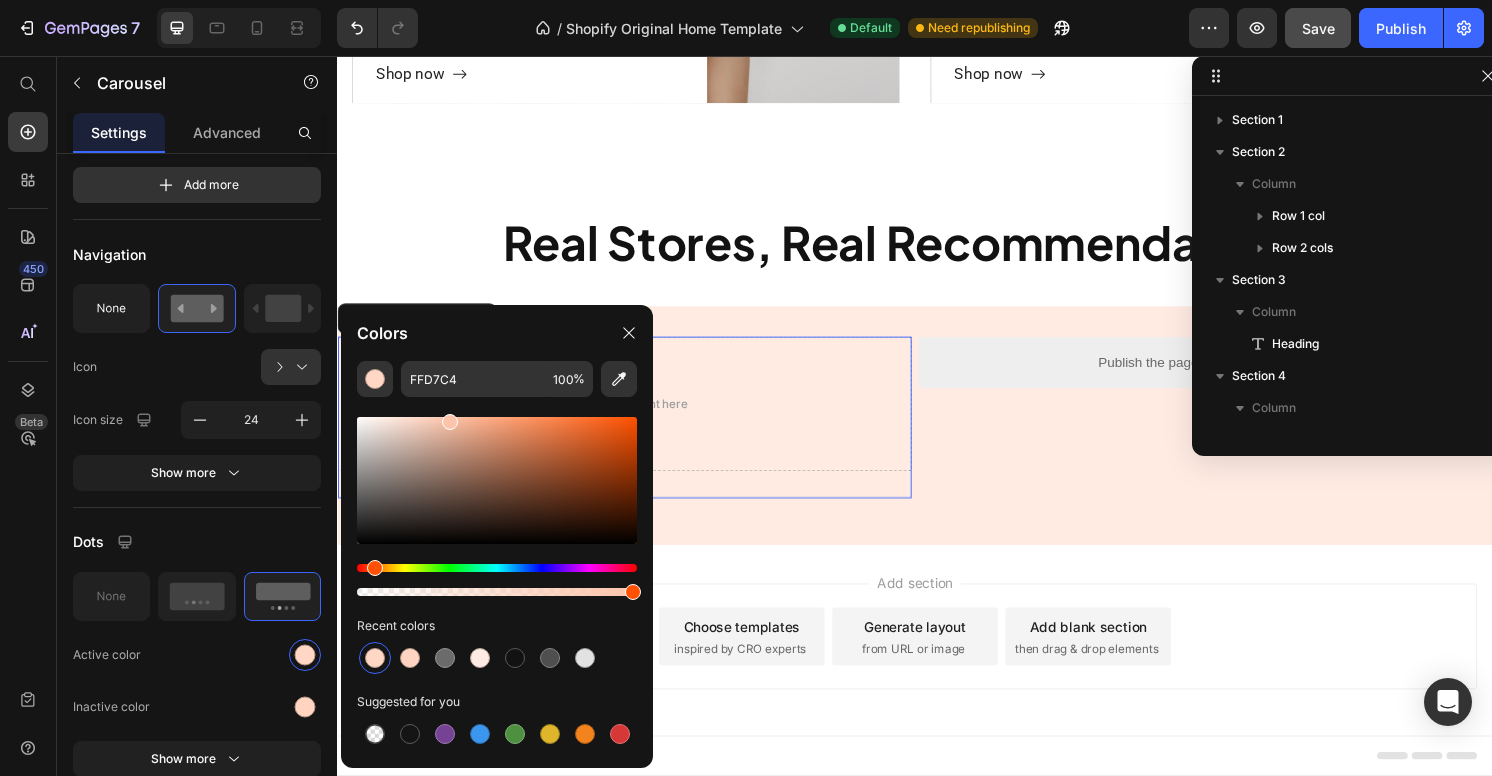 type on "FCC5AB" 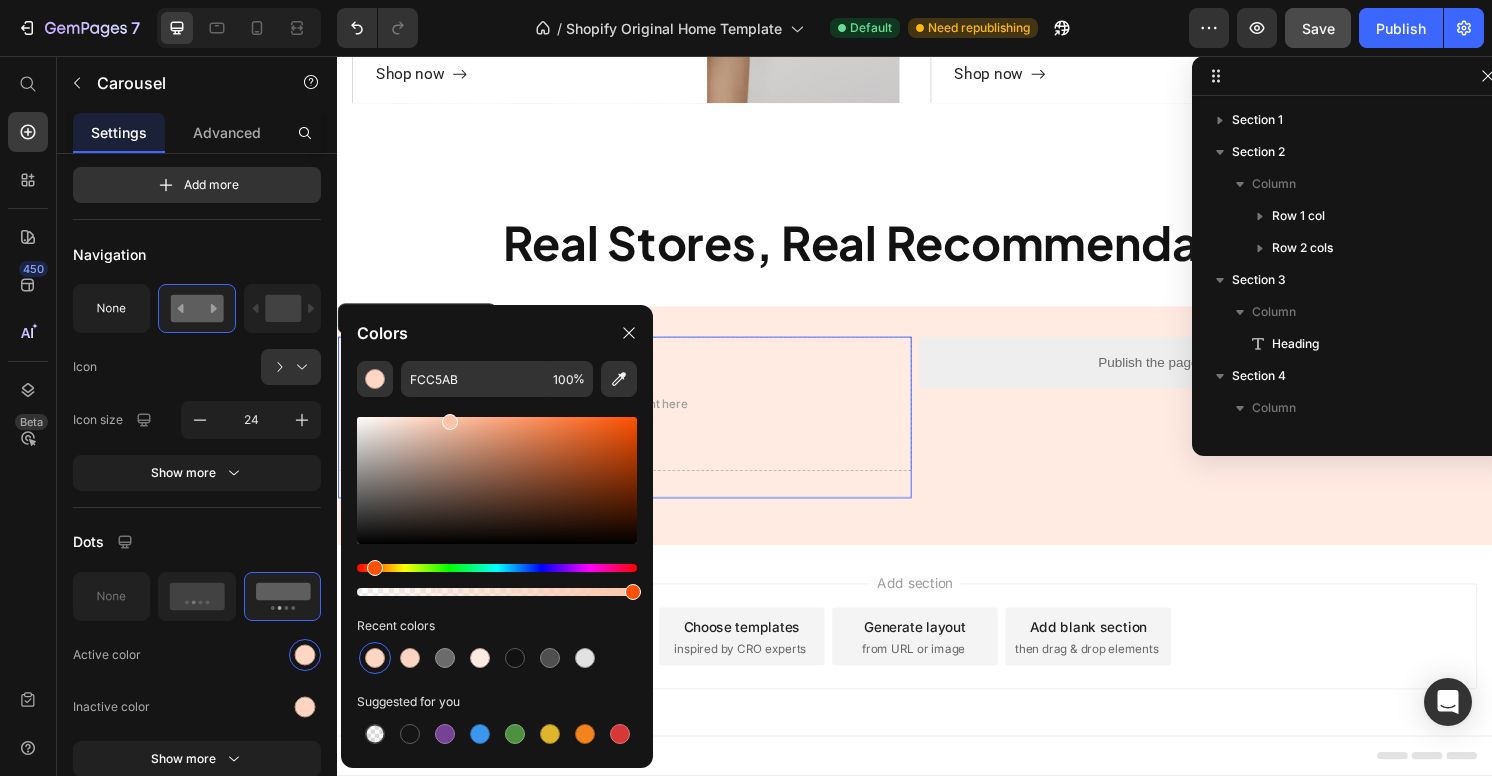 click at bounding box center (497, 480) 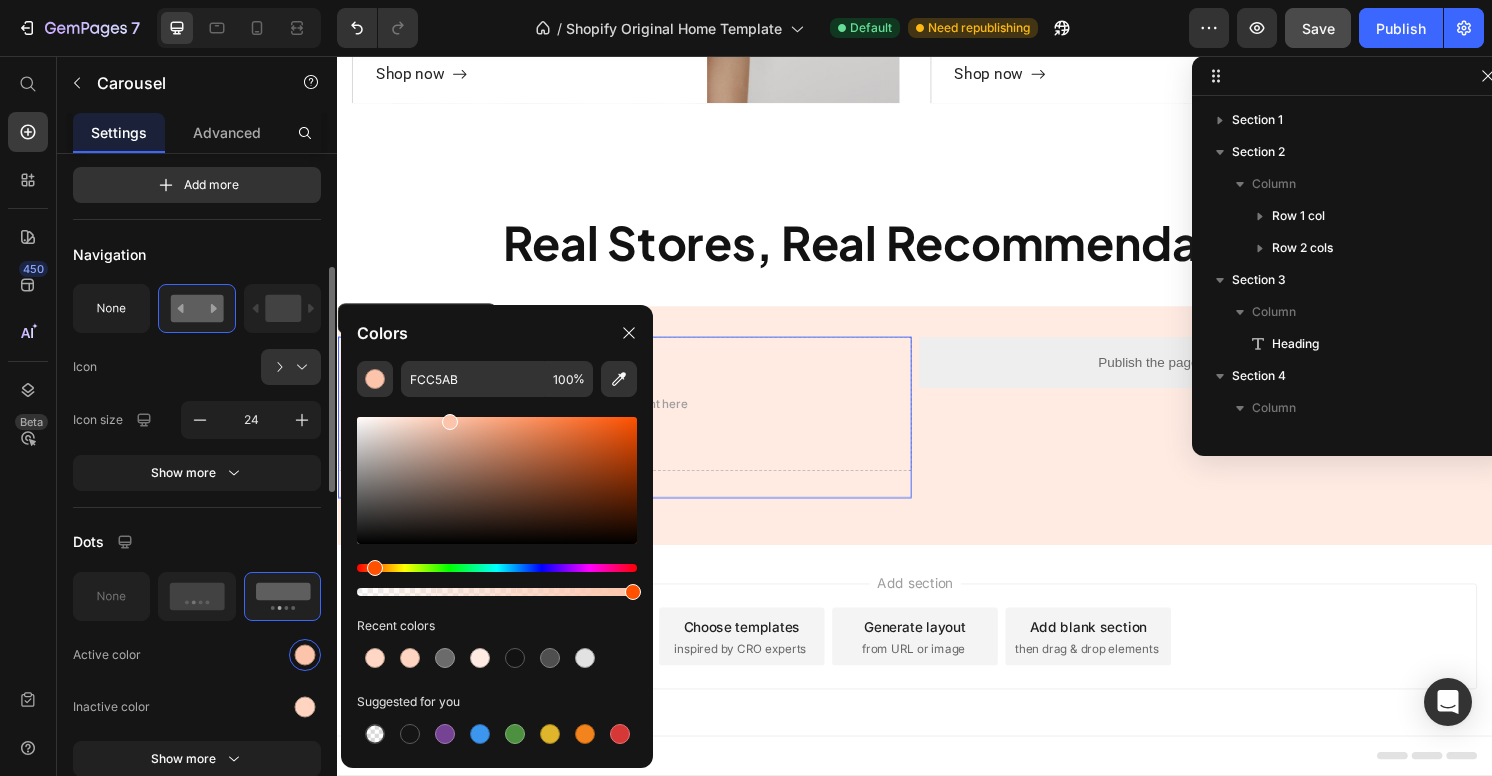 click on "Active color" 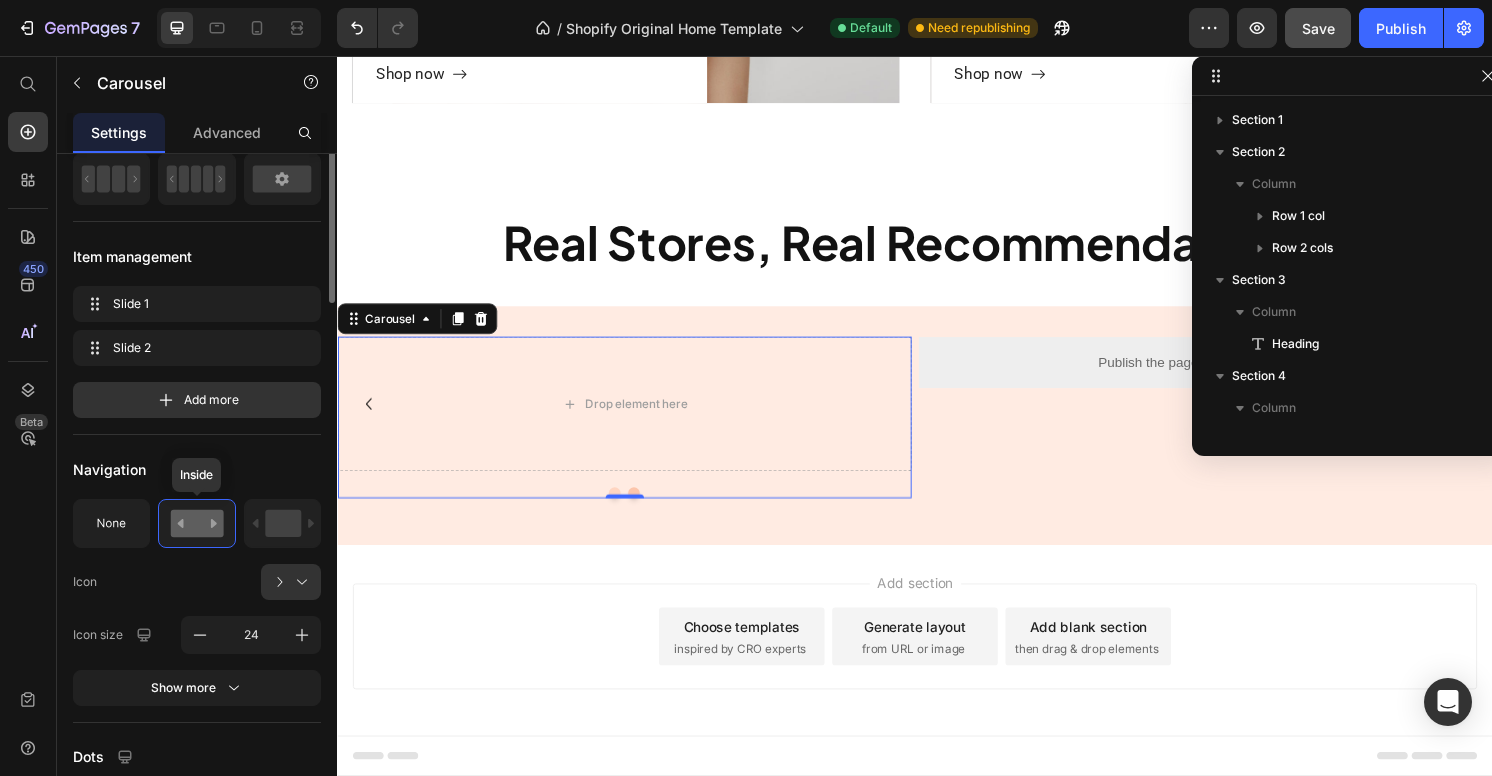 scroll, scrollTop: 266, scrollLeft: 0, axis: vertical 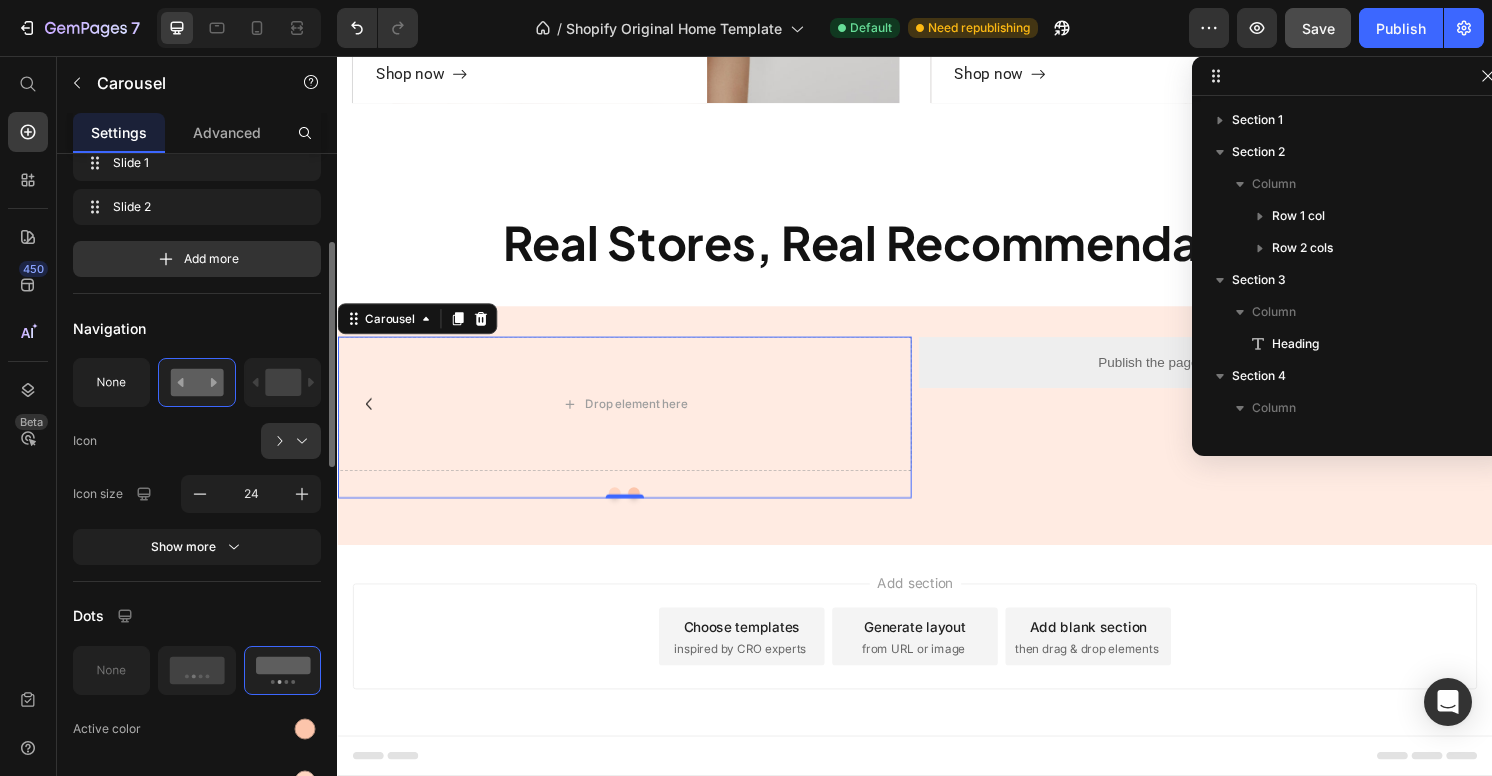 click on "Navigation Icon
Icon size 24 Show more" 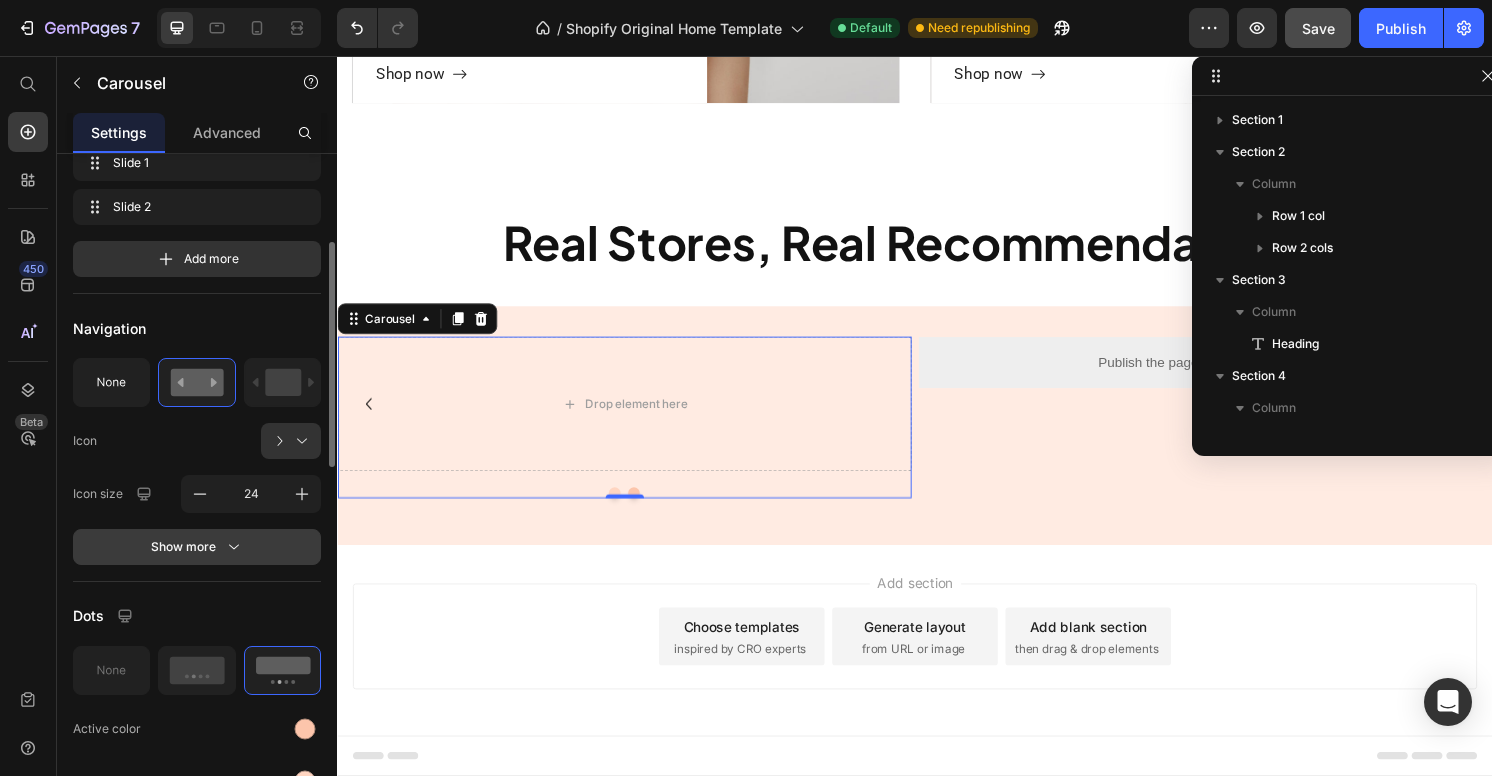 click on "Show more" at bounding box center [197, 547] 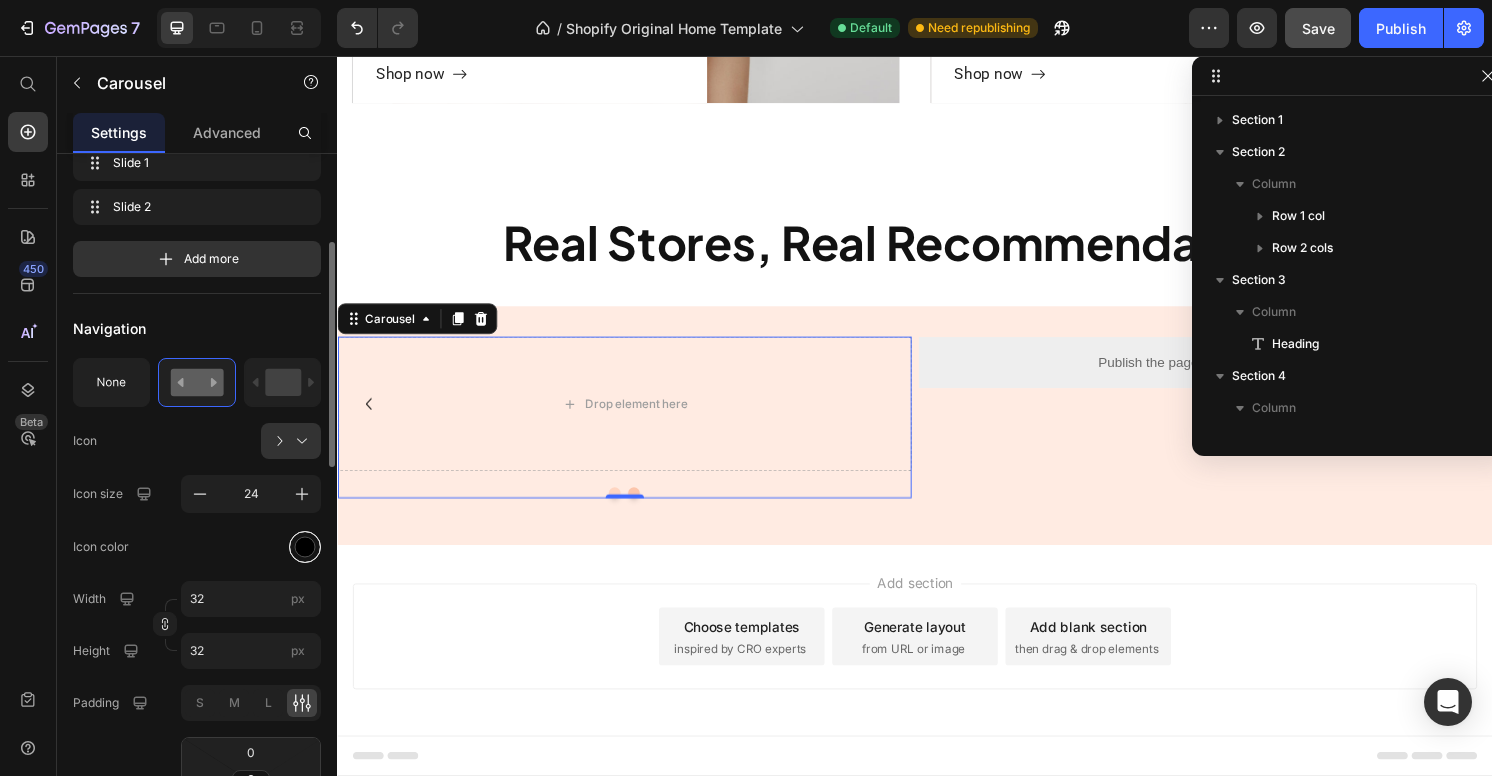 click at bounding box center [305, 546] 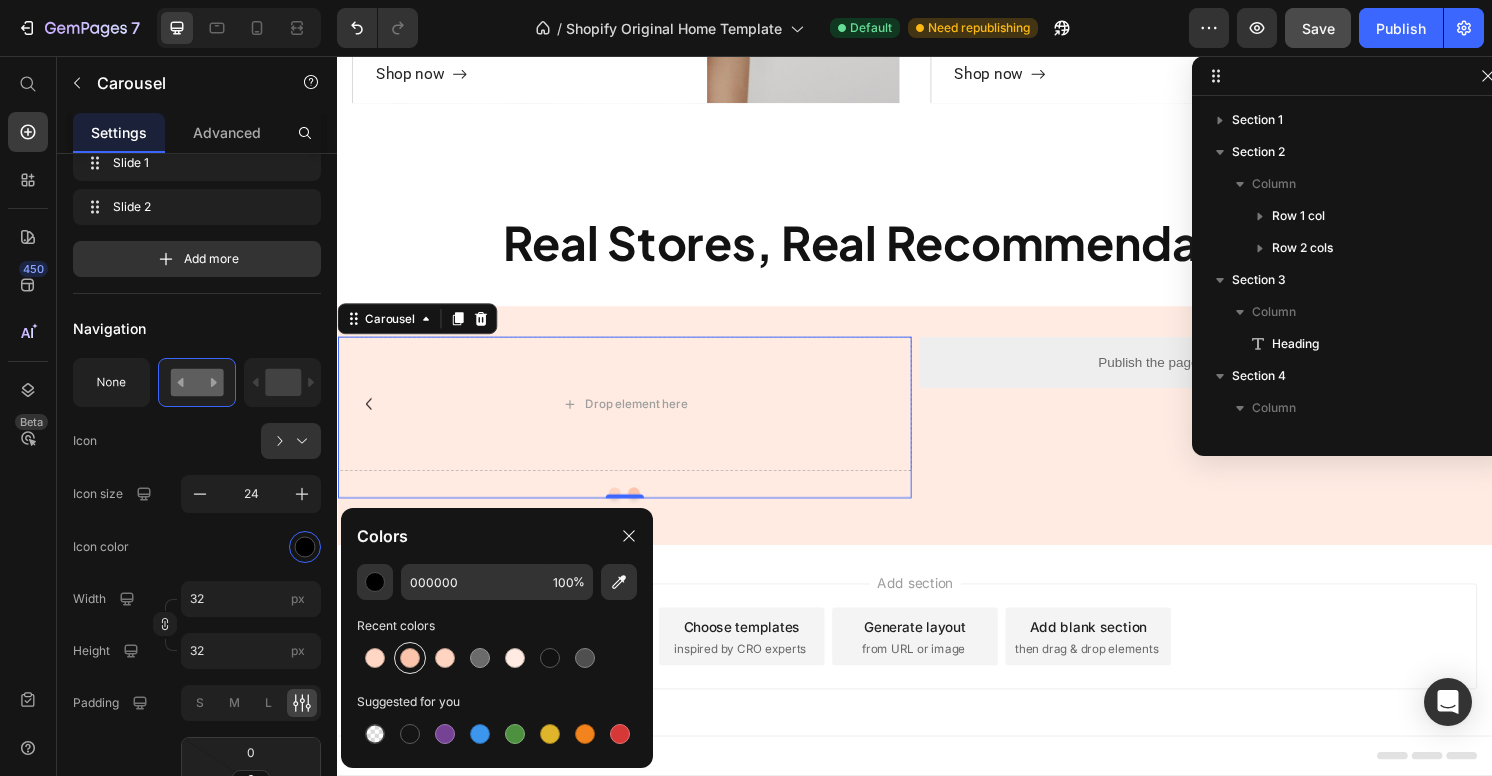 click at bounding box center (410, 658) 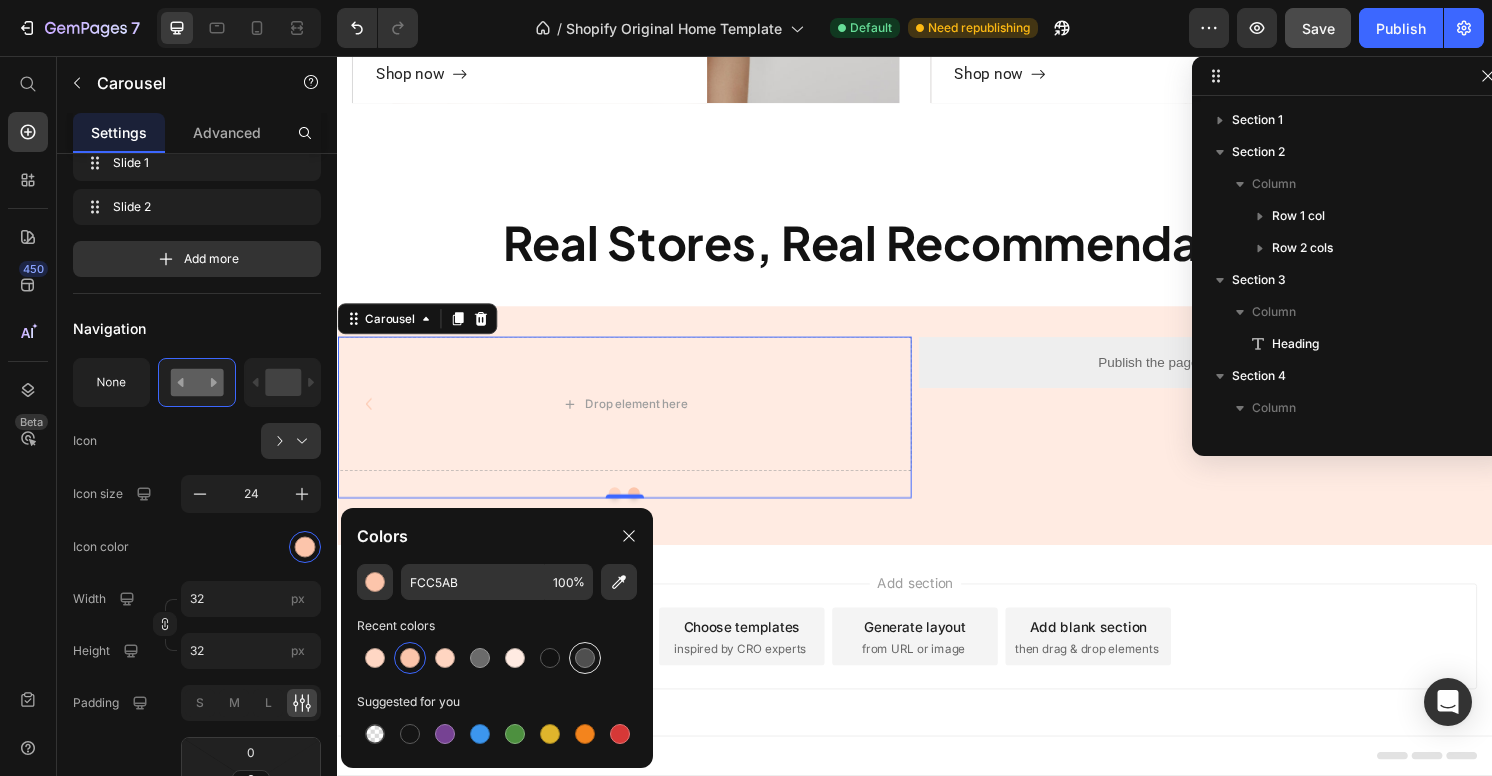 click at bounding box center [585, 658] 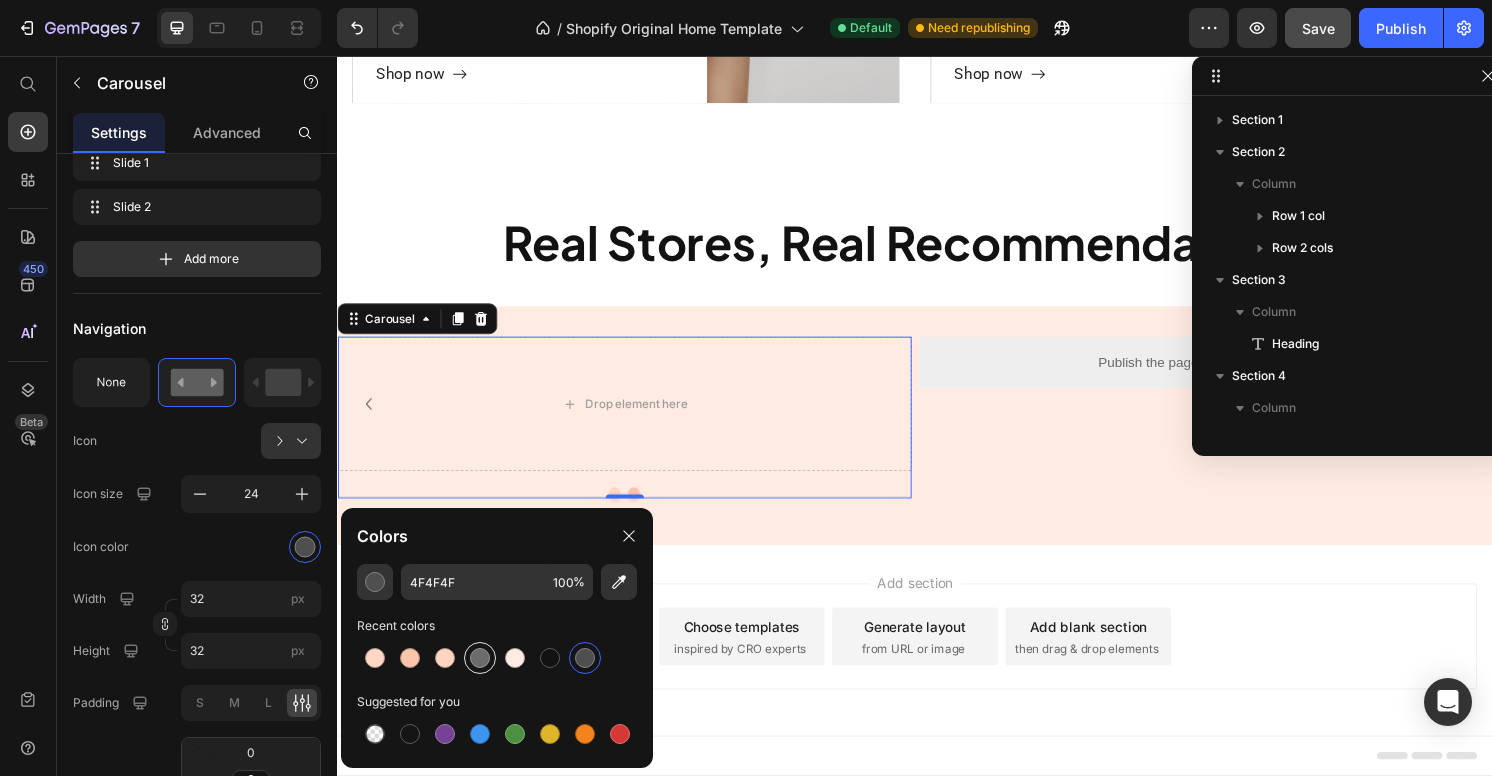 click at bounding box center [480, 658] 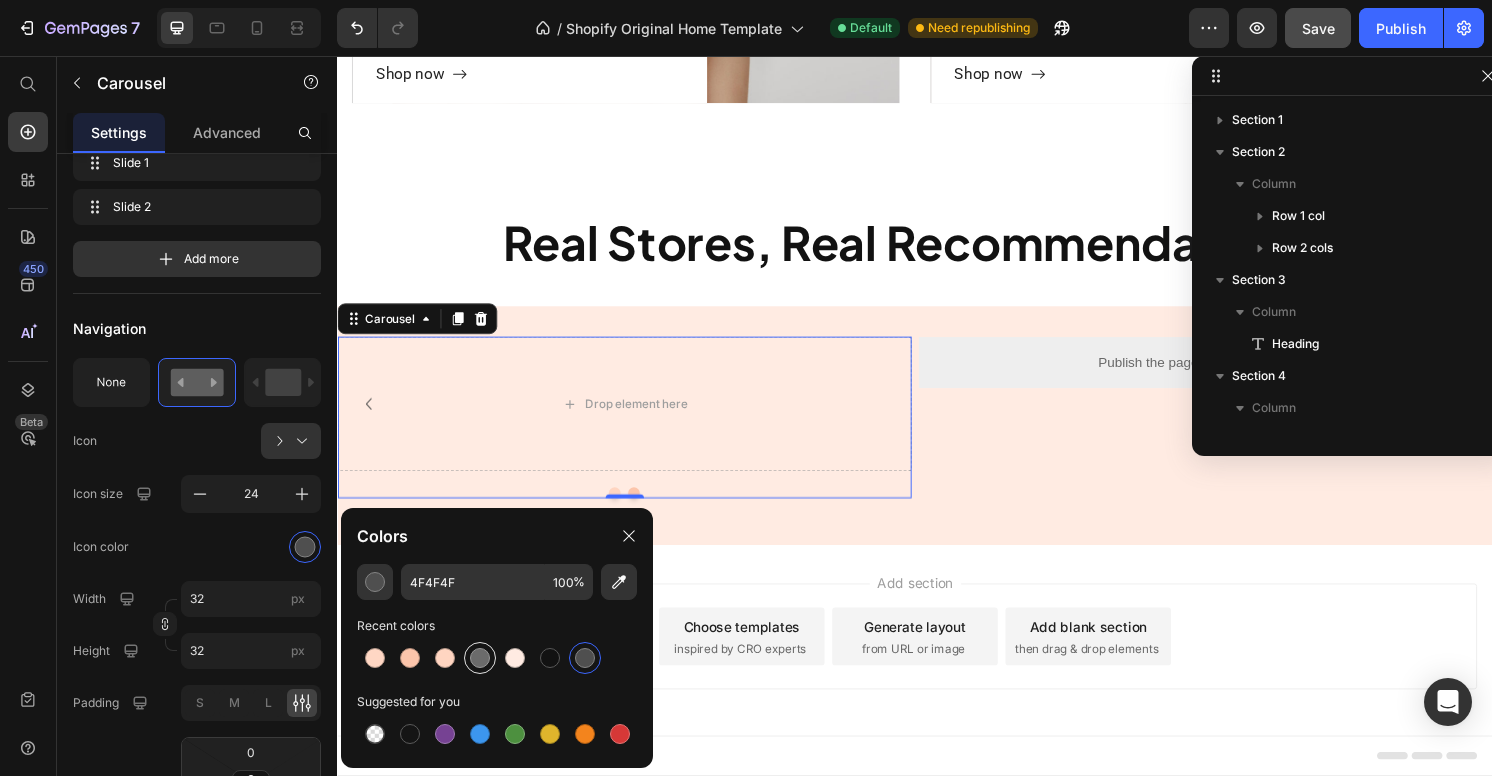 type on "6B6B6B" 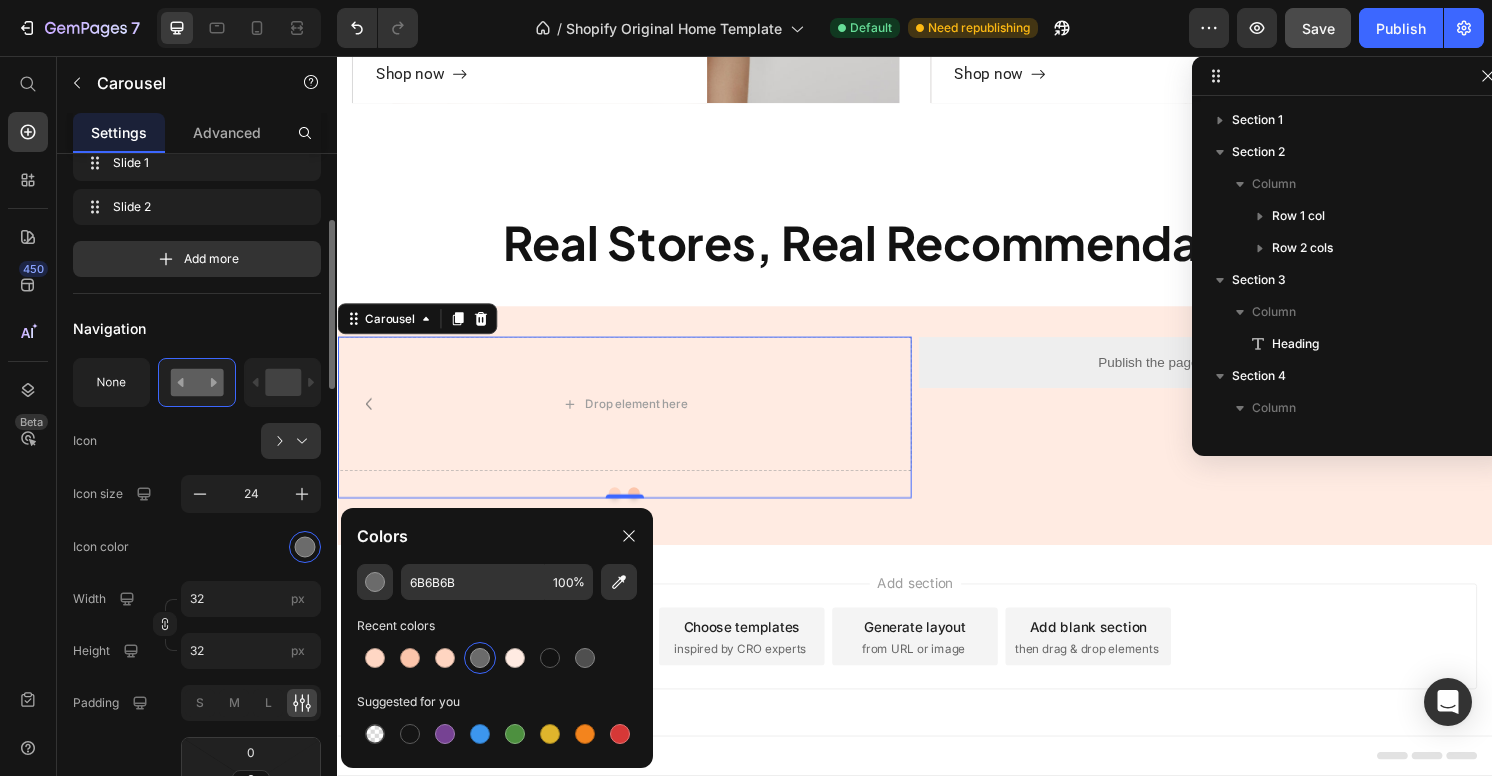 click 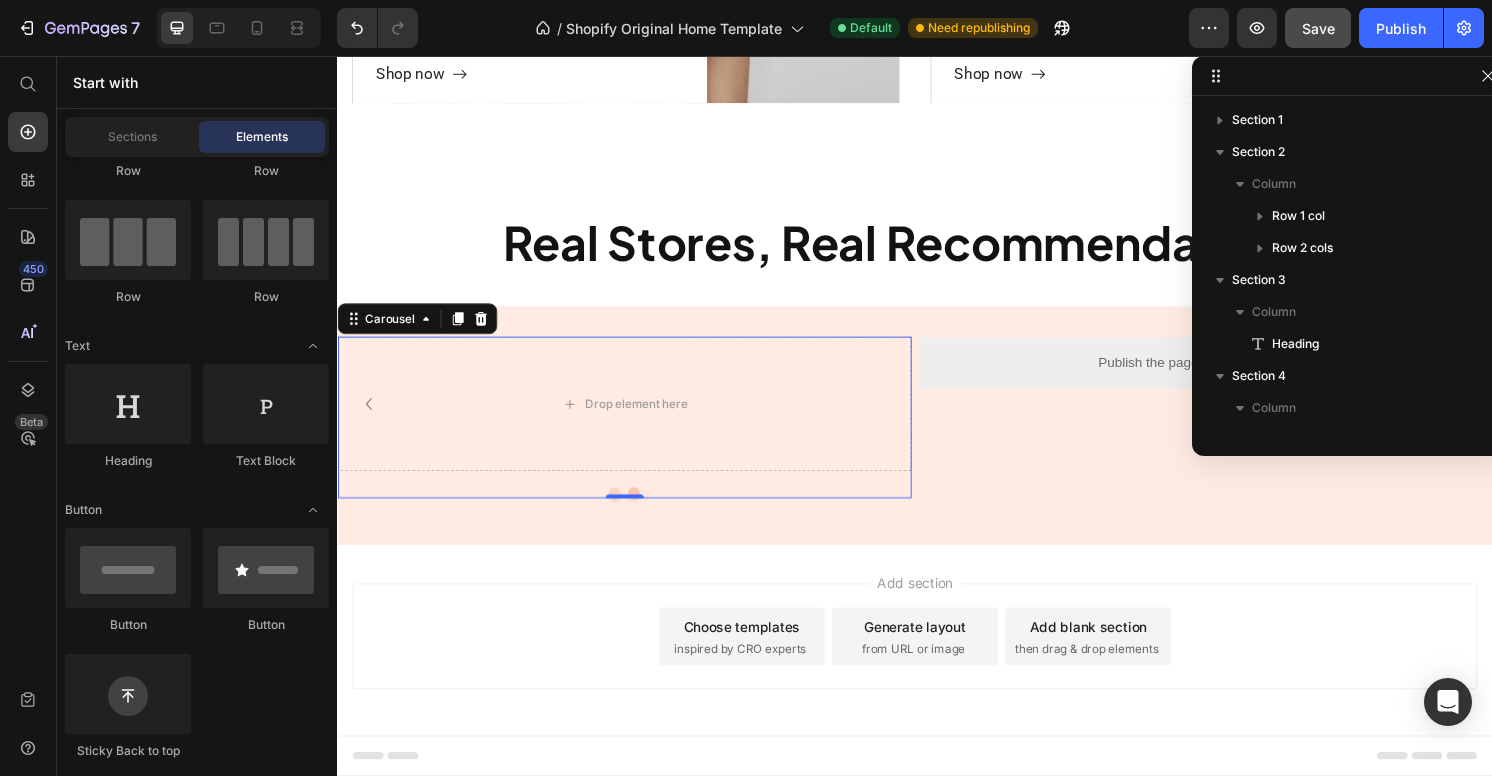 click on "Add section Choose templates inspired by CRO experts Generate layout from URL or image Add blank section then drag & drop elements" at bounding box center [937, 663] 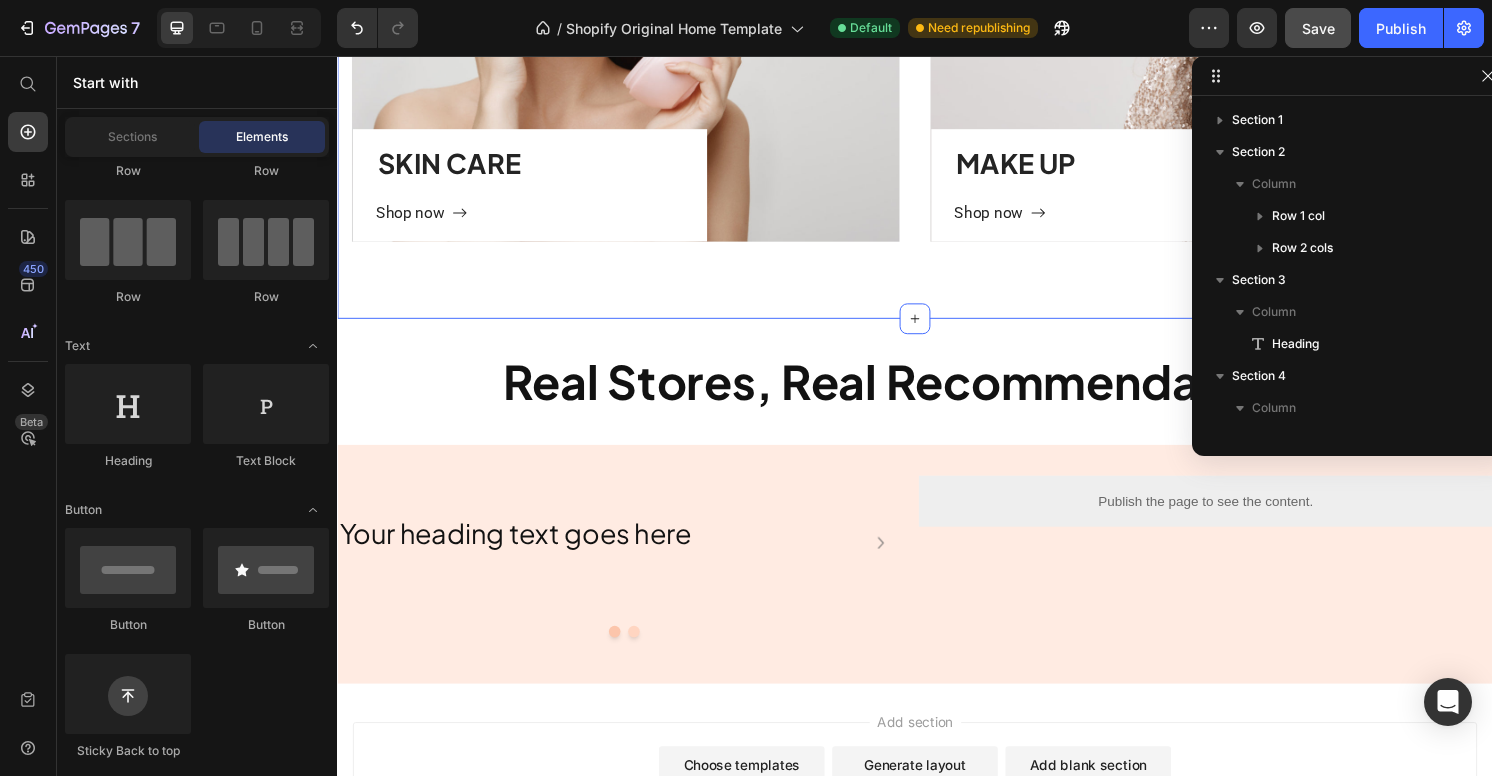 scroll, scrollTop: 1399, scrollLeft: 0, axis: vertical 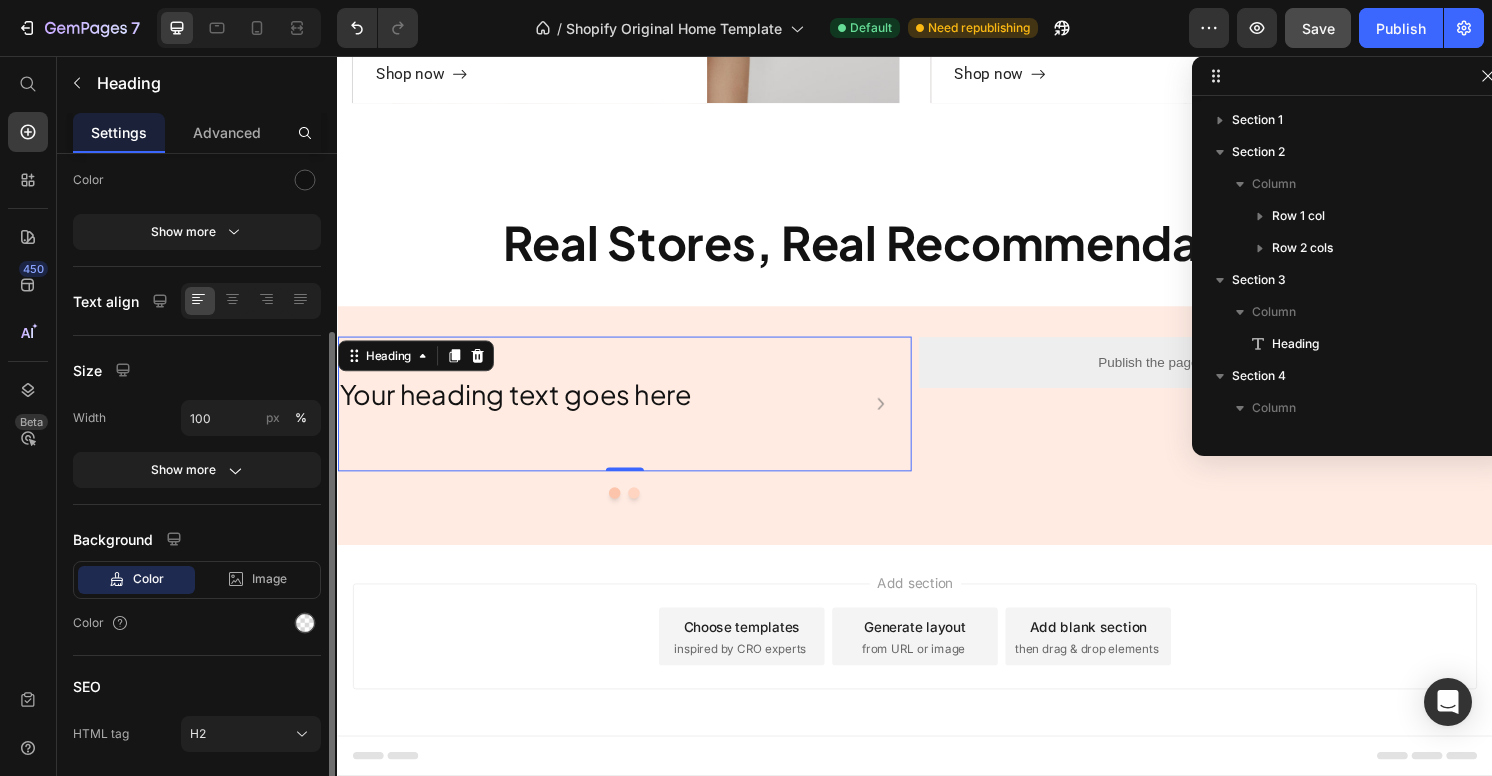 click on "Your heading text goes here" at bounding box center (635, 408) 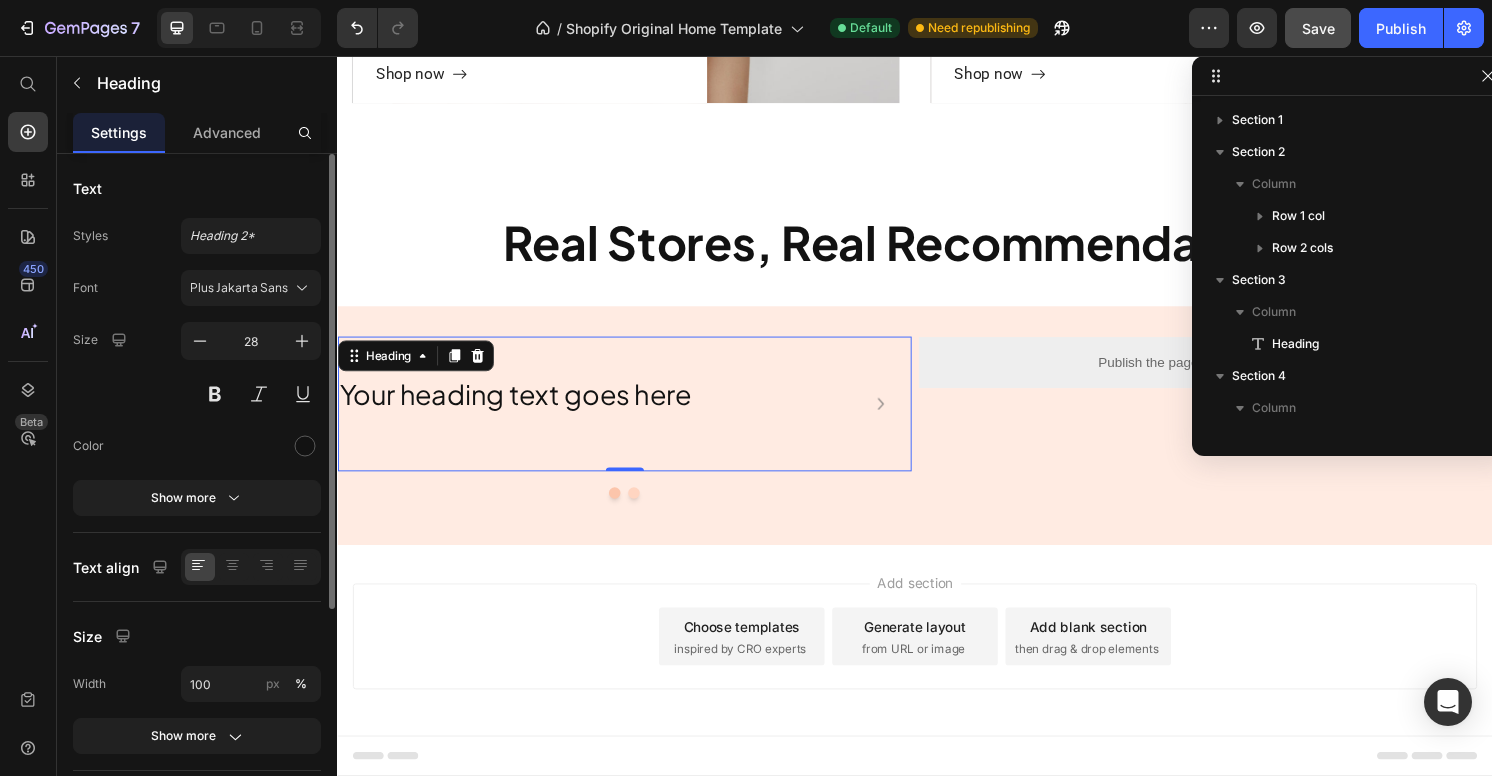 click on "Your heading text goes here" at bounding box center (635, 408) 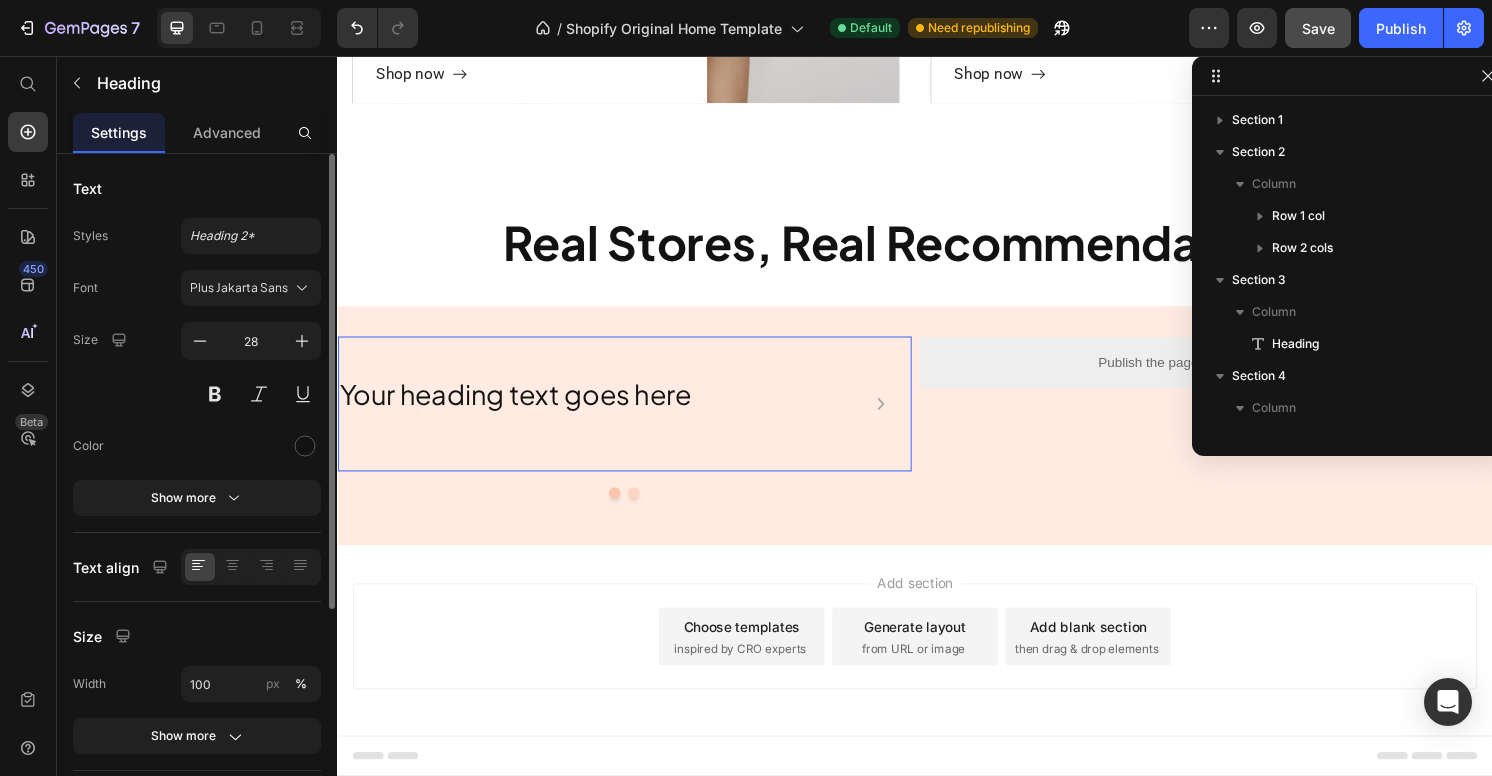click on "Your heading text goes here" at bounding box center (635, 408) 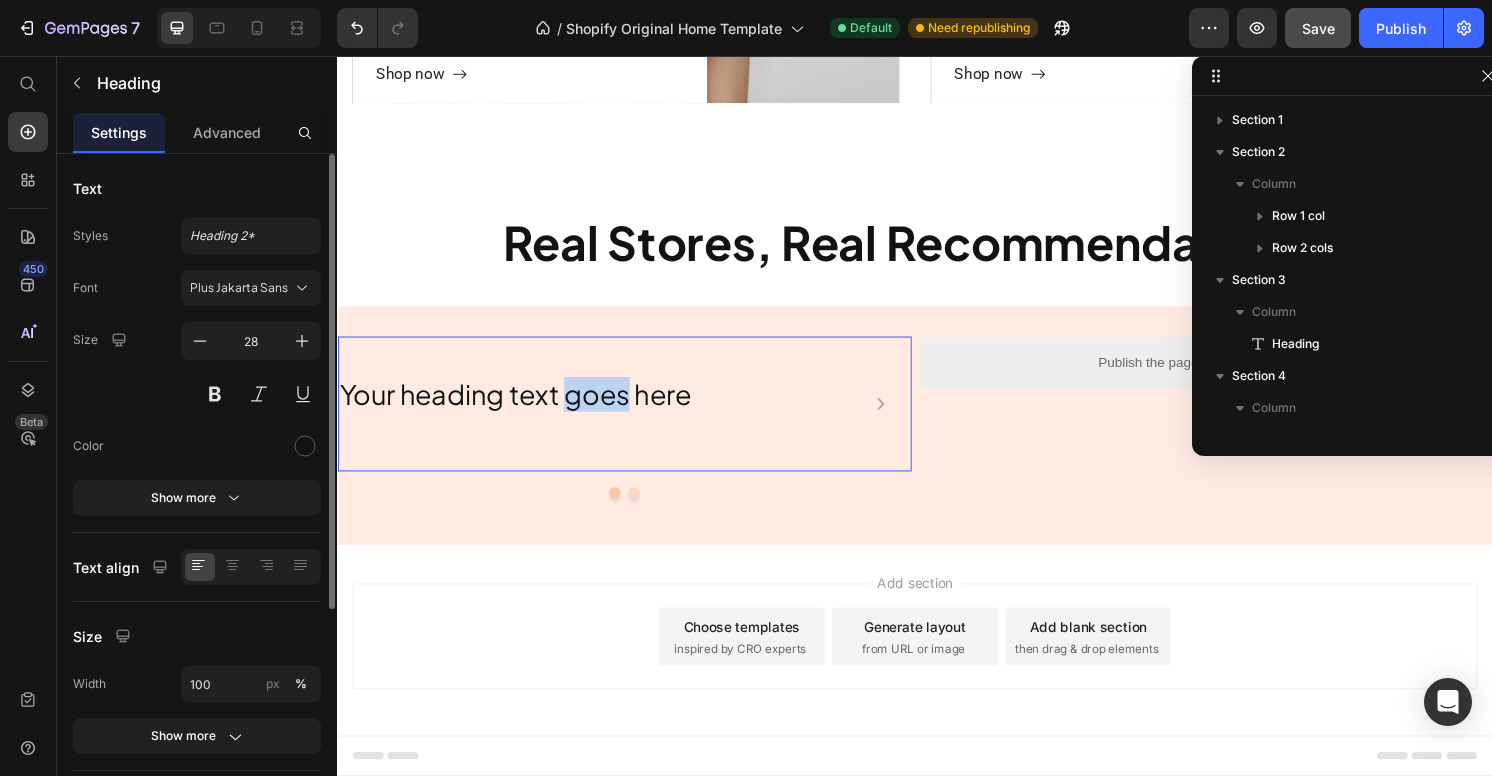 click on "Your heading text goes here" at bounding box center [635, 408] 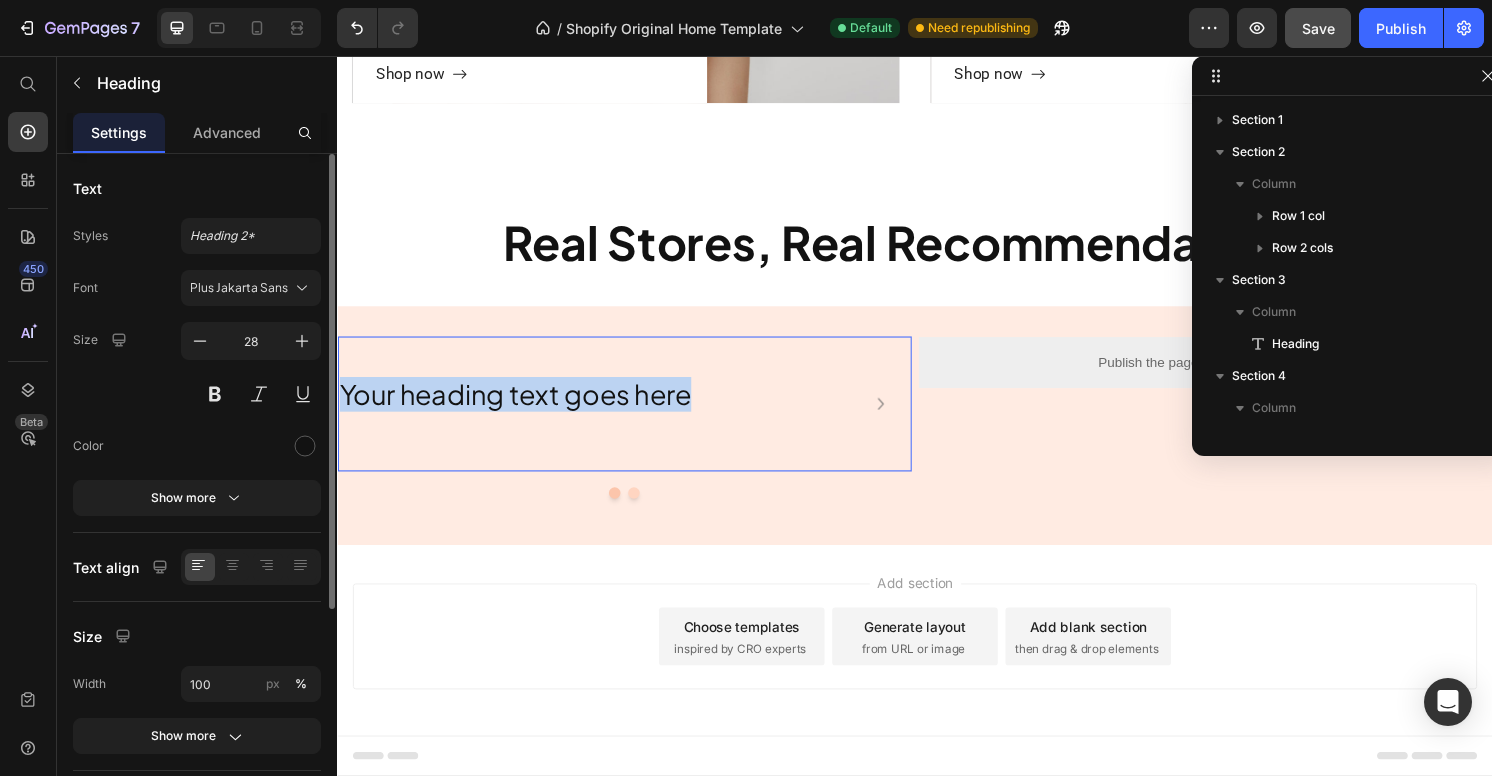 click on "Your heading text goes here" at bounding box center (635, 408) 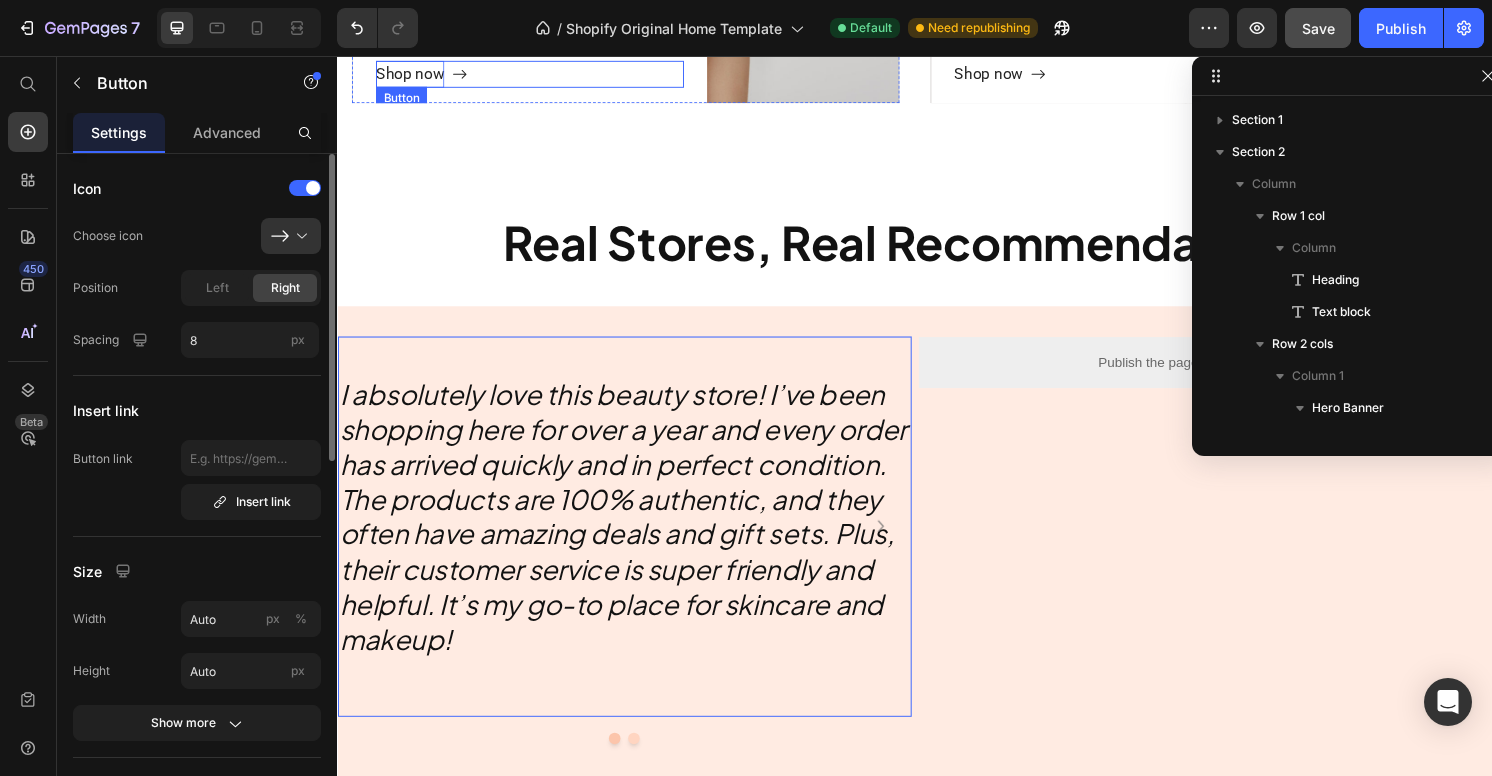 click on "Shop now" at bounding box center [412, 75] 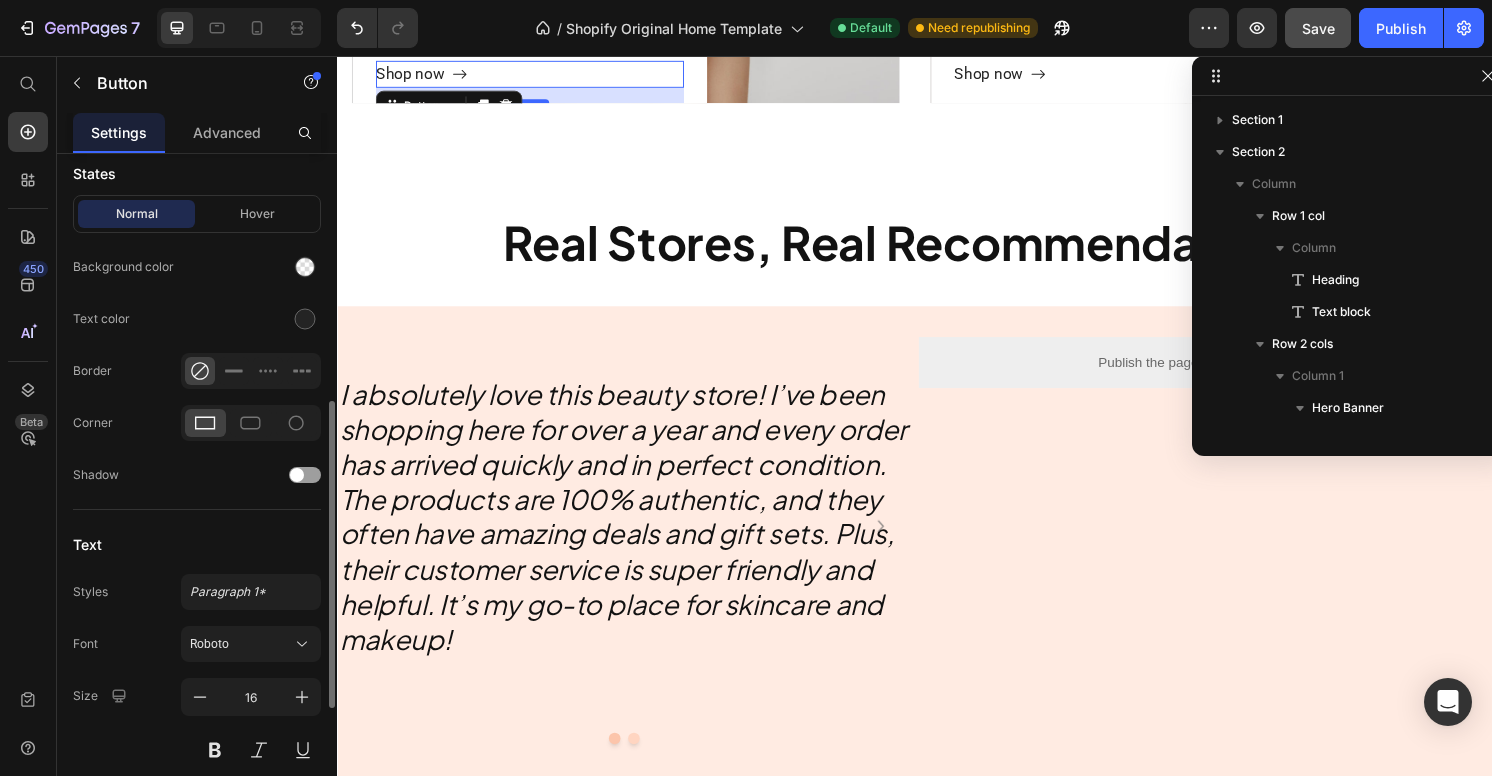 scroll, scrollTop: 662, scrollLeft: 0, axis: vertical 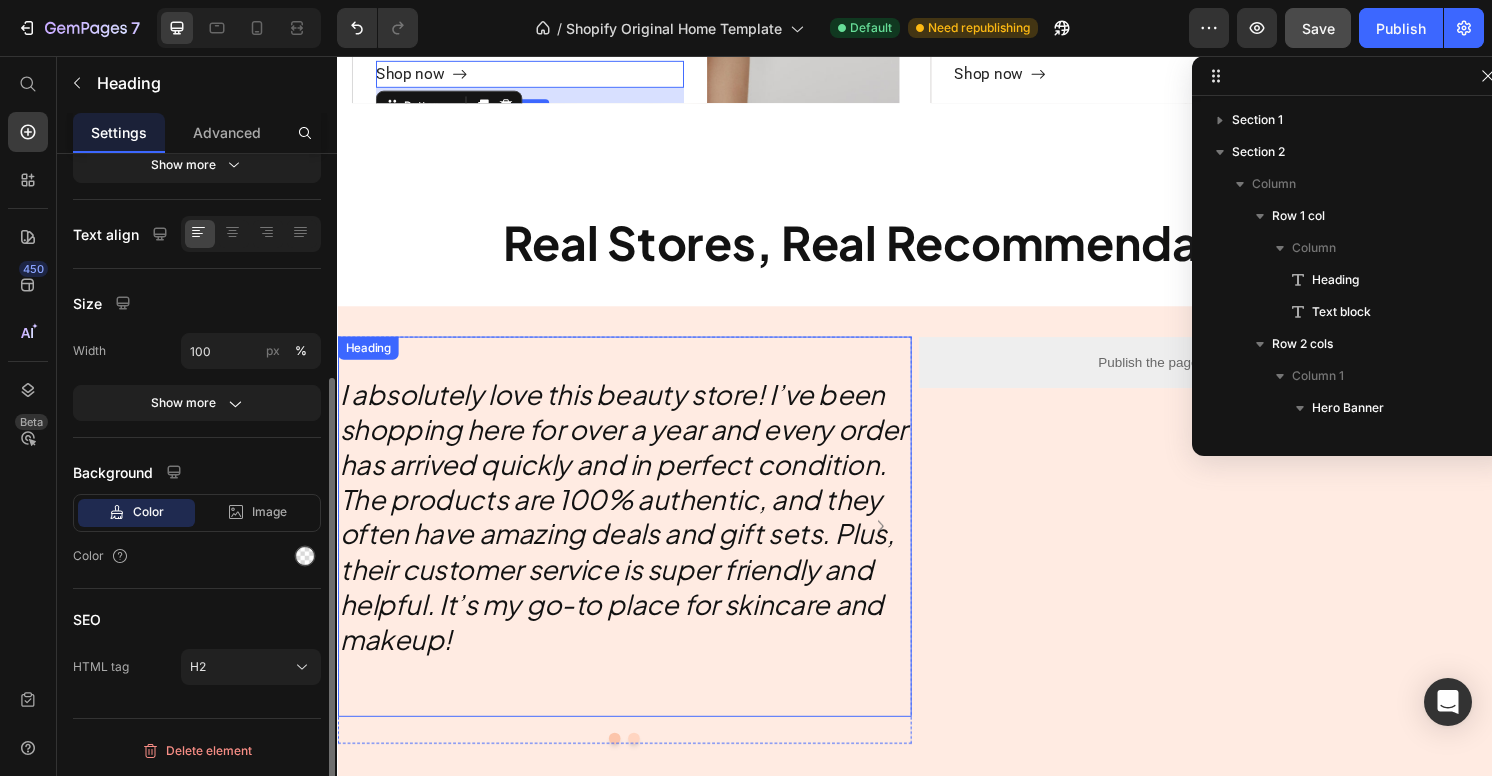 click on "I absolutely love this beauty store! I’ve been shopping here for over a year and every order has arrived quickly and in perfect condition. The products are 100% authentic, and they often have amazing deals and gift sets. Plus, their customer service is super friendly and helpful. It’s my go-to place for skincare and makeup!" at bounding box center (633, 535) 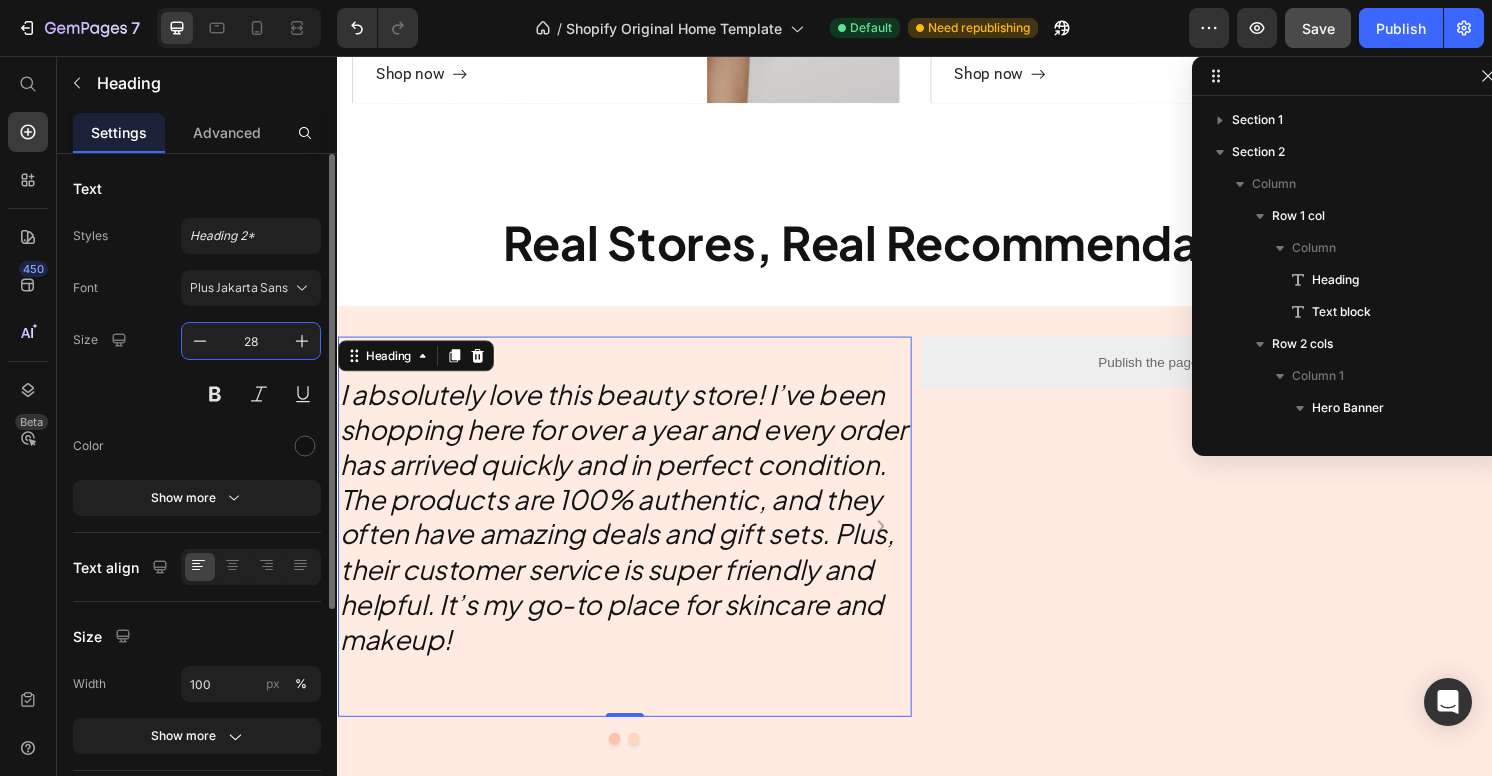 click on "28" at bounding box center [251, 341] 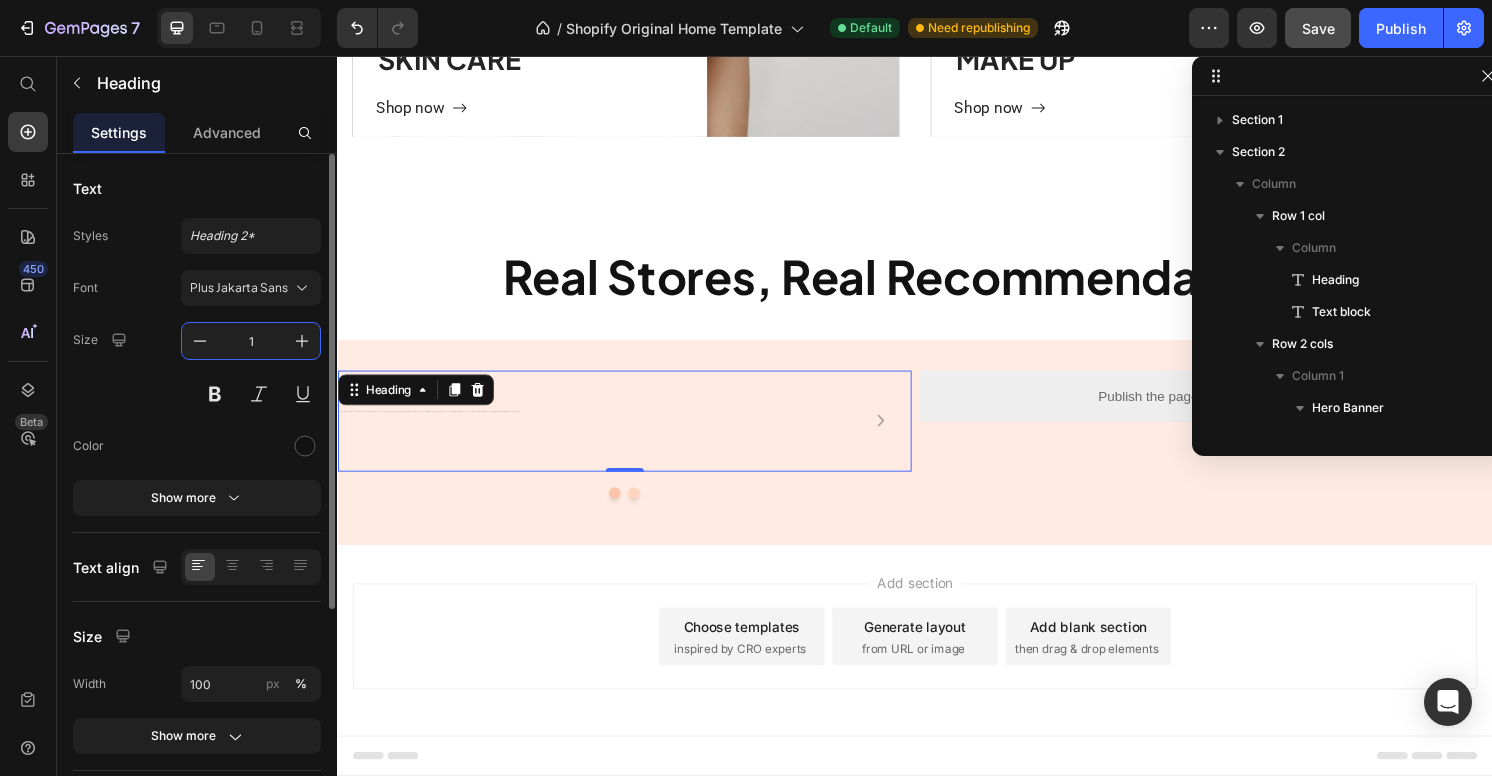 type on "16" 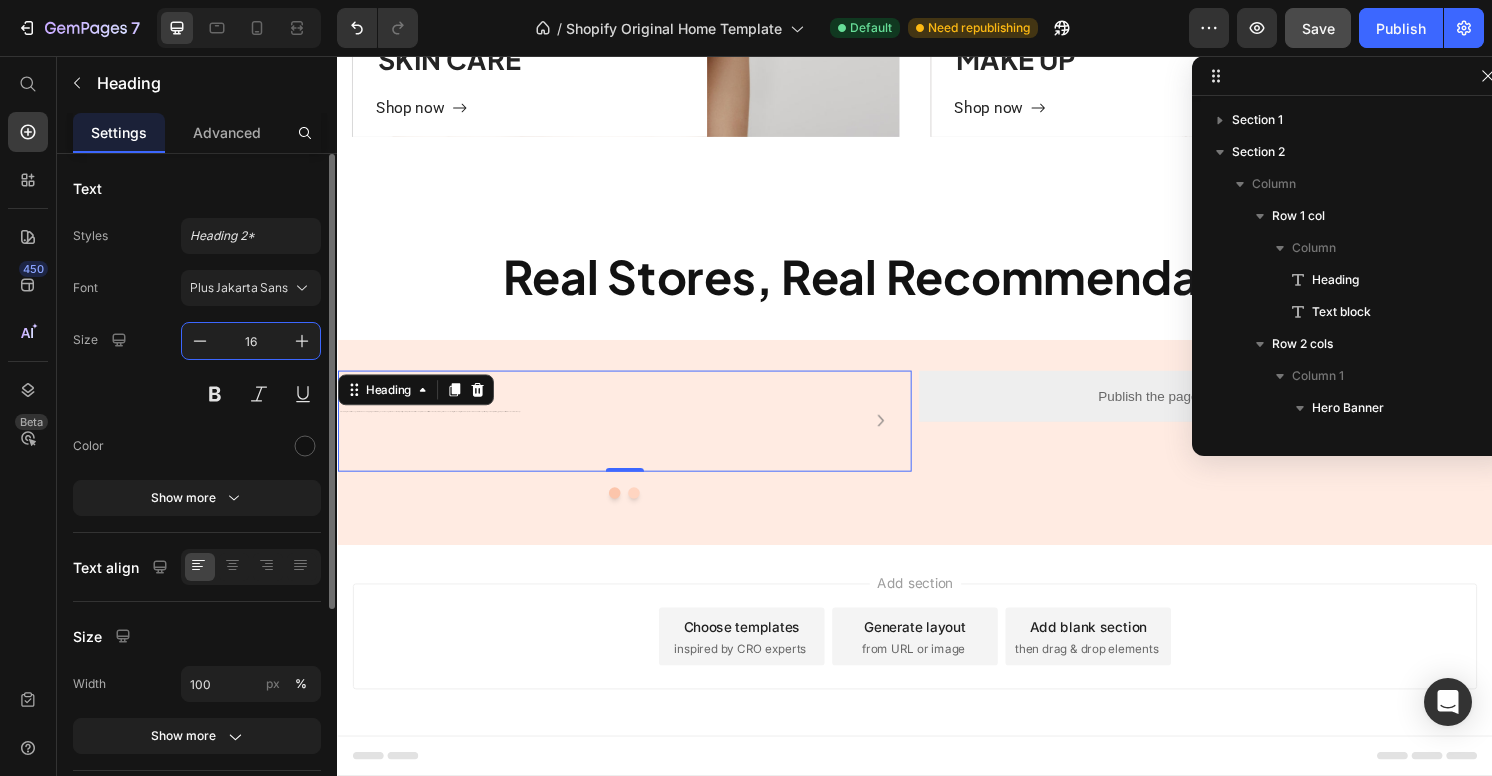 scroll, scrollTop: 1399, scrollLeft: 0, axis: vertical 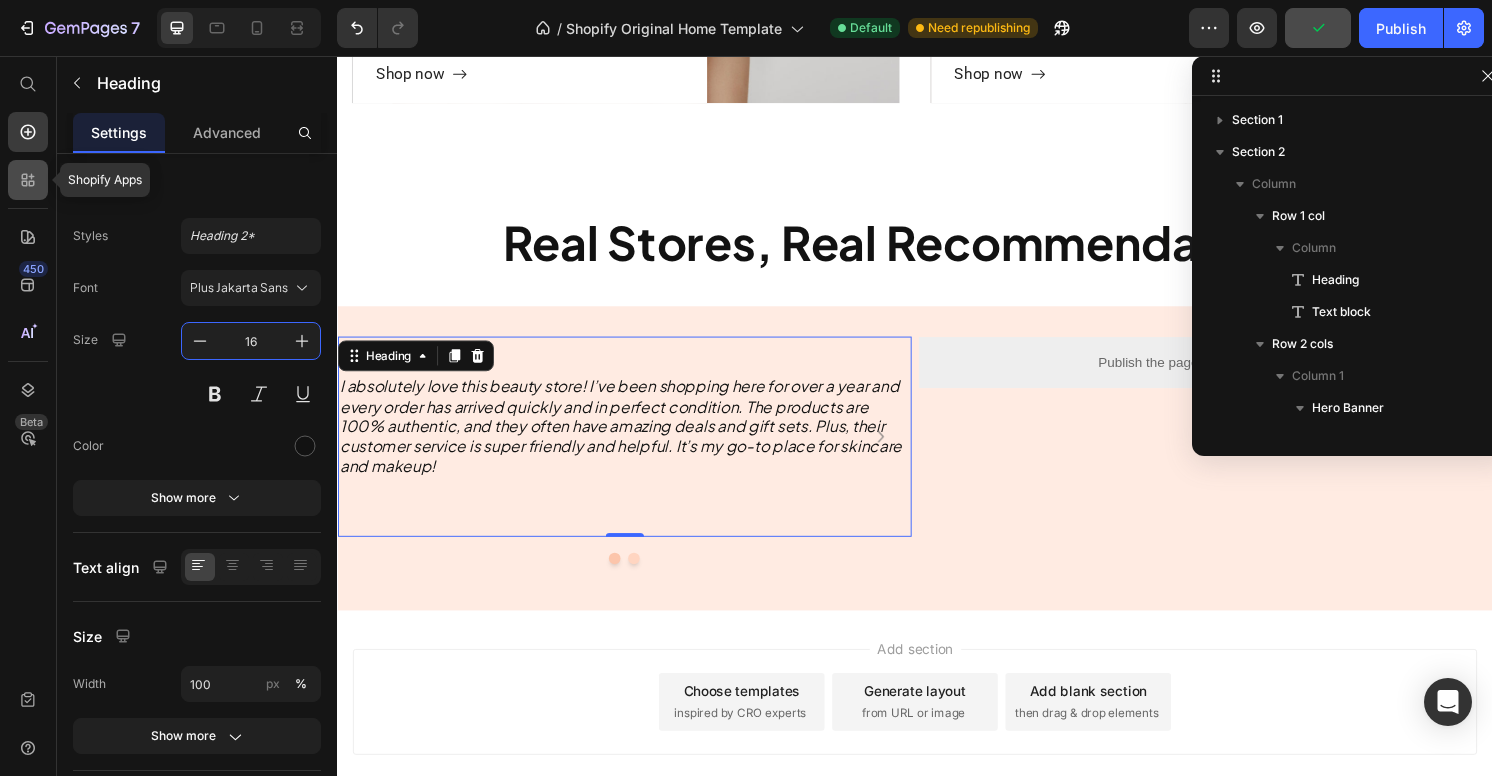 click 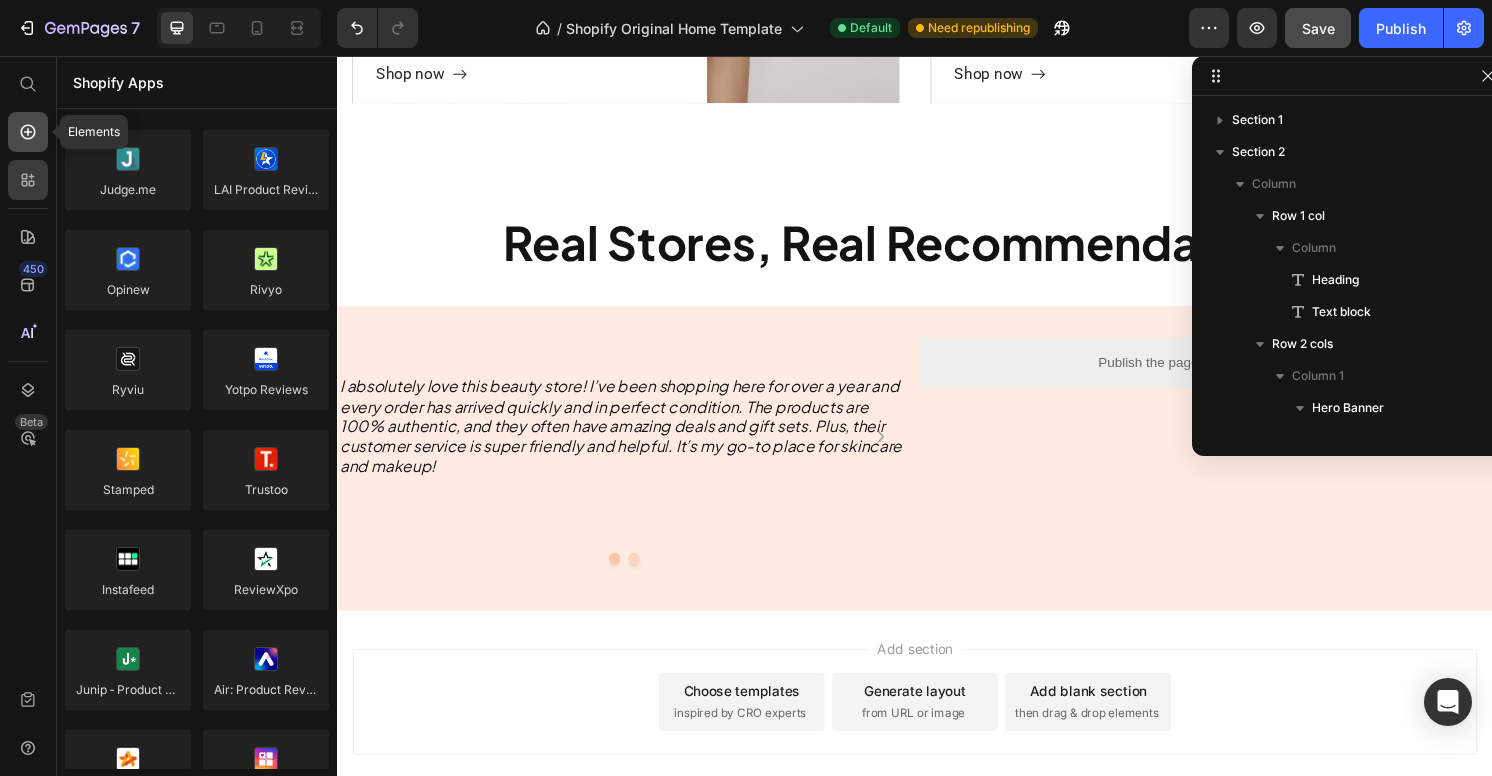 click 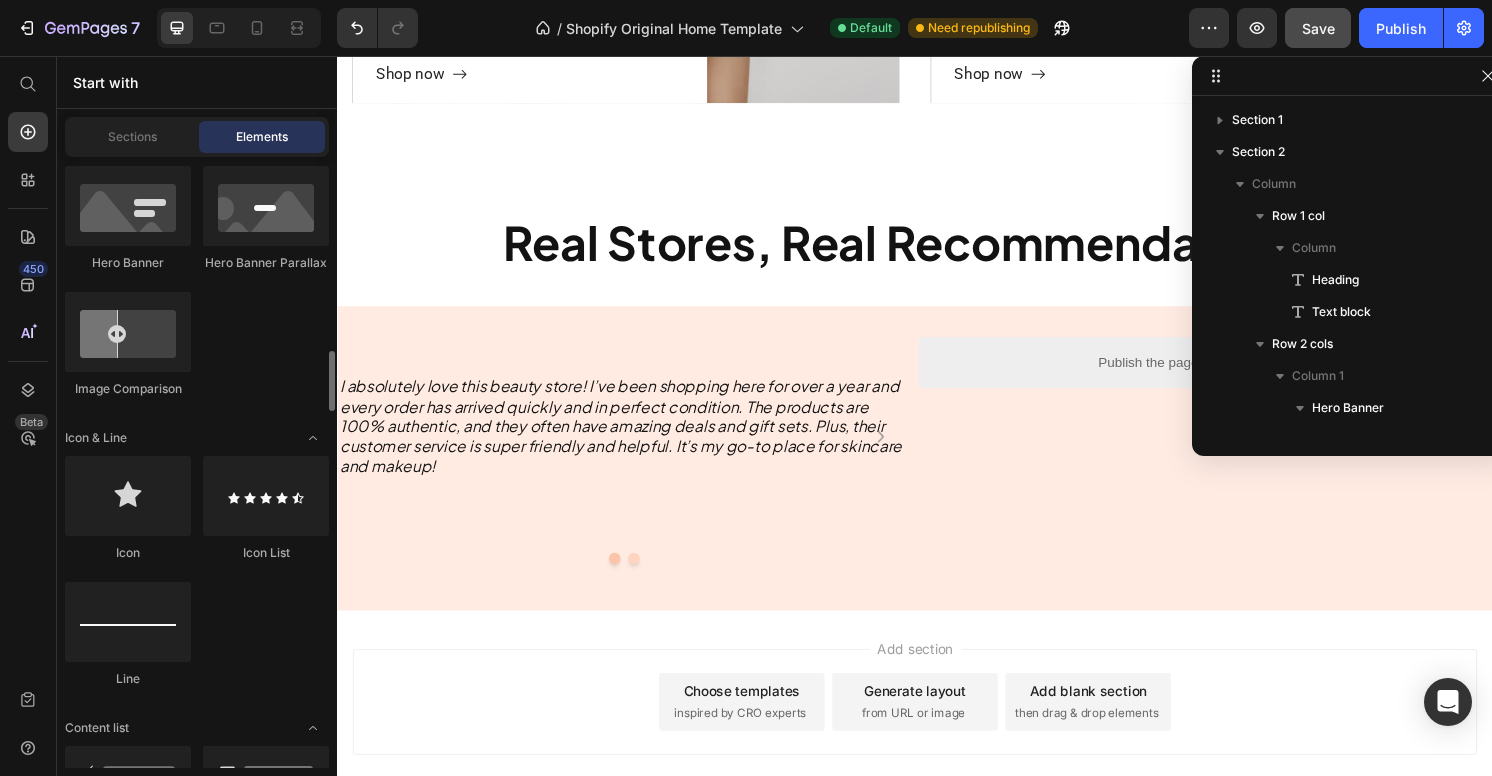 scroll, scrollTop: 1251, scrollLeft: 0, axis: vertical 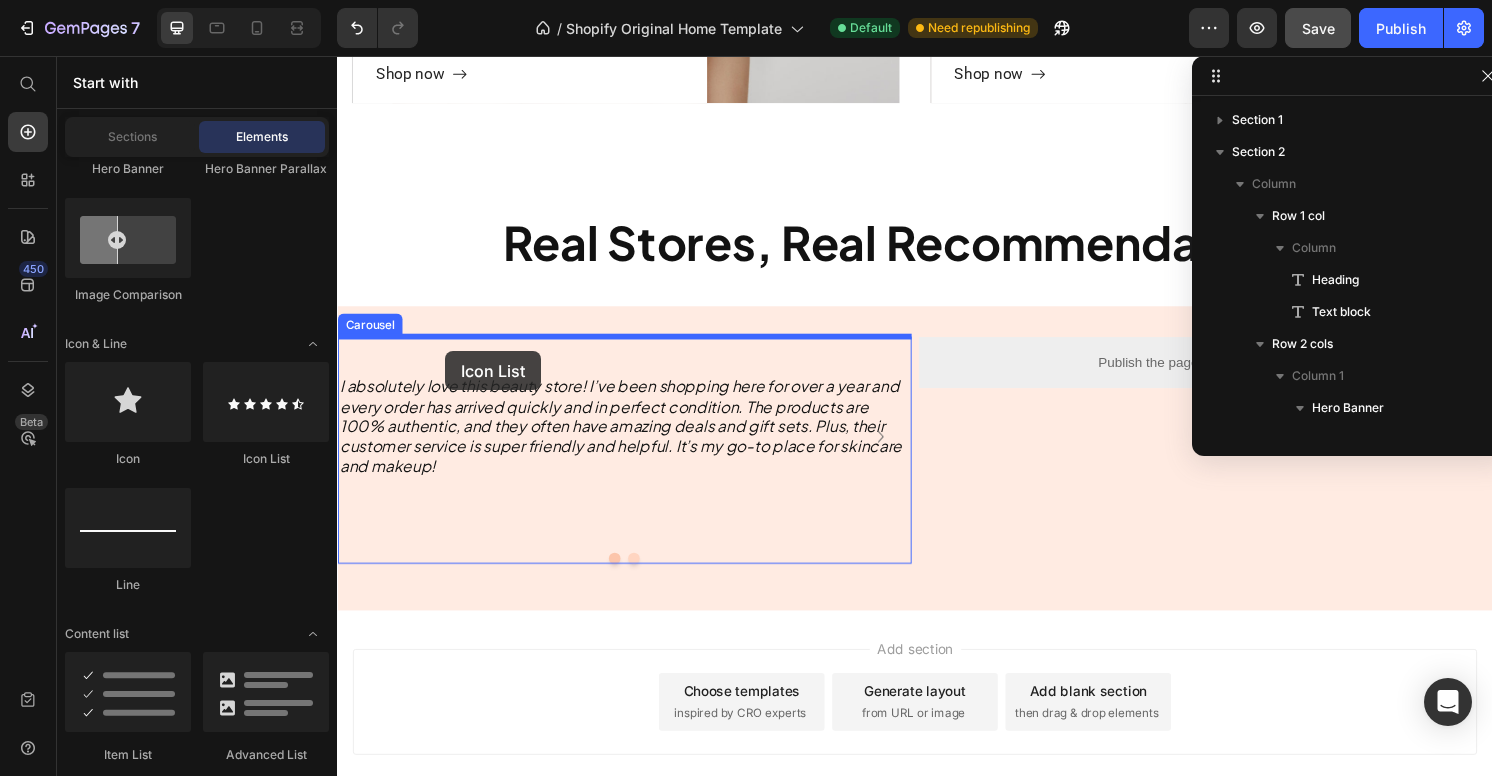 drag, startPoint x: 583, startPoint y: 479, endPoint x: 449, endPoint y: 363, distance: 177.23431 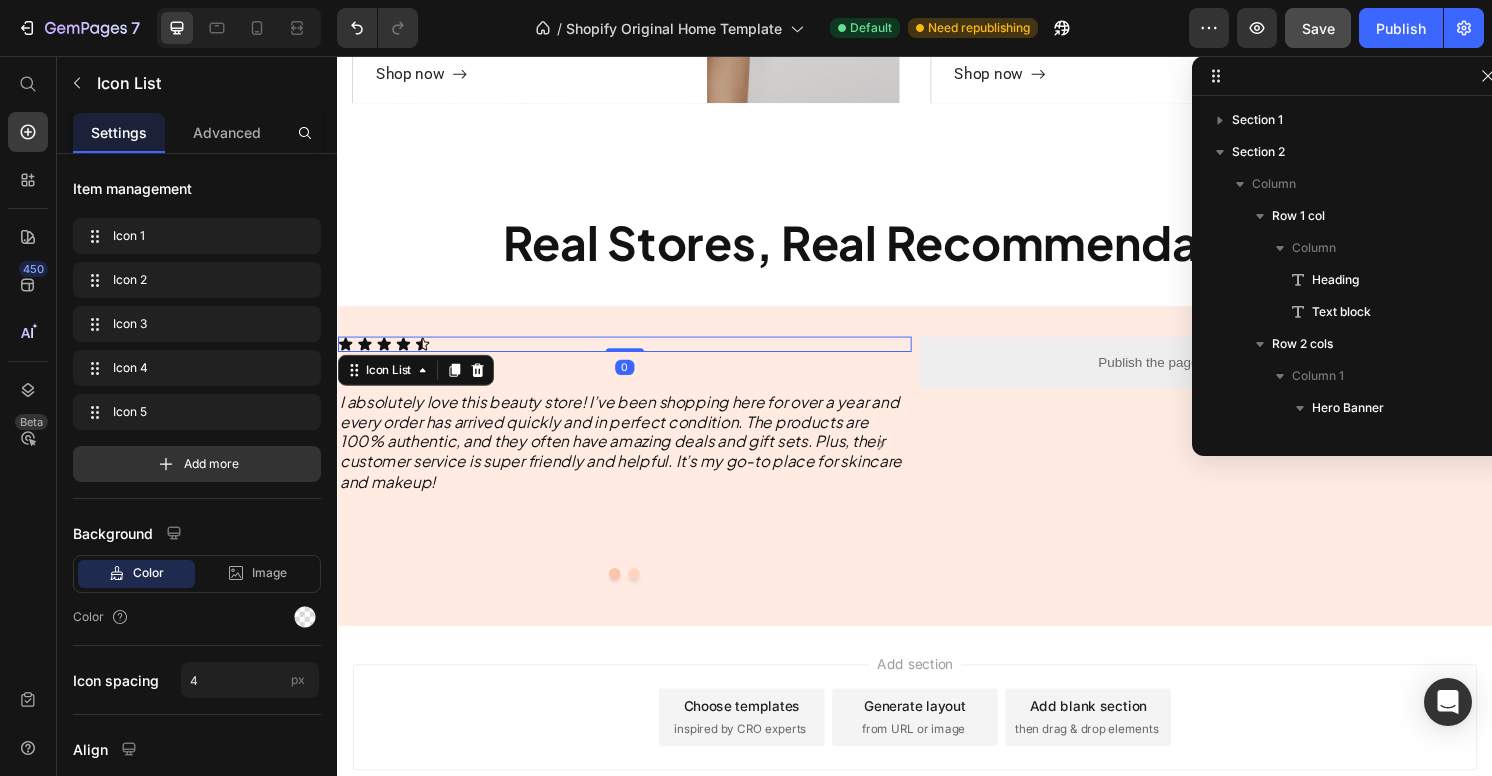 drag, startPoint x: 632, startPoint y: 374, endPoint x: 633, endPoint y: 348, distance: 26.019224 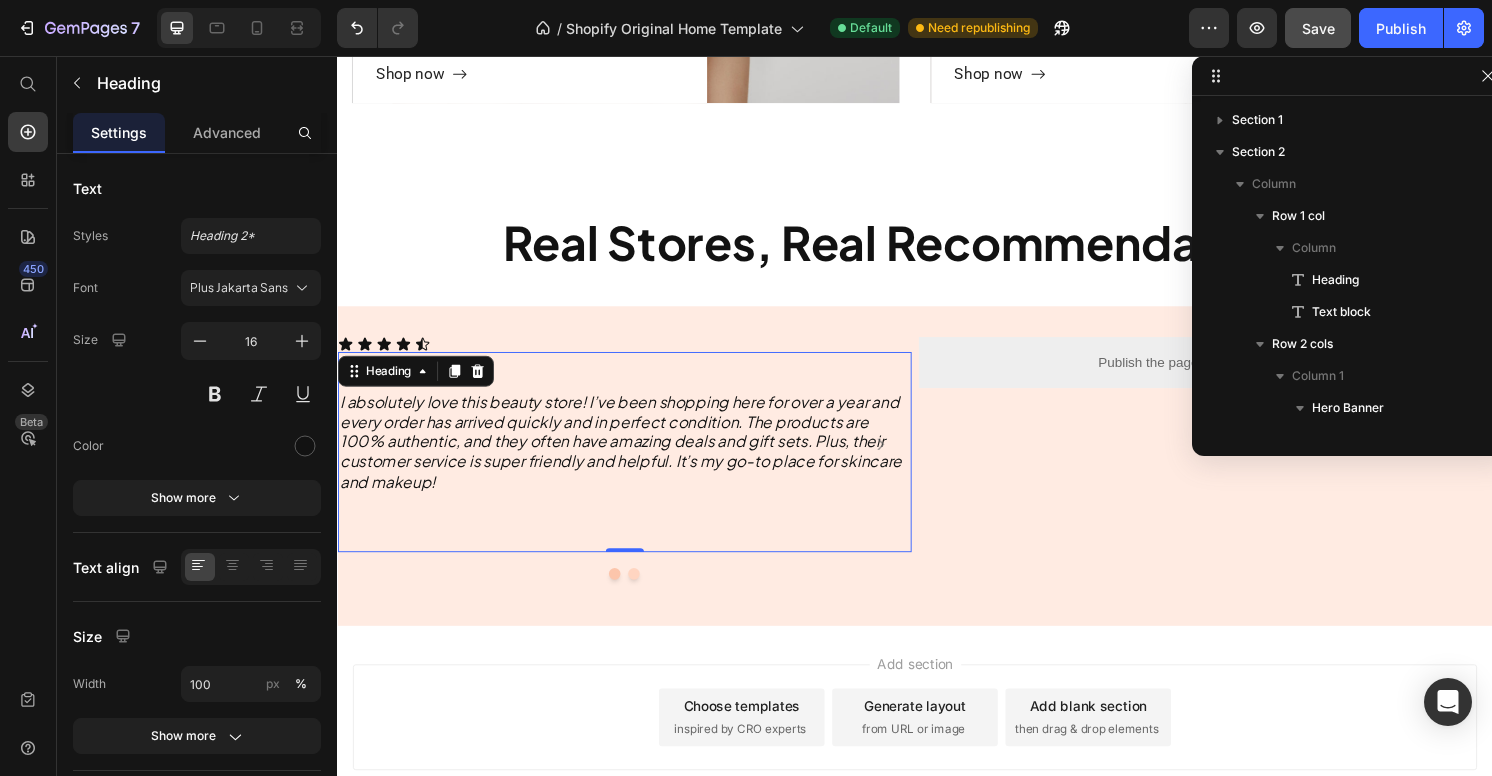 click on "I absolutely love this beauty store! I’ve been shopping here for over a year and every order has arrived quickly and in perfect condition. The products are 100% authentic, and they often have amazing deals and gift sets. Plus, their customer service is super friendly and helpful. It’s my go-to place for skincare and makeup!" at bounding box center [631, 457] 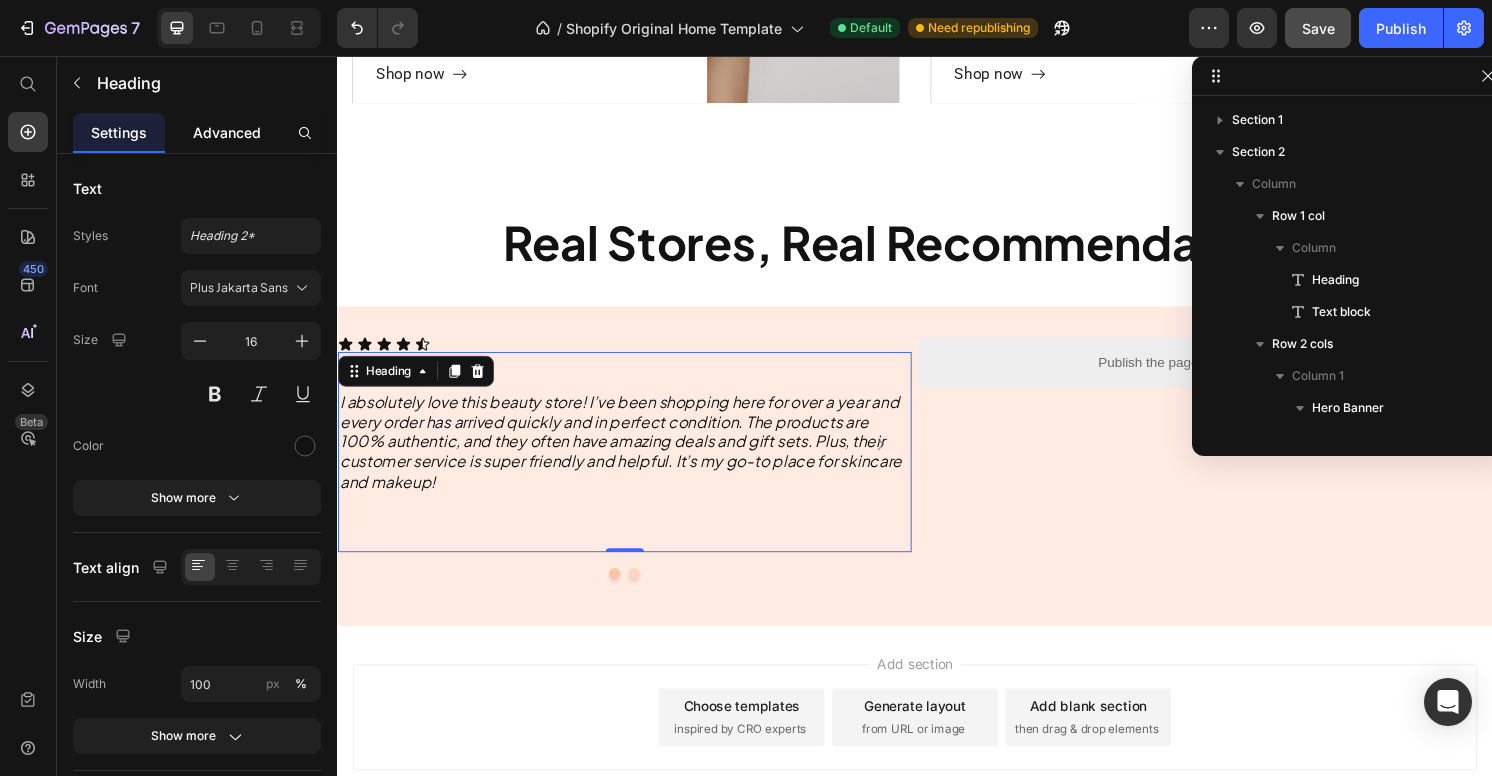 click on "Advanced" 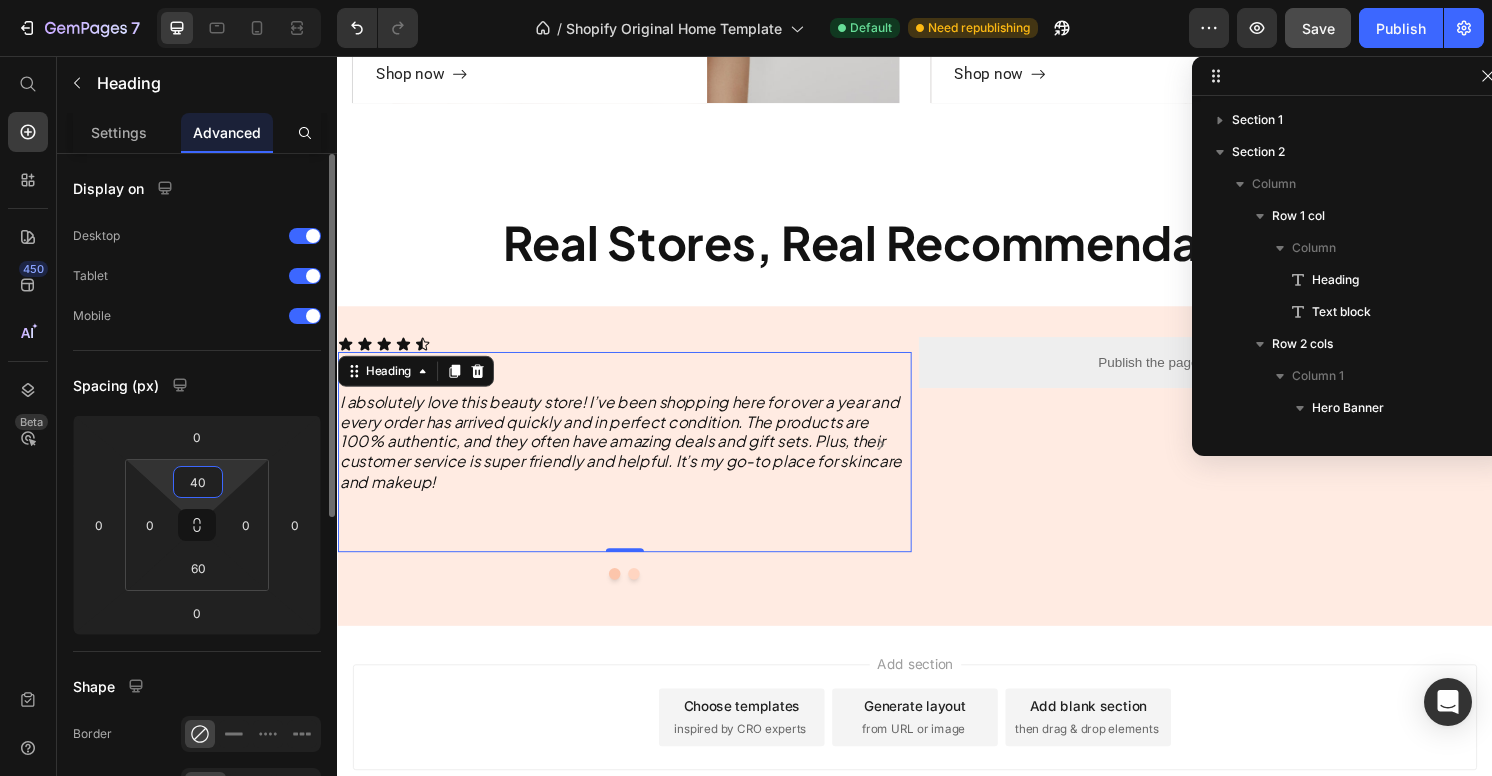 click on "40" at bounding box center [198, 482] 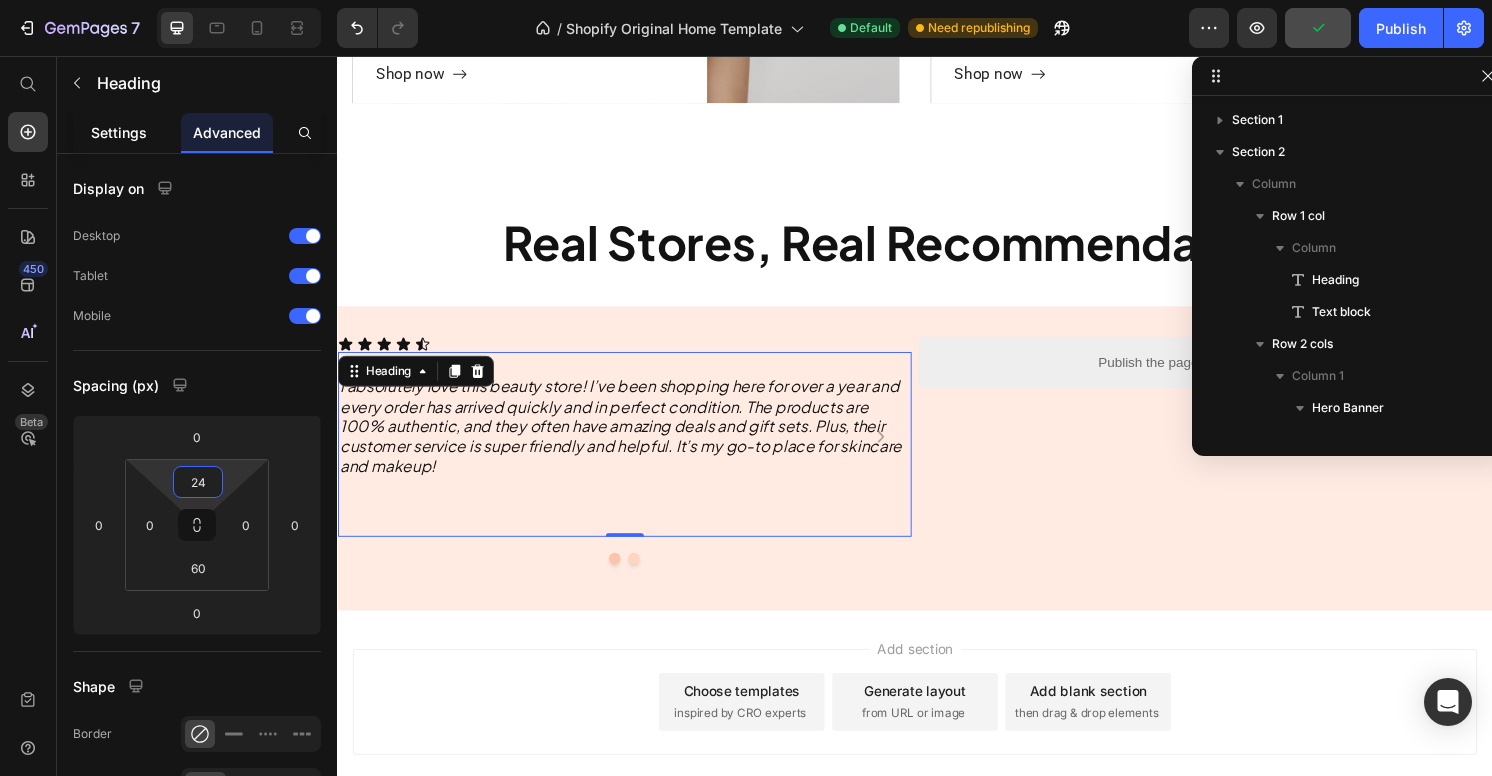 type on "24" 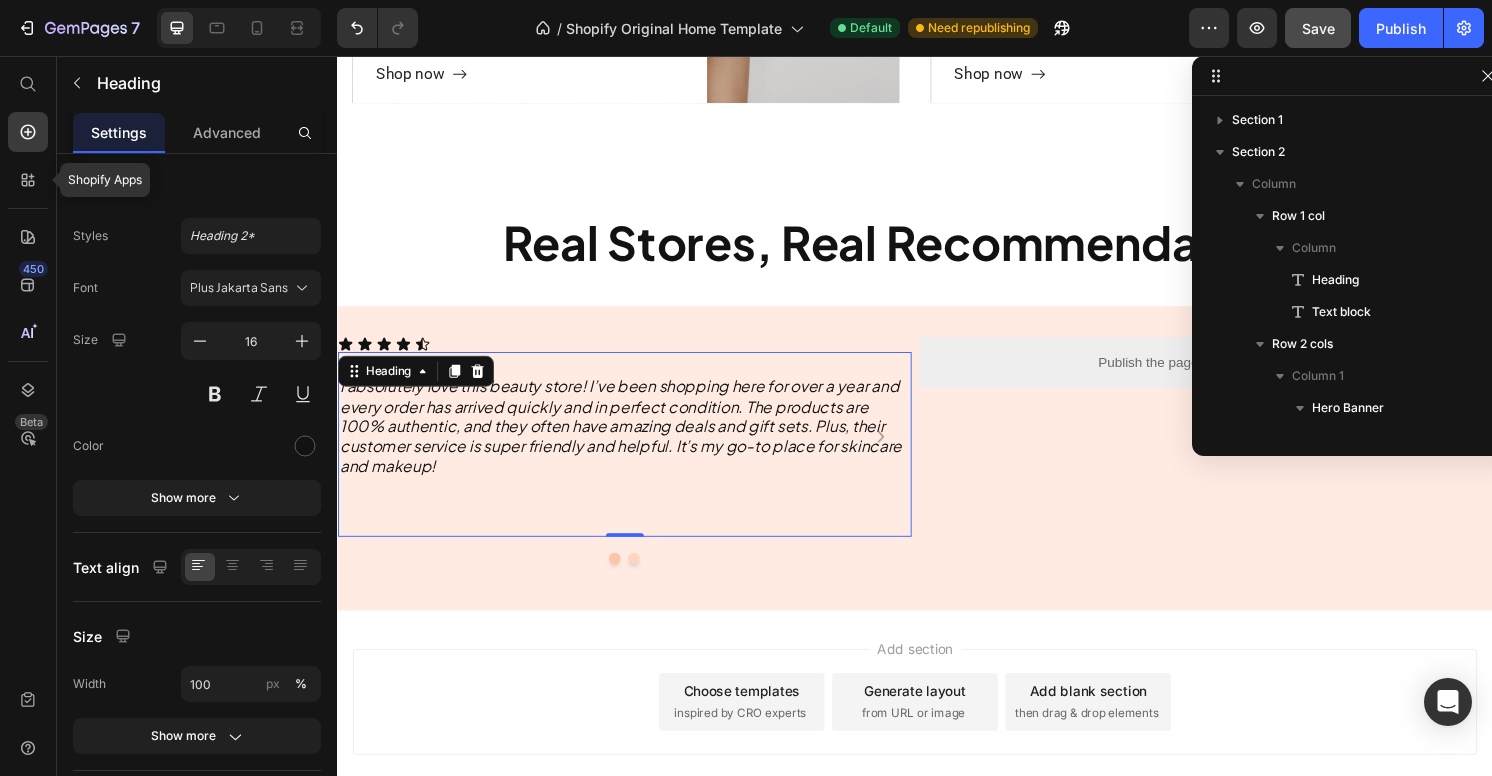 click on "Shopify Apps 450 Beta" at bounding box center [28, 372] 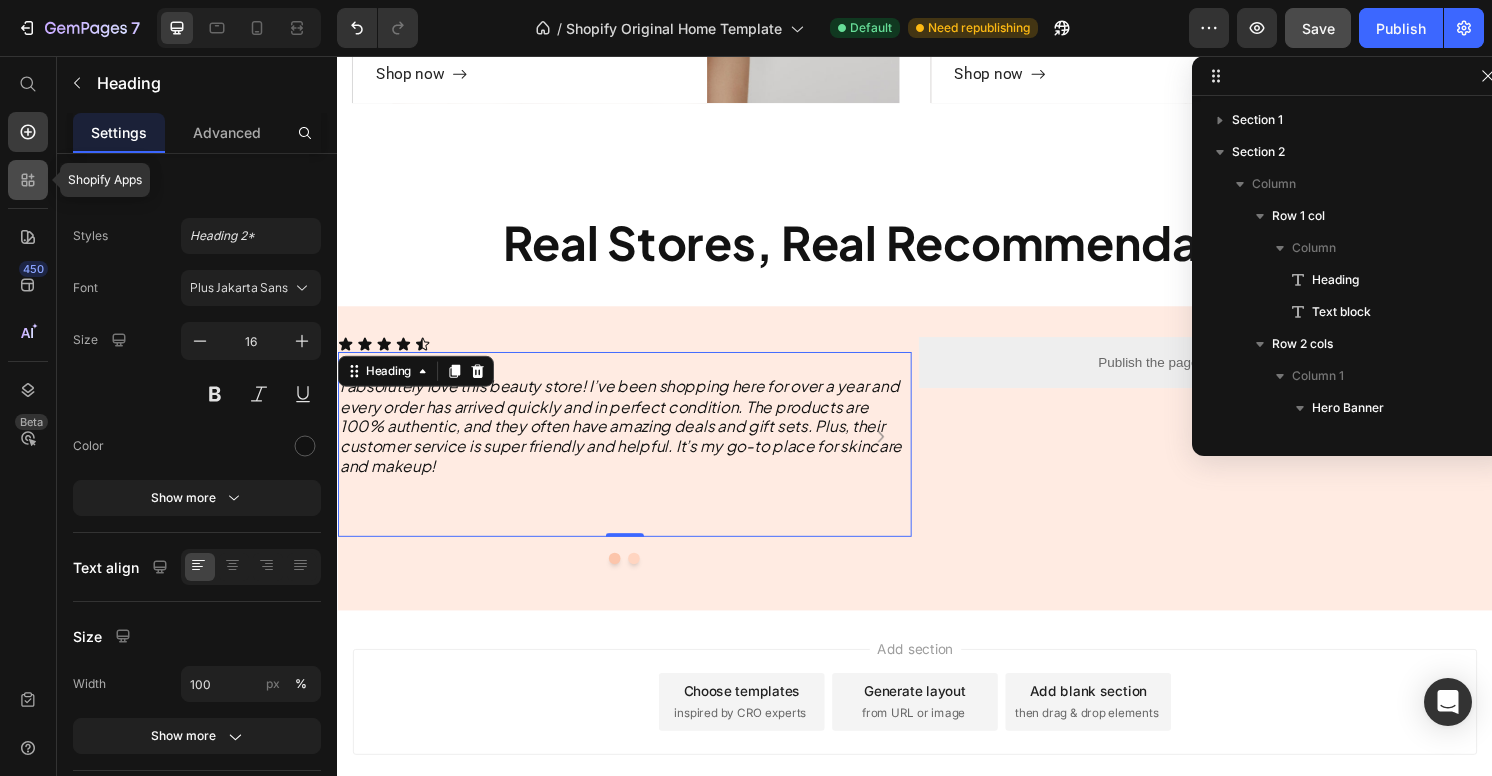 click 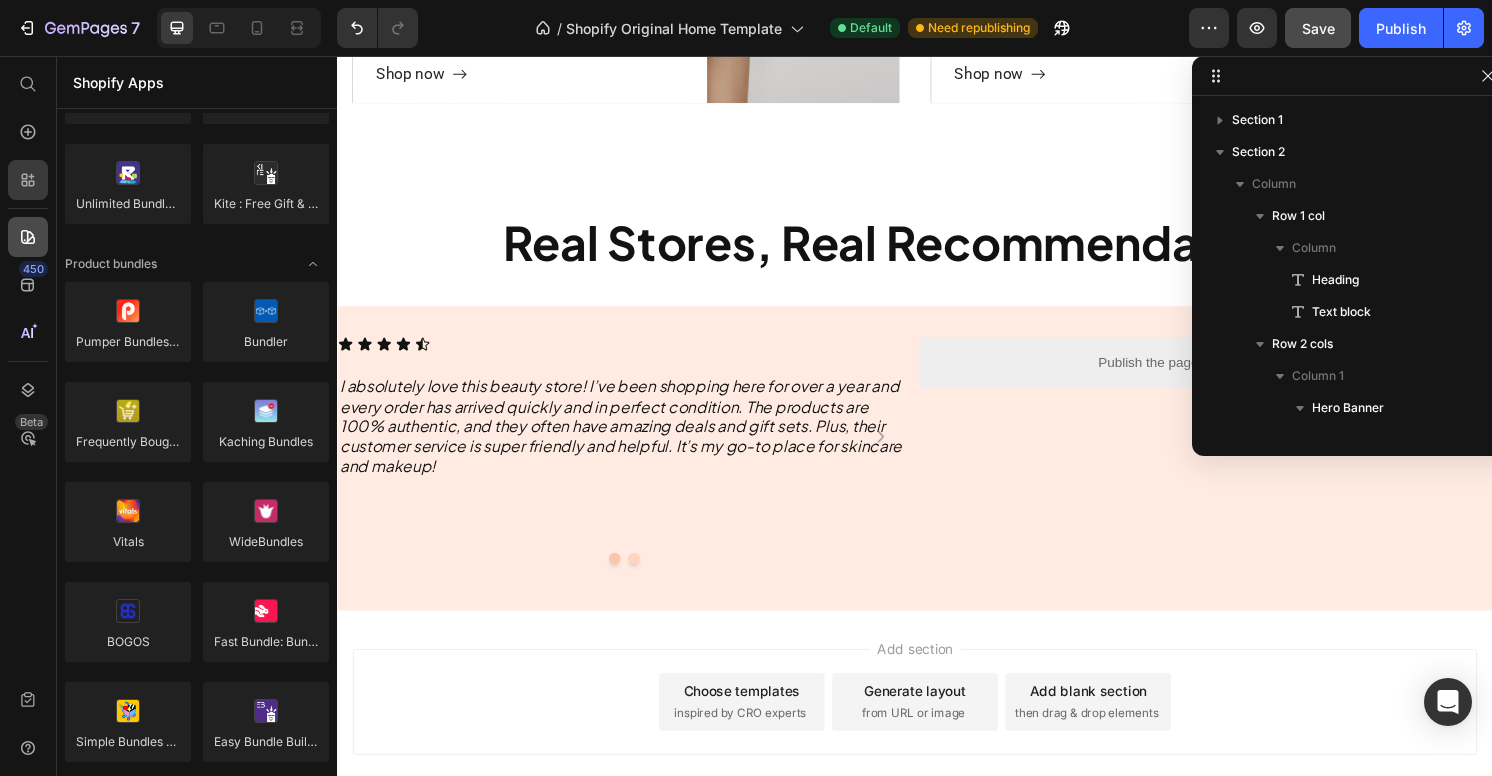 click 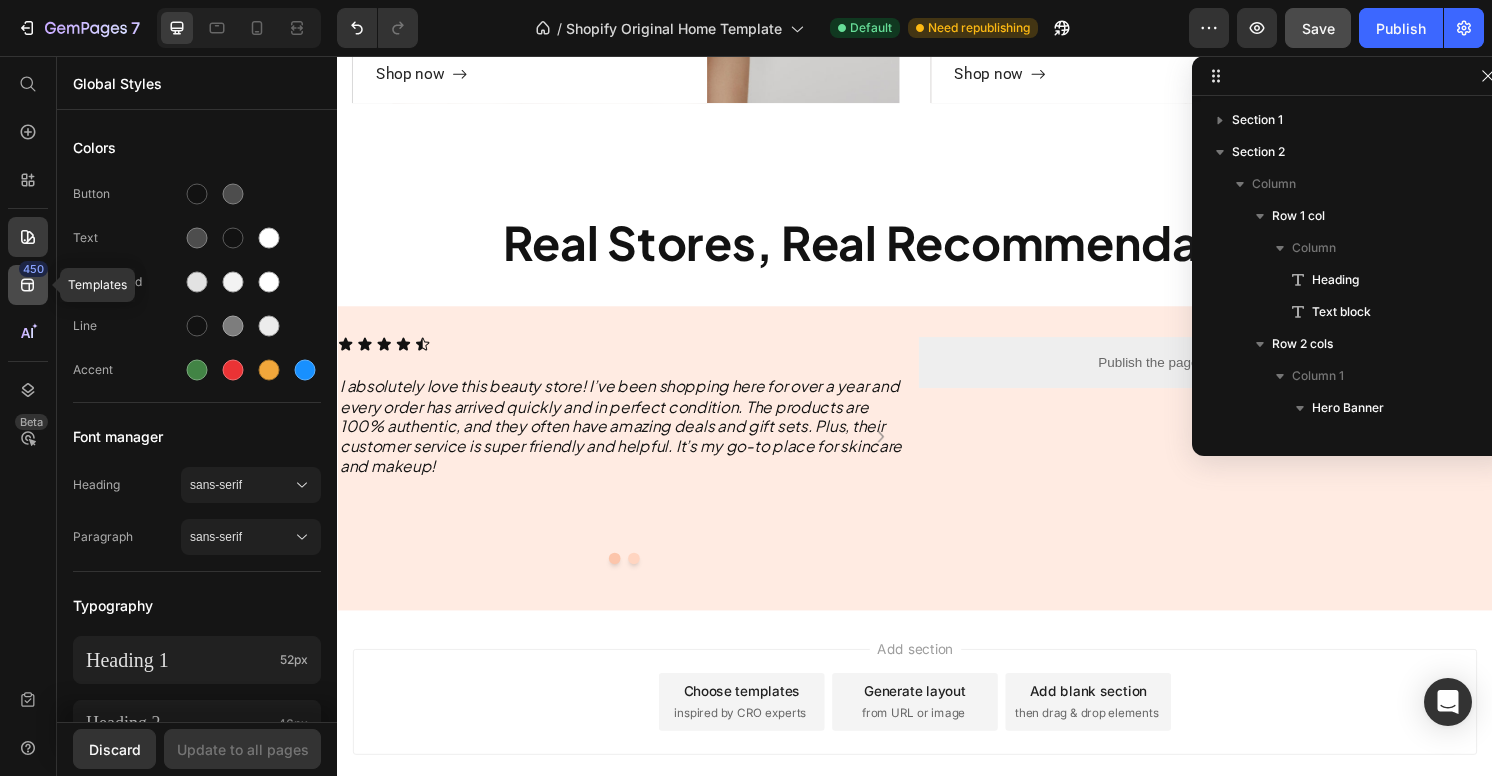 click on "450" at bounding box center (33, 269) 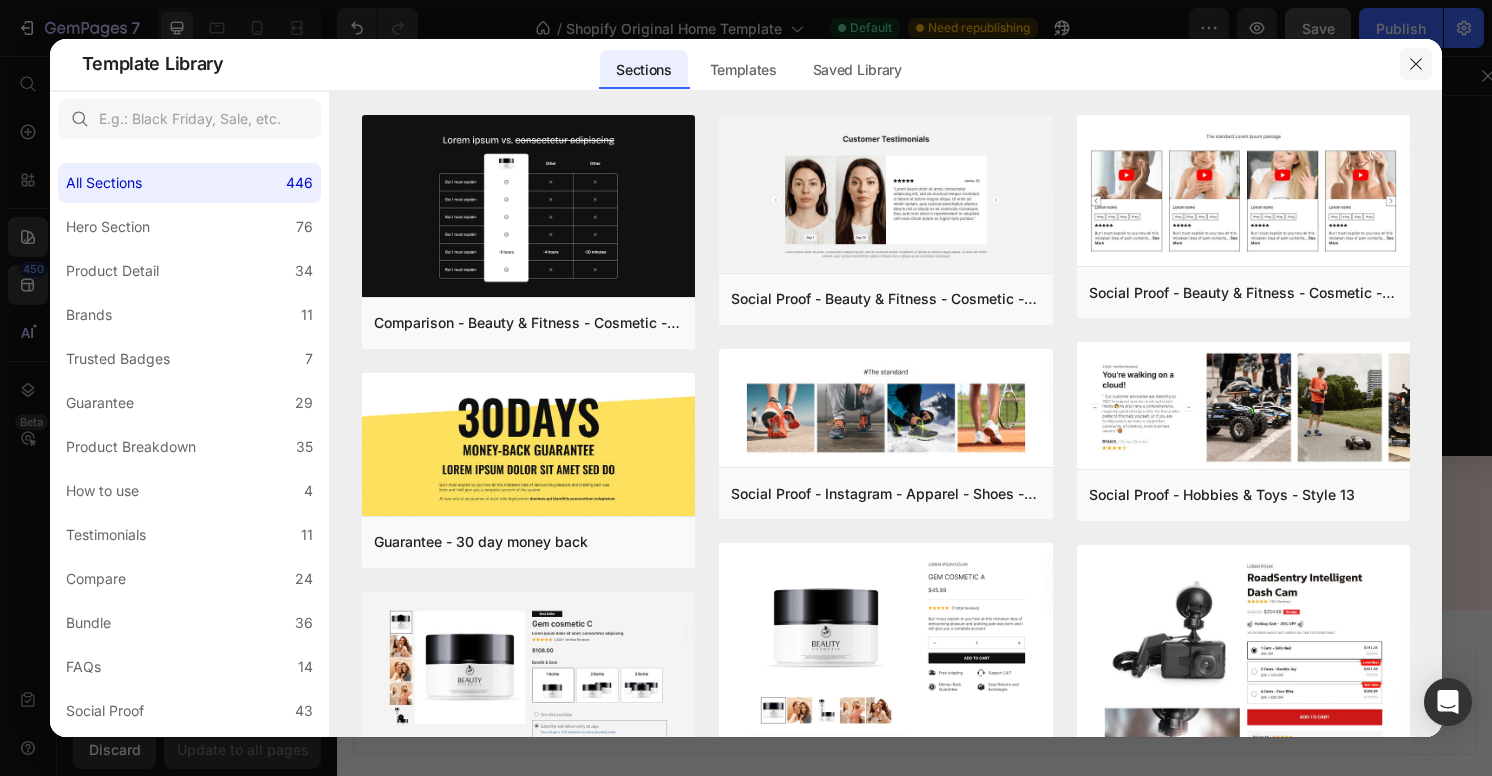 click 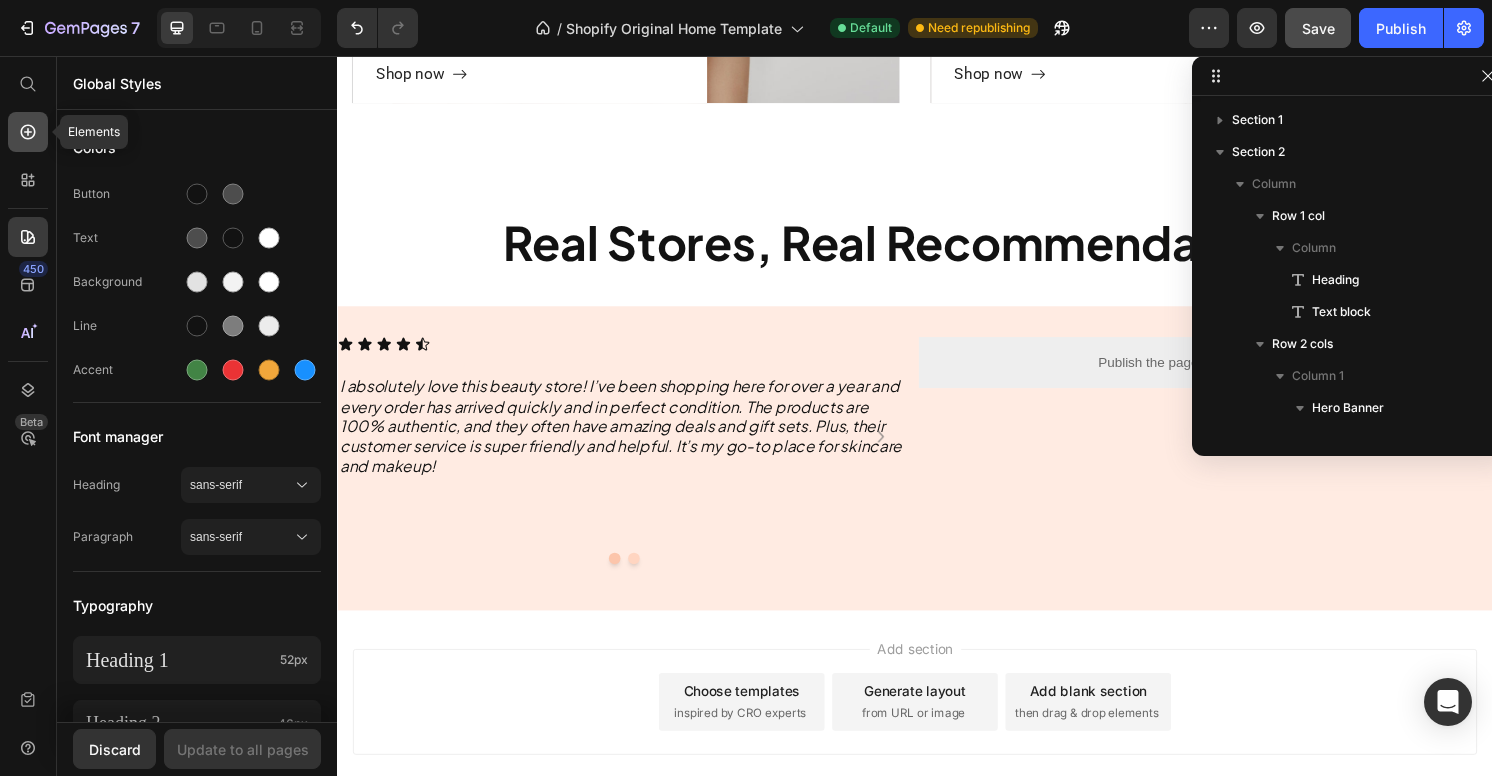 click 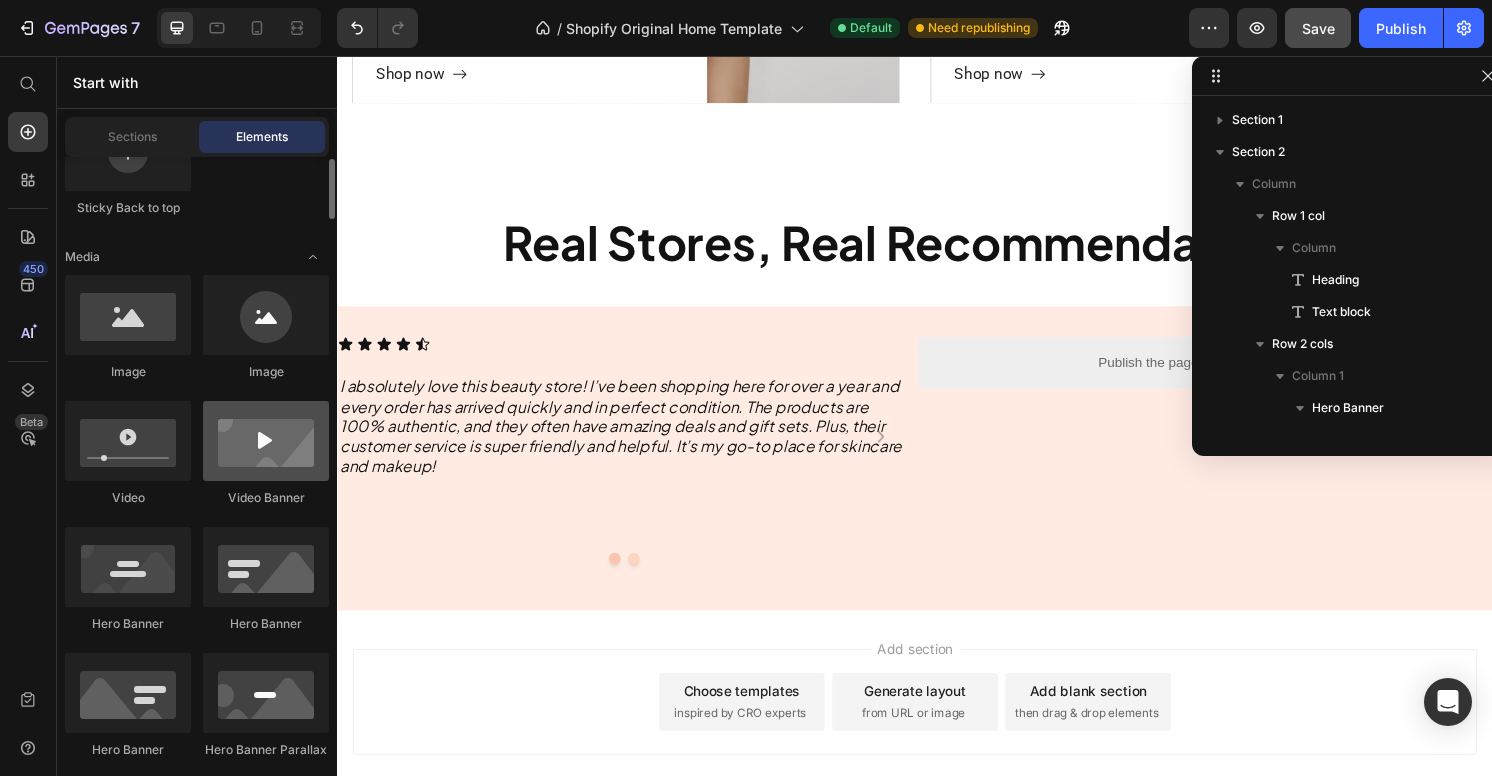 scroll, scrollTop: 586, scrollLeft: 0, axis: vertical 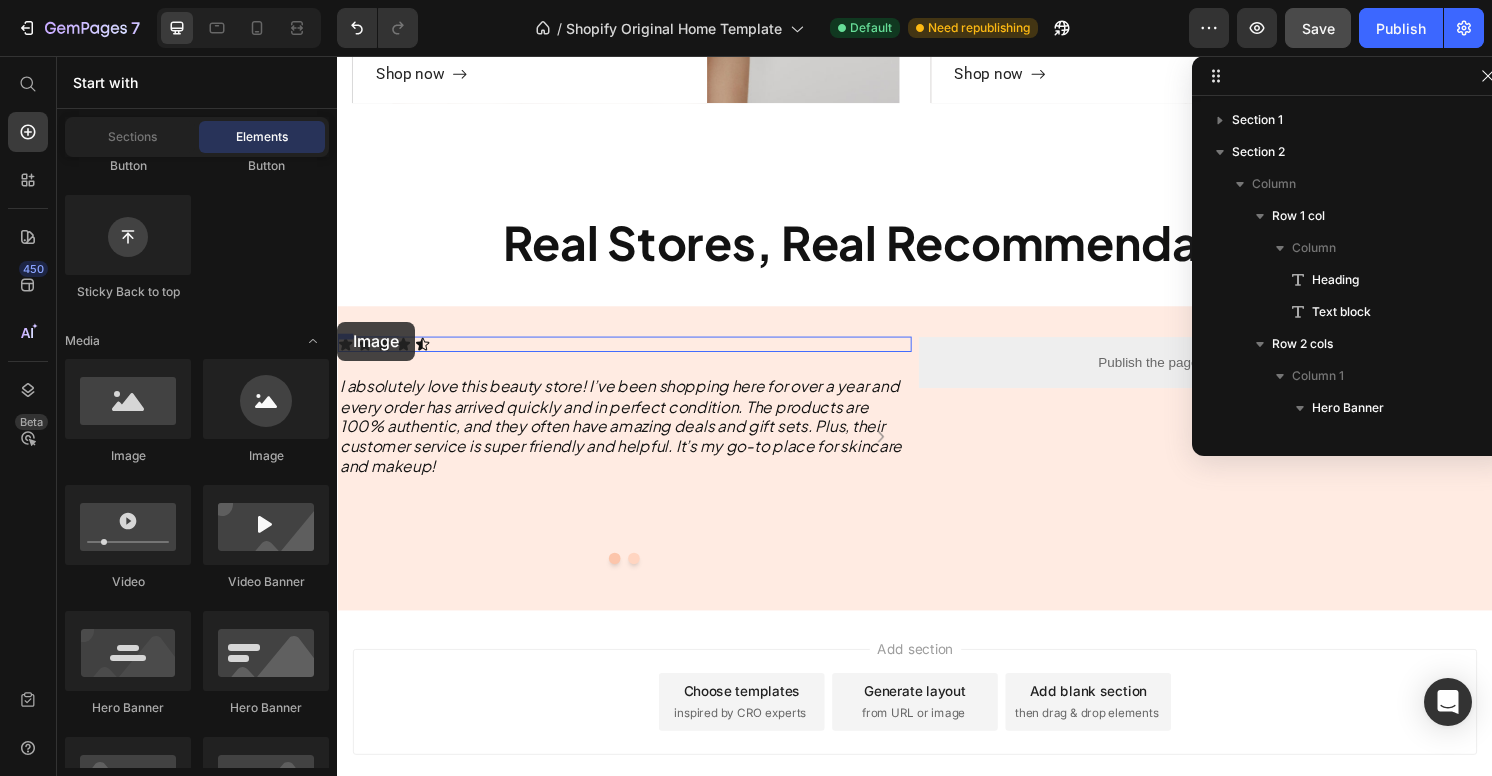 drag, startPoint x: 601, startPoint y: 440, endPoint x: 337, endPoint y: 330, distance: 286 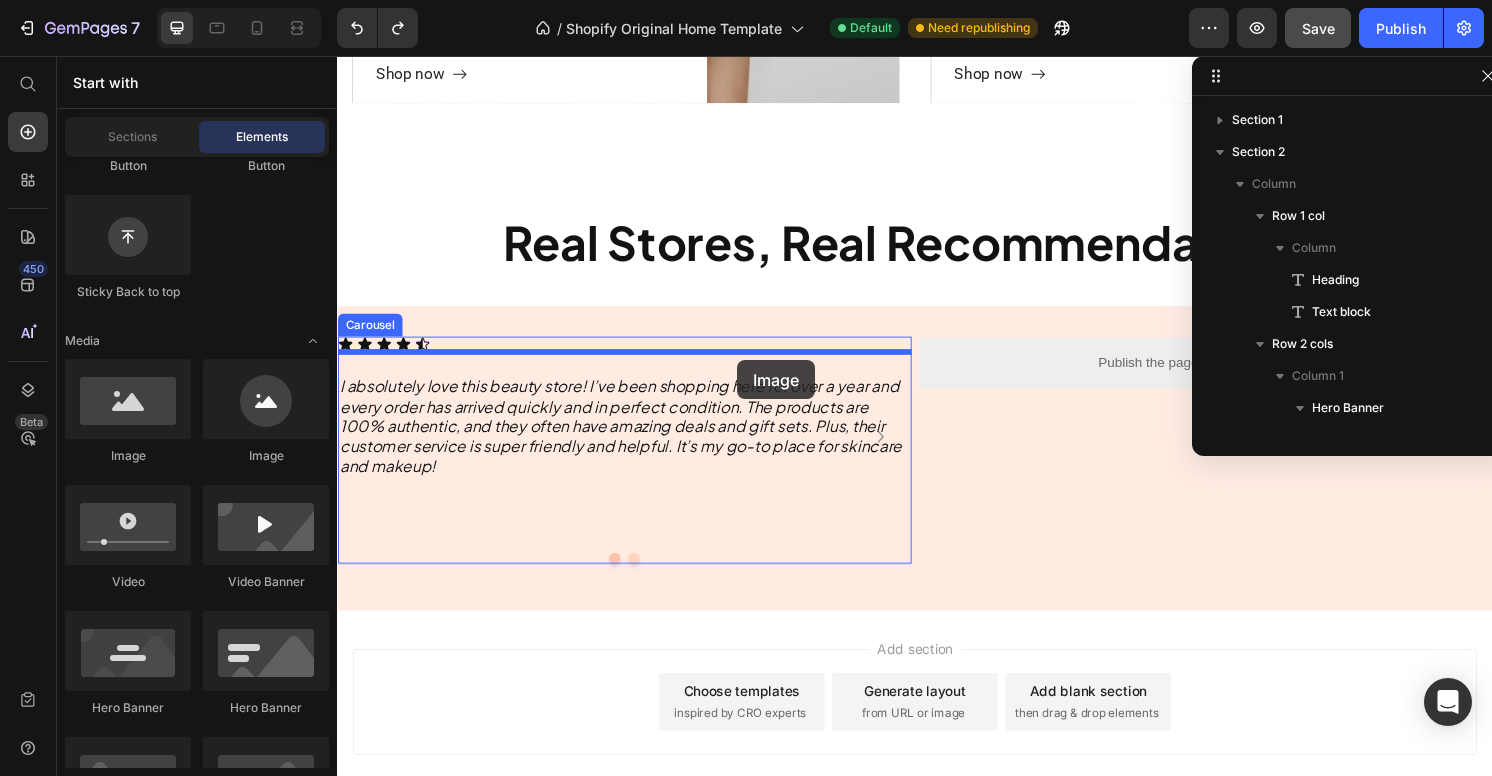 drag, startPoint x: 581, startPoint y: 470, endPoint x: 752, endPoint y: 372, distance: 197.09135 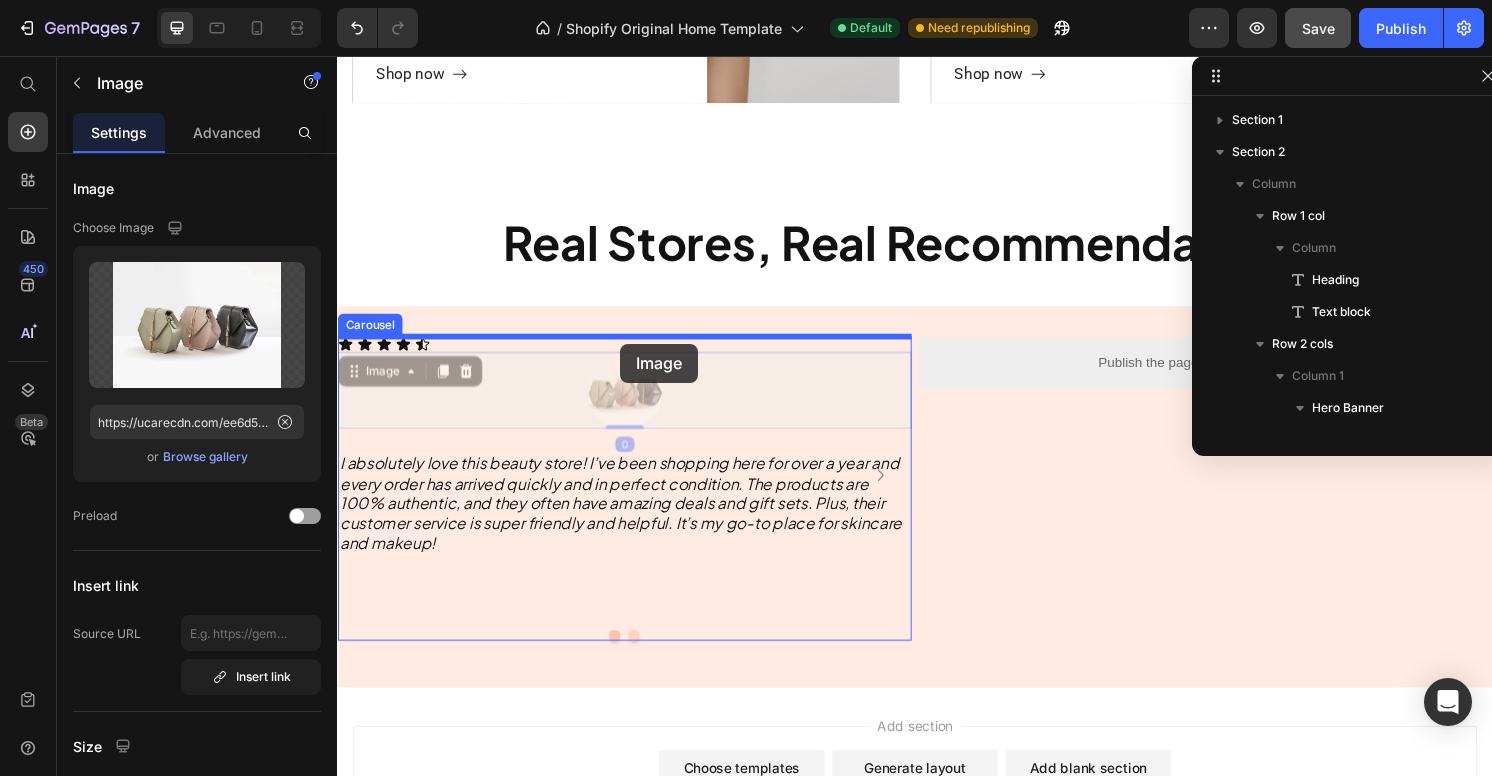 drag, startPoint x: 647, startPoint y: 397, endPoint x: 631, endPoint y: 355, distance: 44.94441 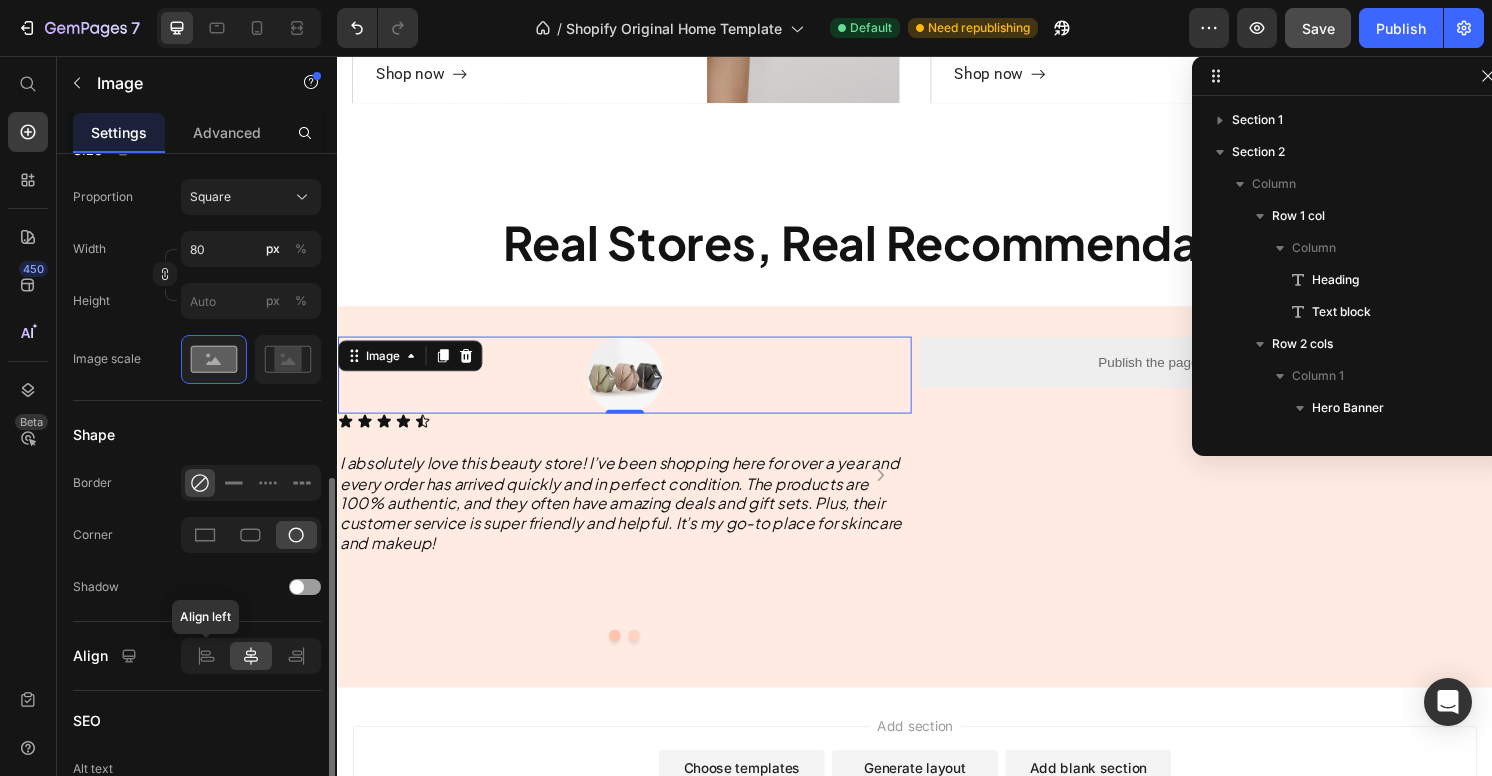 scroll, scrollTop: 639, scrollLeft: 0, axis: vertical 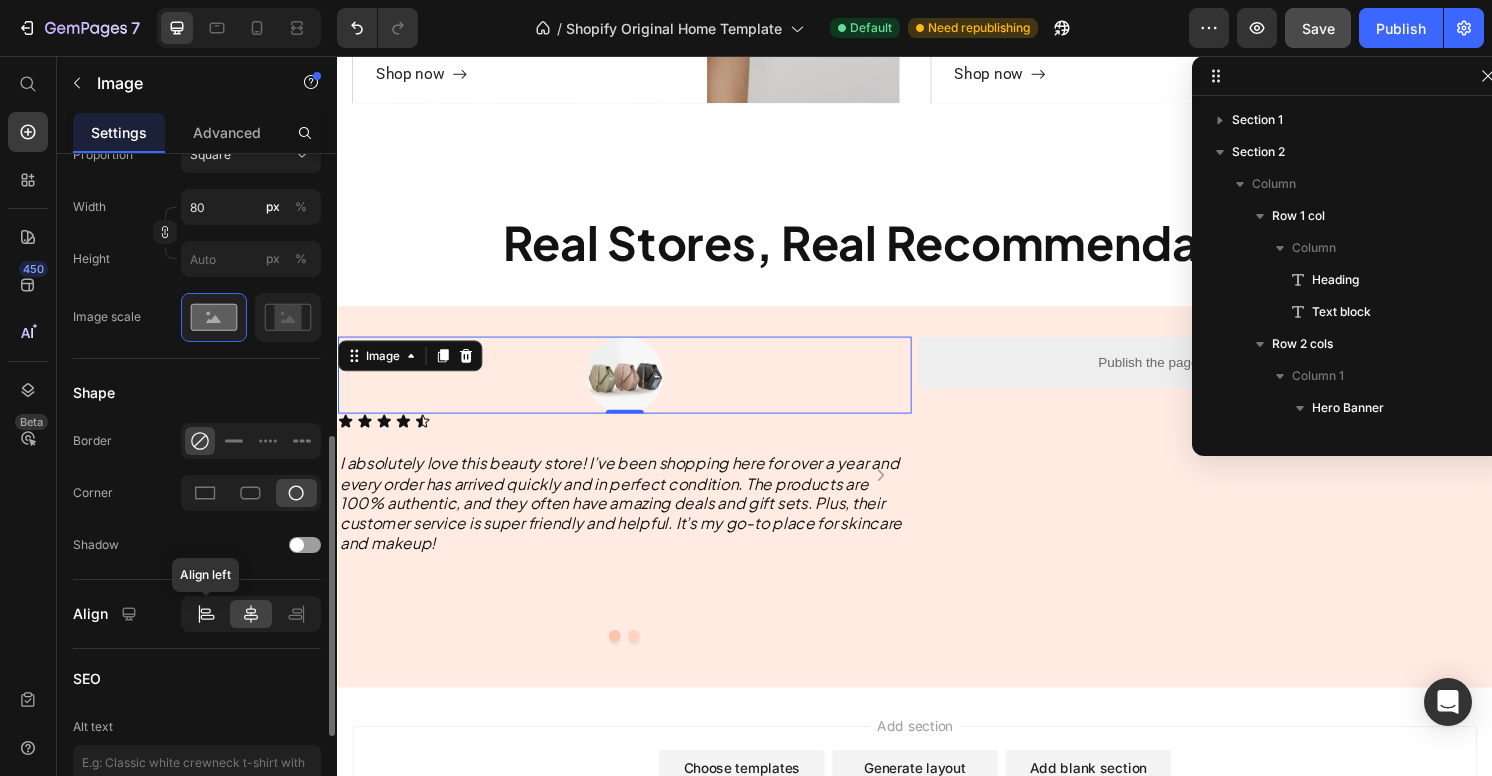 click 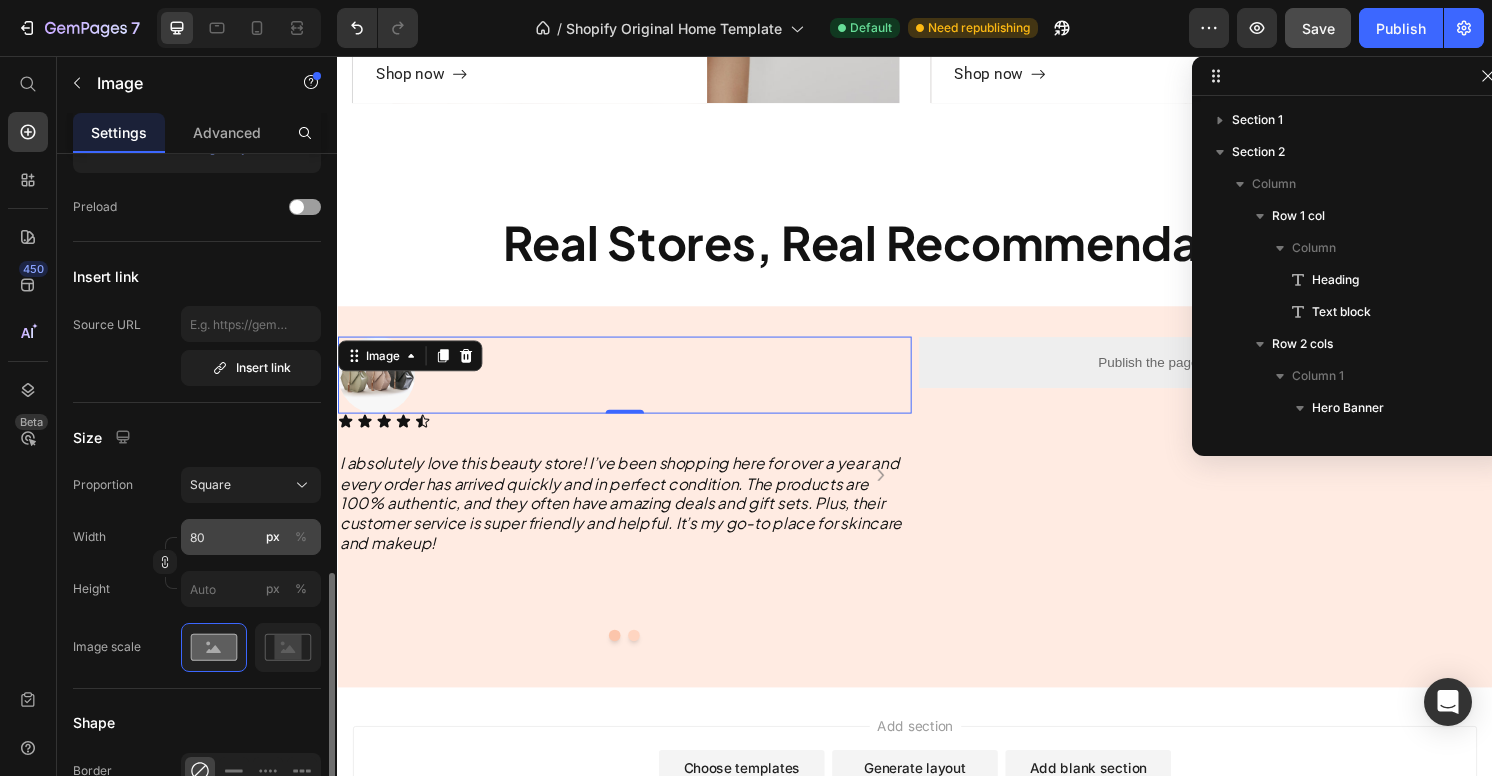 scroll, scrollTop: 0, scrollLeft: 0, axis: both 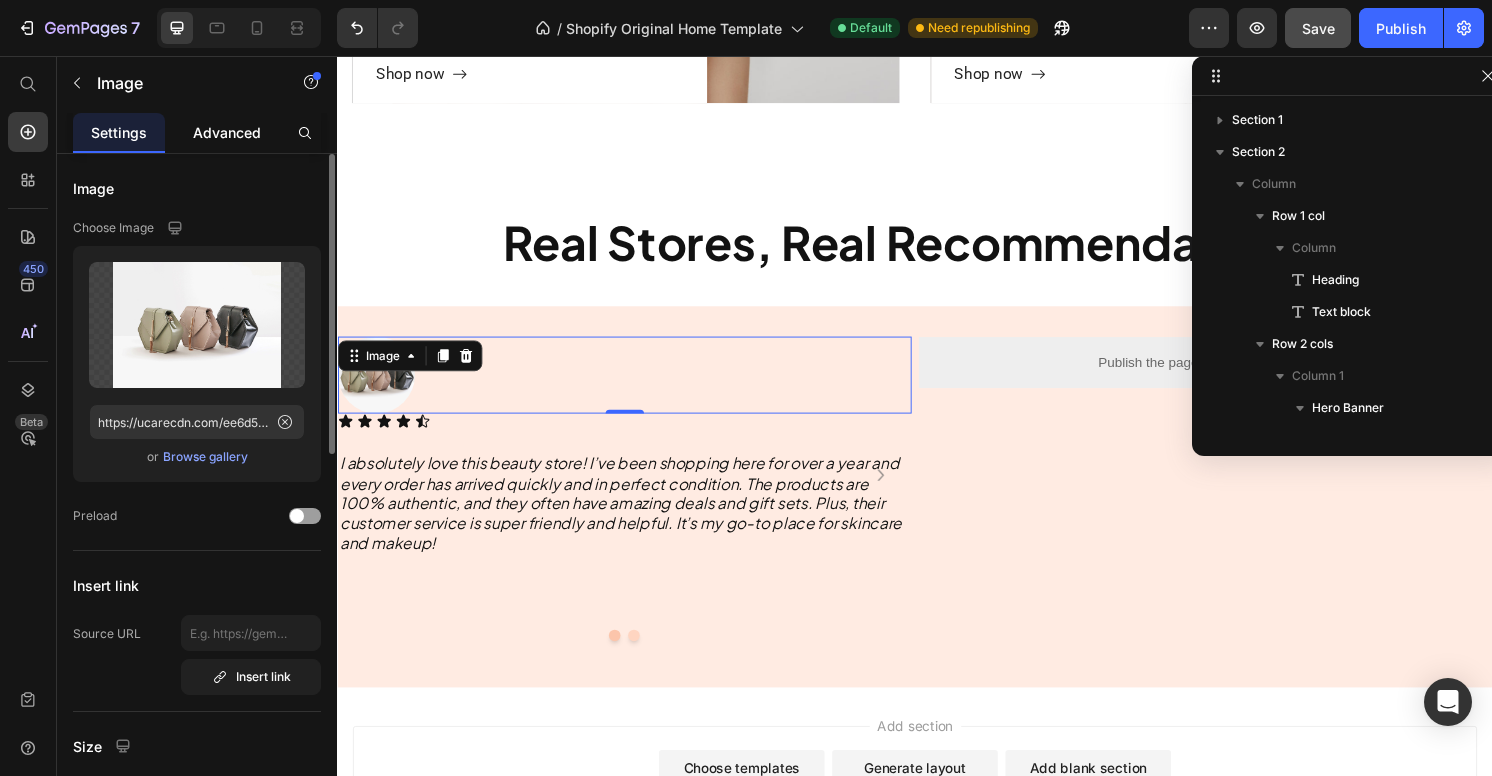 click on "Advanced" 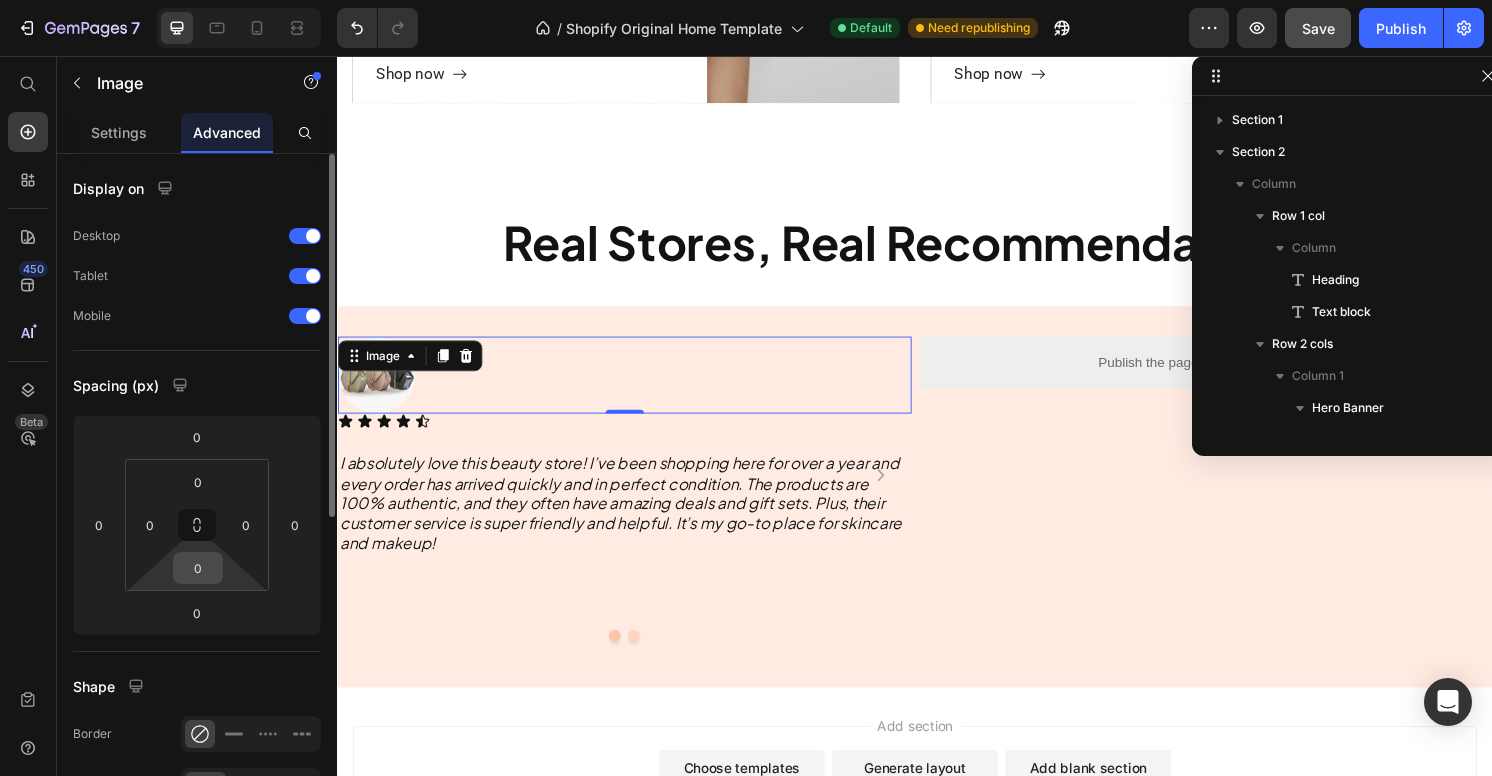 click on "0" at bounding box center (198, 568) 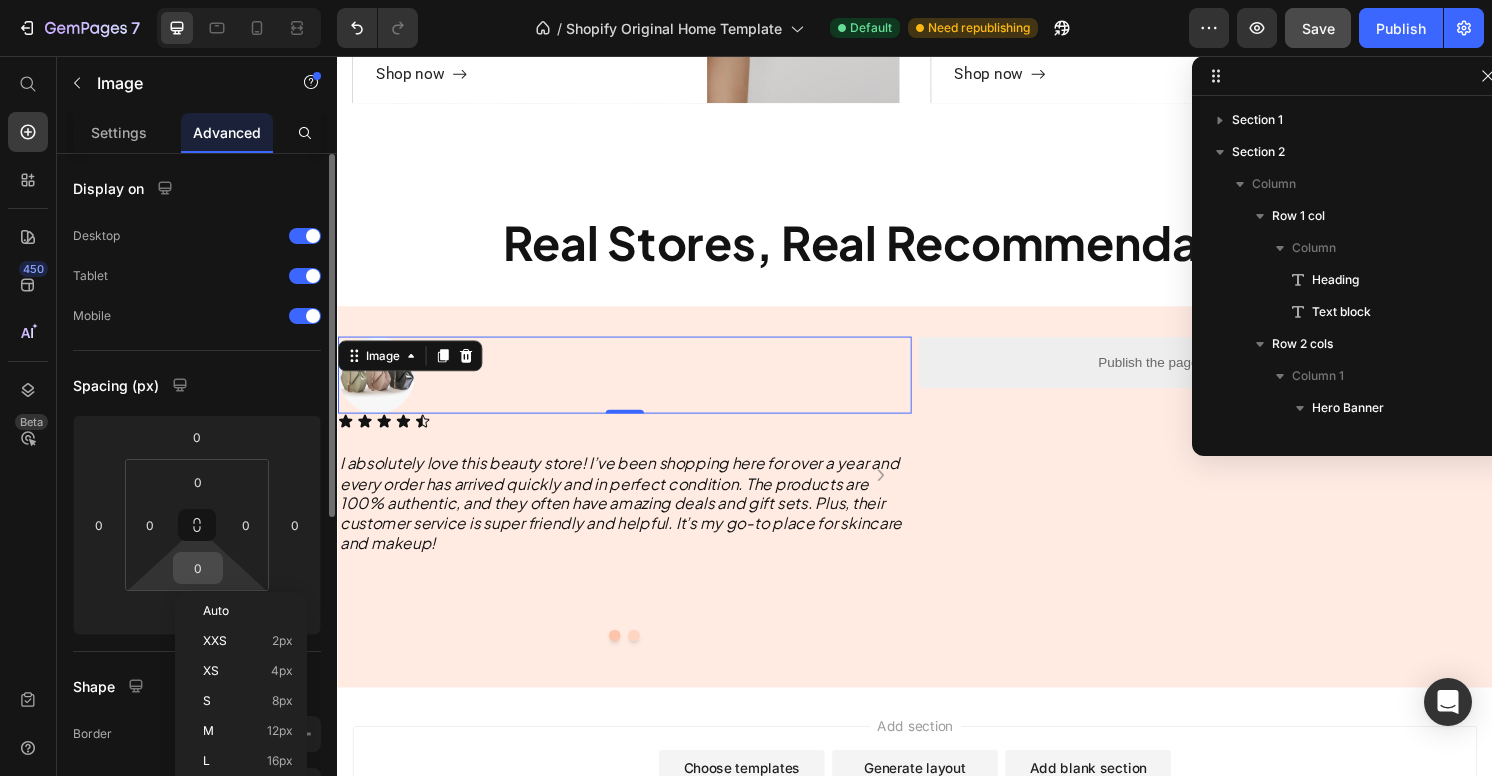 click on "0" at bounding box center (198, 568) 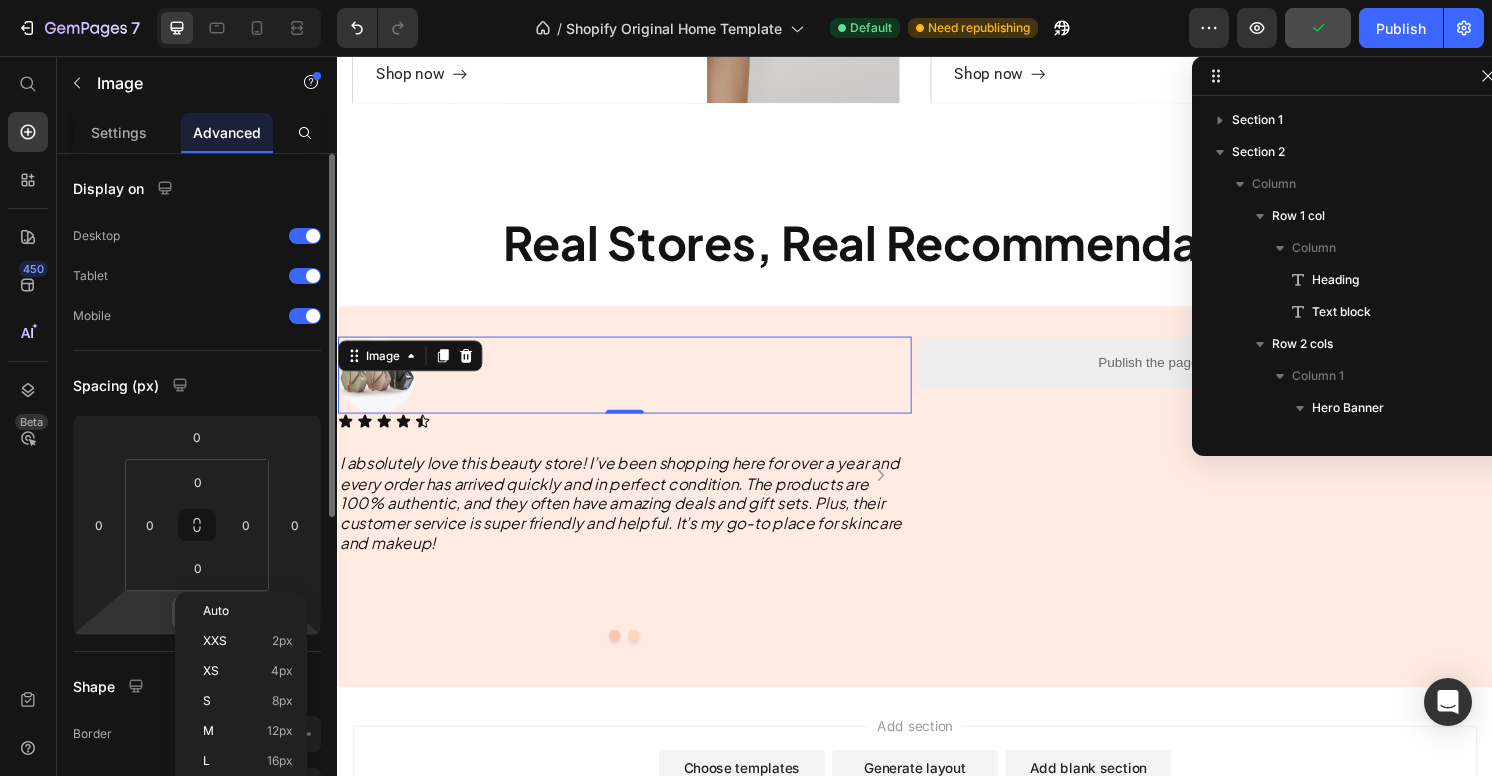 click on "0" at bounding box center (197, 613) 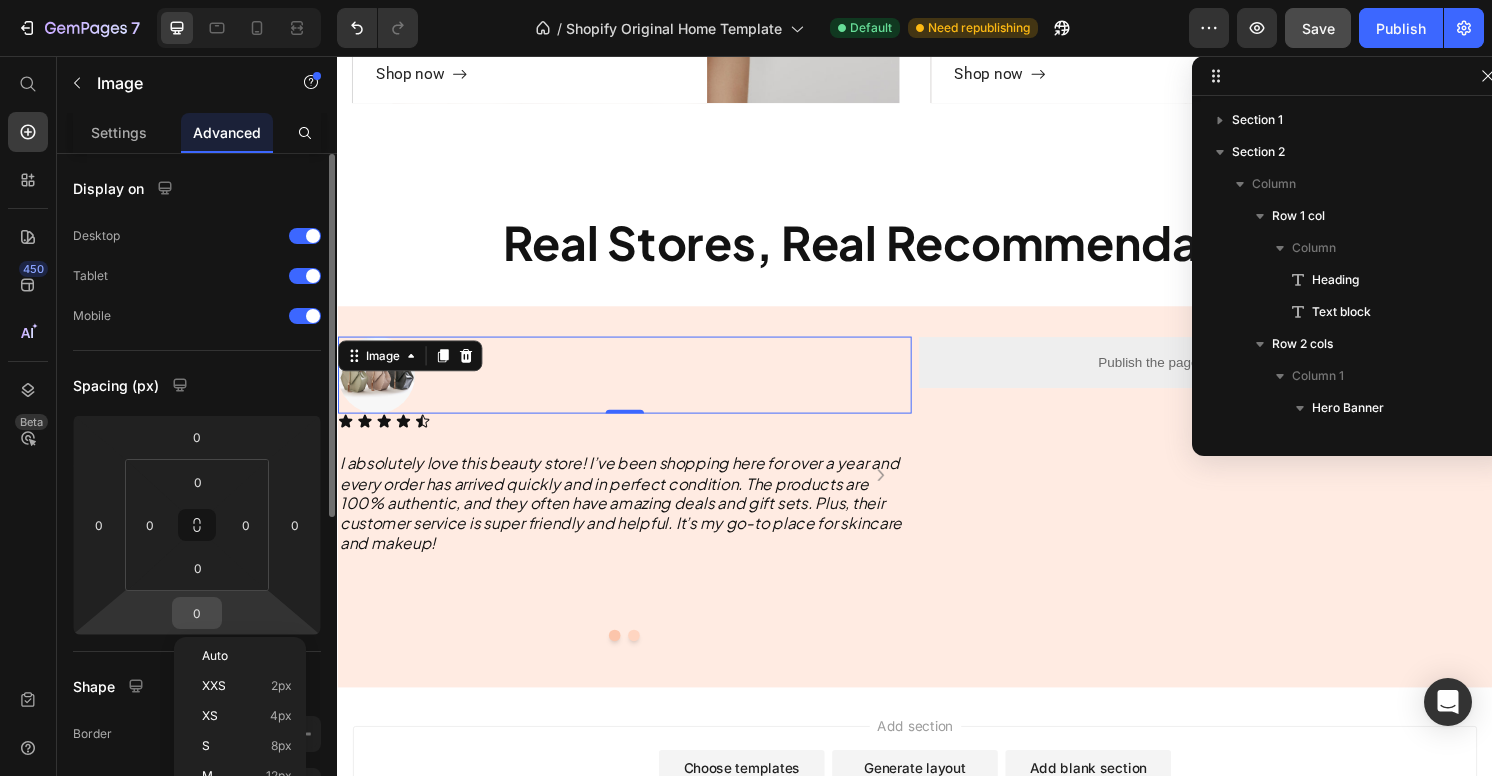click on "0" at bounding box center (197, 613) 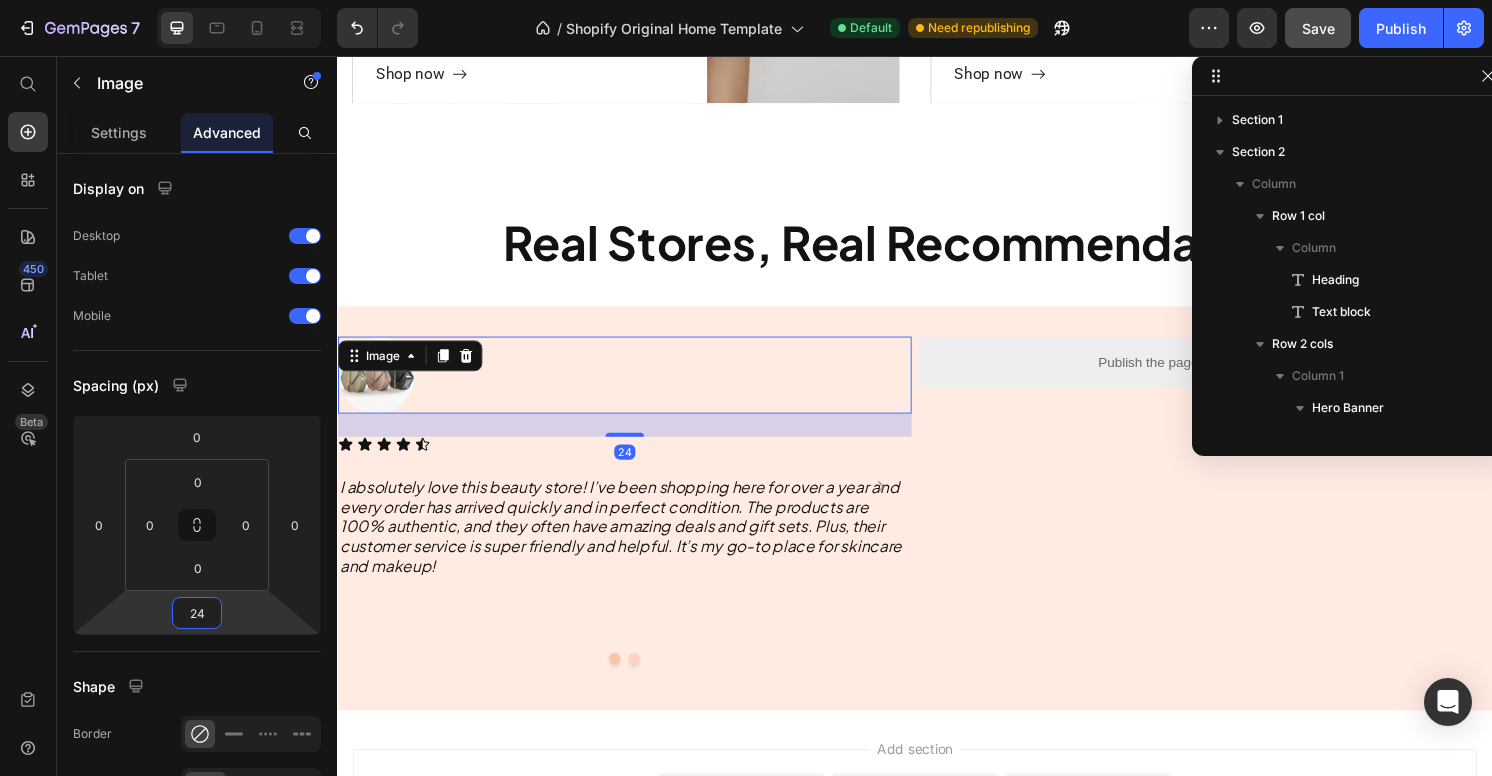 type on "24" 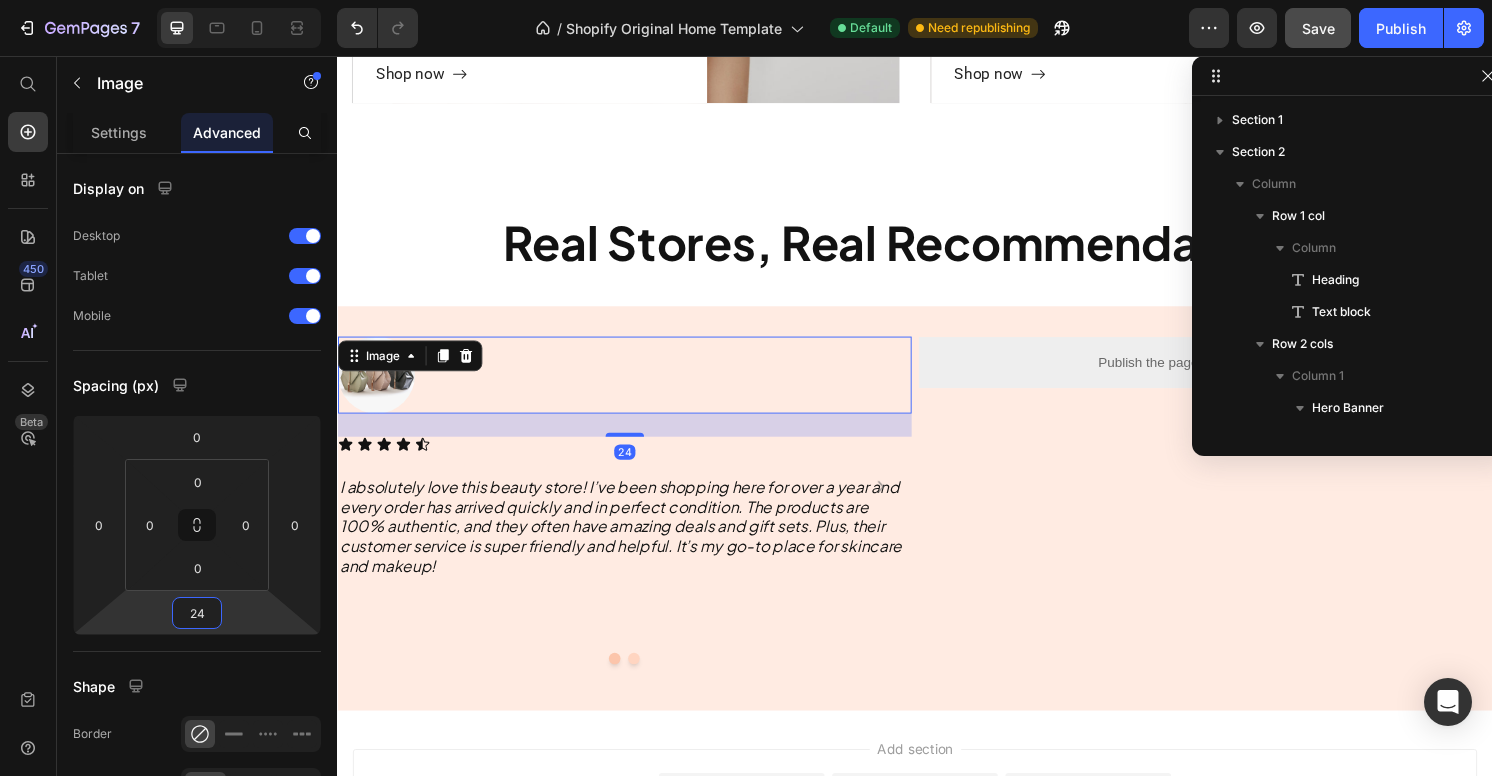click at bounding box center (635, 388) 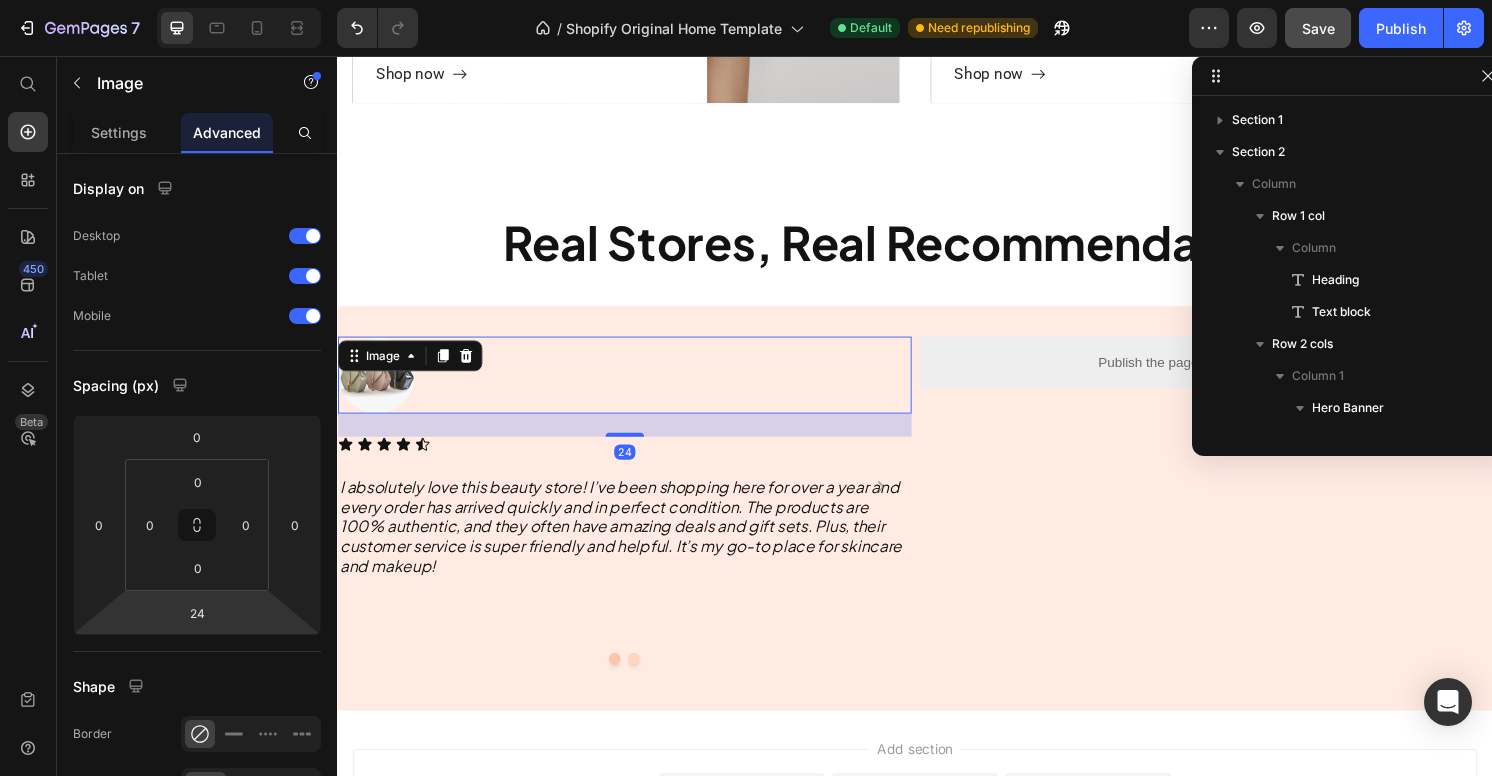 click at bounding box center (635, 388) 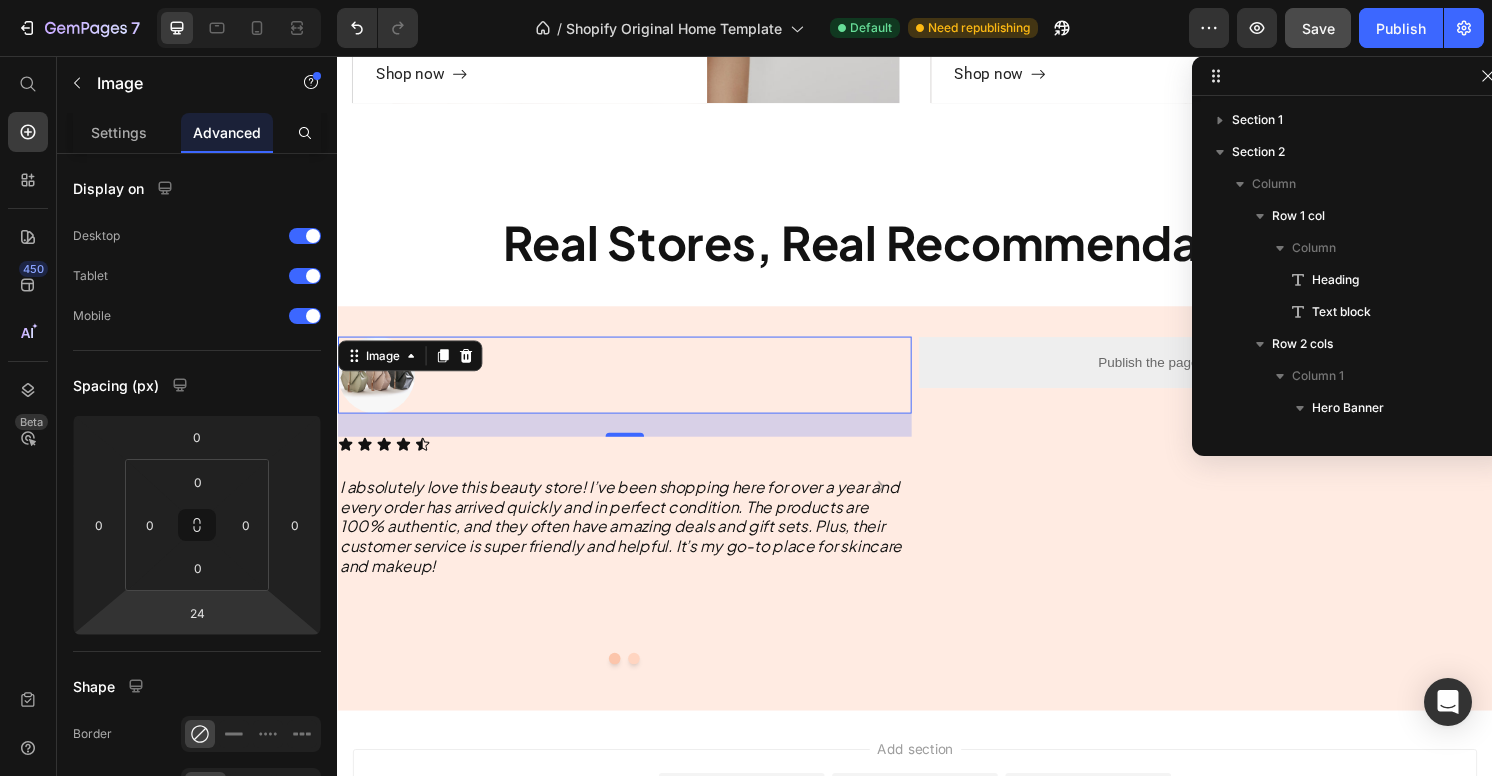 click at bounding box center (635, 388) 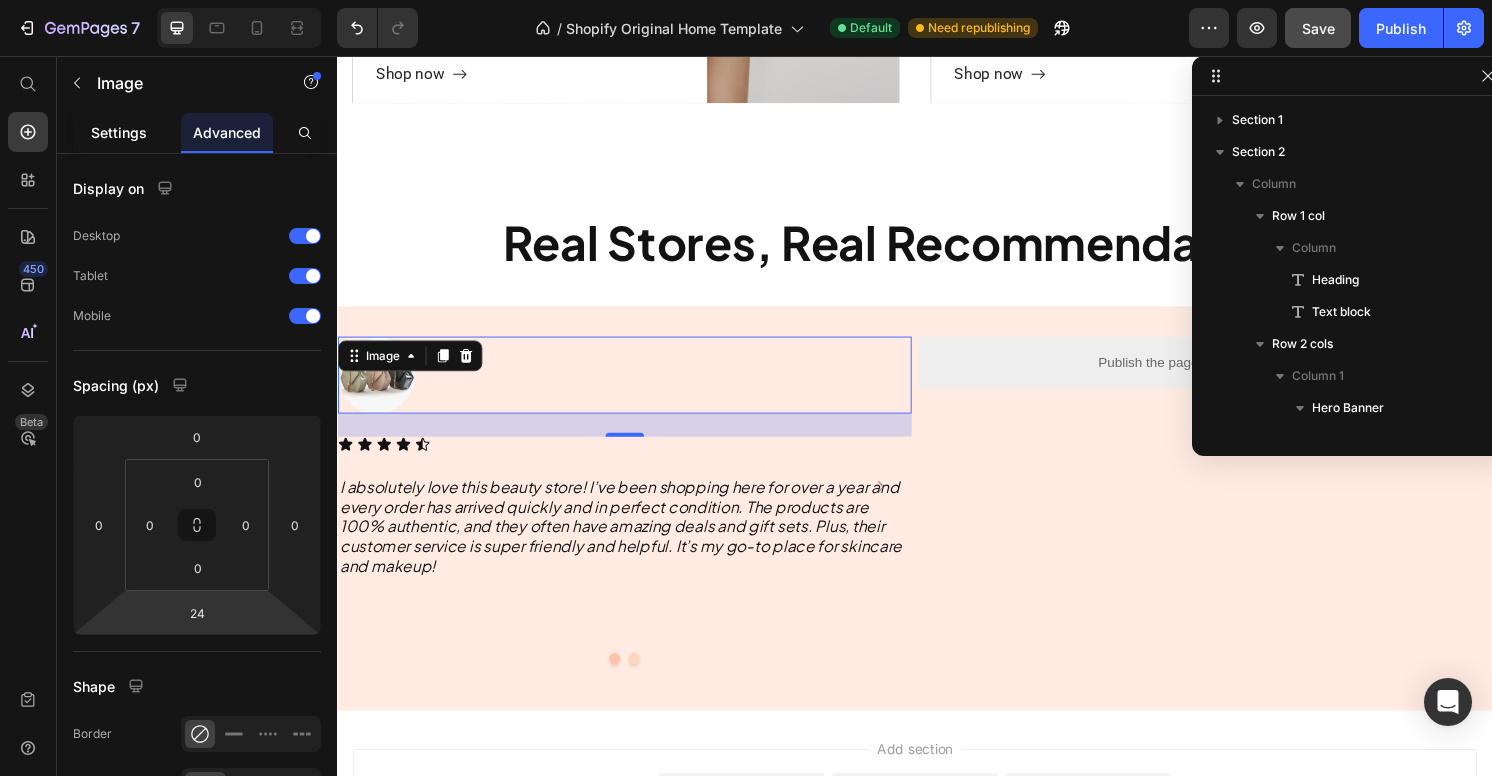 click on "Settings" at bounding box center (119, 132) 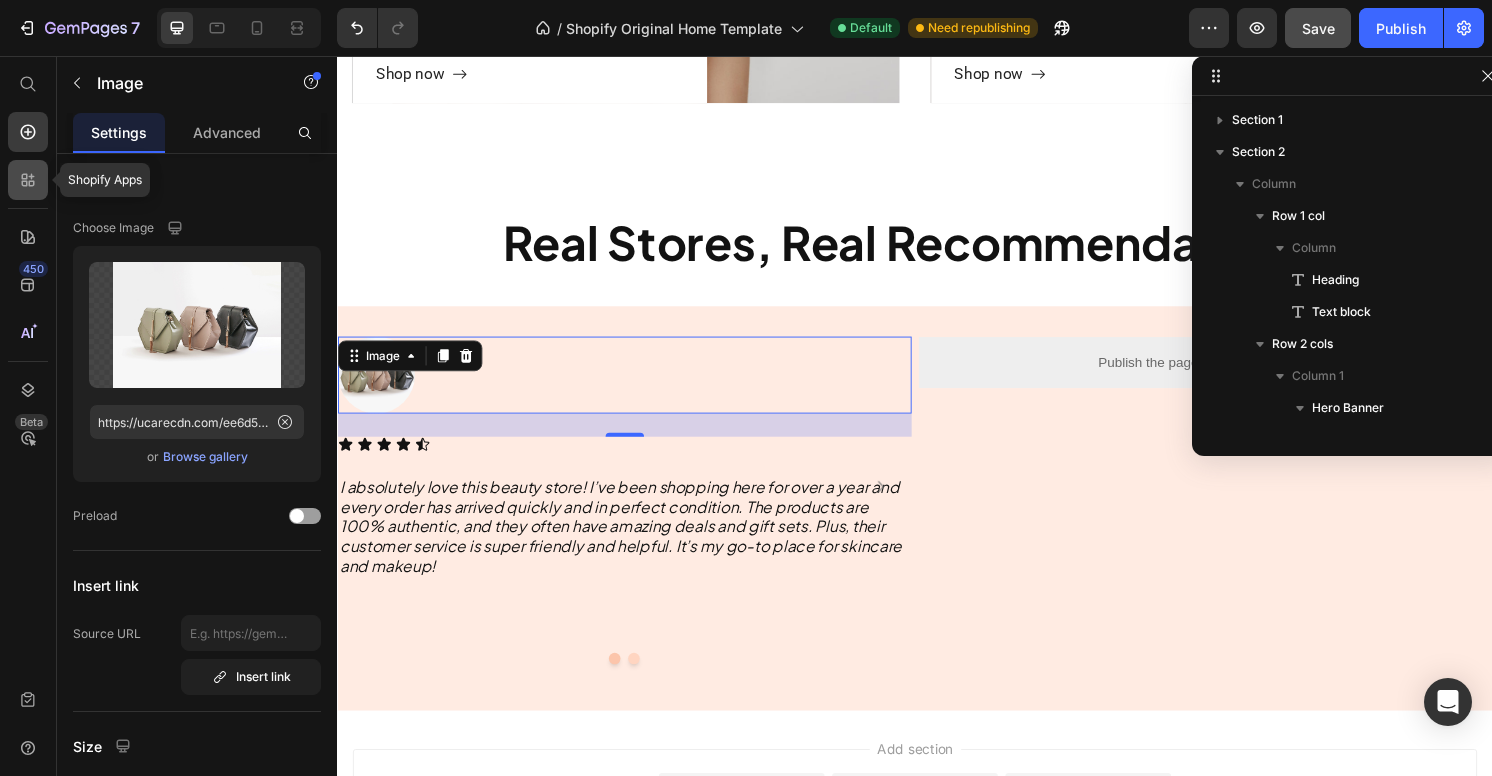 click 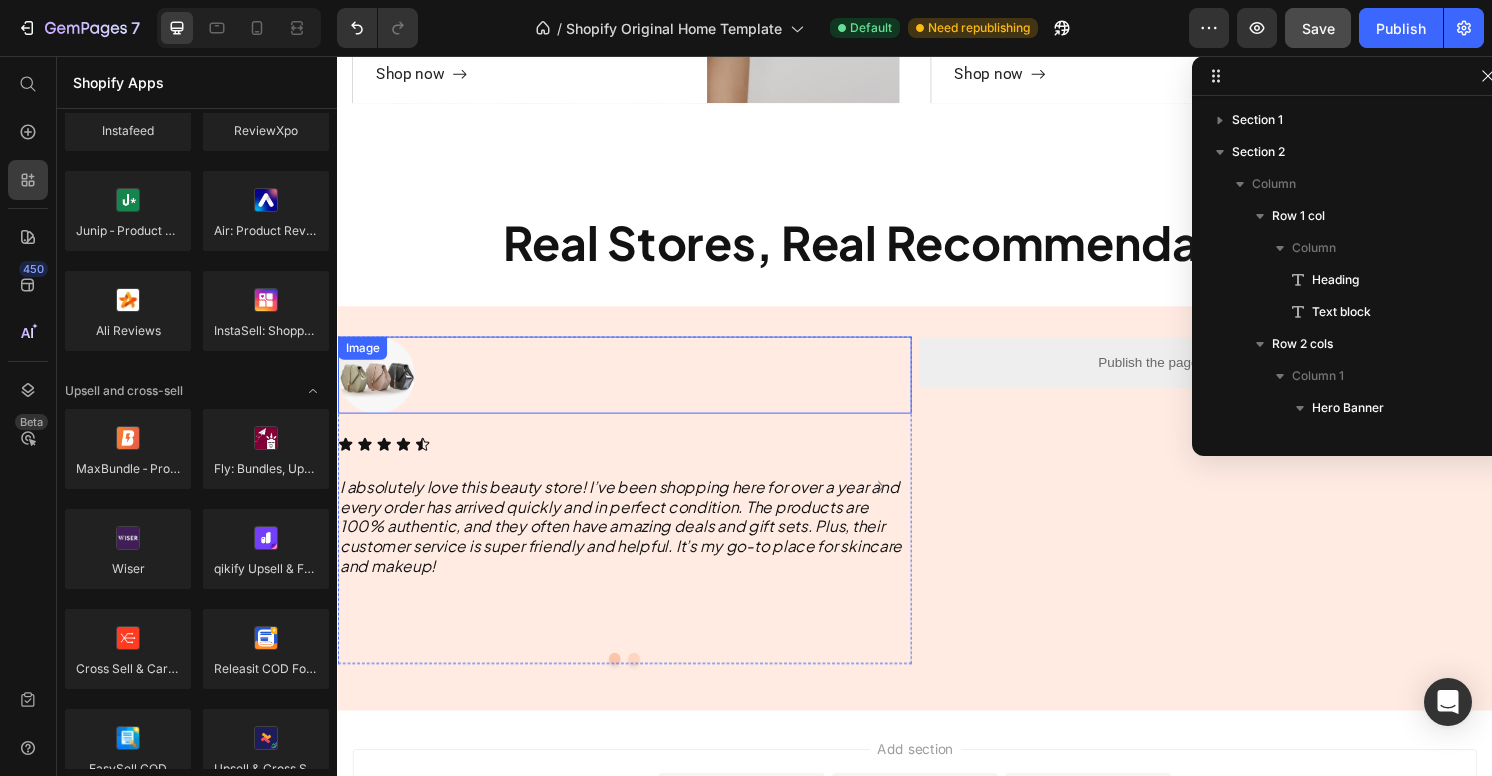 click at bounding box center (635, 388) 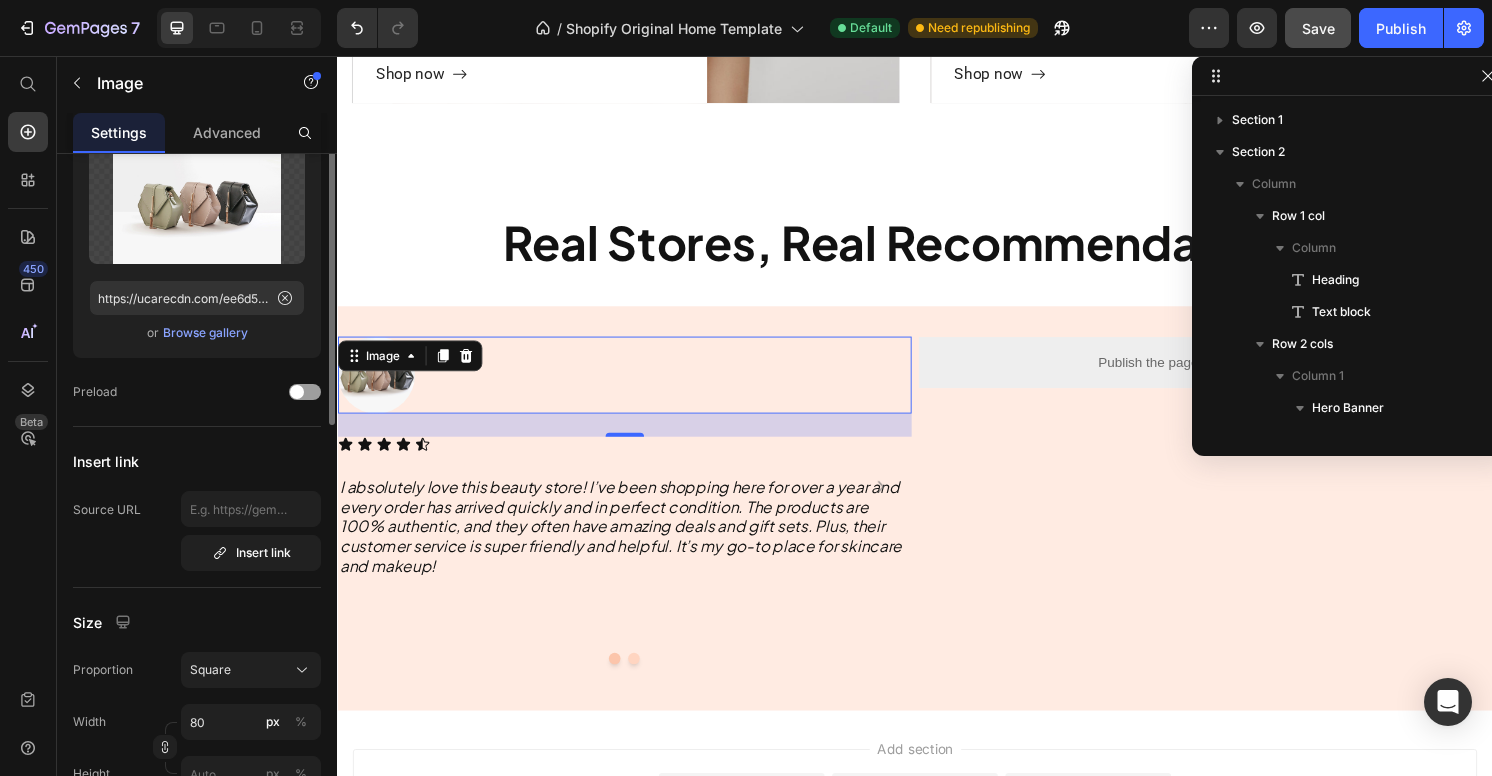 scroll, scrollTop: 332, scrollLeft: 0, axis: vertical 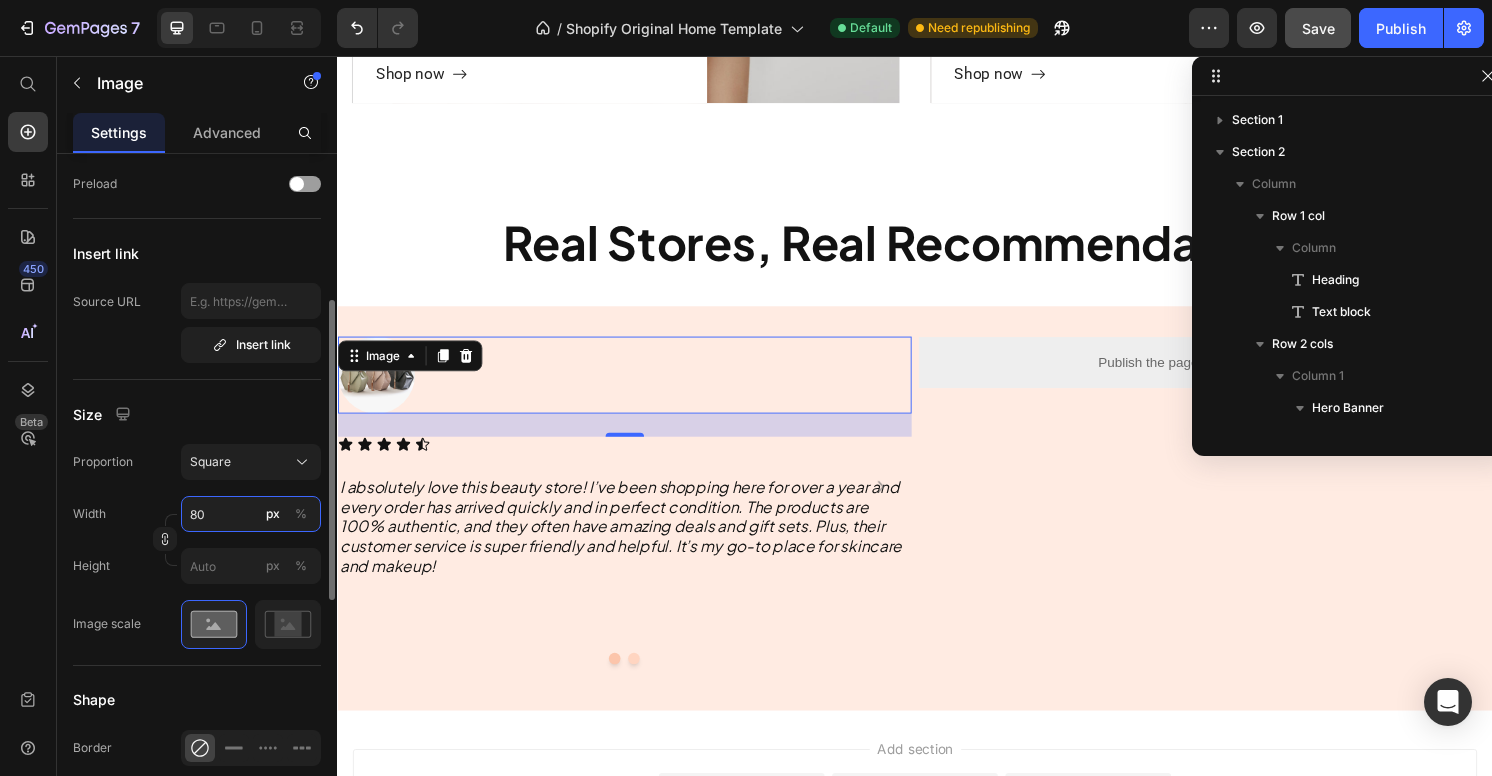 click on "80" at bounding box center [251, 514] 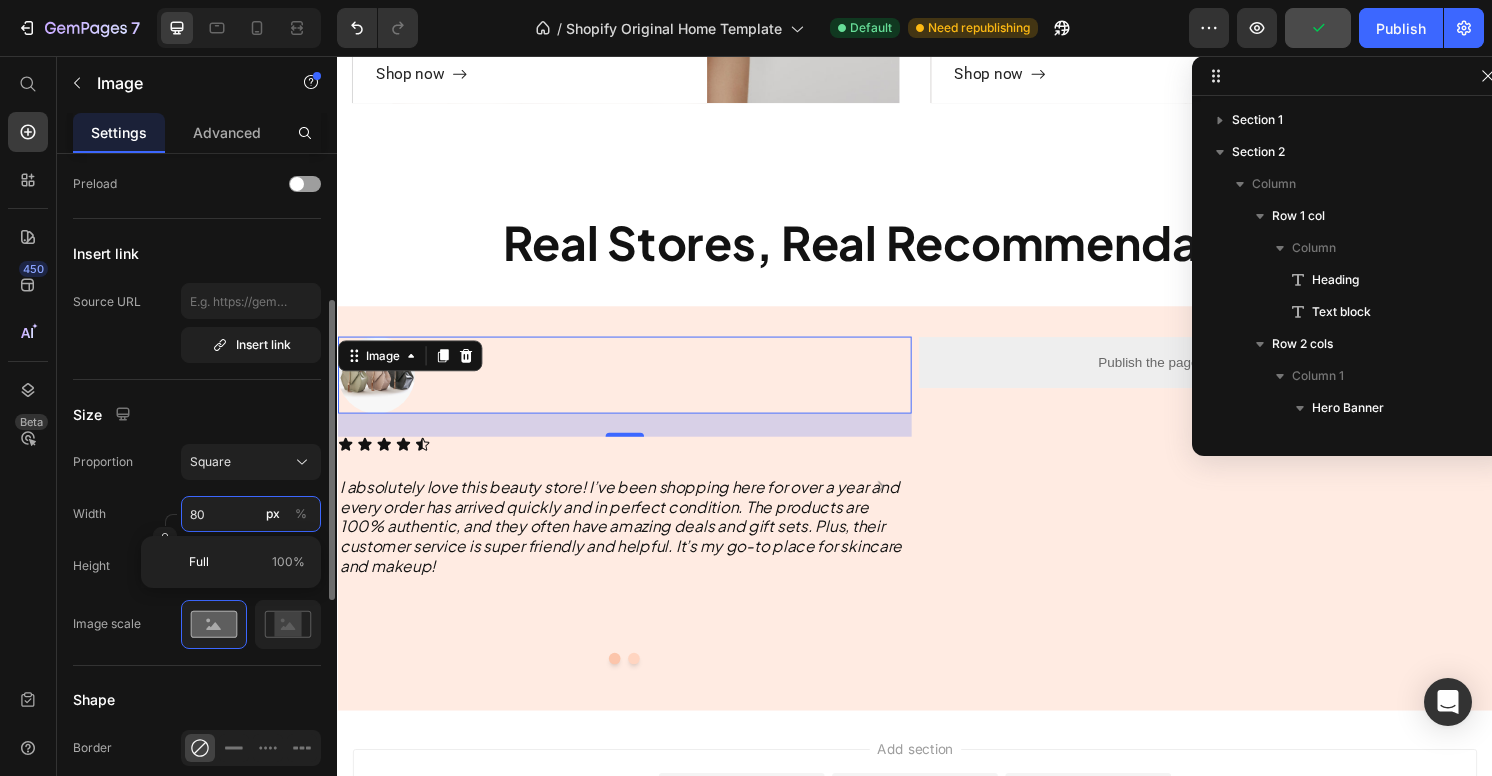 type on "4" 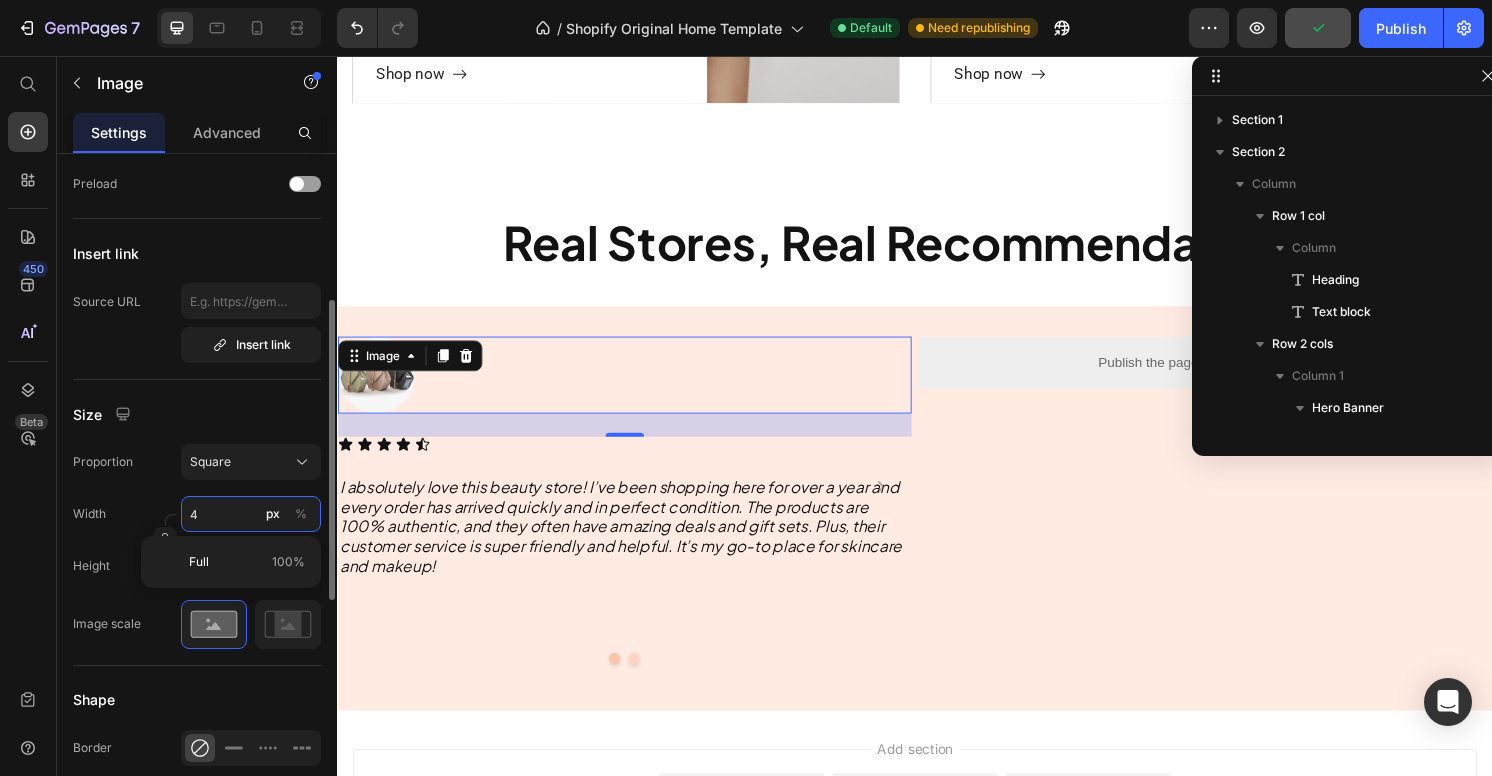 type on "40" 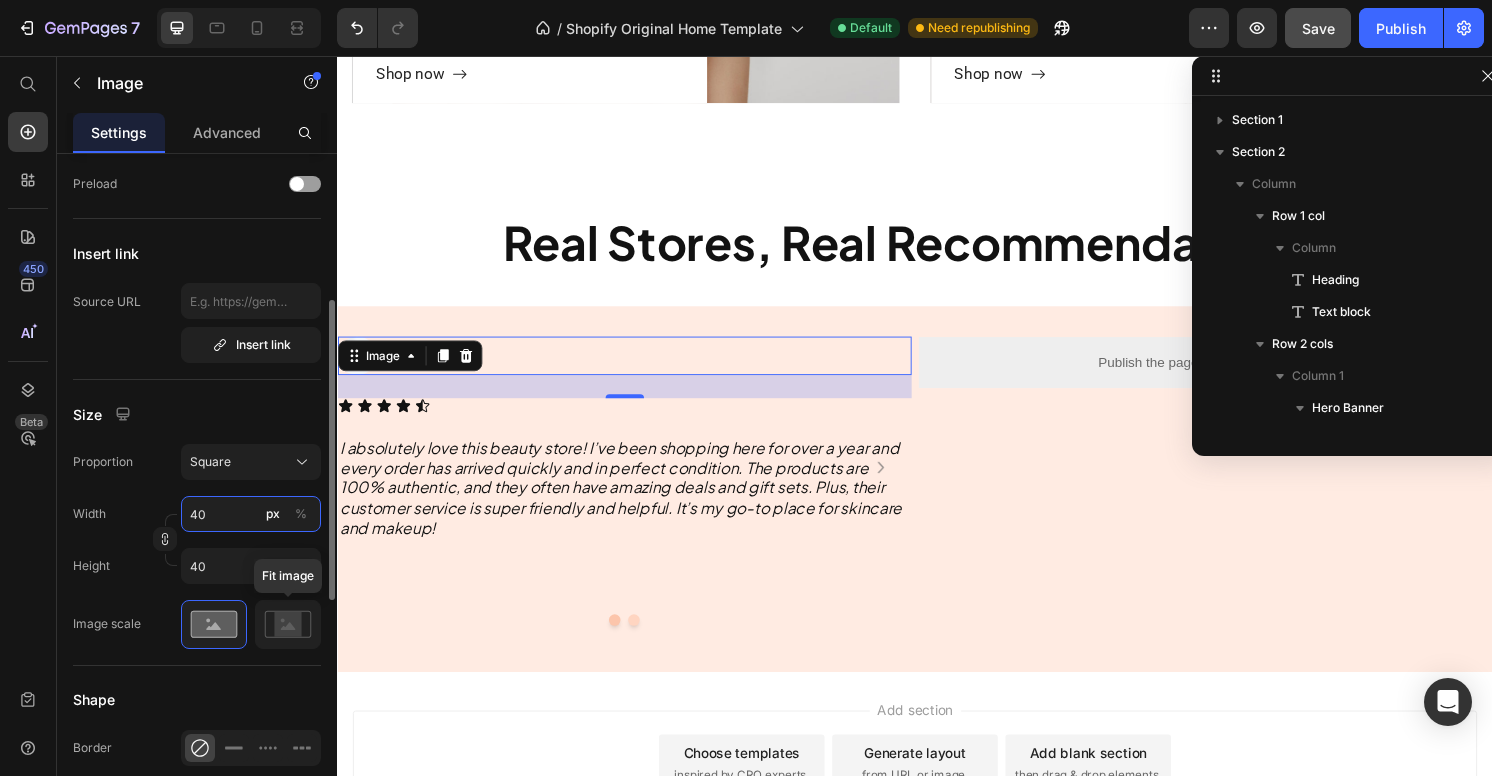 type on "40" 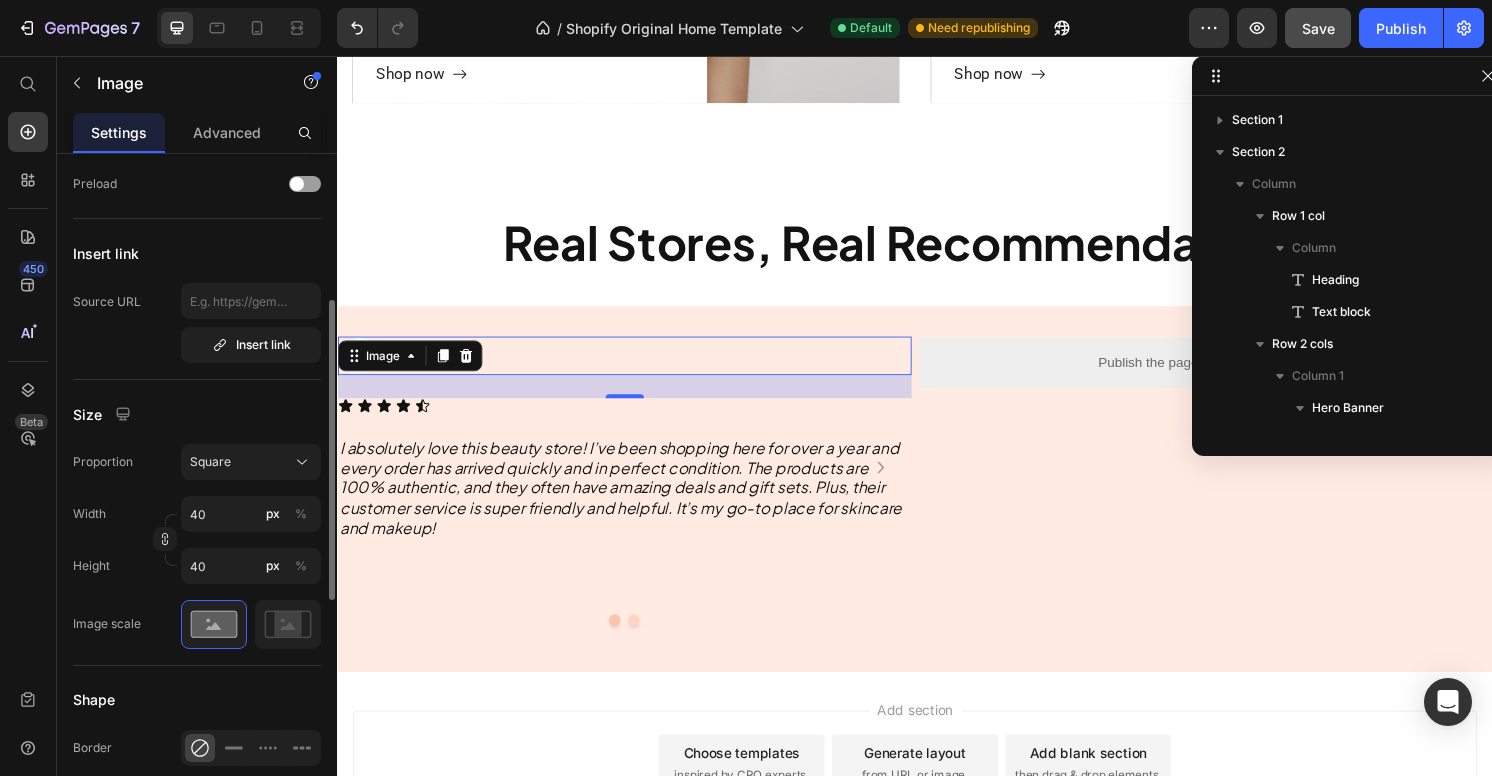 click on "Image Choose Image Upload Image https://ucarecdn.com/ee6d5074-1640-4cc7-8933-47c8589c3dee/-/format/auto/  or   Browse gallery  Preload Insert link Source URL  Insert link  Size Proportion Square Width 40 px % Height 40 px % Image scale Shape Border Corner Shadow Align SEO Alt text Image title" at bounding box center [197, 540] 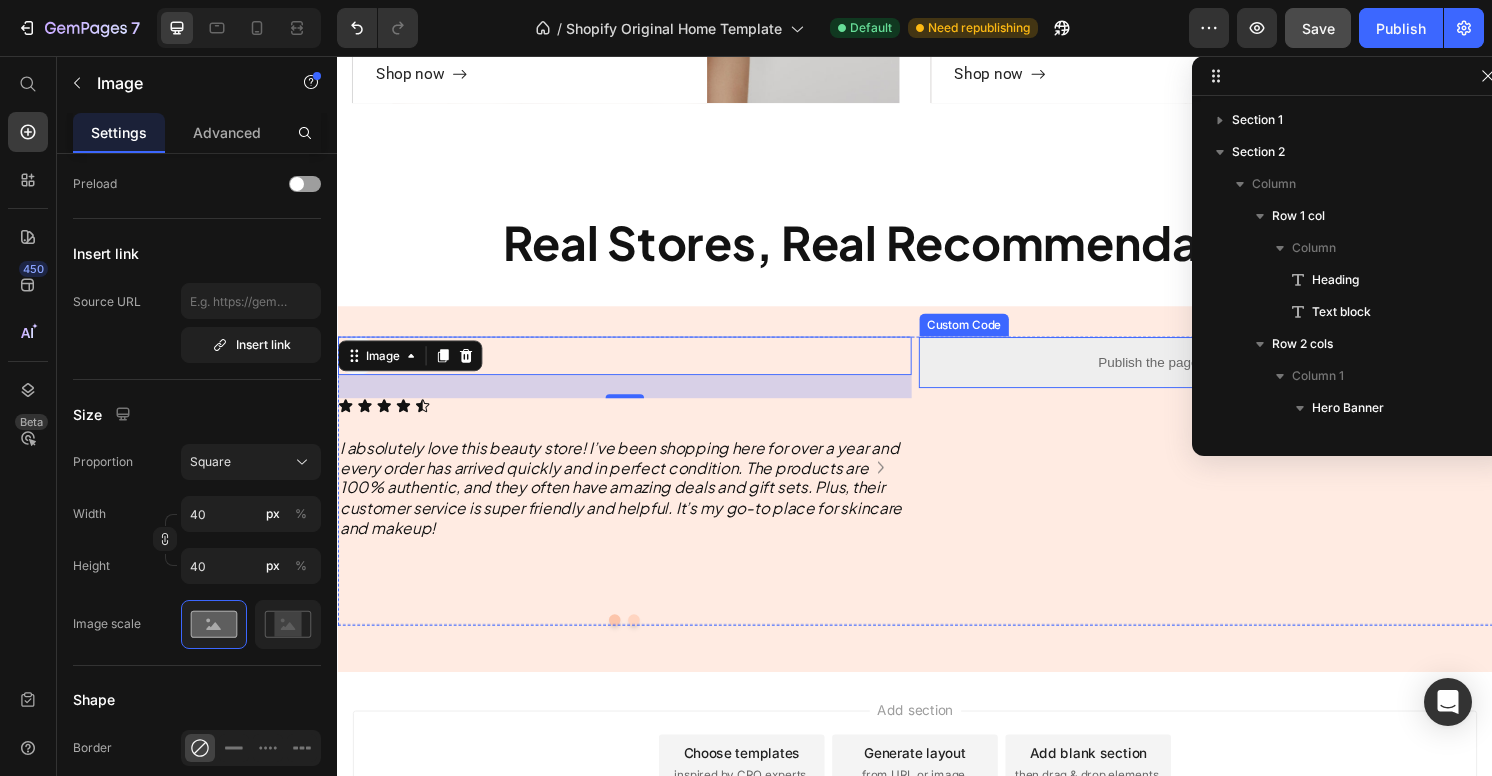 click on "Publish the page to see the content." at bounding box center (1239, 374) 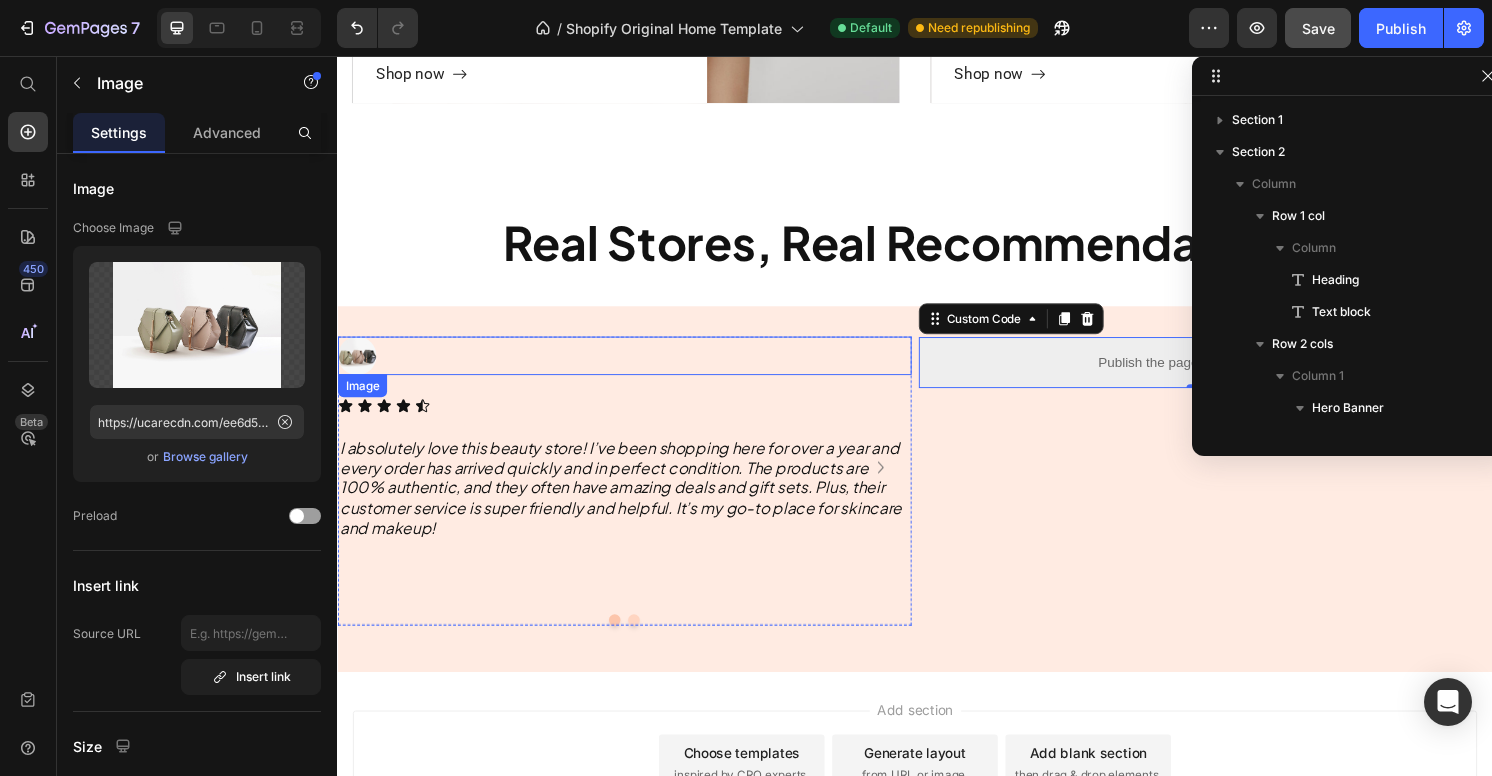 click at bounding box center (635, 368) 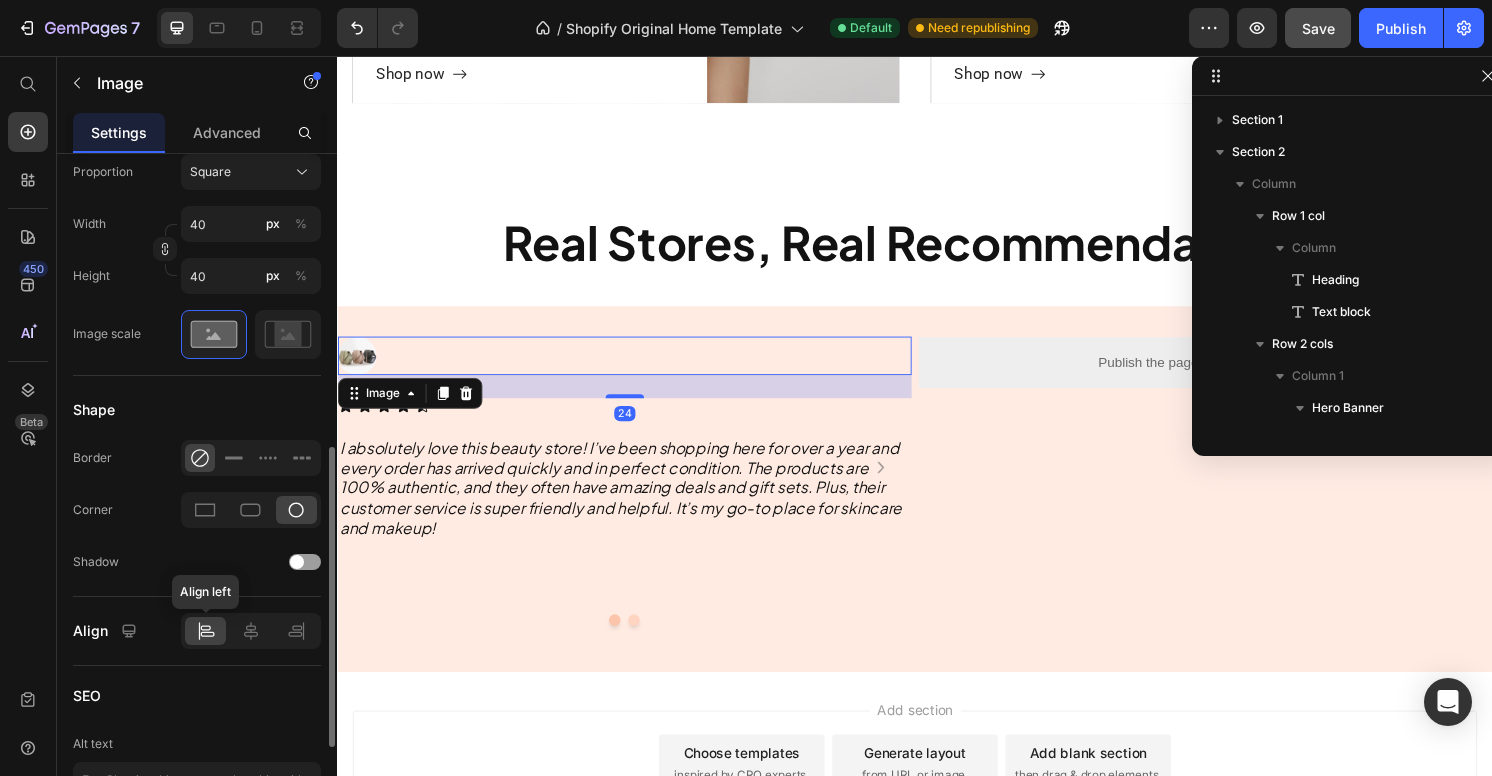 scroll, scrollTop: 635, scrollLeft: 0, axis: vertical 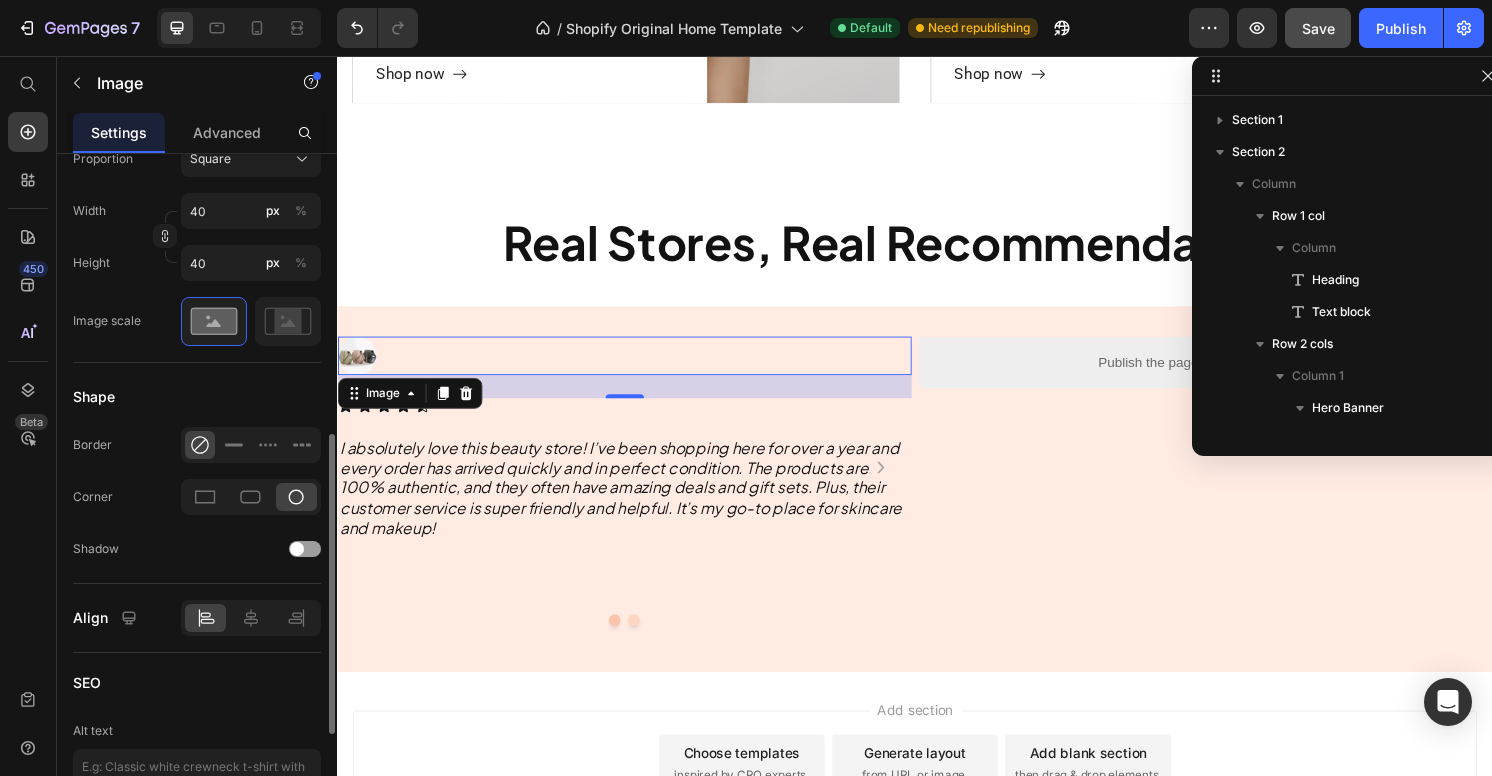 click on "Width 40 px % Height 40 px %" 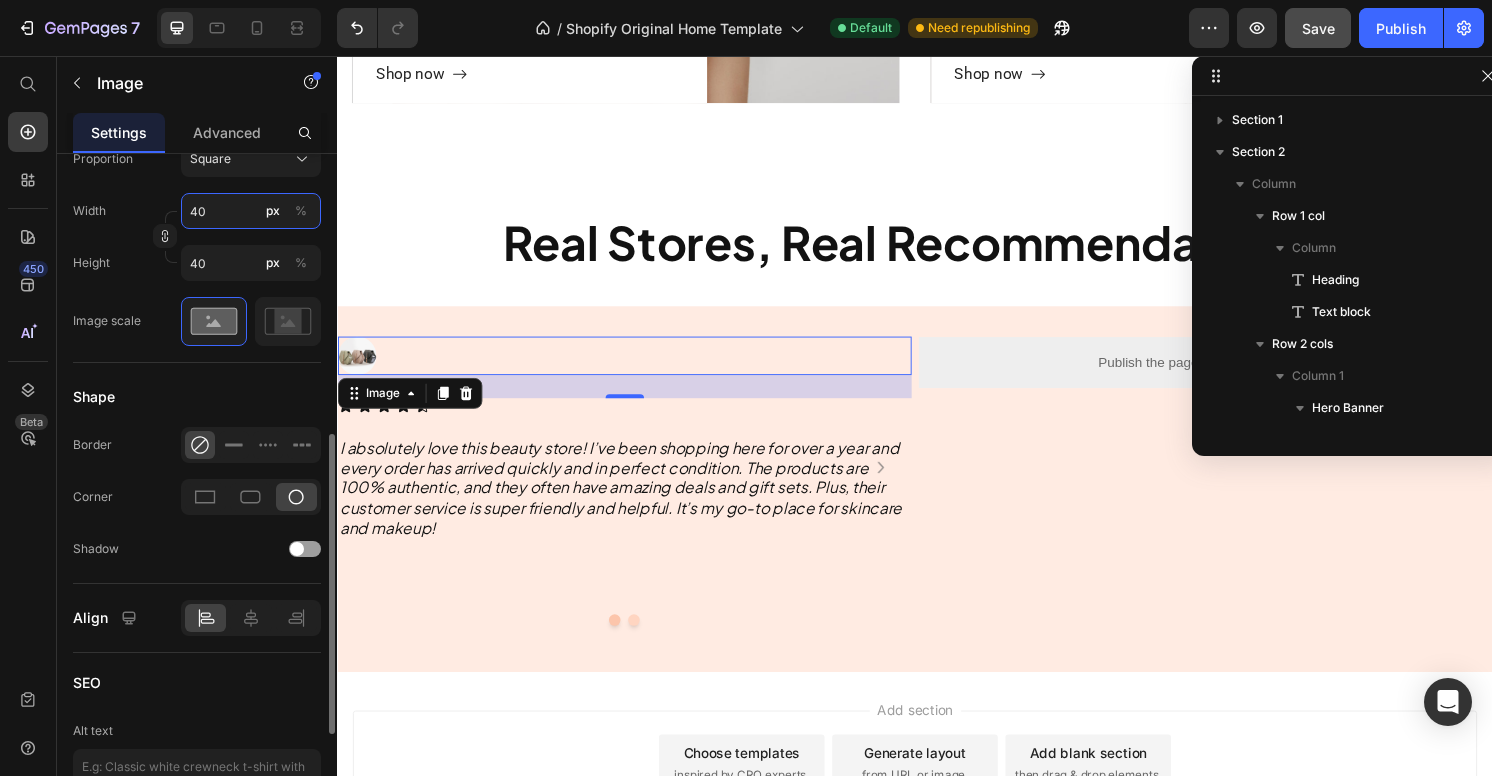 click on "40" at bounding box center (251, 211) 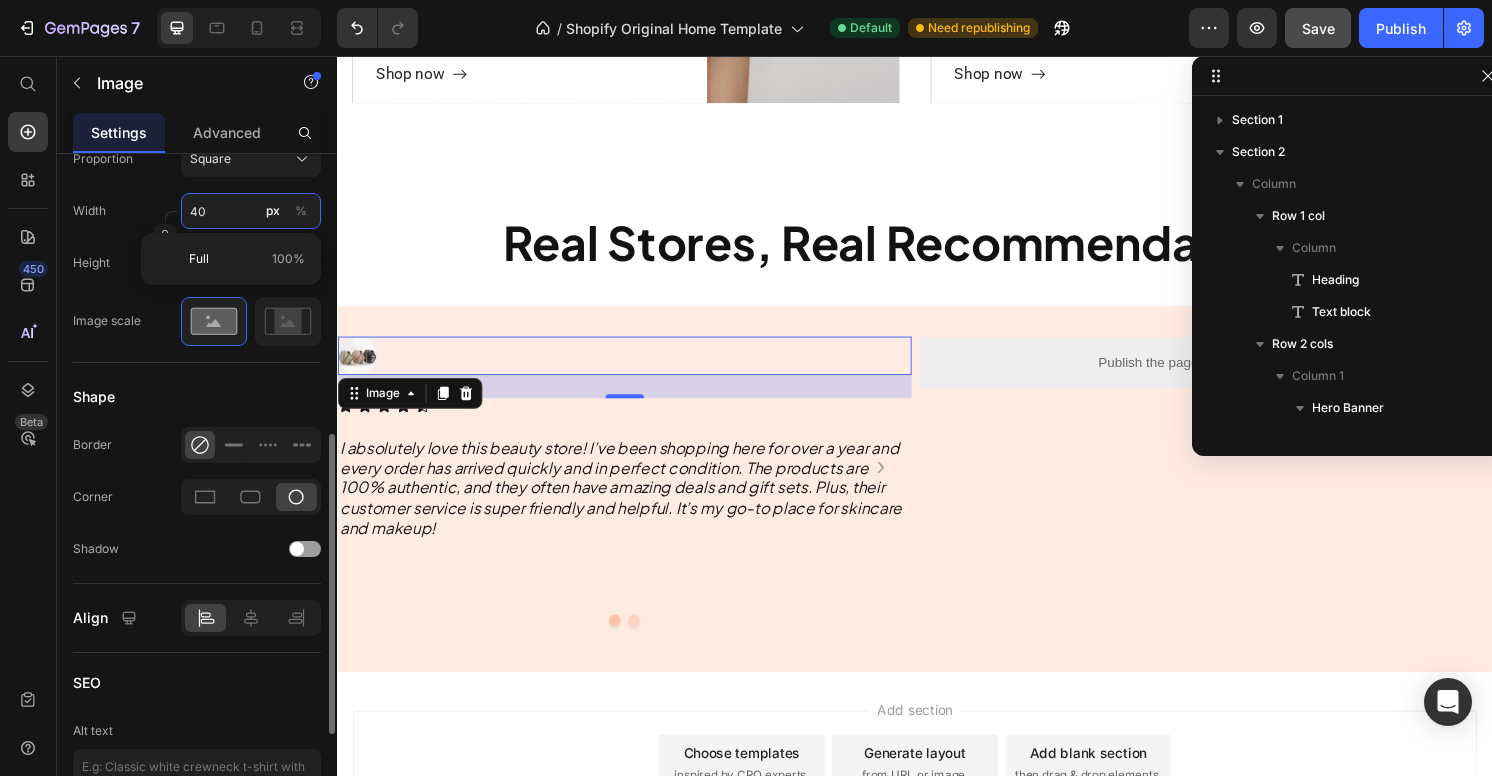 type on "6" 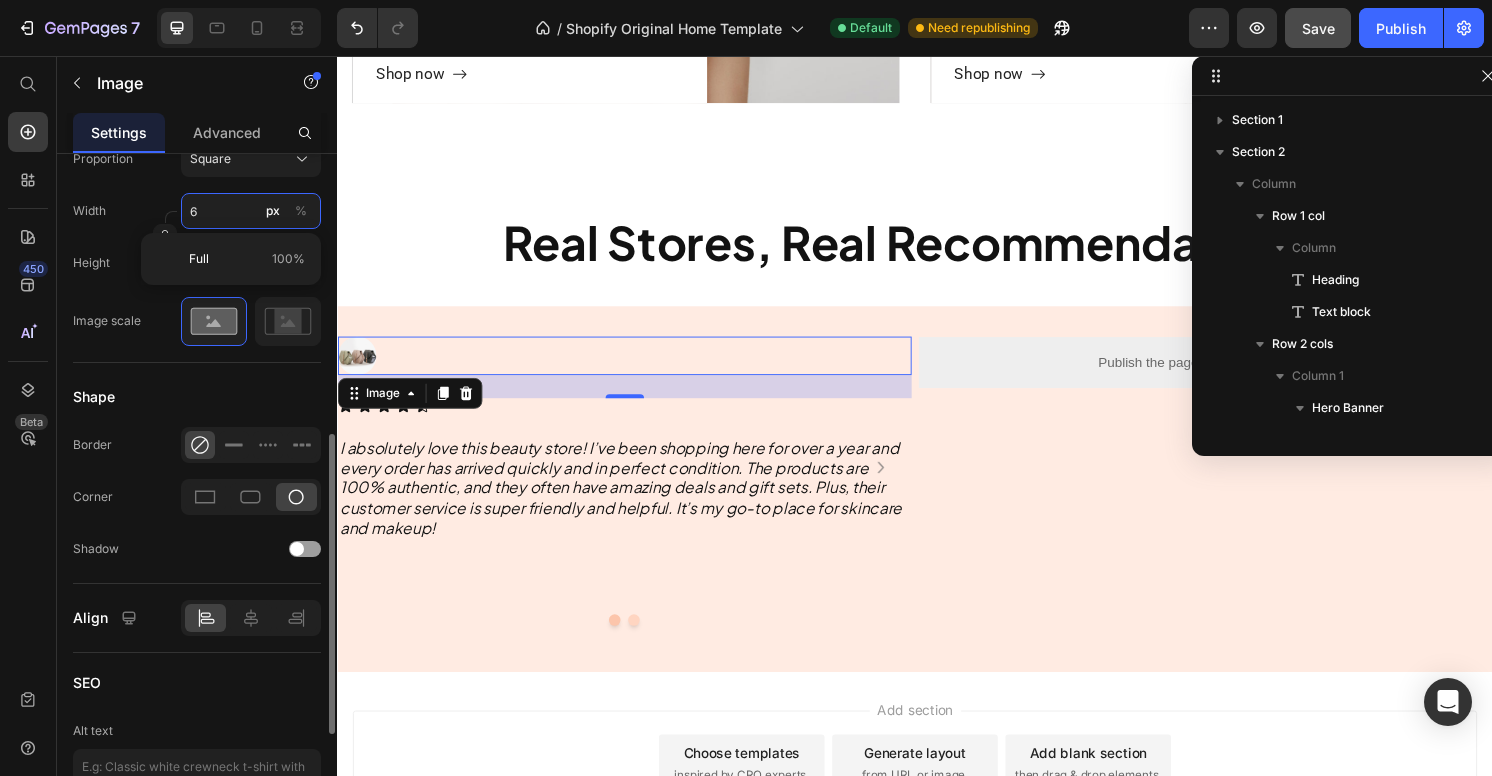 type on "60" 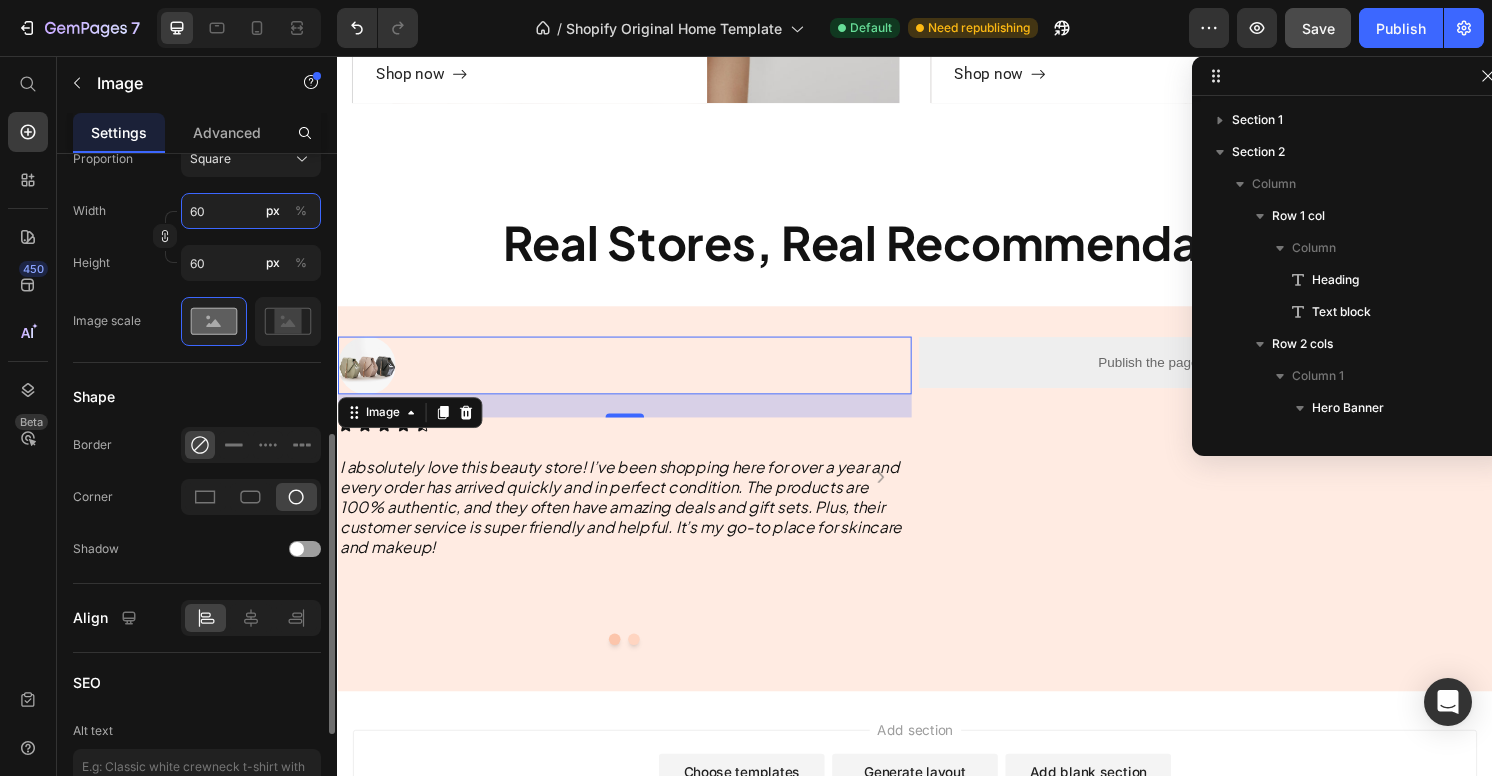 type on "60" 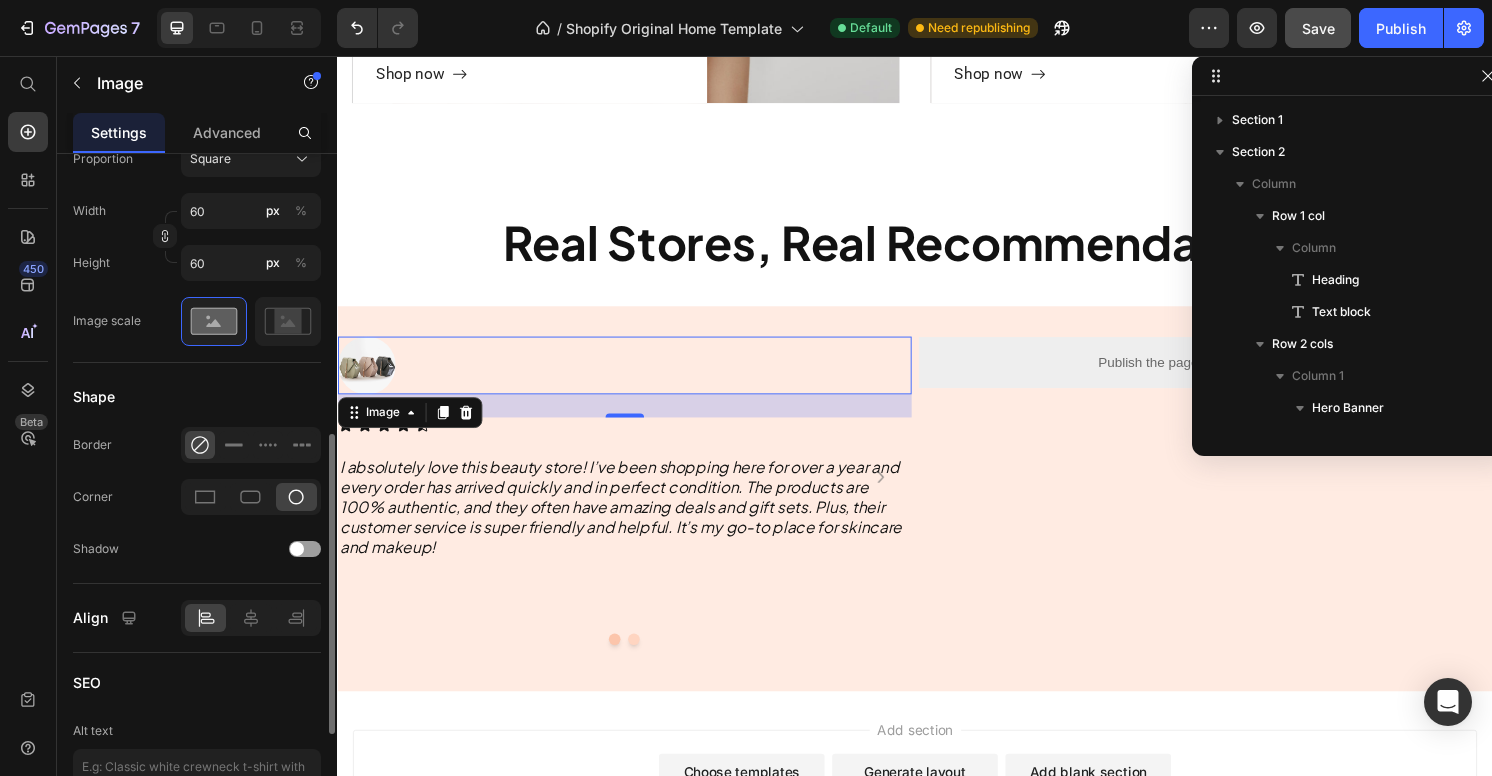 click on "Shape" at bounding box center [197, 397] 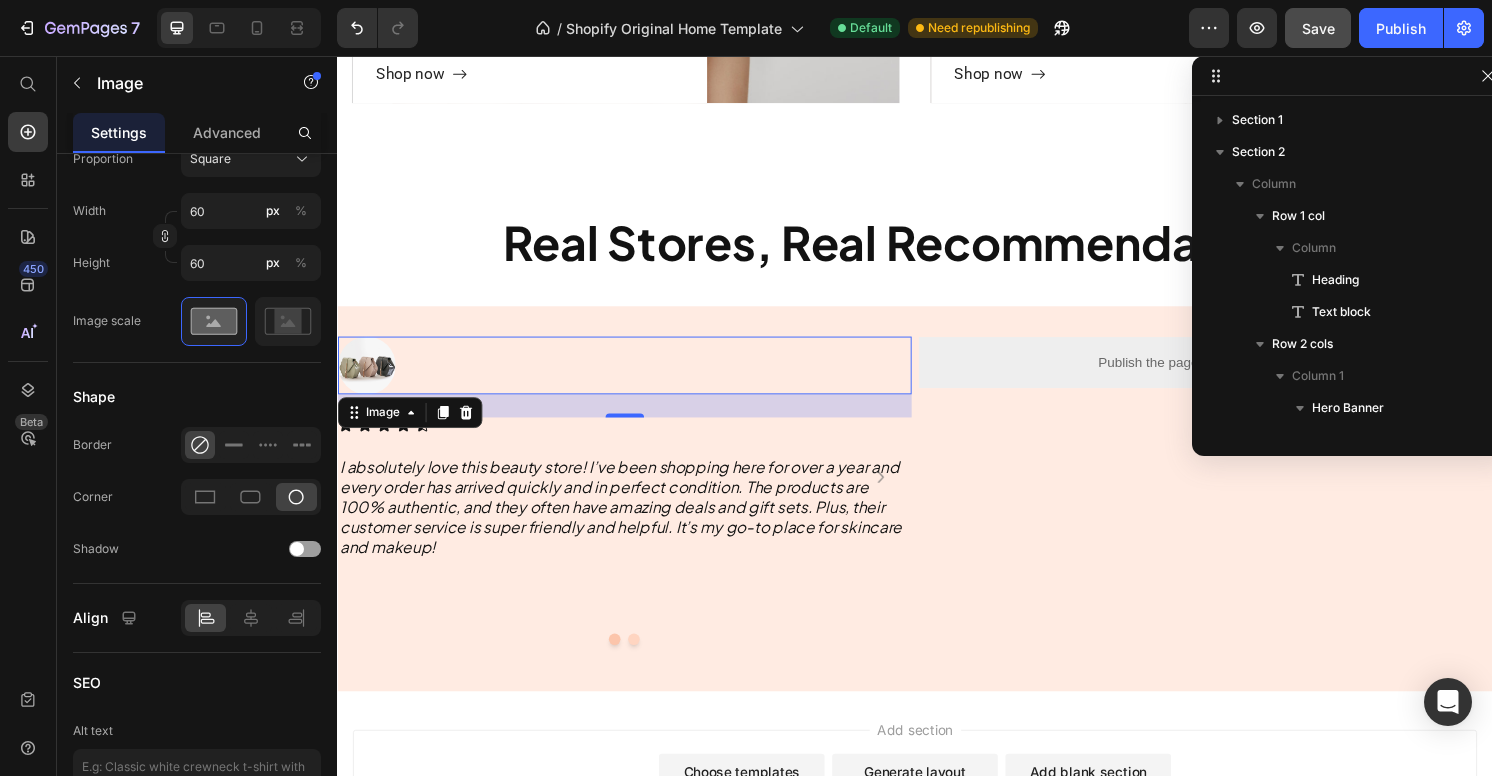 click at bounding box center (635, 378) 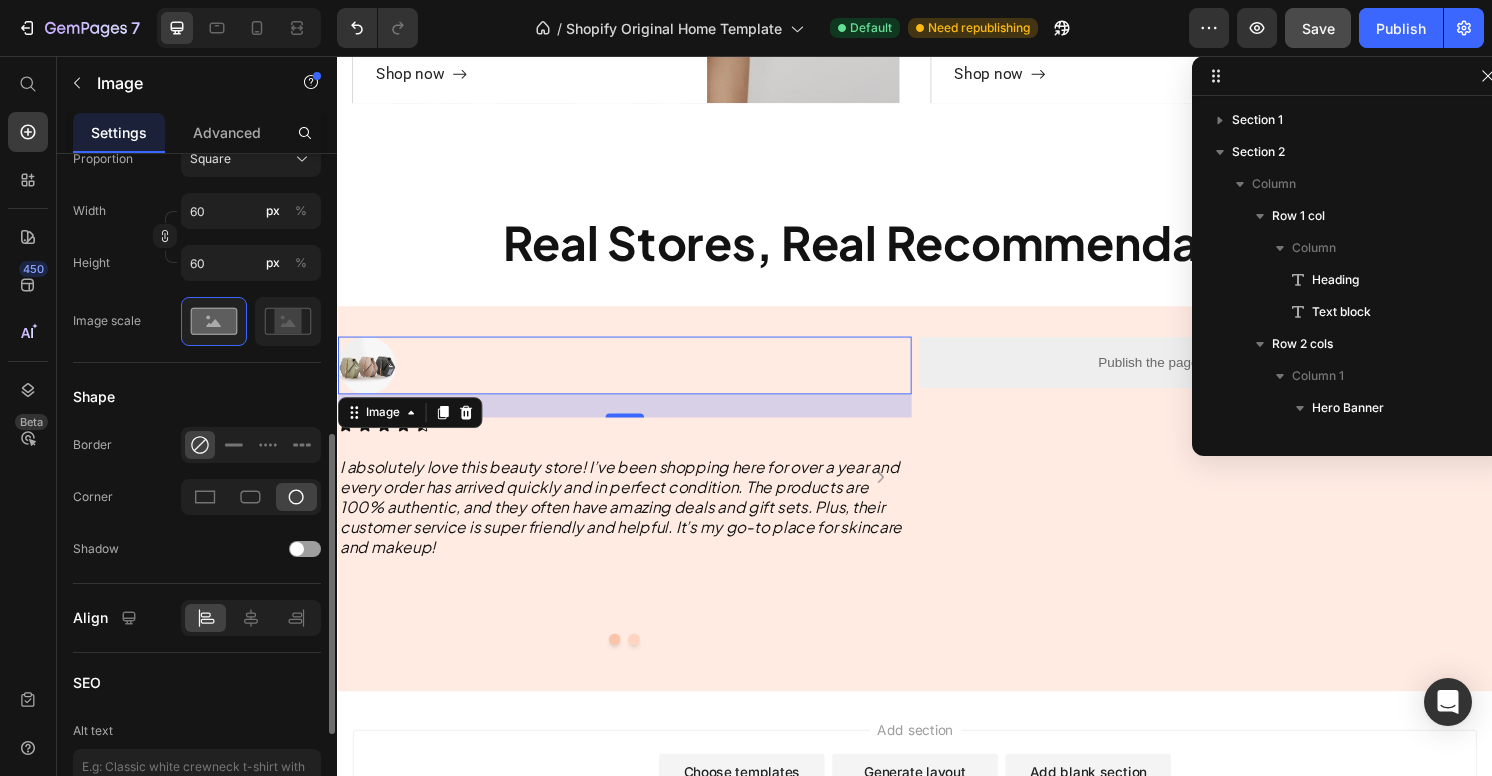 scroll, scrollTop: 0, scrollLeft: 0, axis: both 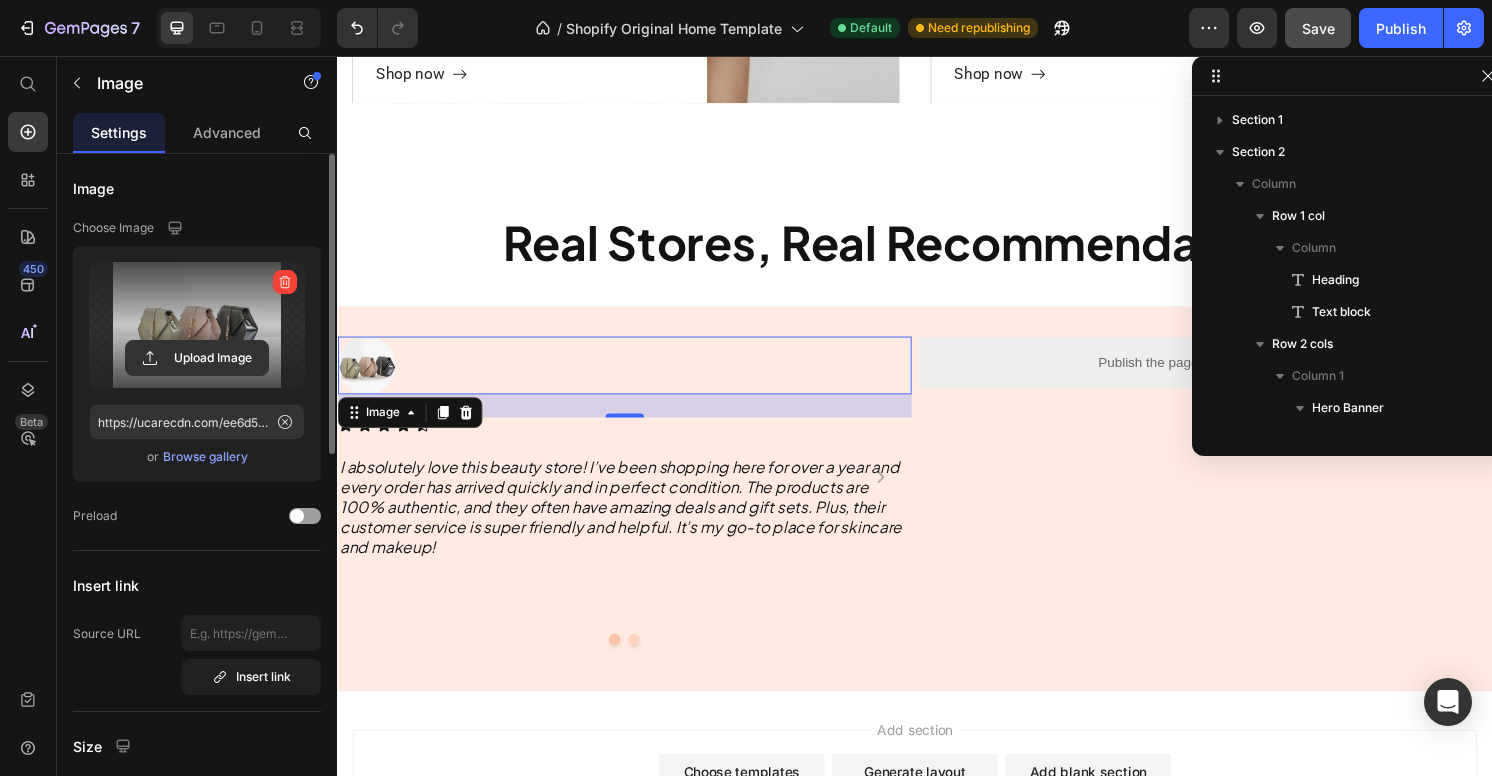 click at bounding box center (197, 325) 